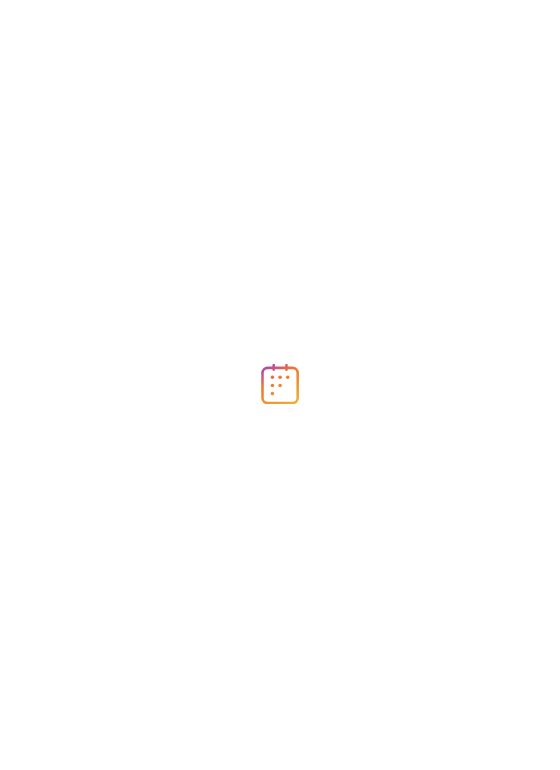 scroll, scrollTop: 0, scrollLeft: 0, axis: both 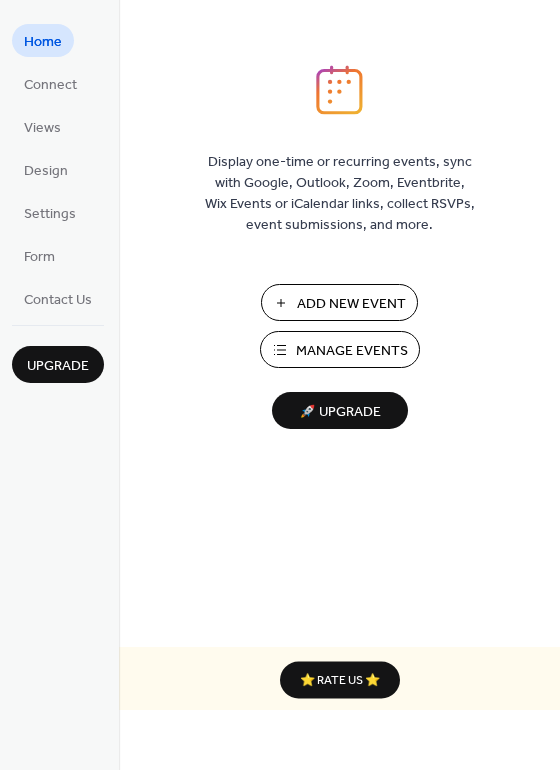 click on "Manage Events" at bounding box center (352, 351) 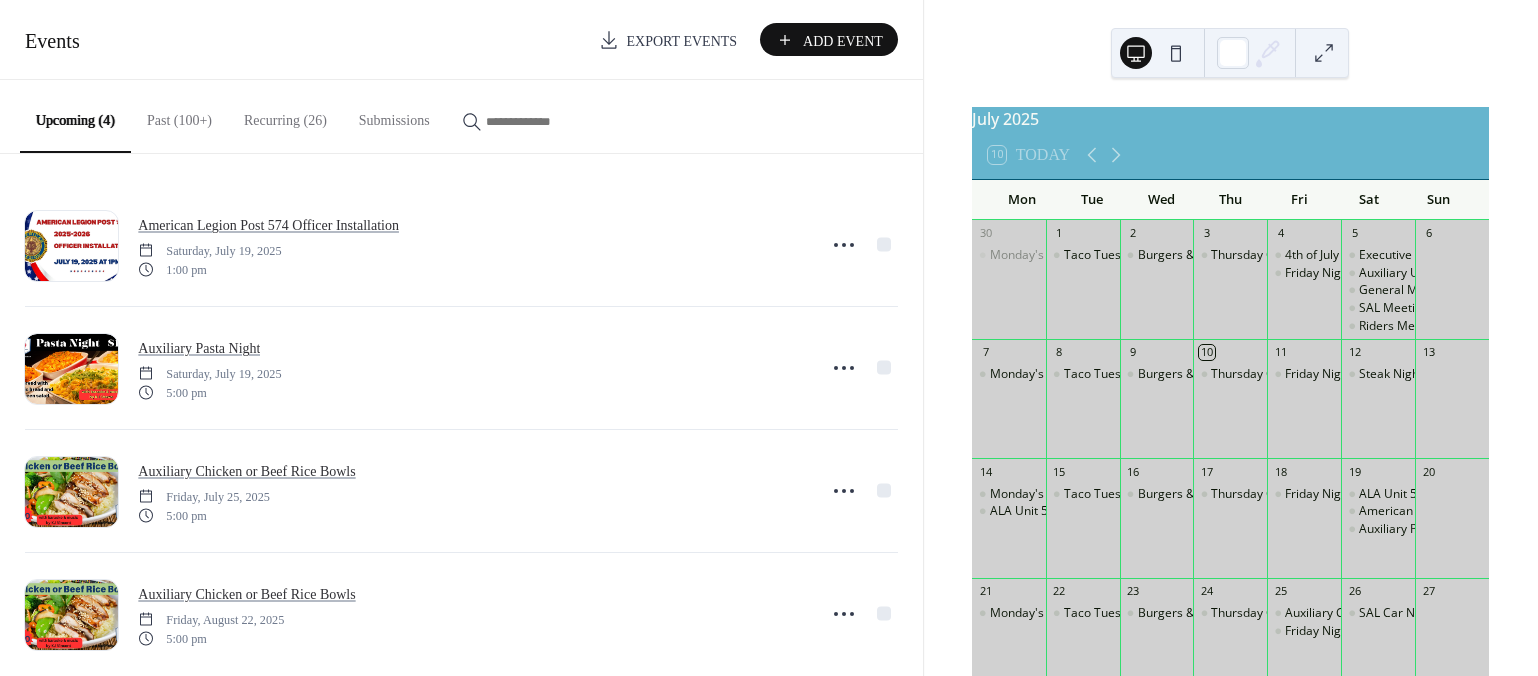 scroll, scrollTop: 0, scrollLeft: 0, axis: both 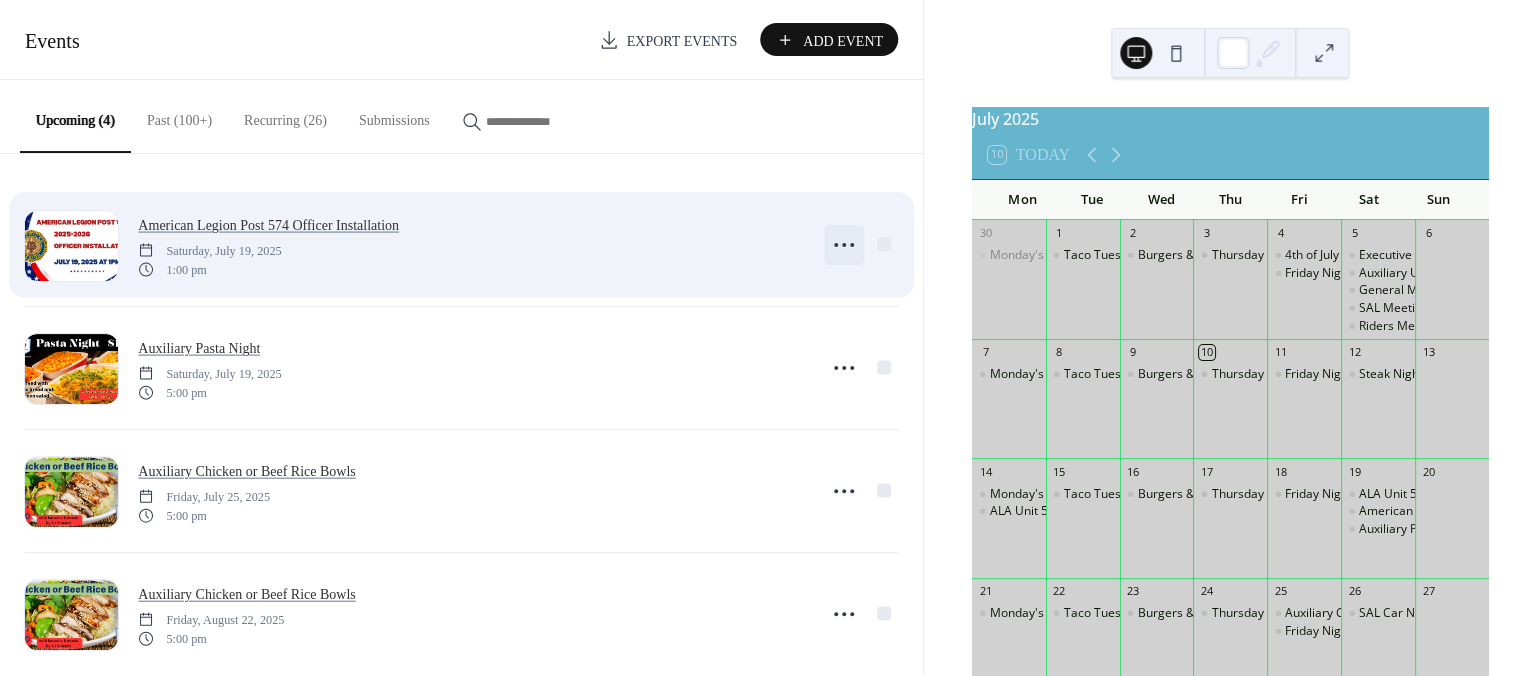 click 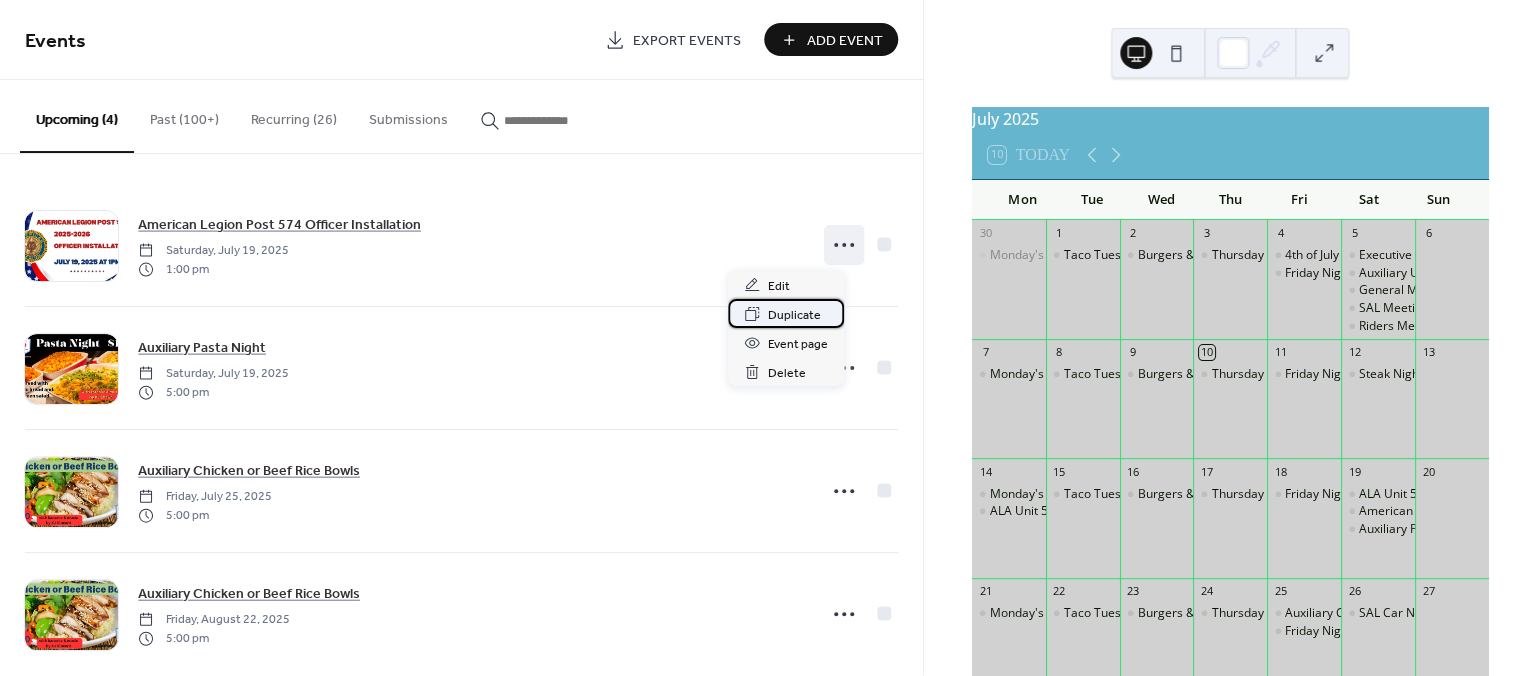 click on "Duplicate" at bounding box center (794, 315) 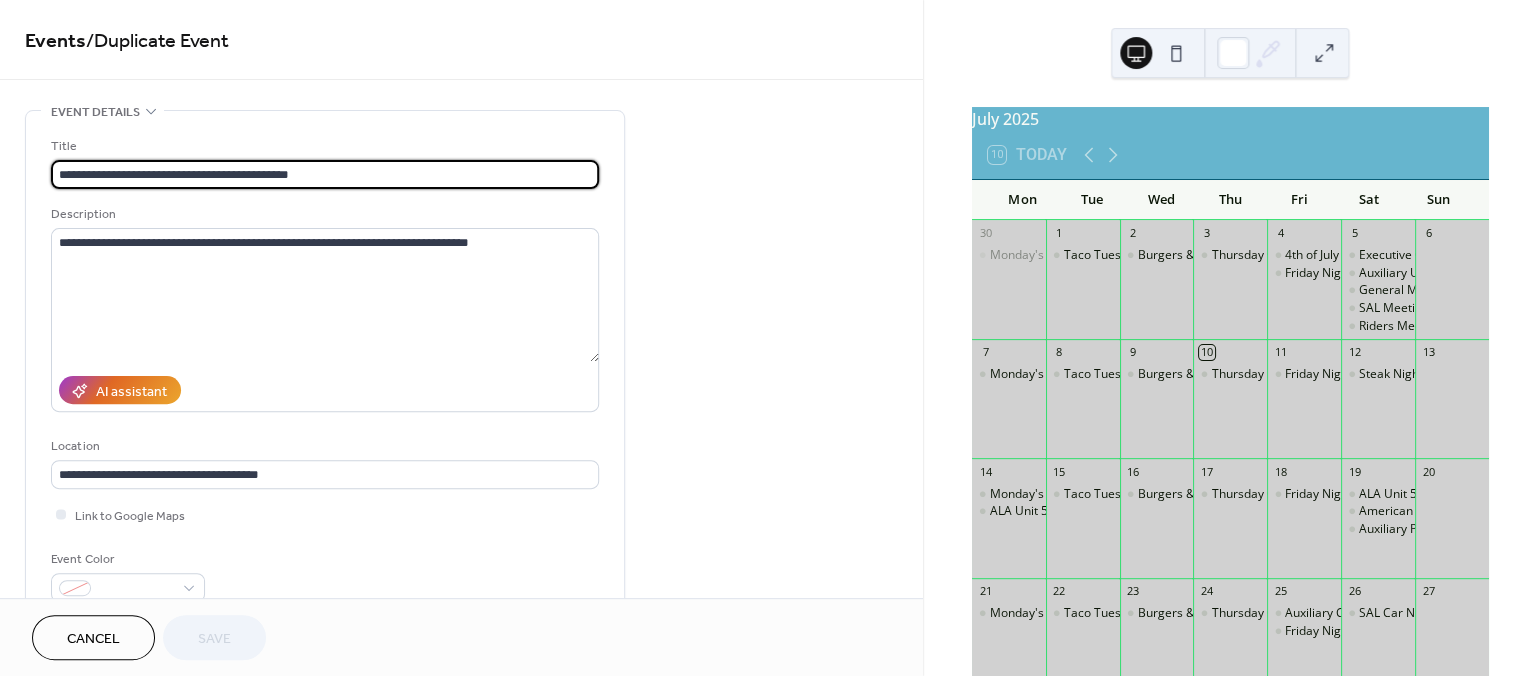 click on "**********" at bounding box center (325, 174) 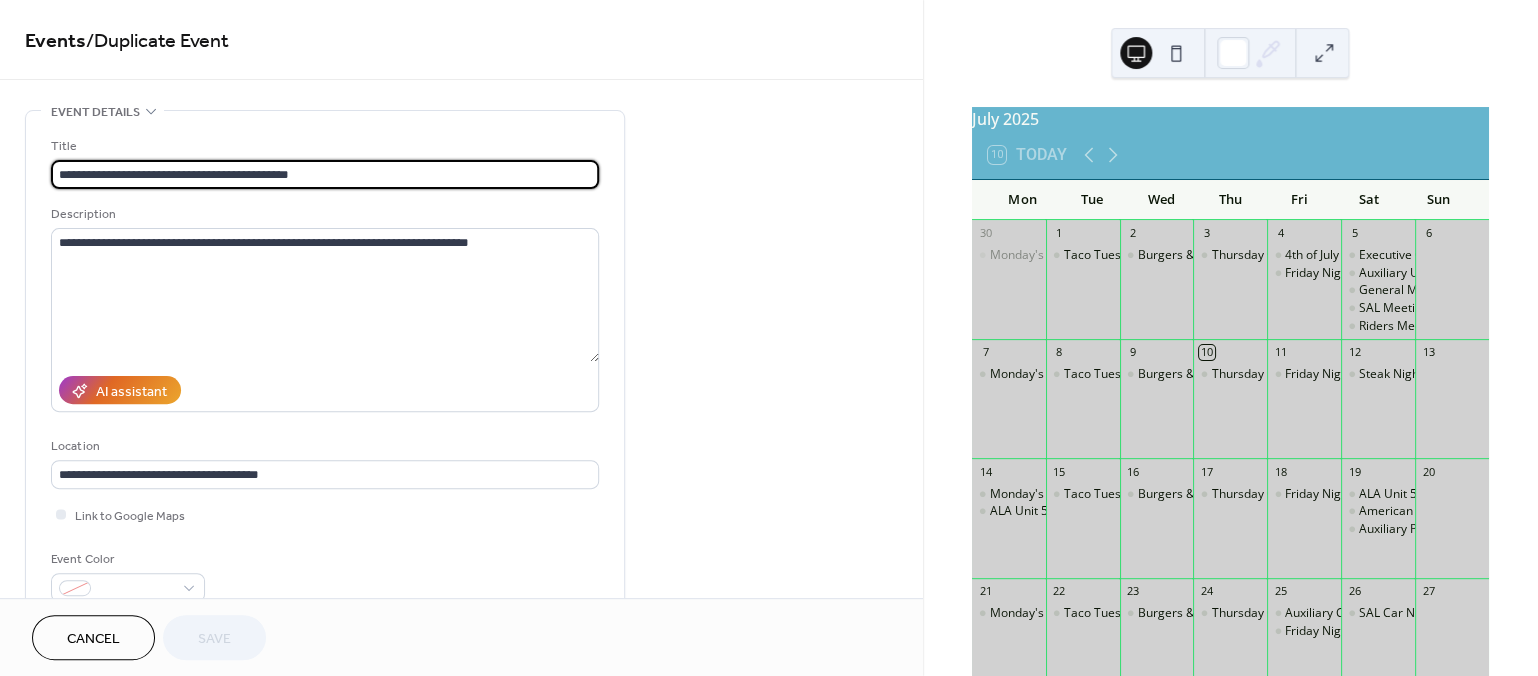 drag, startPoint x: 174, startPoint y: 175, endPoint x: 153, endPoint y: 175, distance: 21 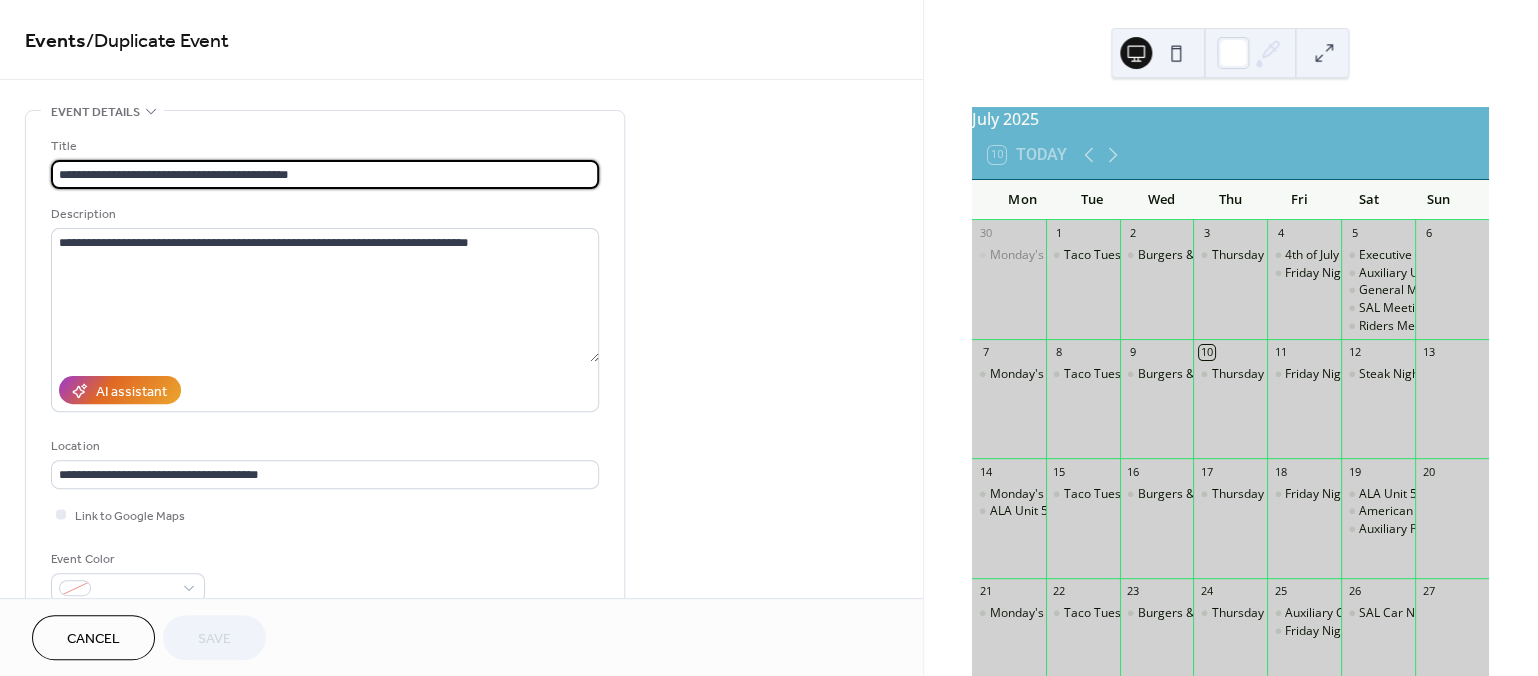 click on "**********" at bounding box center [325, 174] 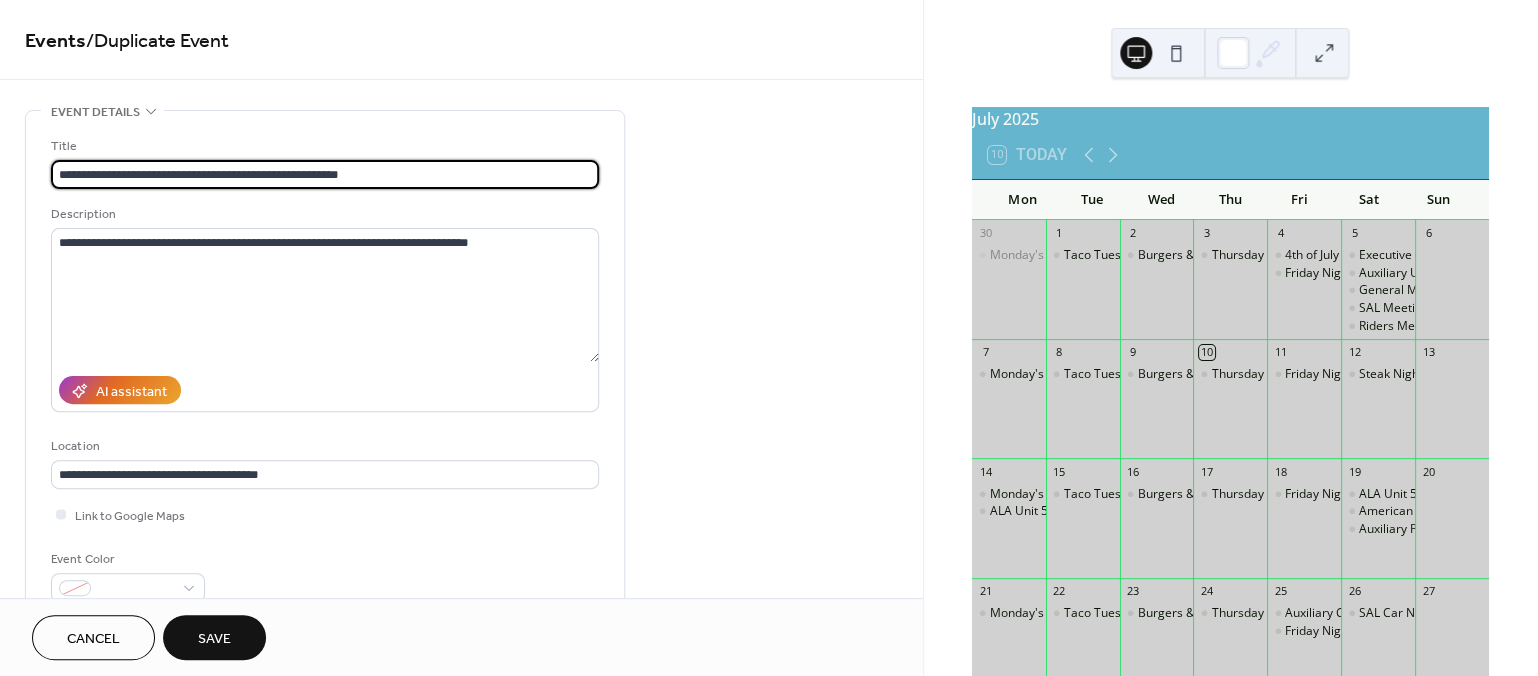 drag, startPoint x: 219, startPoint y: 173, endPoint x: 153, endPoint y: 173, distance: 66 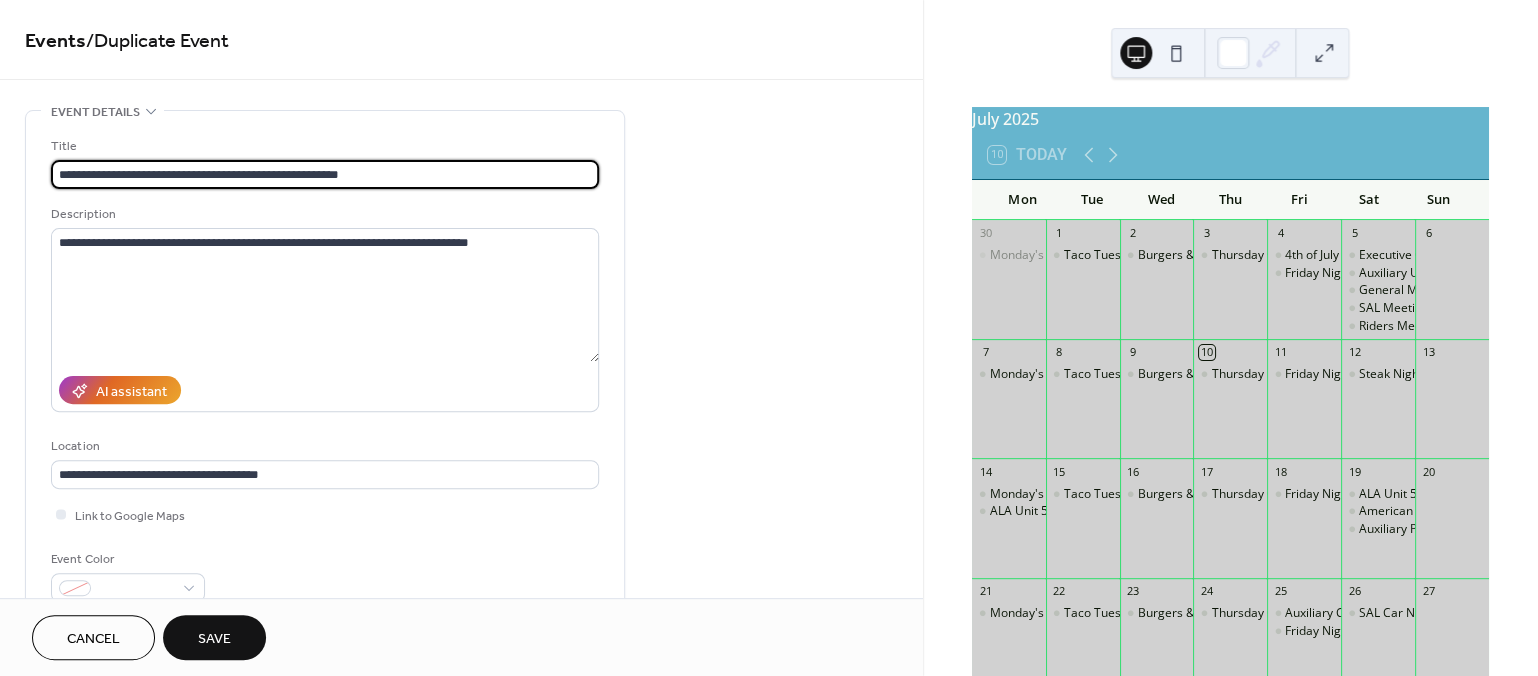 click on "**********" at bounding box center [325, 174] 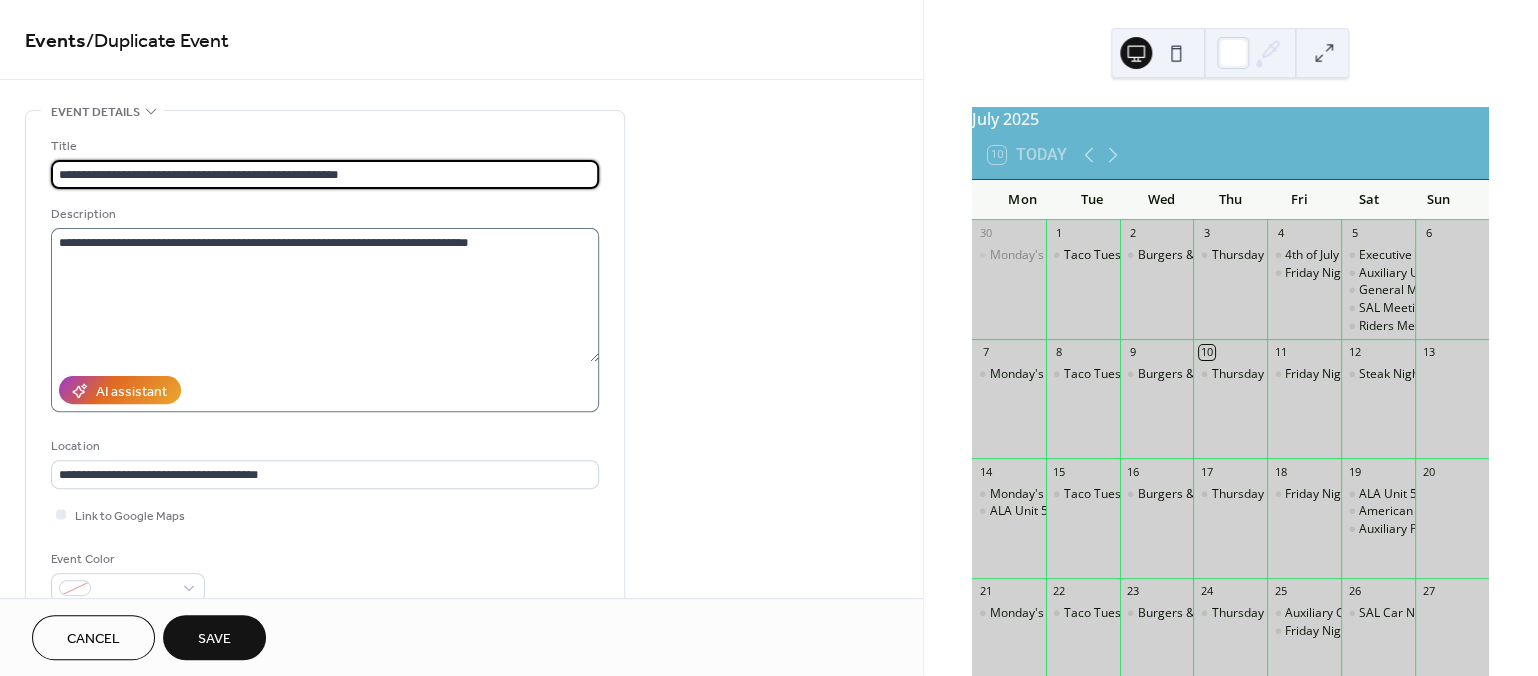 type on "**********" 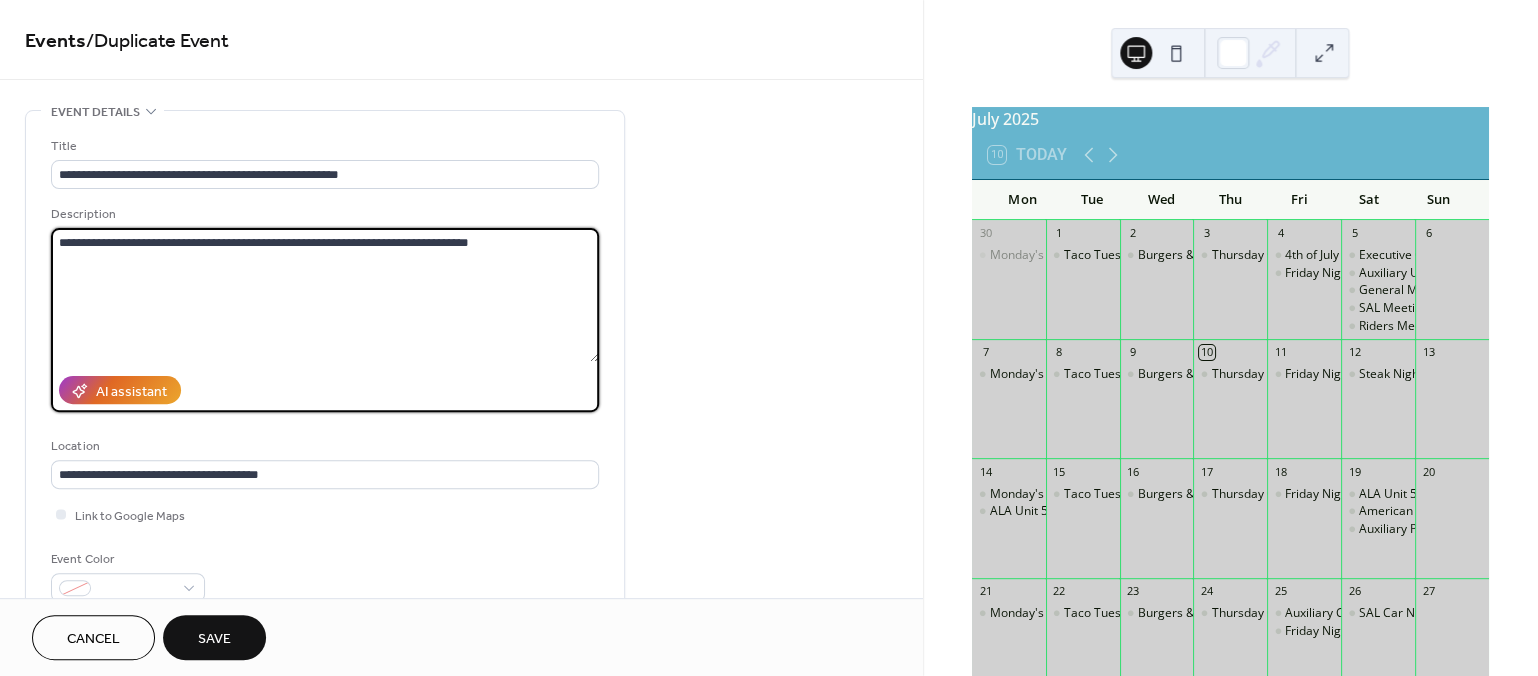 drag, startPoint x: 203, startPoint y: 244, endPoint x: 175, endPoint y: 244, distance: 28 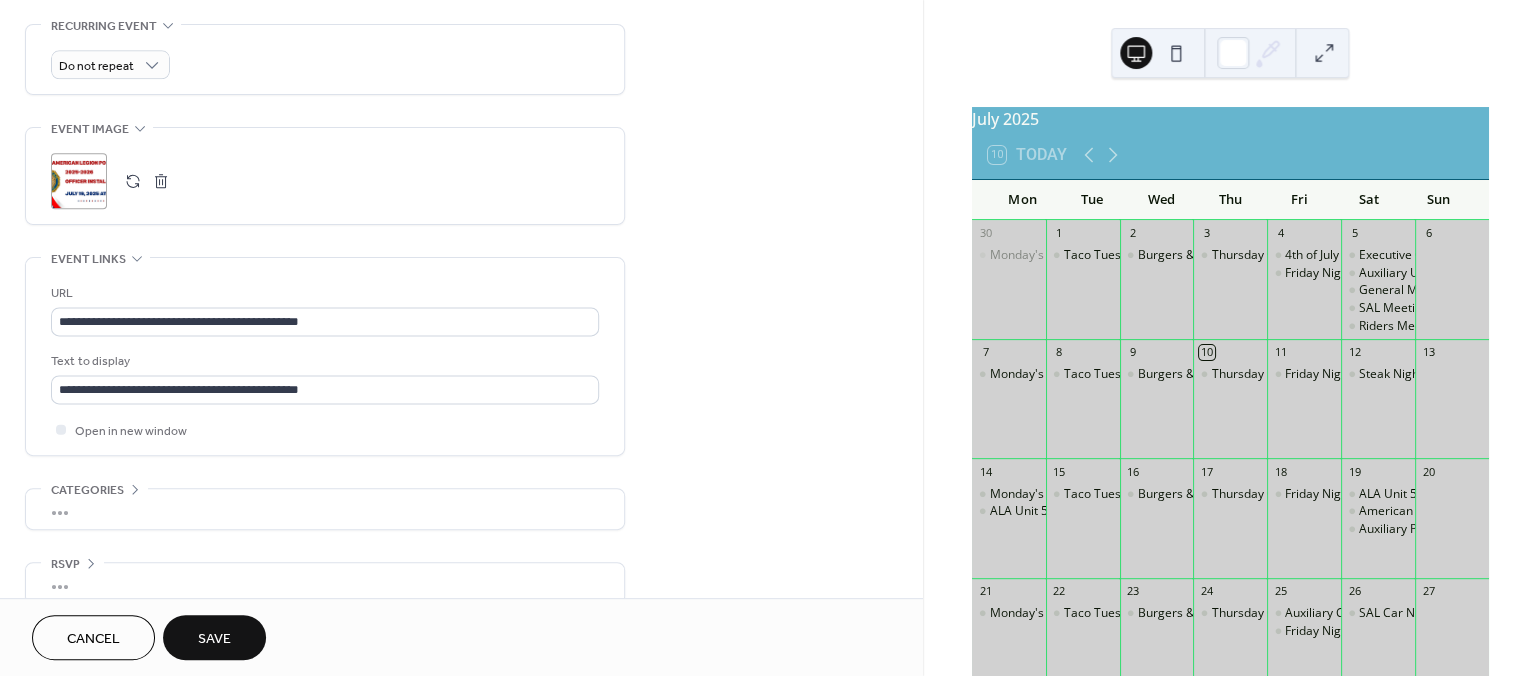 scroll, scrollTop: 871, scrollLeft: 0, axis: vertical 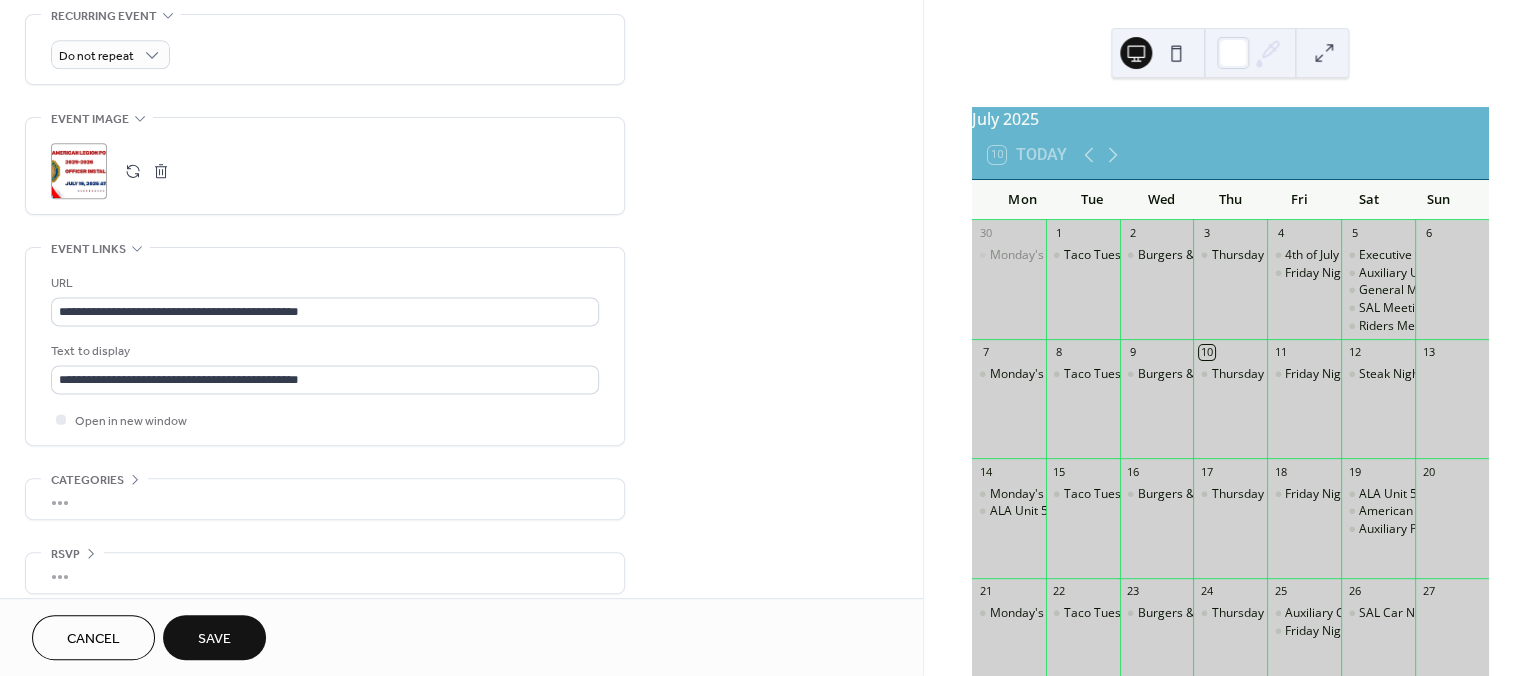 type on "**********" 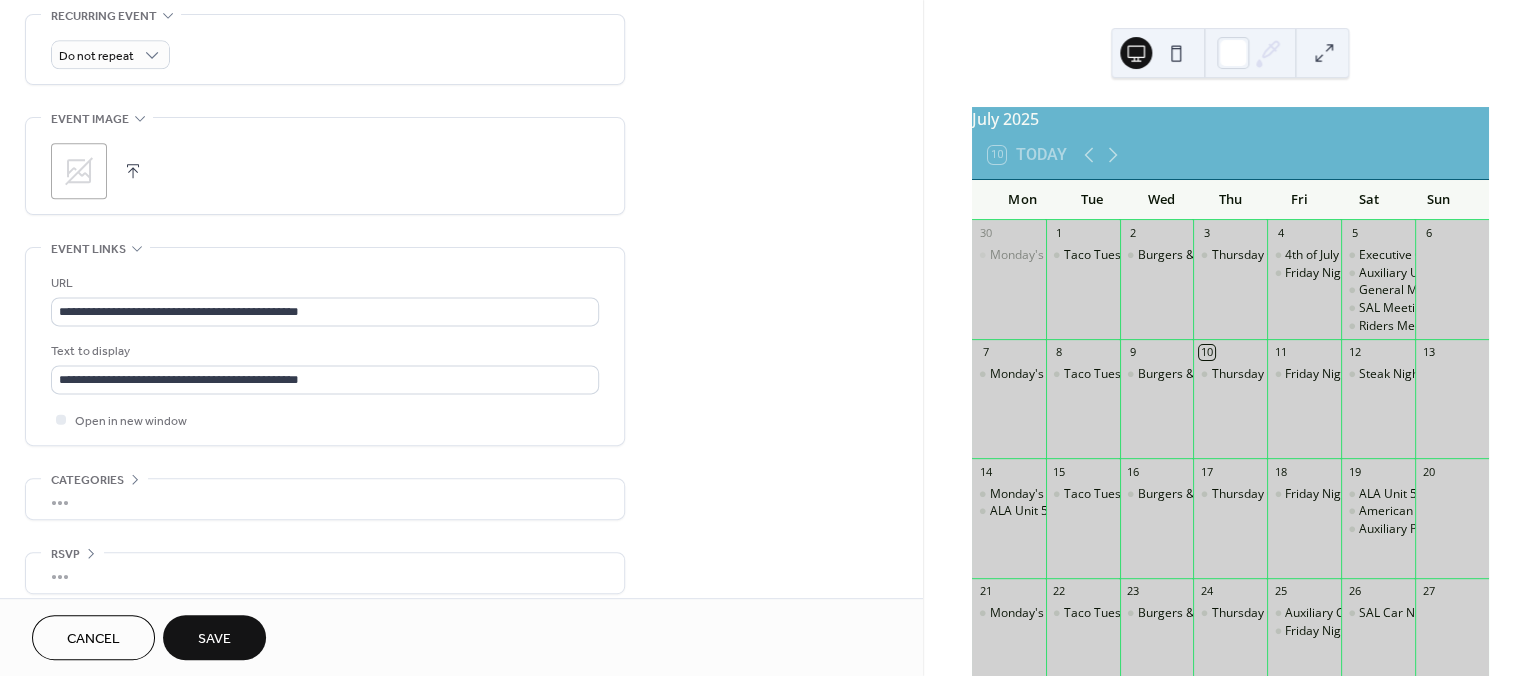 click at bounding box center (133, 171) 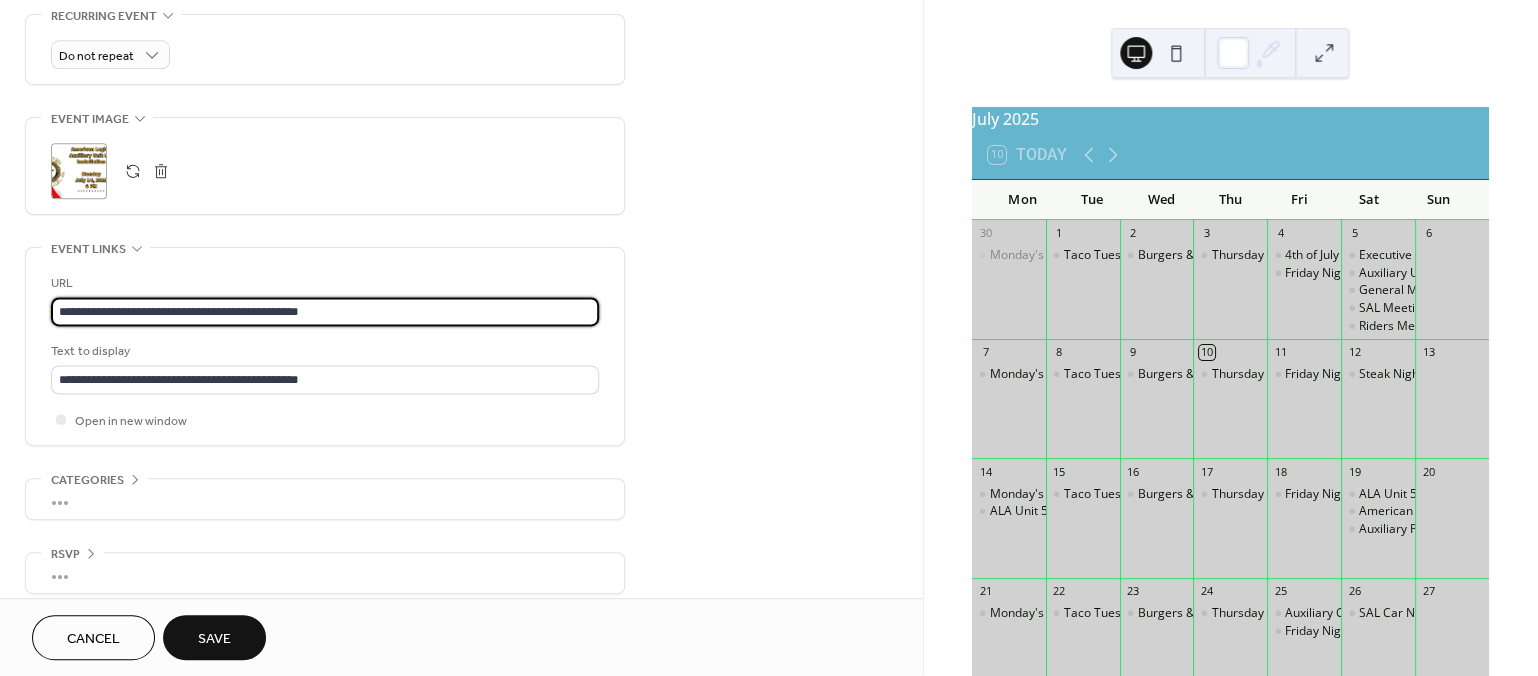 drag, startPoint x: 424, startPoint y: 328, endPoint x: -85, endPoint y: 359, distance: 509.94315 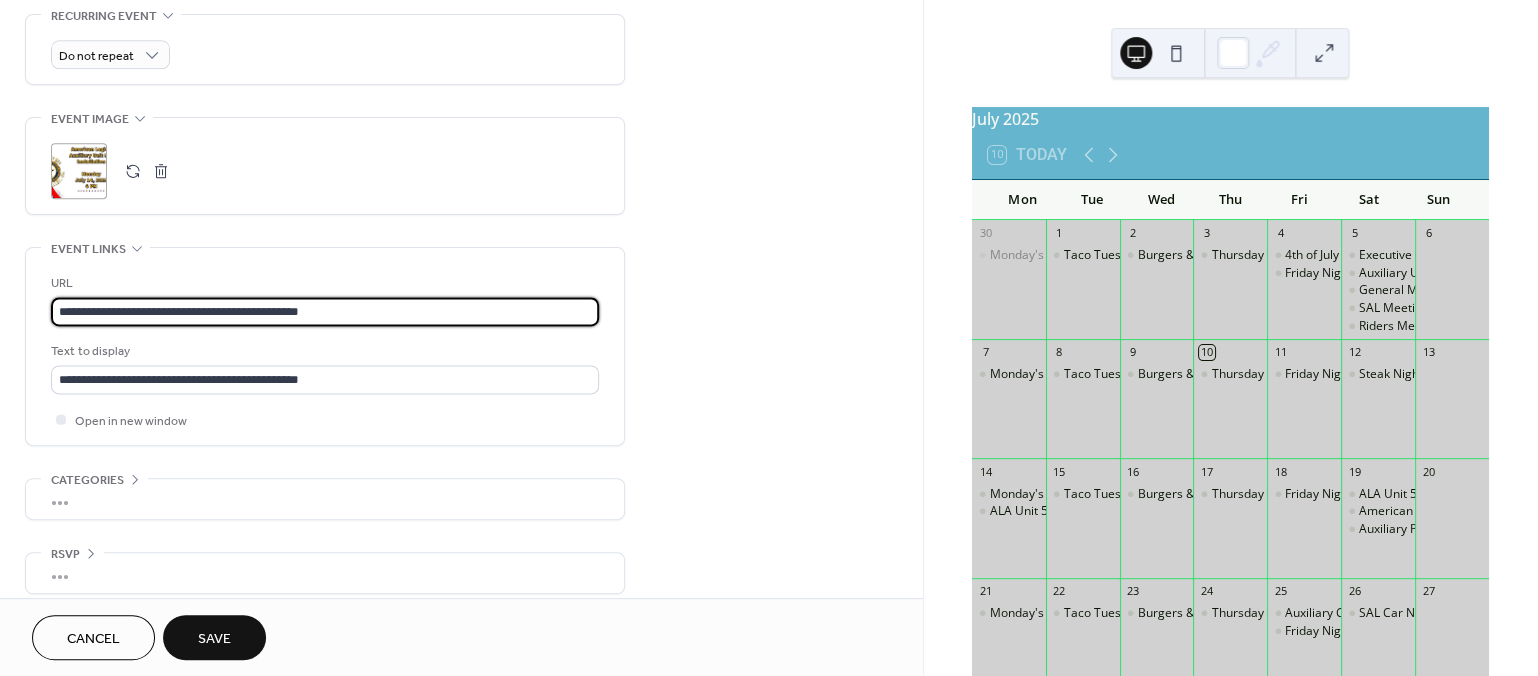 click on "**********" at bounding box center [325, 311] 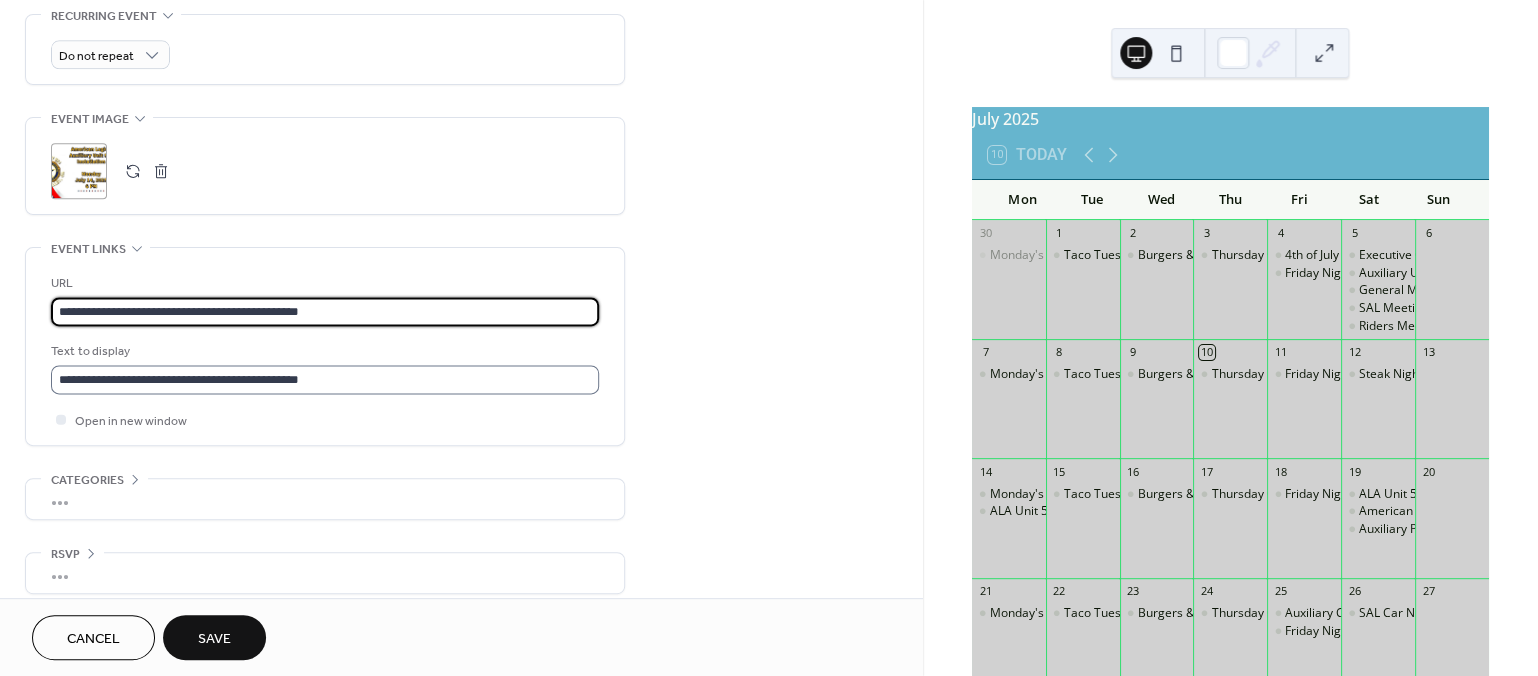 type on "**********" 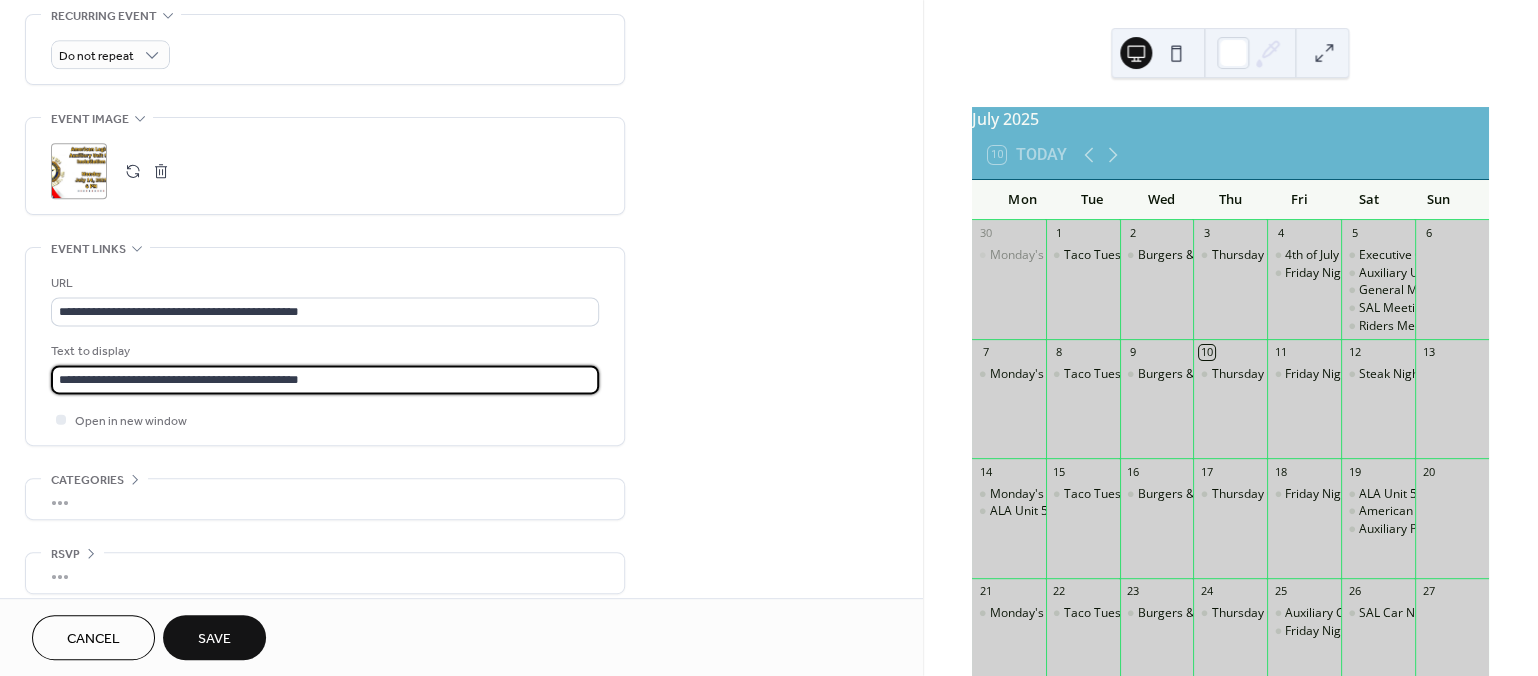 drag, startPoint x: 383, startPoint y: 395, endPoint x: -85, endPoint y: 428, distance: 469.16202 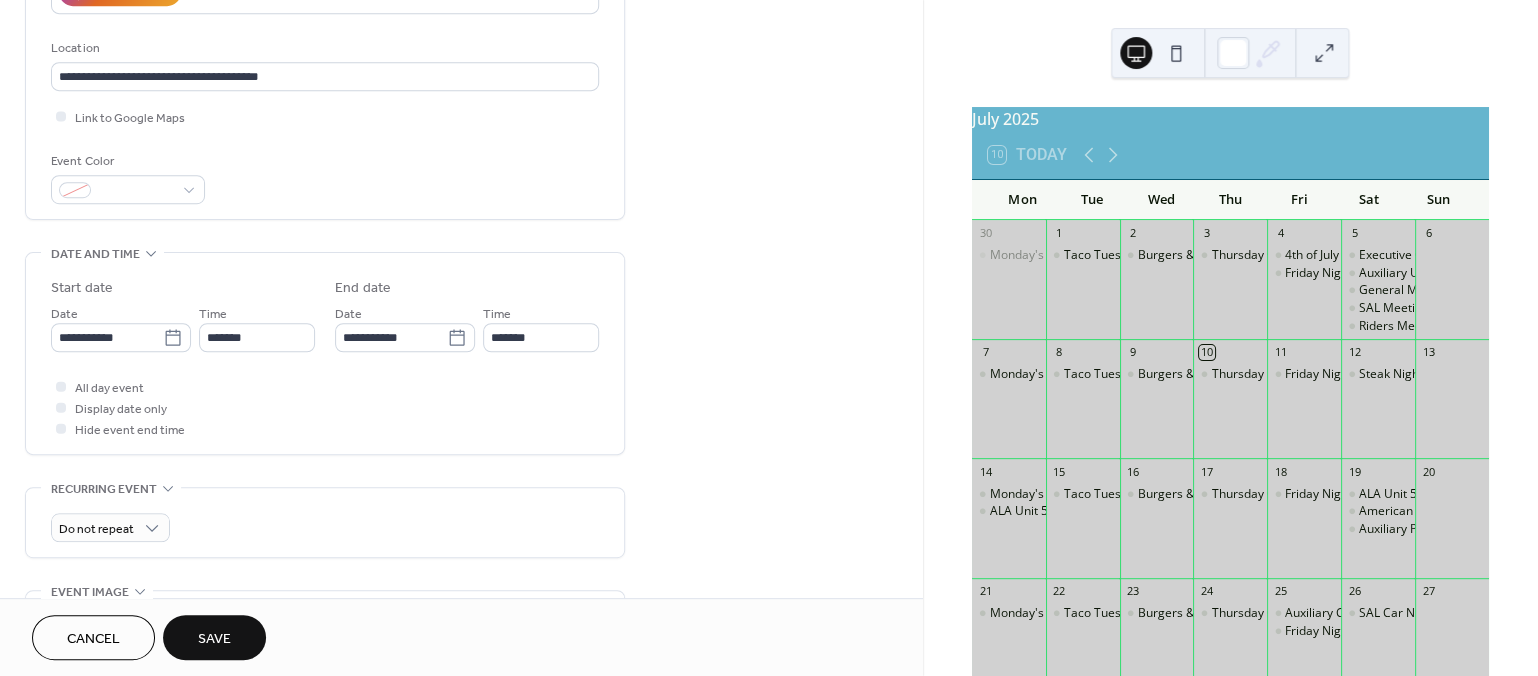 scroll, scrollTop: 388, scrollLeft: 0, axis: vertical 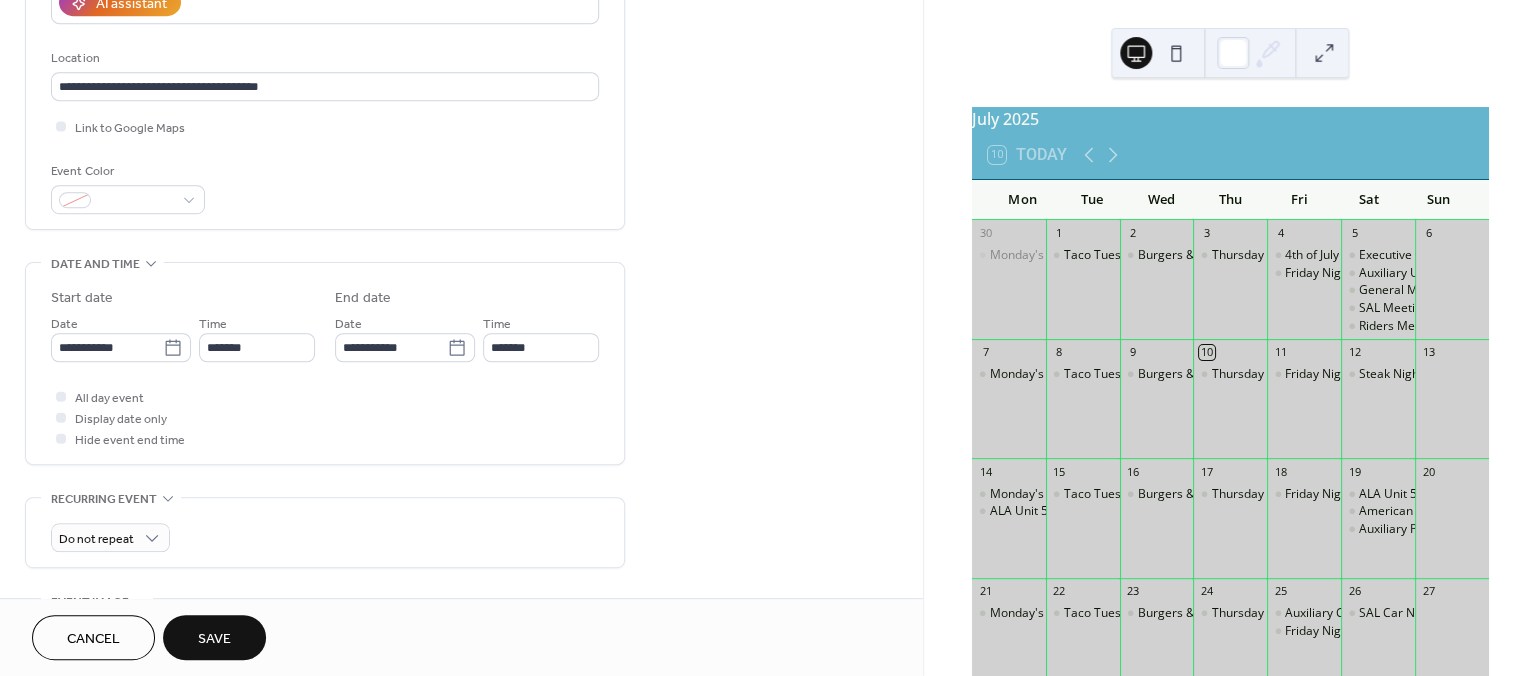 type on "**********" 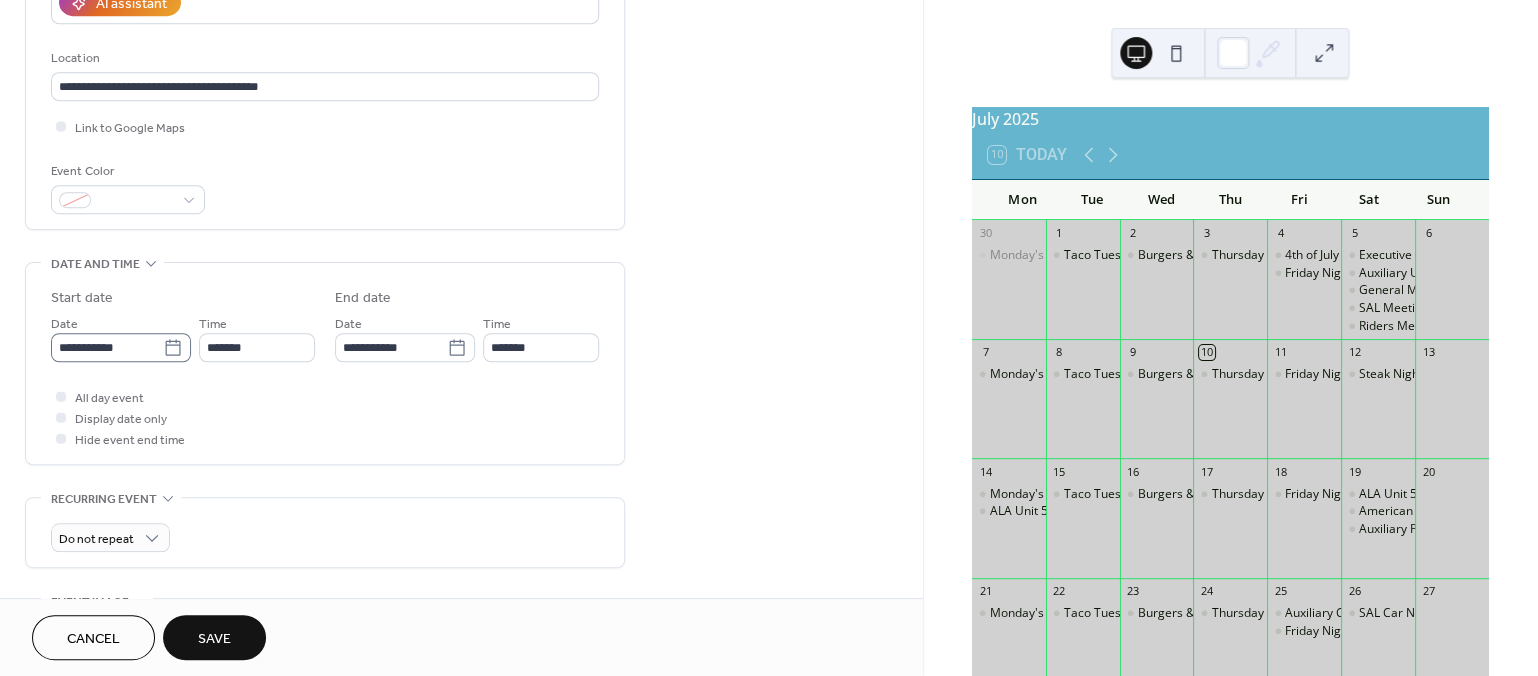 click 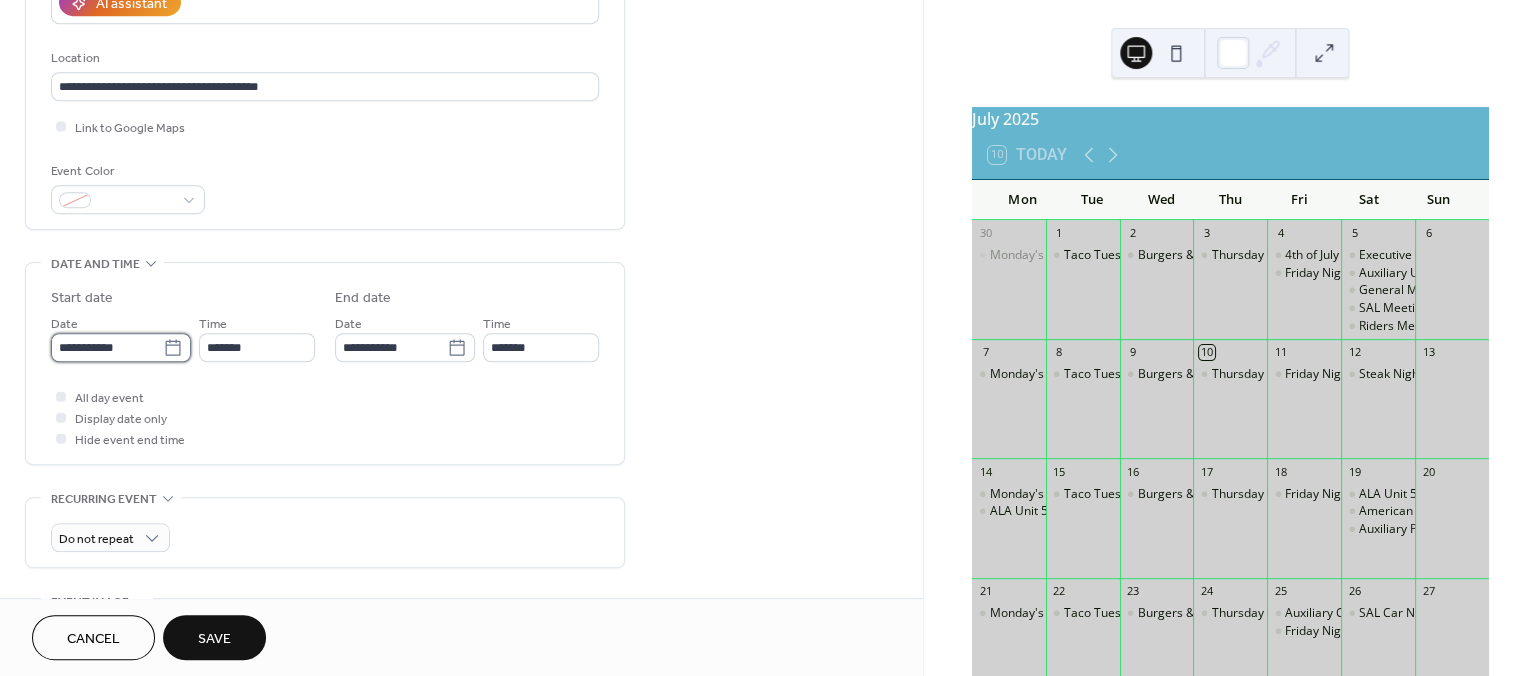 click on "**********" at bounding box center (107, 347) 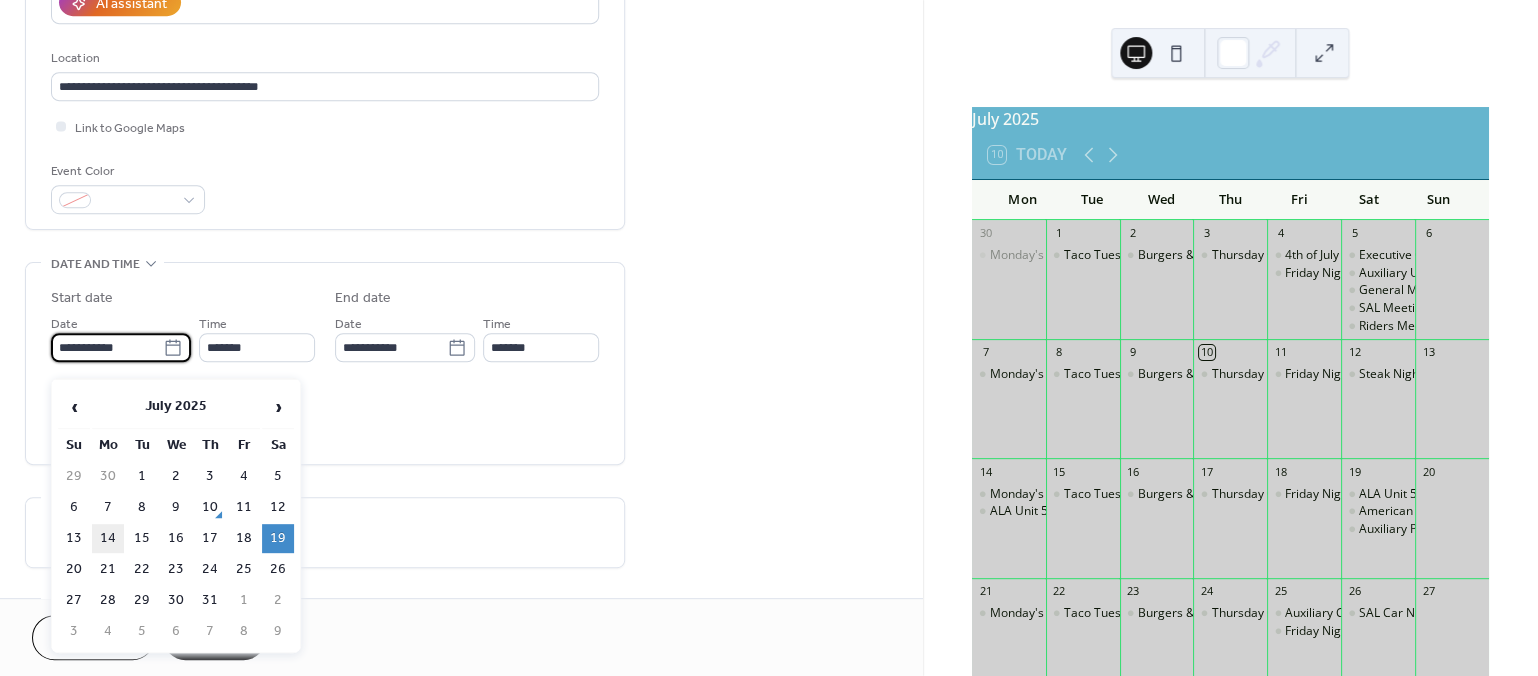 click on "14" at bounding box center [108, 538] 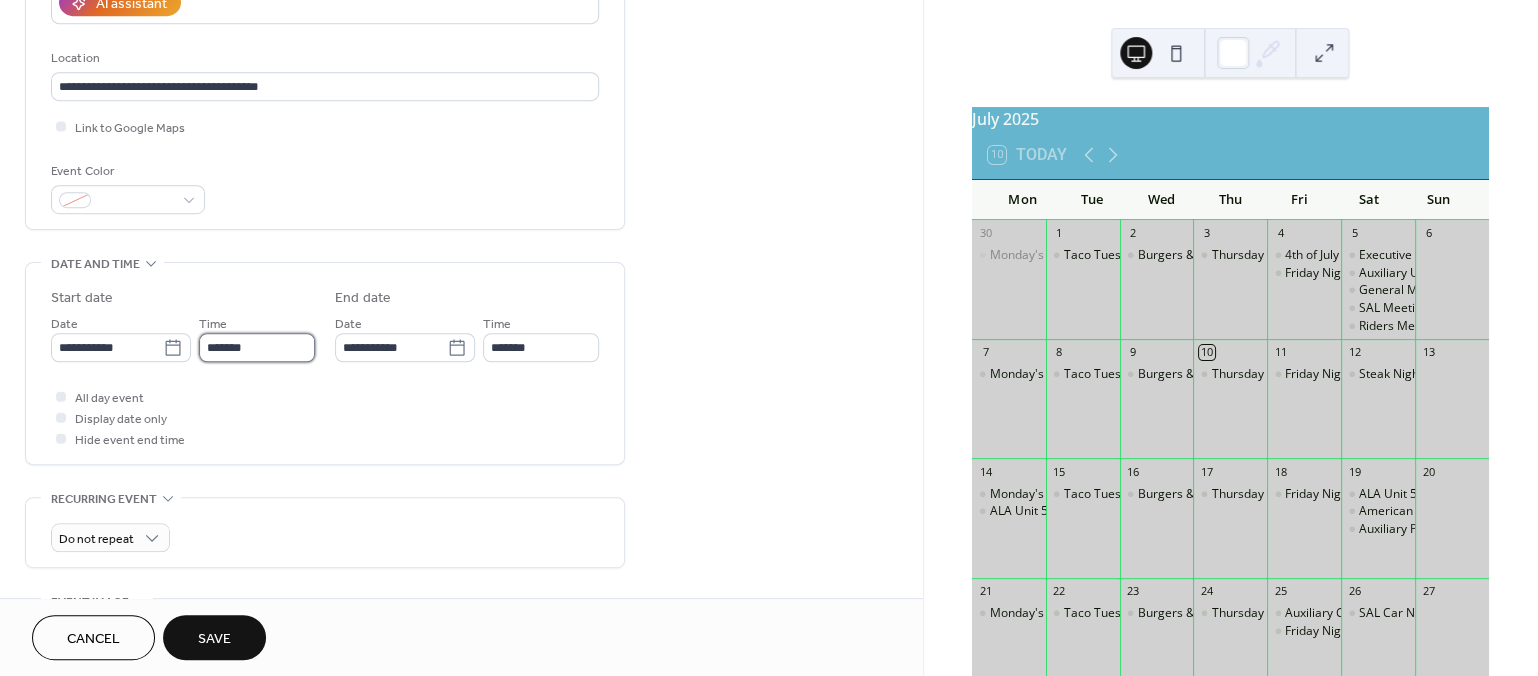 click on "*******" at bounding box center [257, 347] 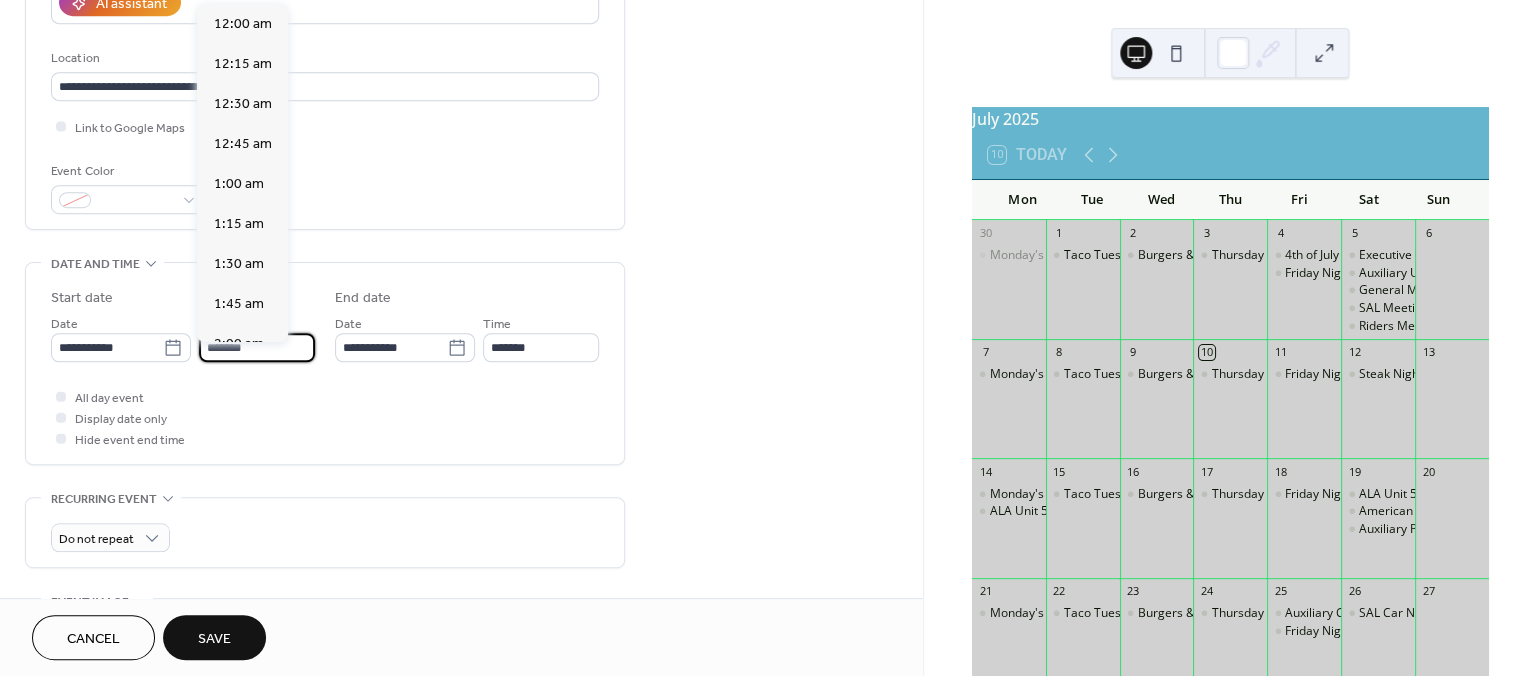 scroll, scrollTop: 2119, scrollLeft: 0, axis: vertical 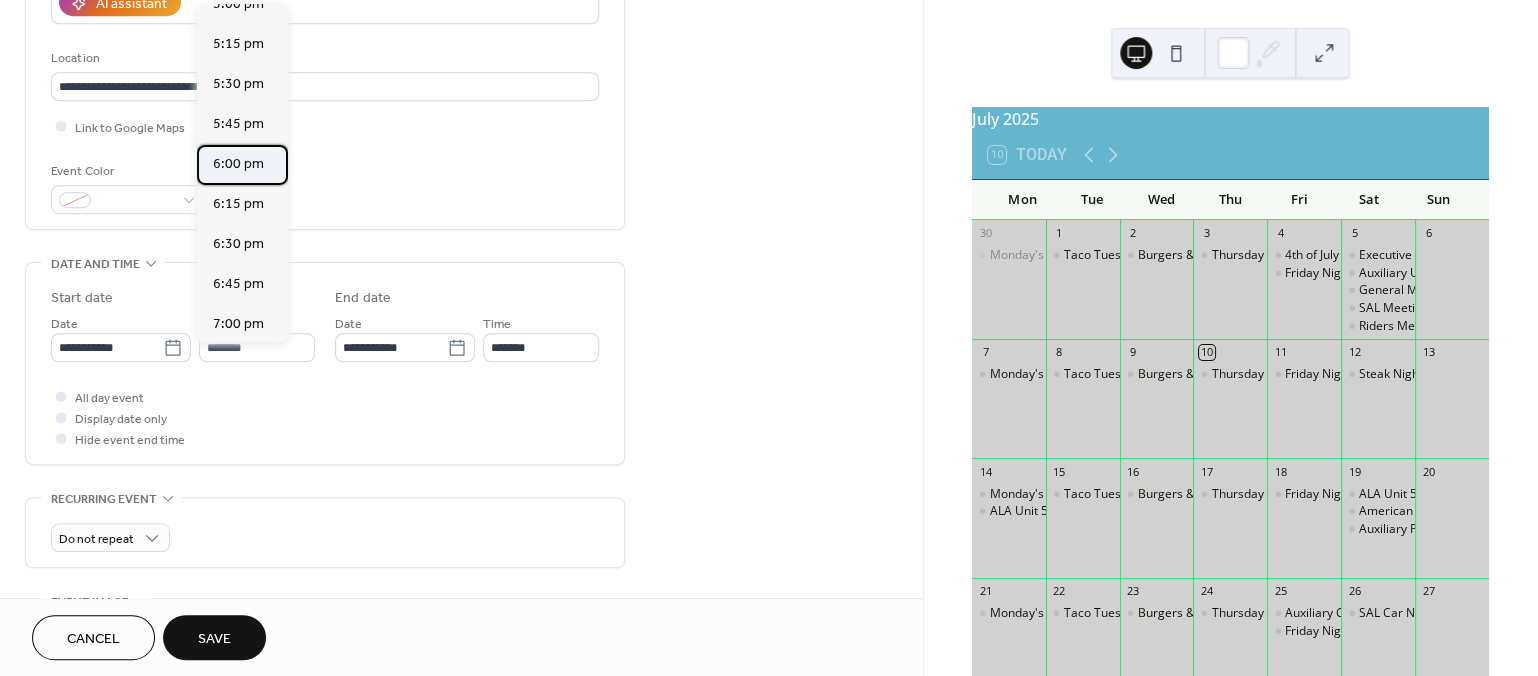 click on "6:00 pm" at bounding box center (238, 165) 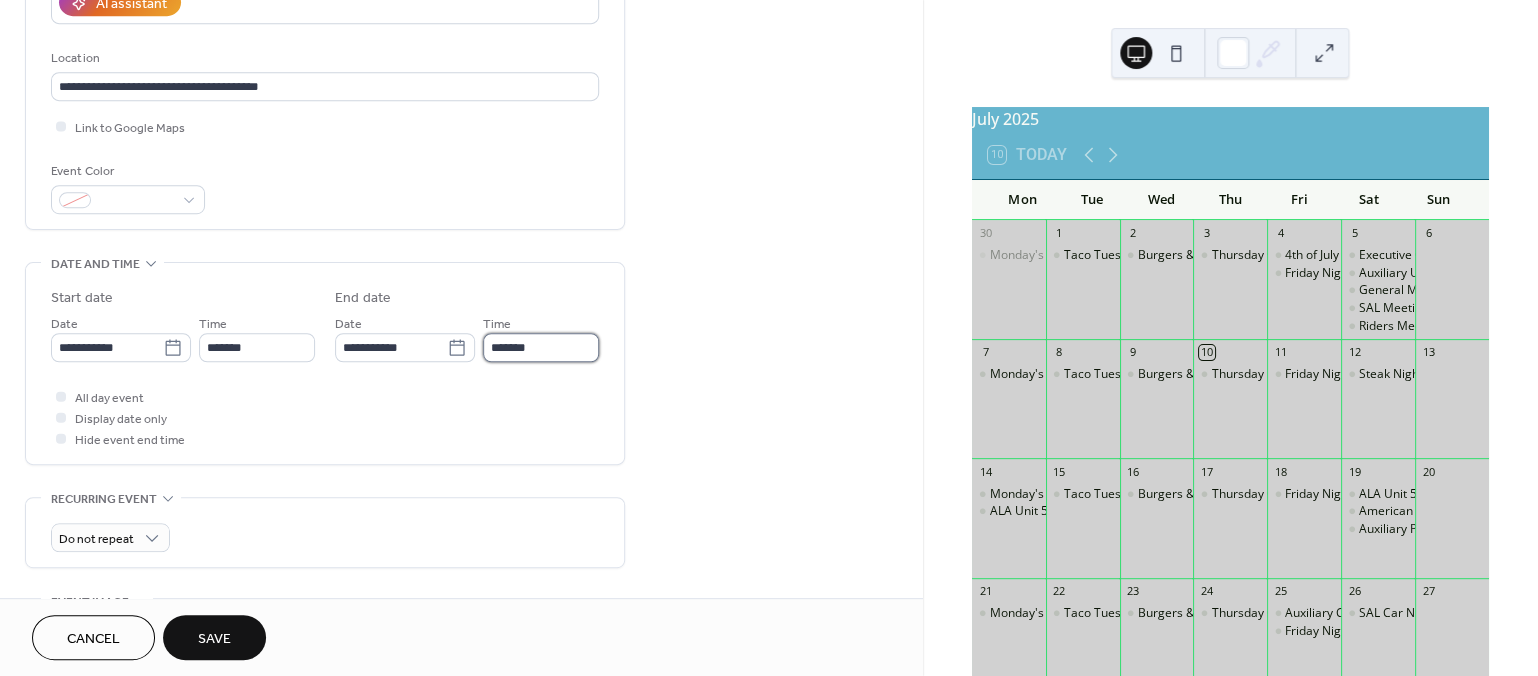 click on "*******" at bounding box center [541, 347] 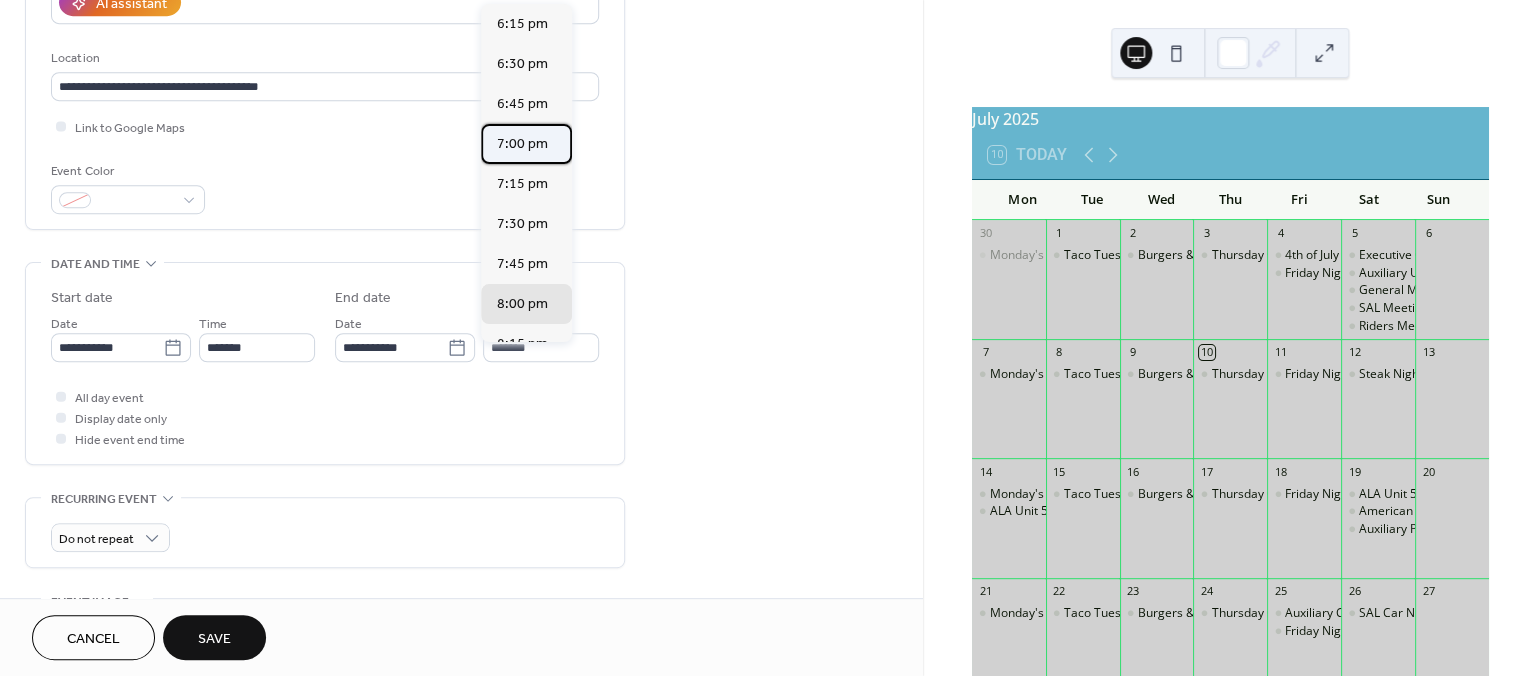 click on "7:00 pm" at bounding box center (522, 144) 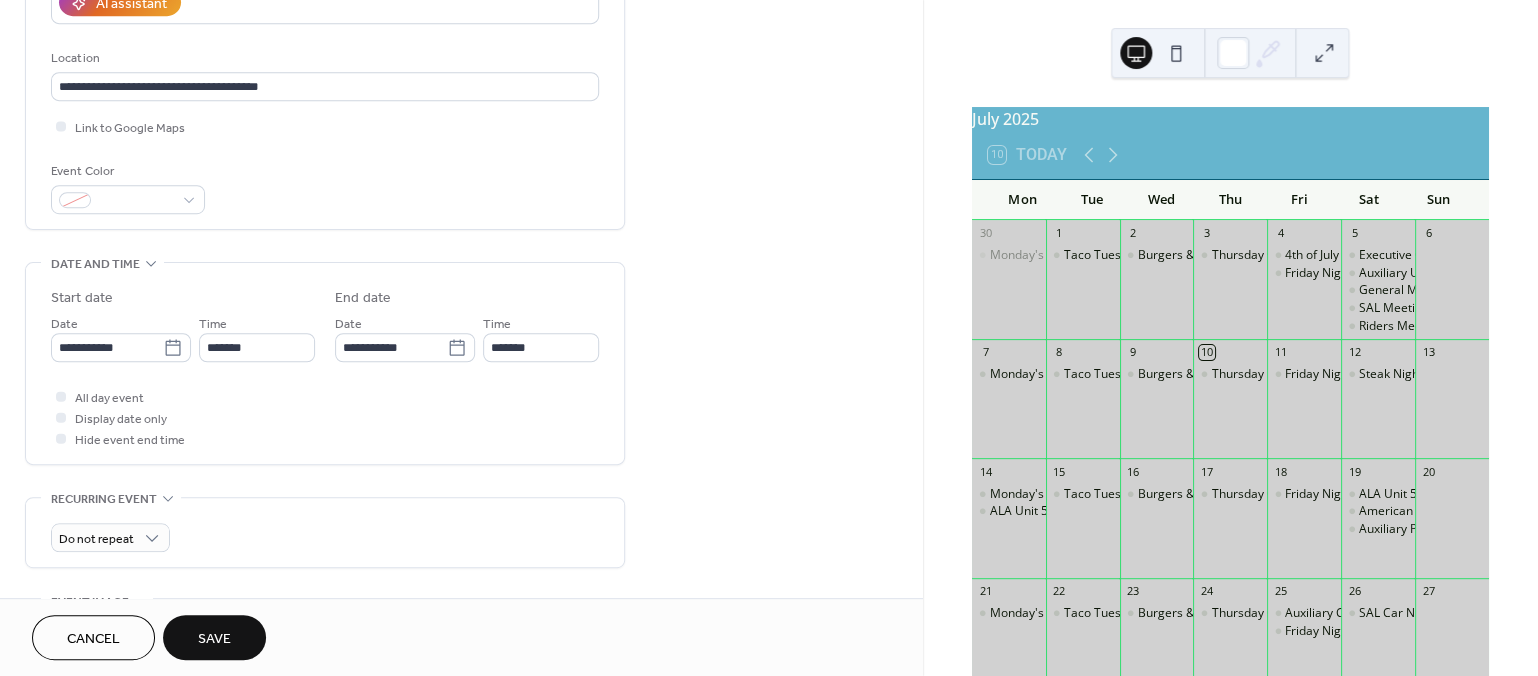 click on "Save" at bounding box center [214, 639] 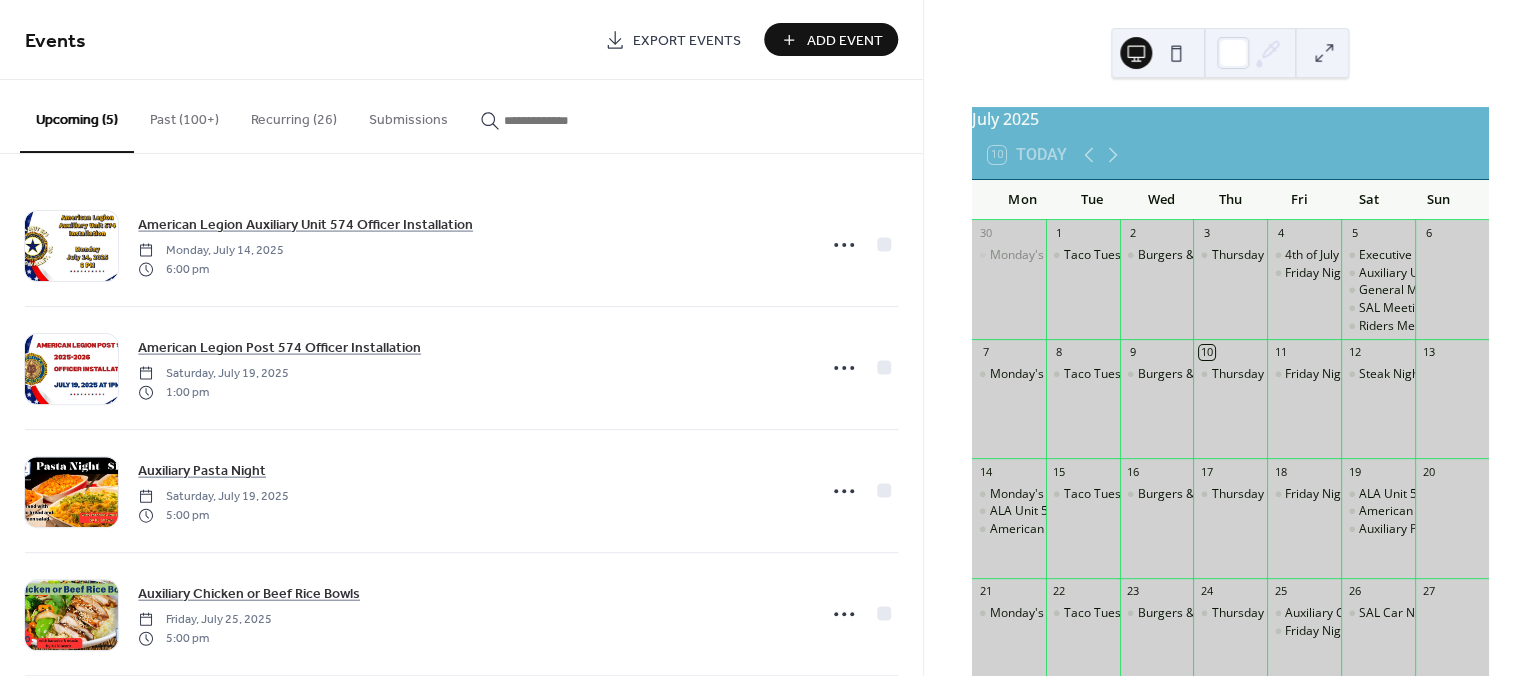 click on "Recurring  (26)" at bounding box center [294, 115] 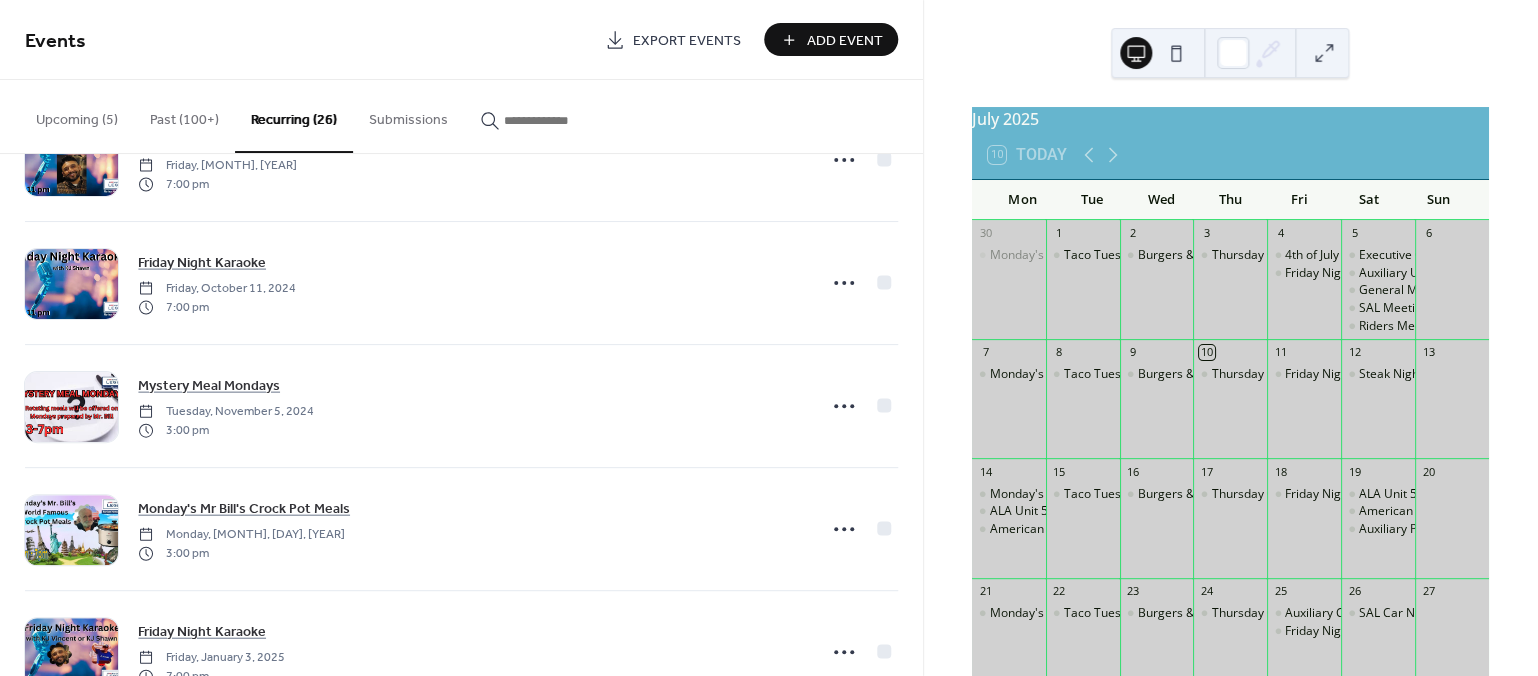 scroll, scrollTop: 1814, scrollLeft: 0, axis: vertical 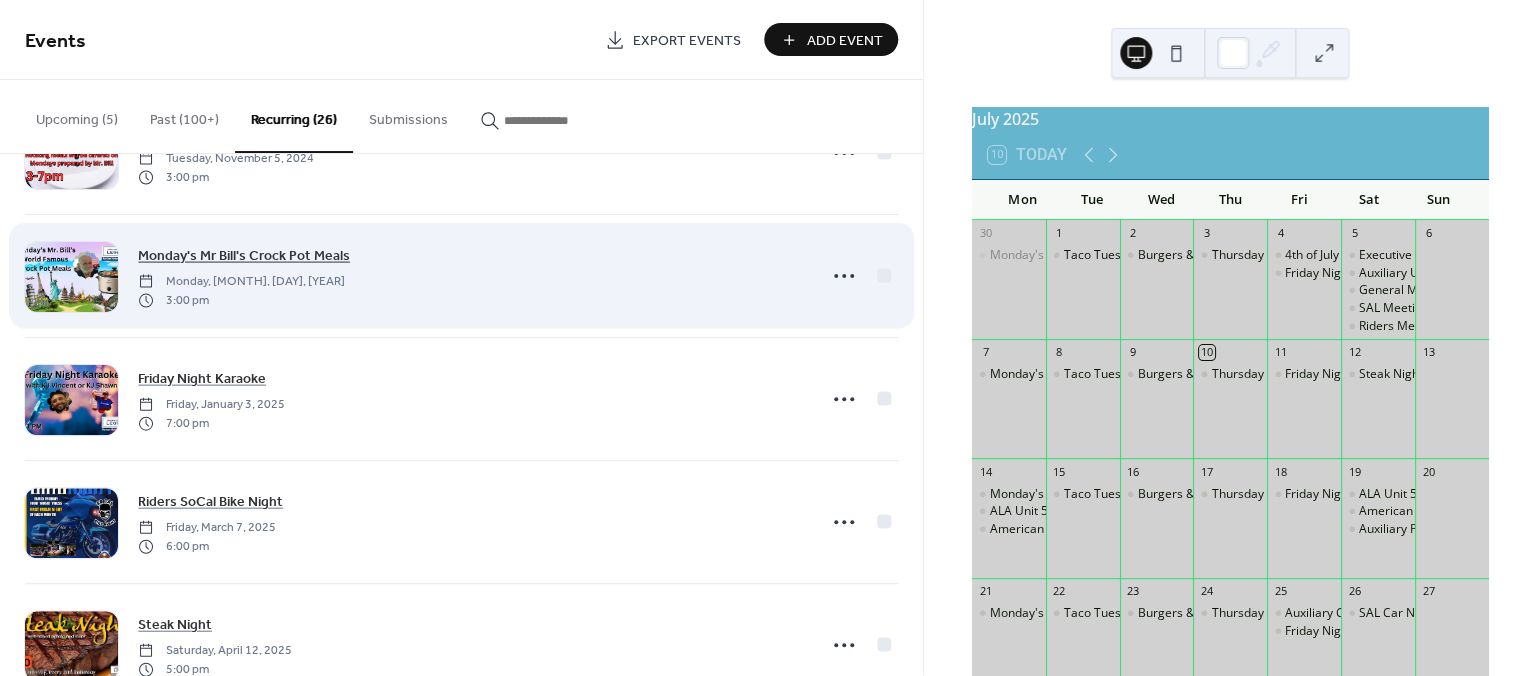 click on "Monday's [PERSON]'s Crock Pot Meals" at bounding box center (244, 256) 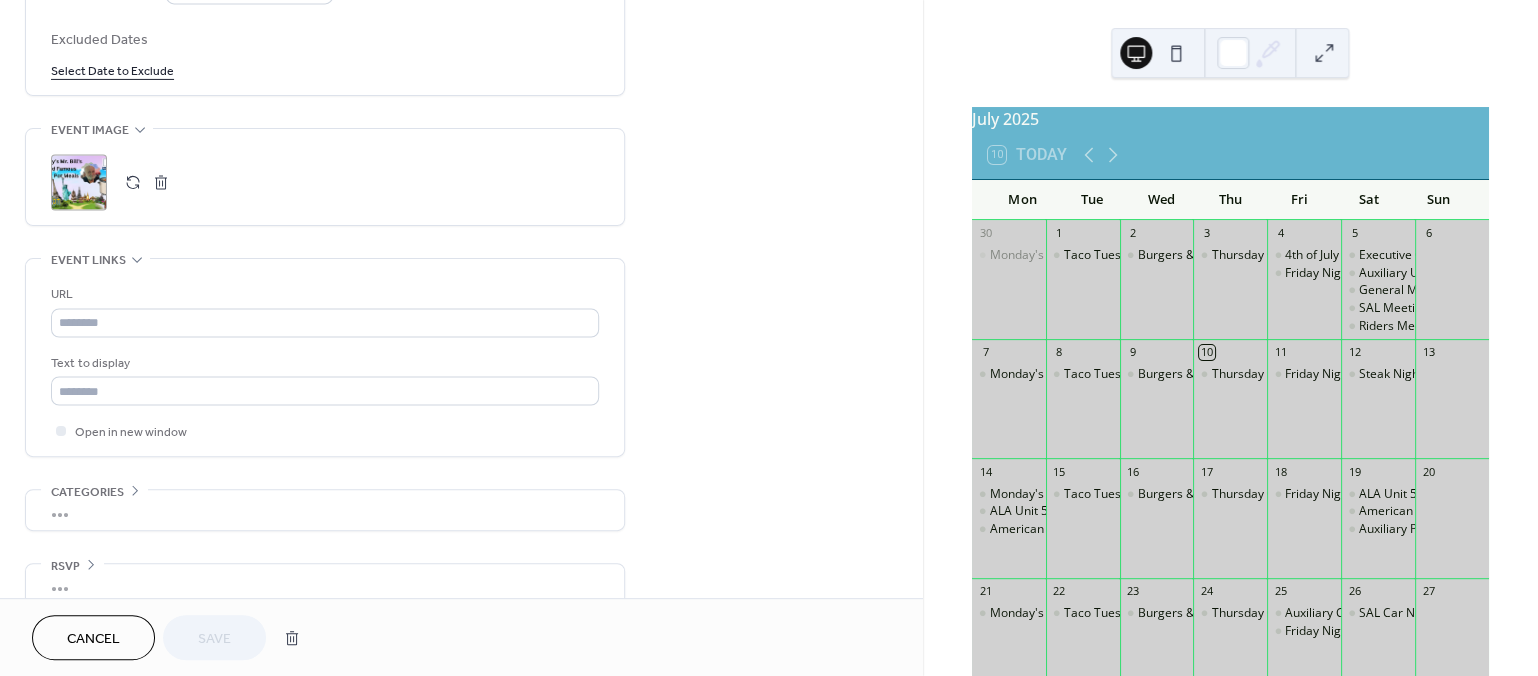 scroll, scrollTop: 1203, scrollLeft: 0, axis: vertical 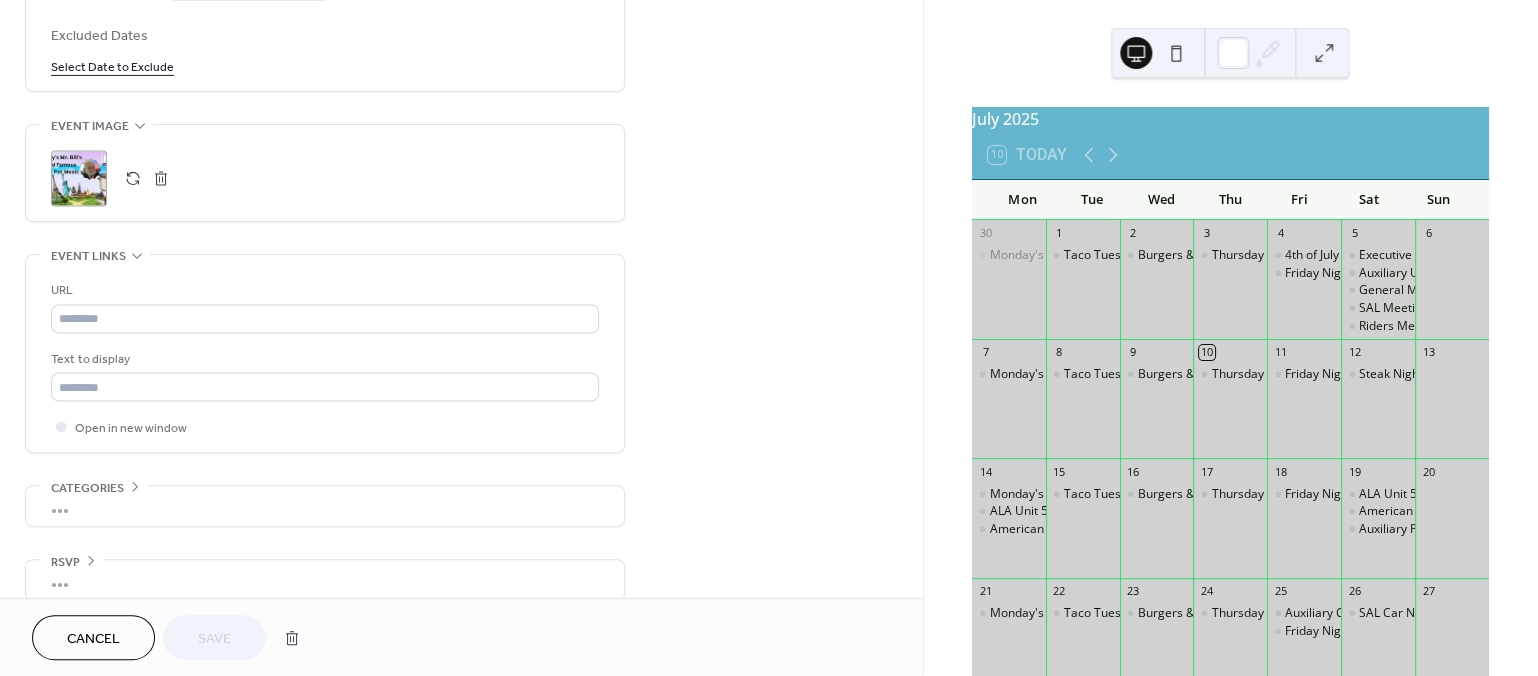 click on "Cancel" at bounding box center (93, 639) 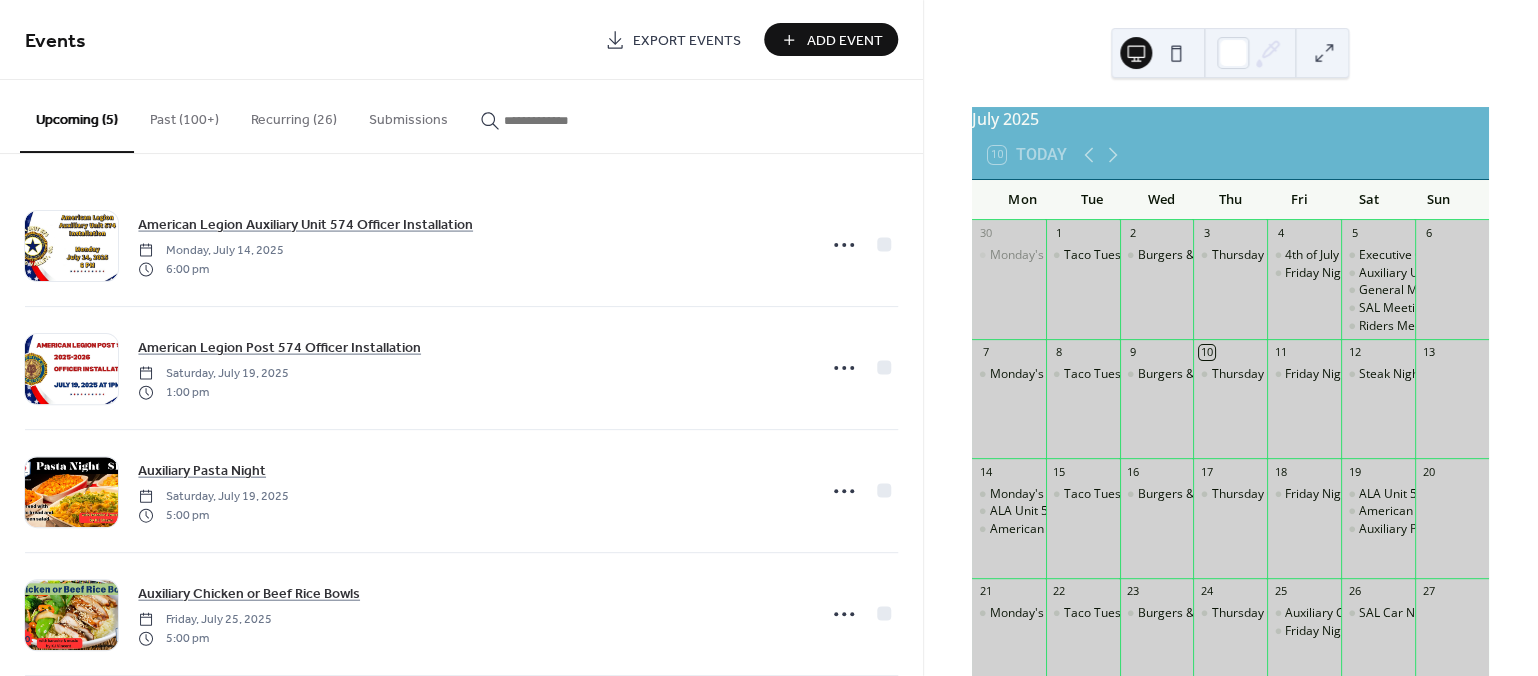 click on "Recurring  (26)" at bounding box center (294, 115) 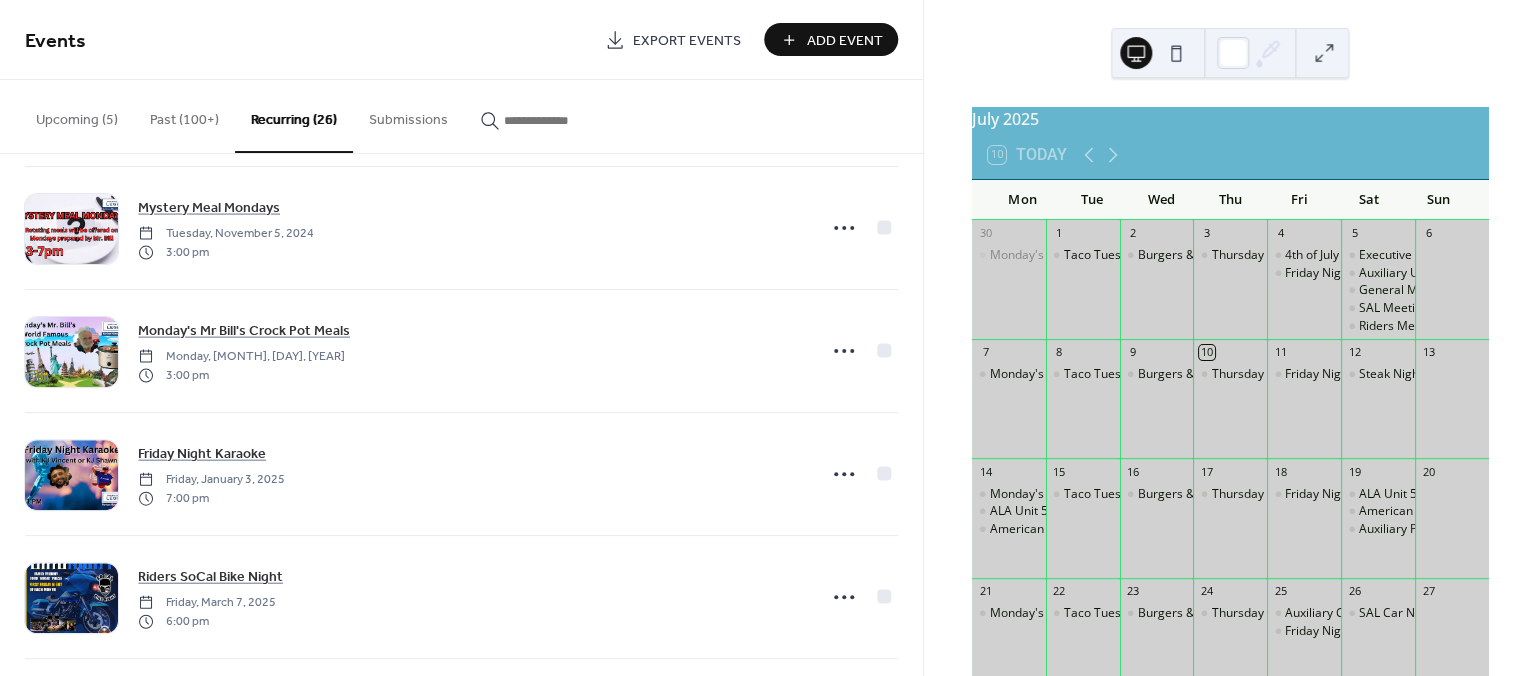 scroll, scrollTop: 1746, scrollLeft: 0, axis: vertical 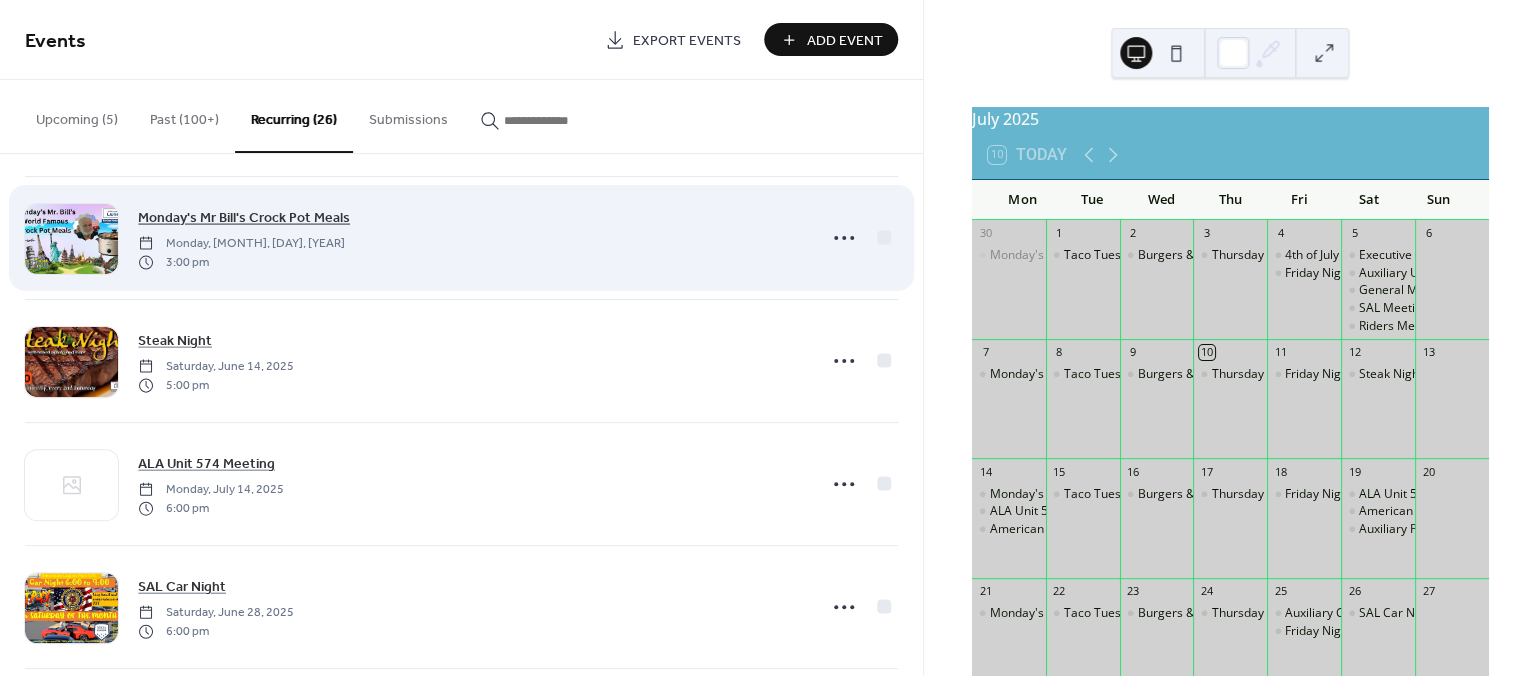 click on "Monday's [PERSON]'s Crock Pot Meals" at bounding box center (244, 218) 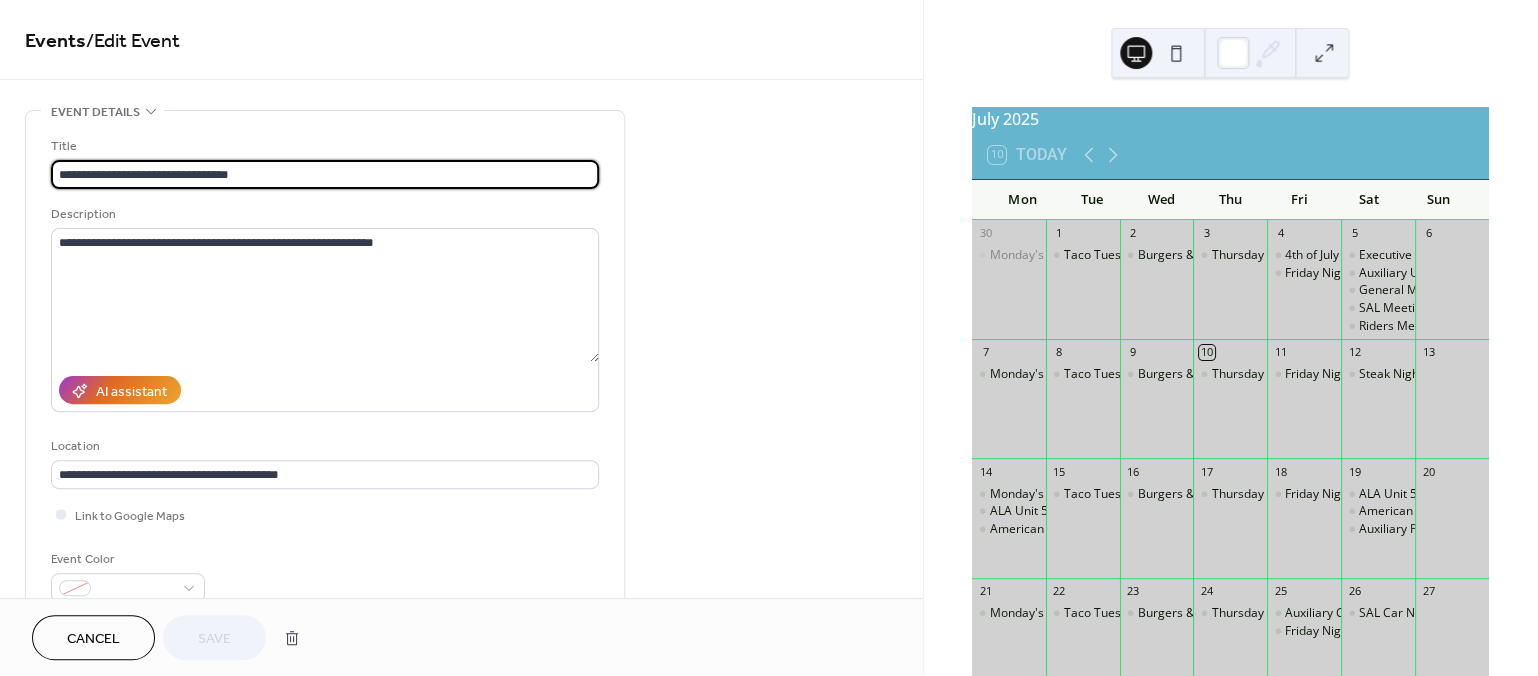 drag, startPoint x: 914, startPoint y: 90, endPoint x: 921, endPoint y: 170, distance: 80.305664 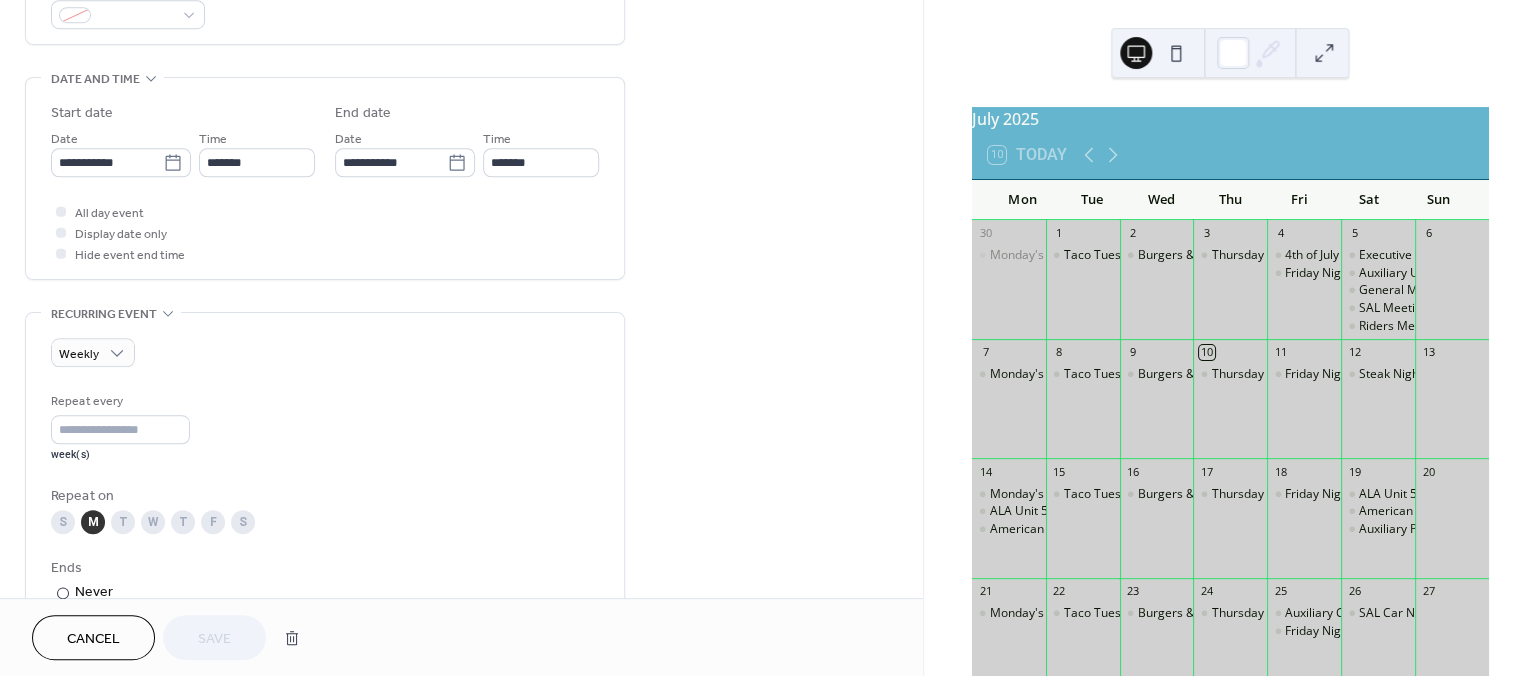 scroll, scrollTop: 581, scrollLeft: 0, axis: vertical 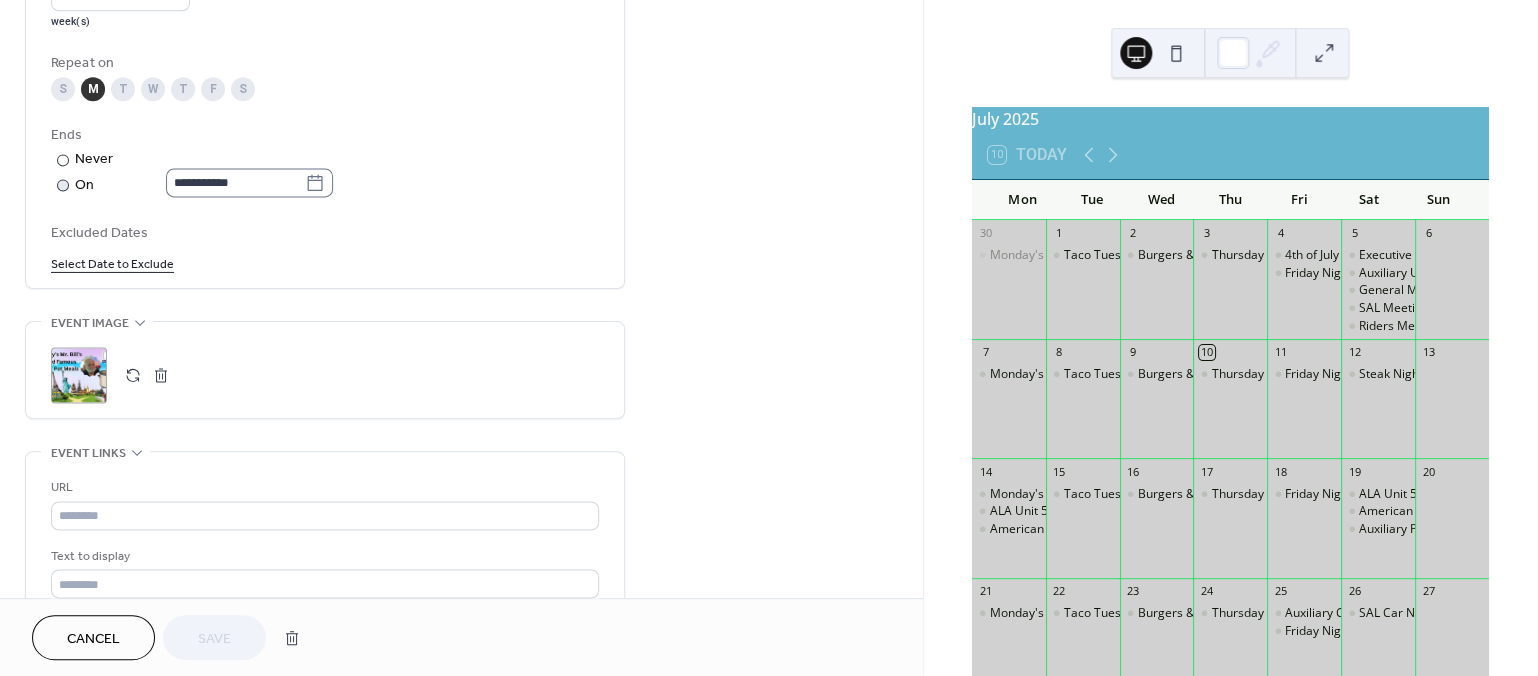 click 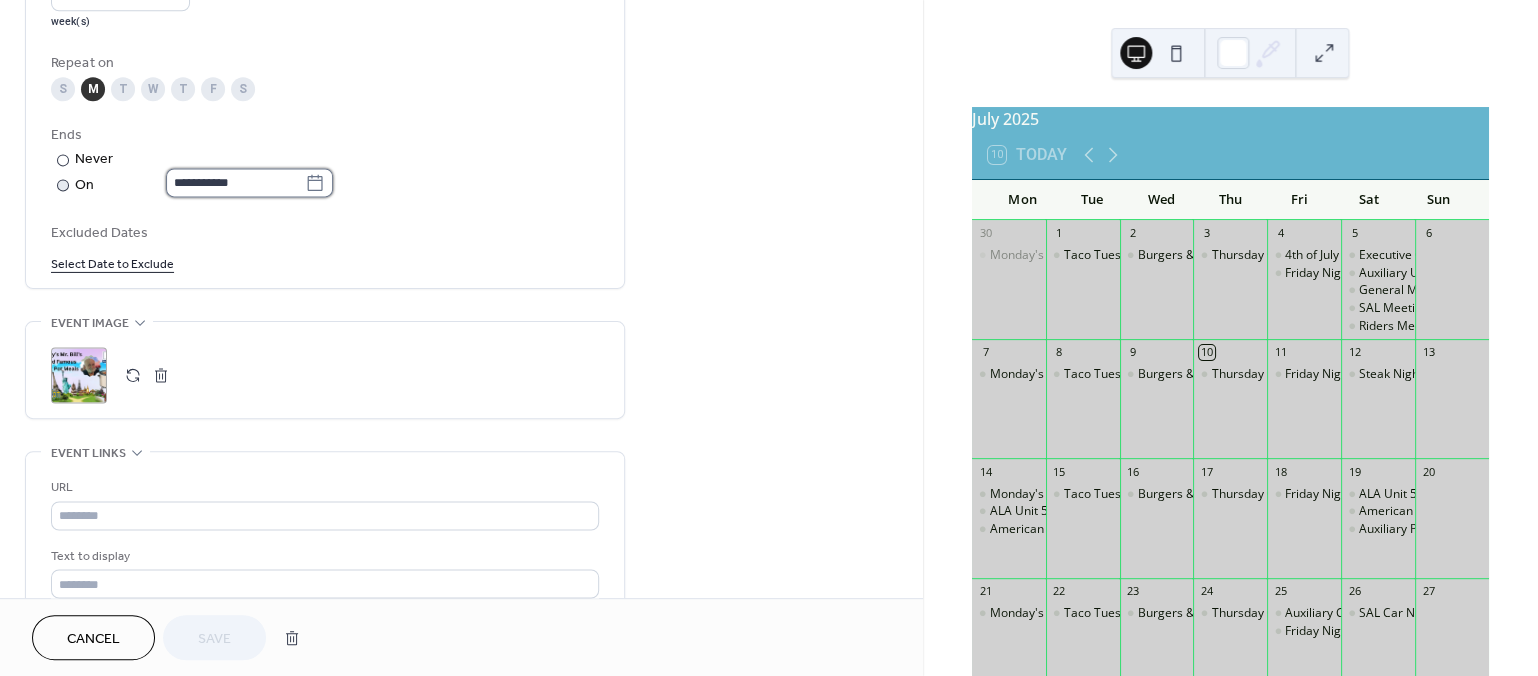 click on "**********" at bounding box center (235, 182) 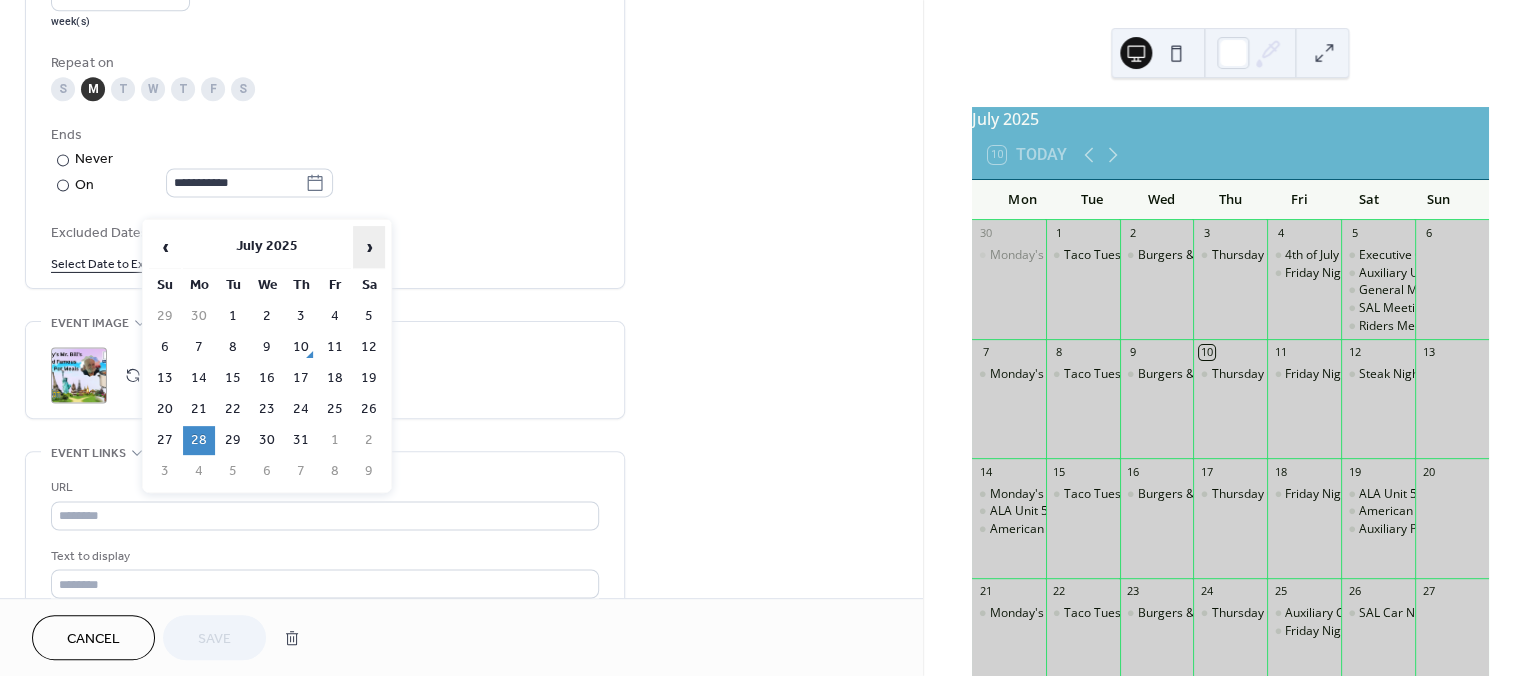 click on "›" at bounding box center (369, 247) 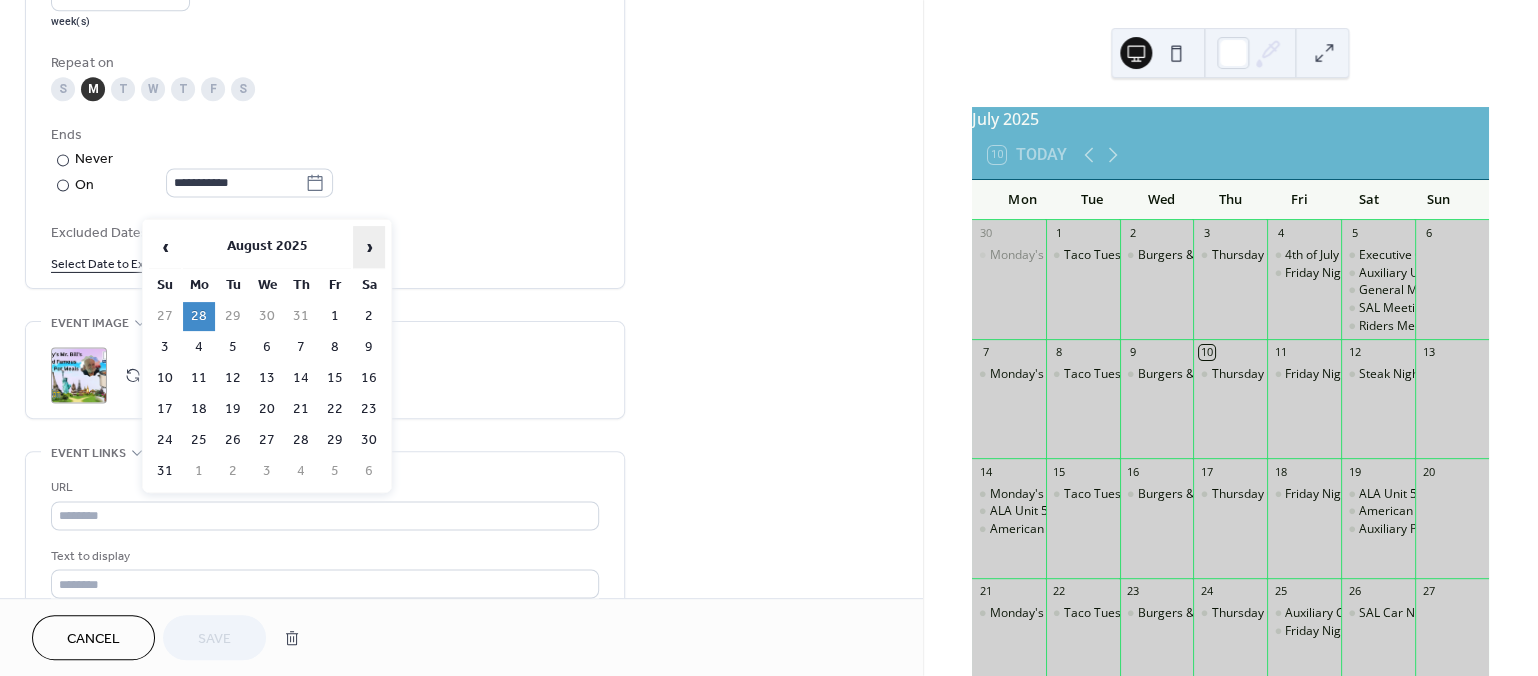 click on "›" at bounding box center (369, 247) 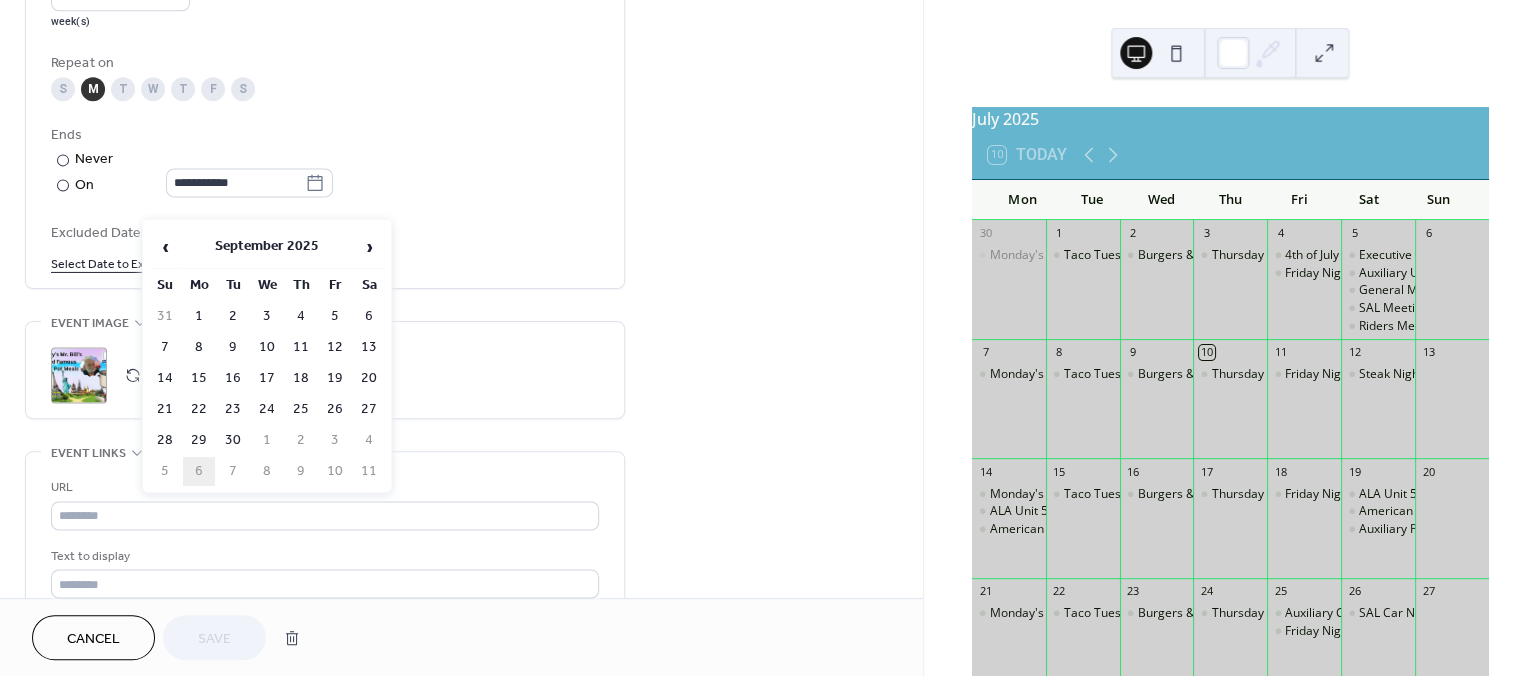 click on "6" at bounding box center (199, 471) 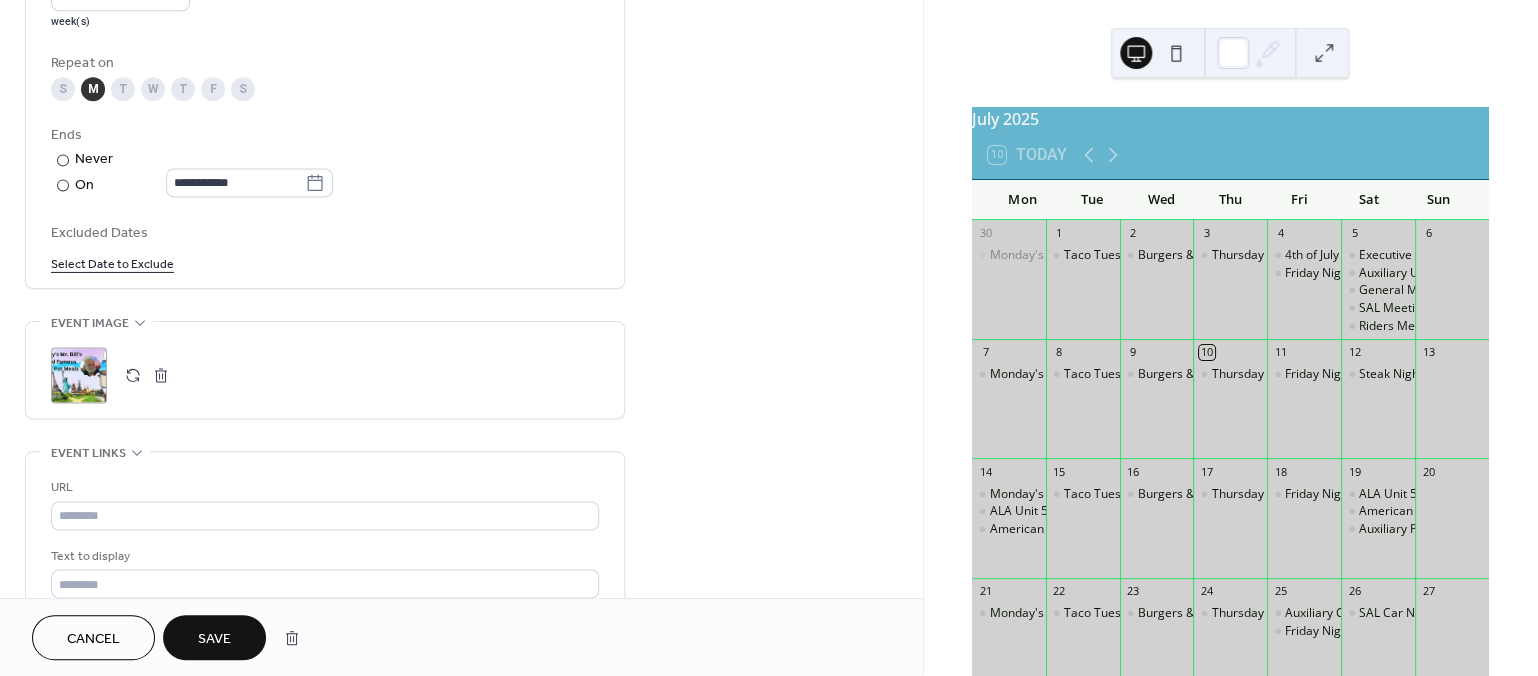 click on "Save" at bounding box center (214, 639) 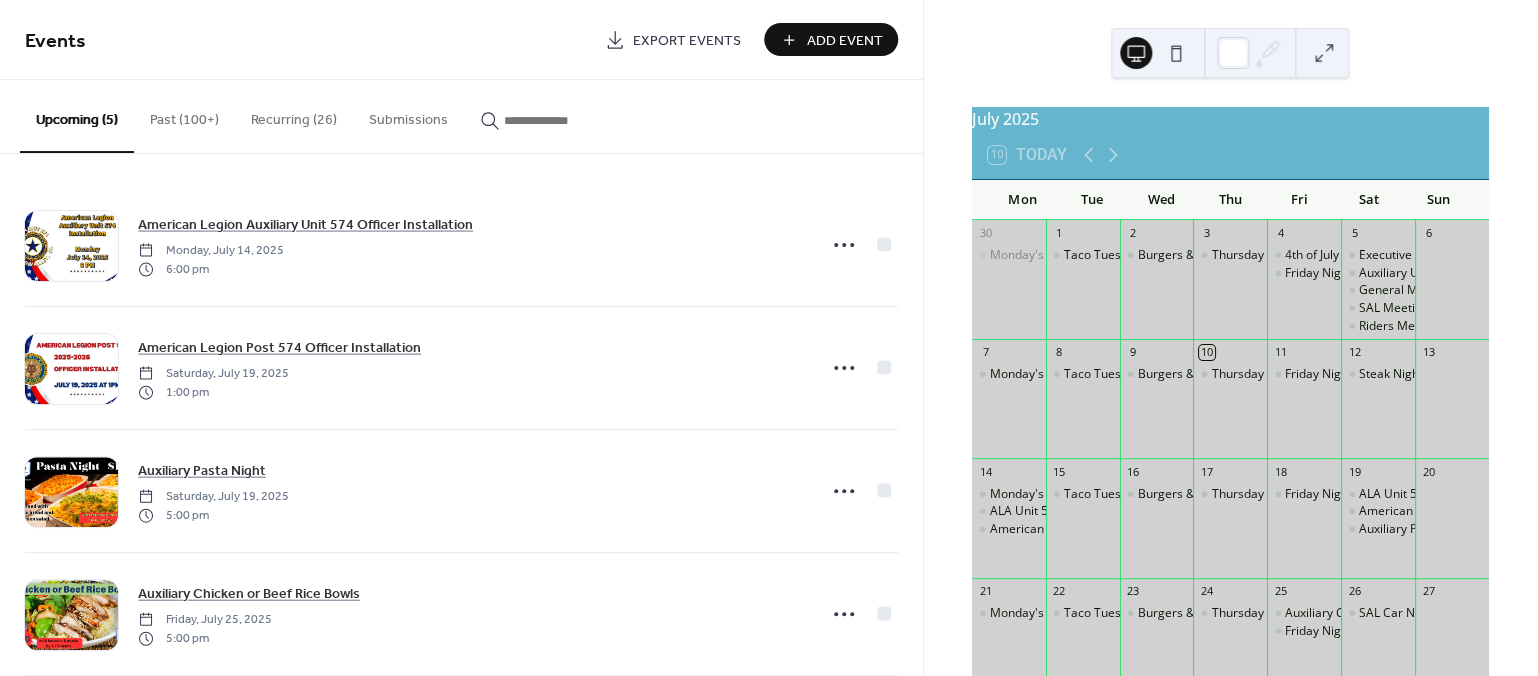 click on "Recurring  (26)" at bounding box center (294, 115) 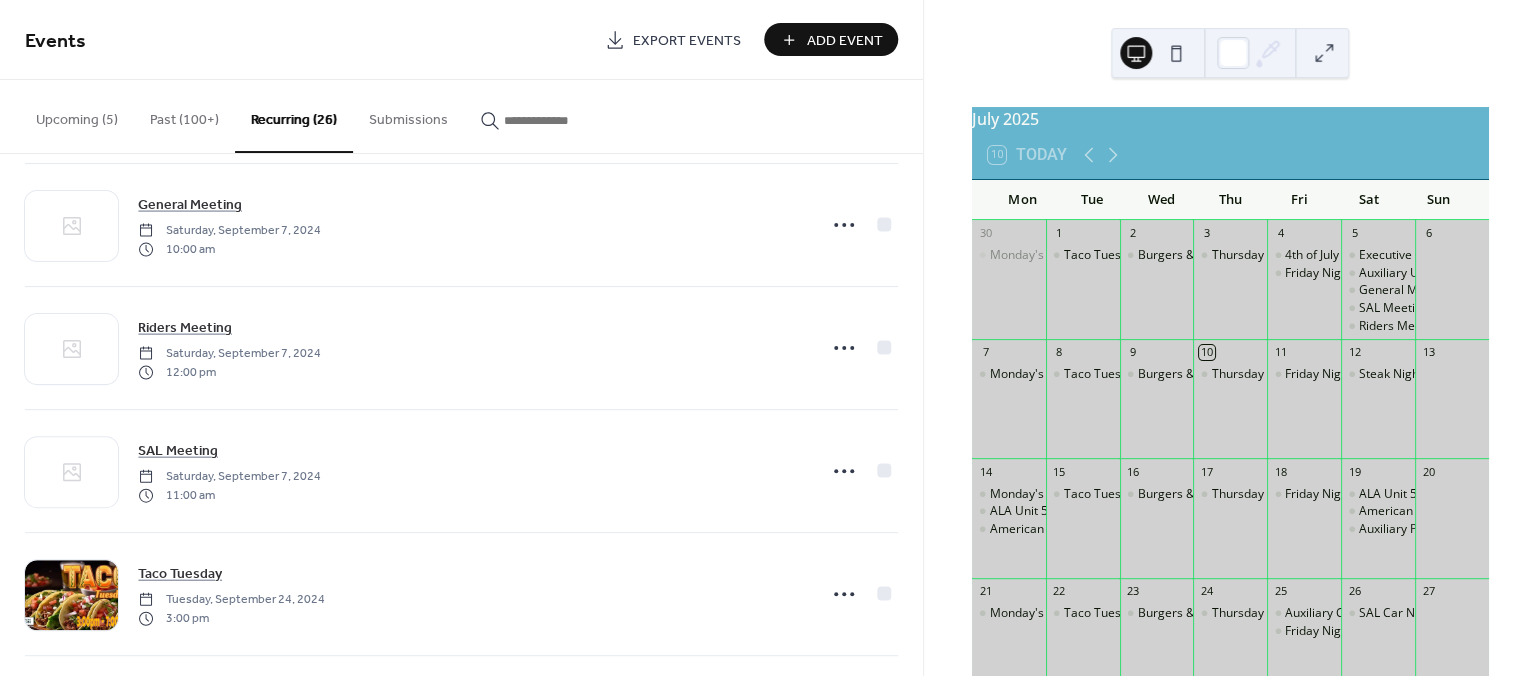 scroll, scrollTop: 430, scrollLeft: 0, axis: vertical 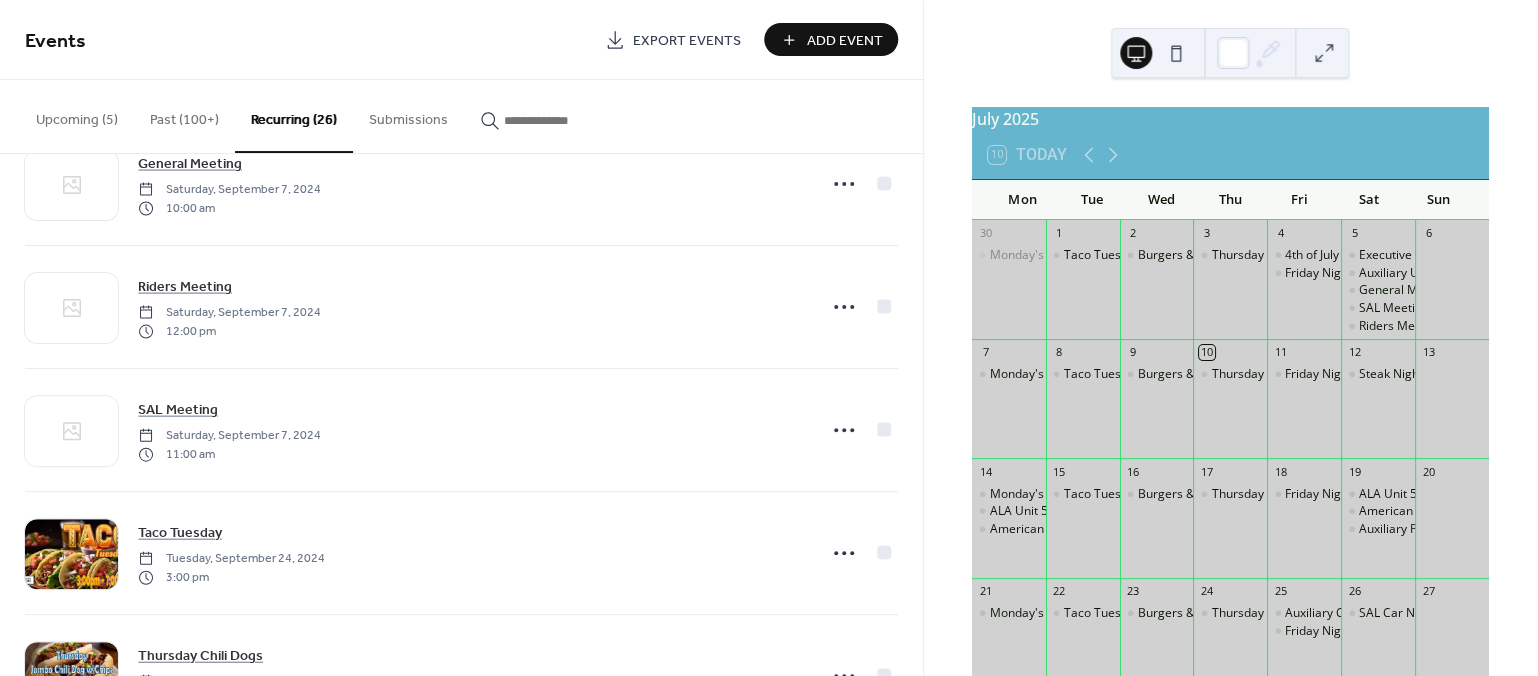 drag, startPoint x: 916, startPoint y: 268, endPoint x: 921, endPoint y: 318, distance: 50.24938 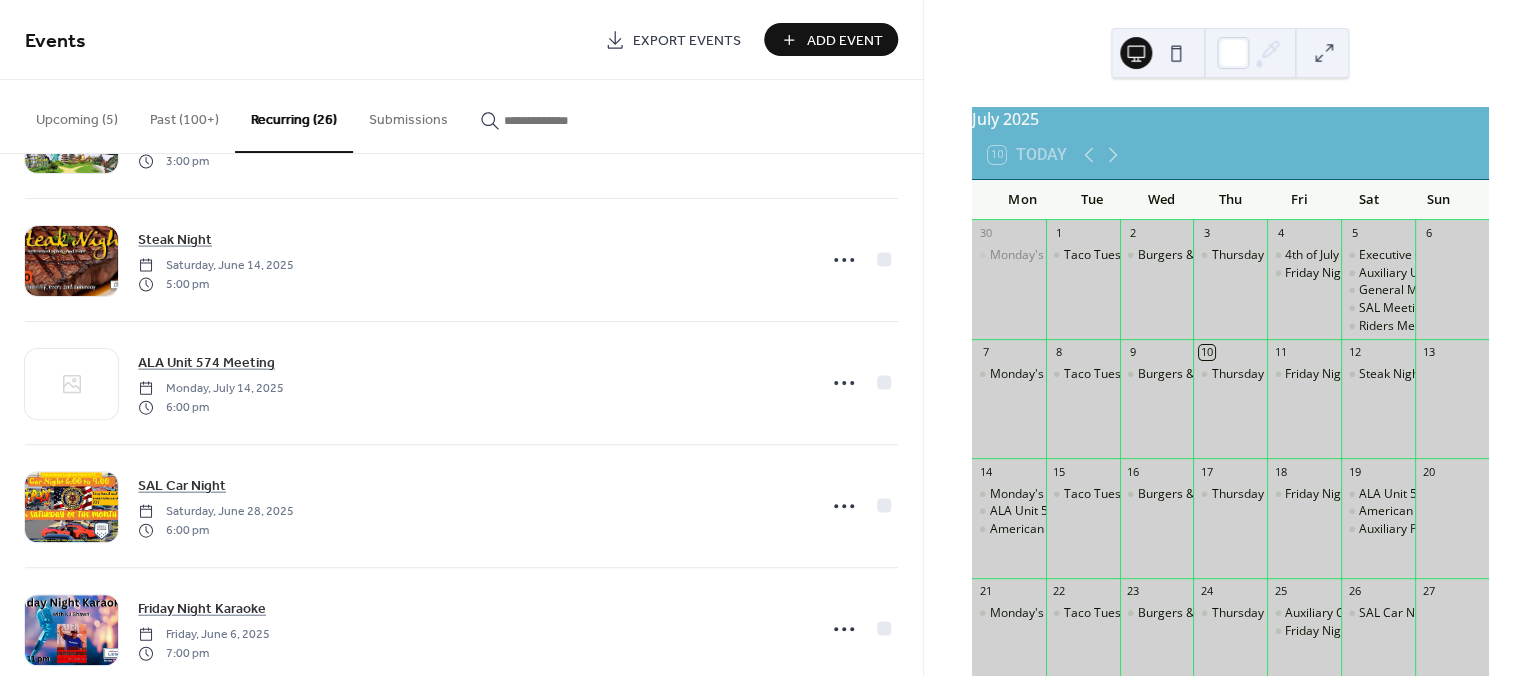 scroll, scrollTop: 2743, scrollLeft: 0, axis: vertical 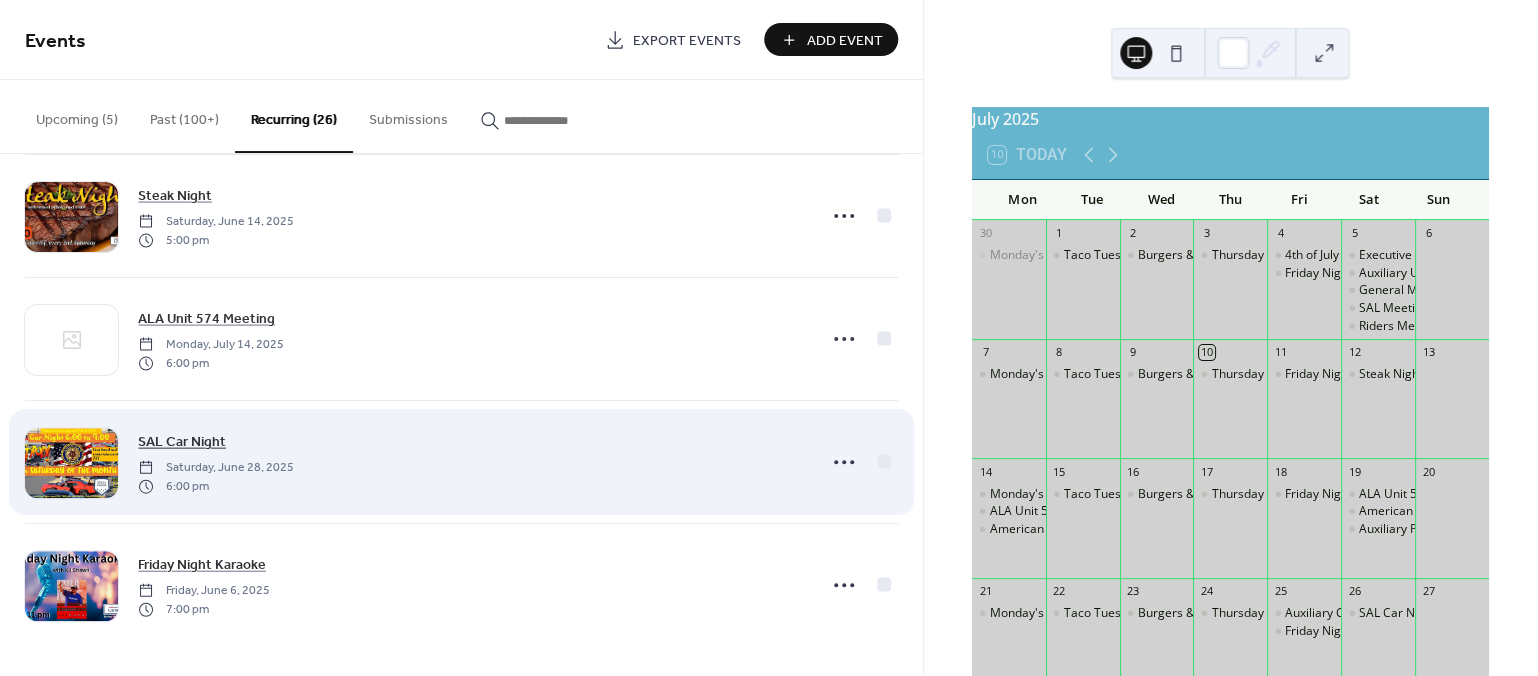 click on "SAL Car Night" at bounding box center (182, 442) 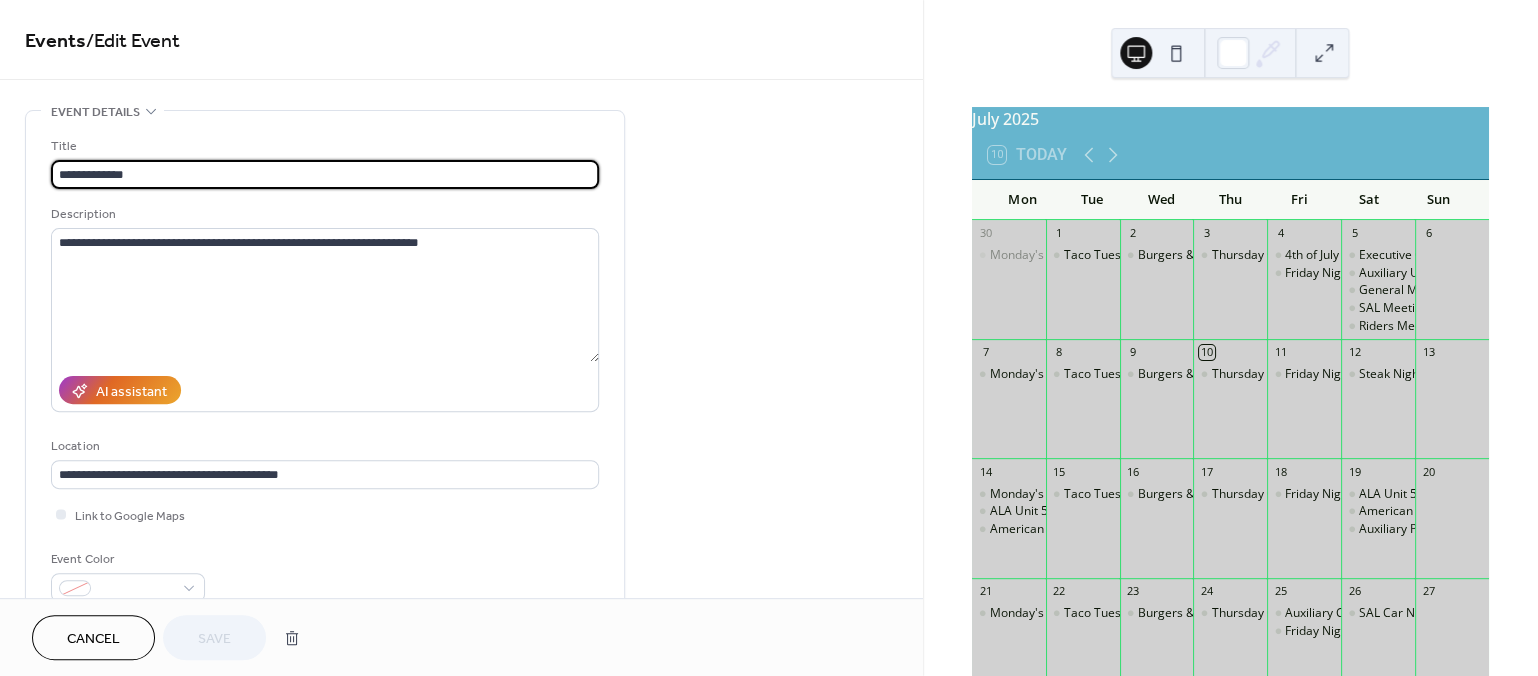 drag, startPoint x: 909, startPoint y: 149, endPoint x: 916, endPoint y: 235, distance: 86.28442 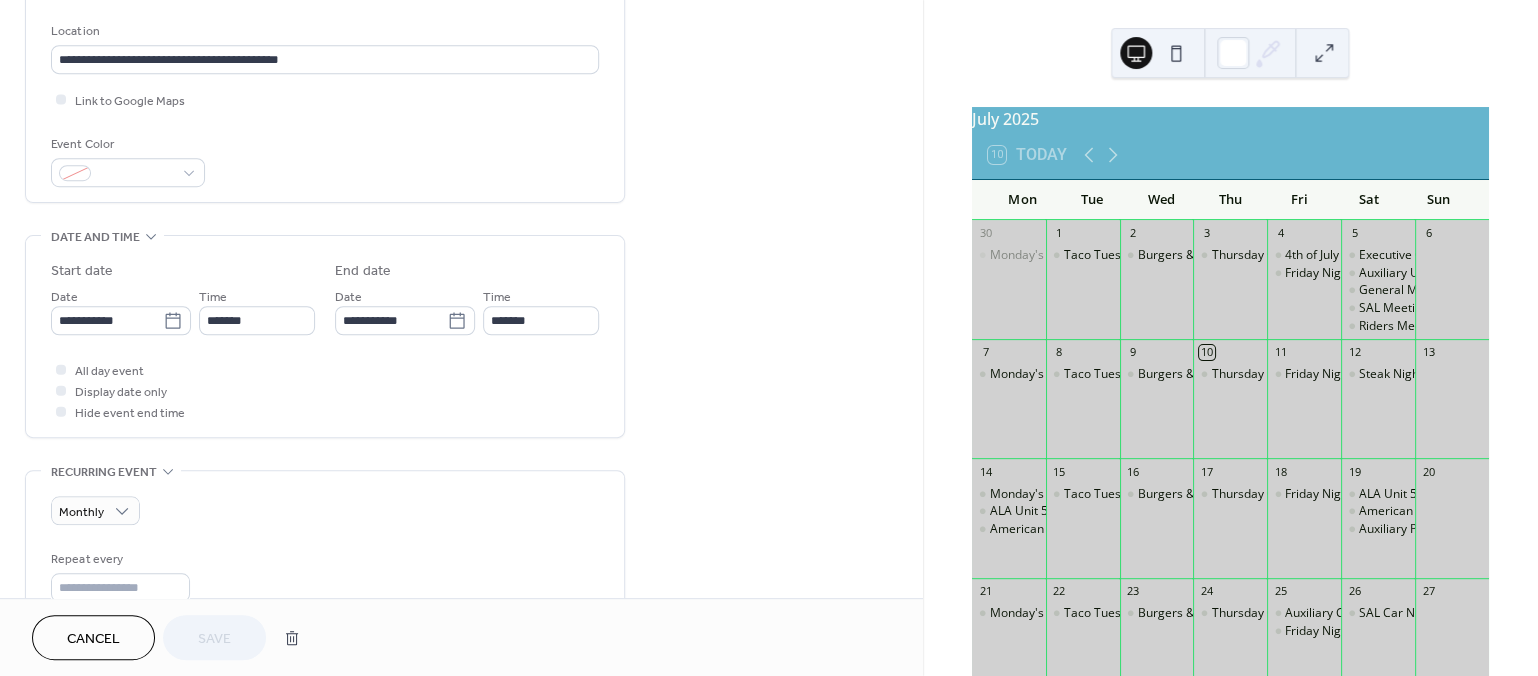 scroll, scrollTop: 0, scrollLeft: 0, axis: both 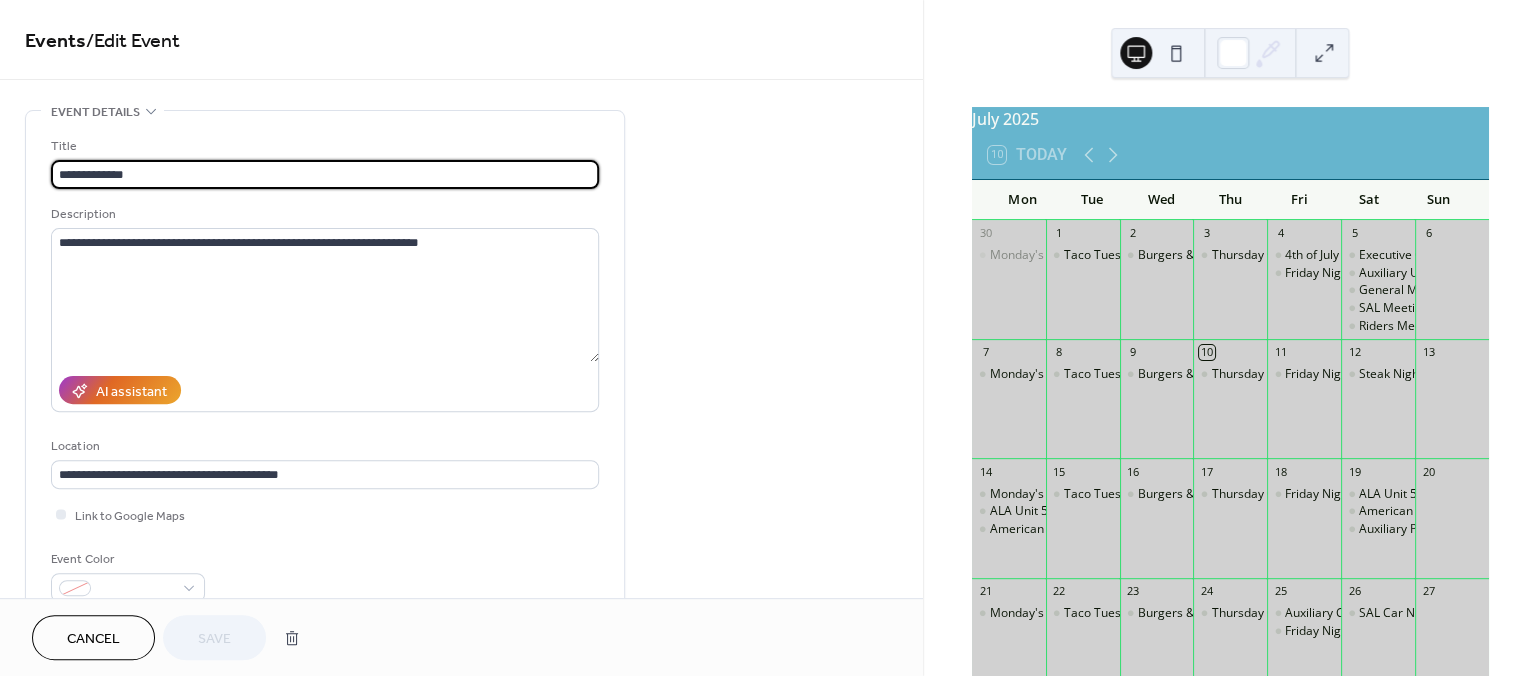 click on "Cancel" at bounding box center [93, 639] 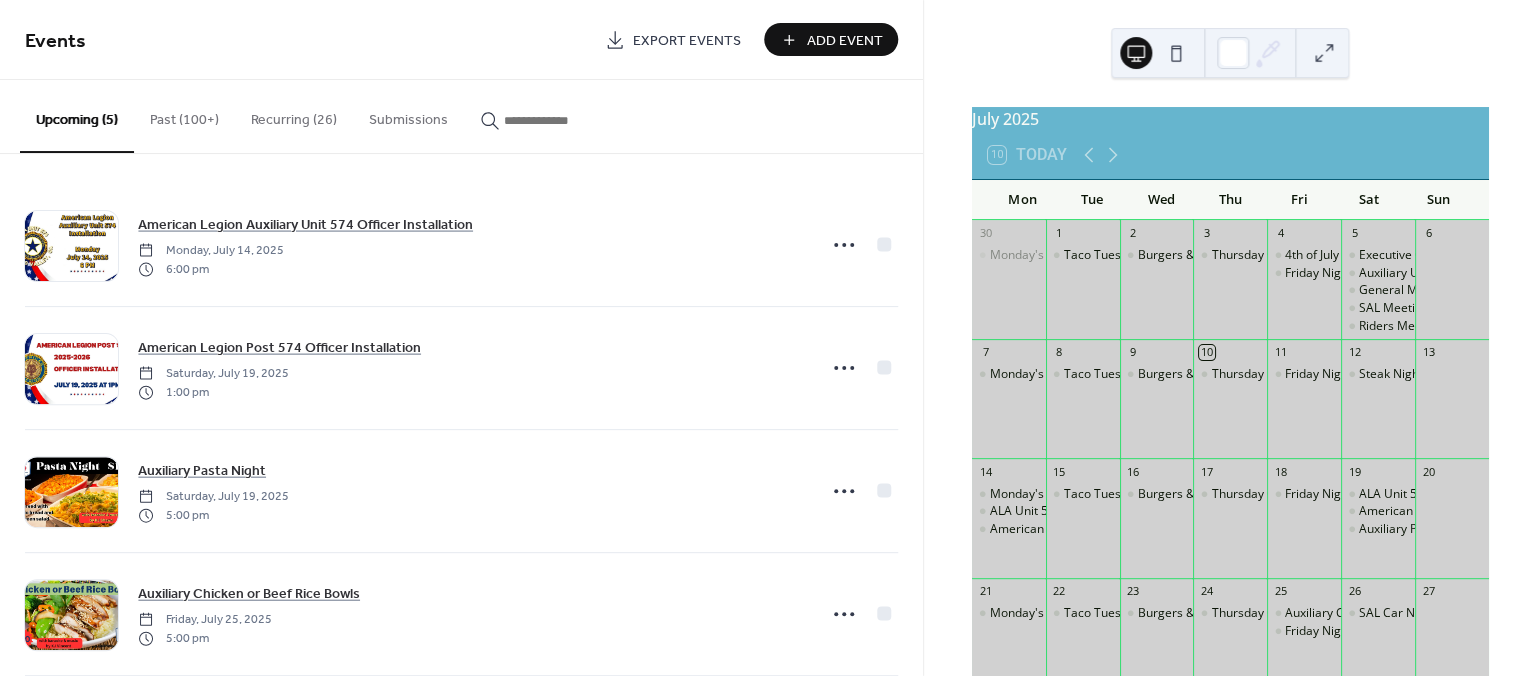 scroll, scrollTop: 154, scrollLeft: 0, axis: vertical 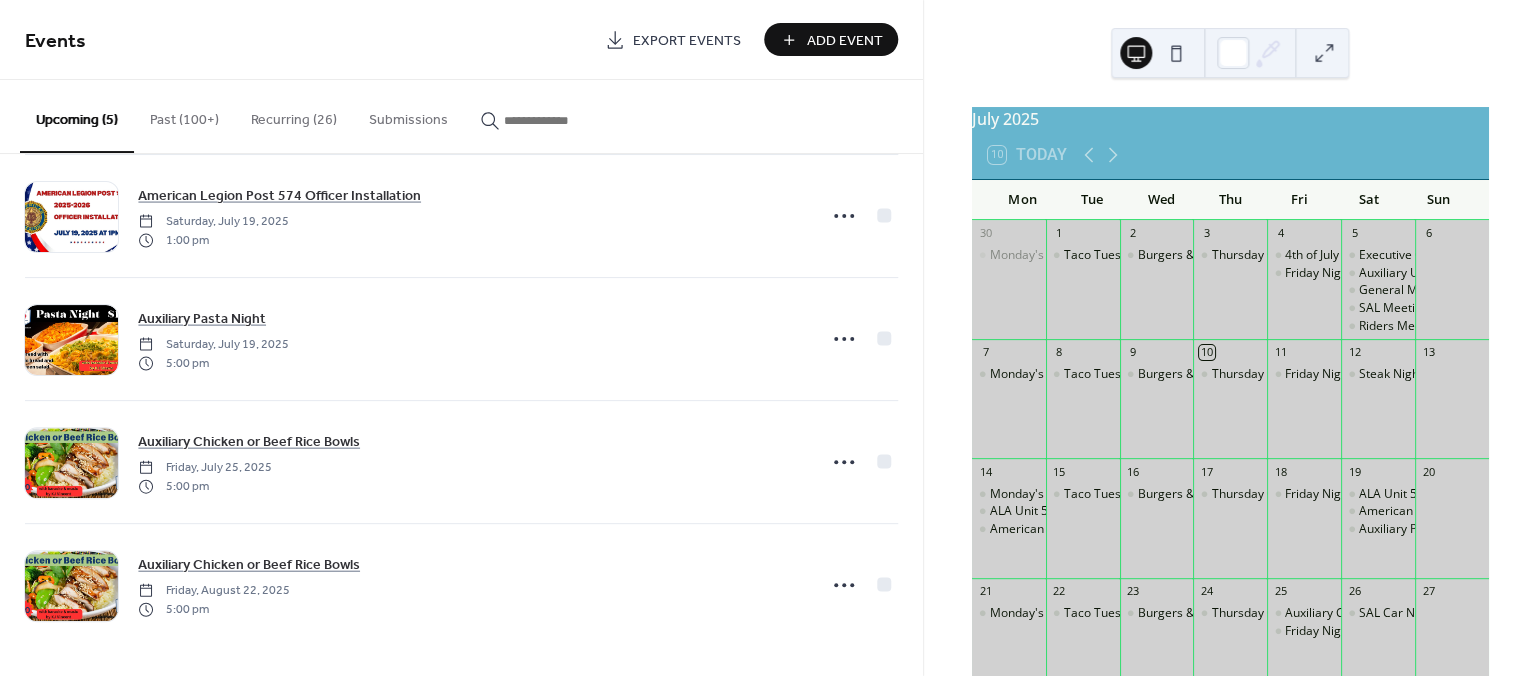 click on "Recurring  (26)" at bounding box center [294, 115] 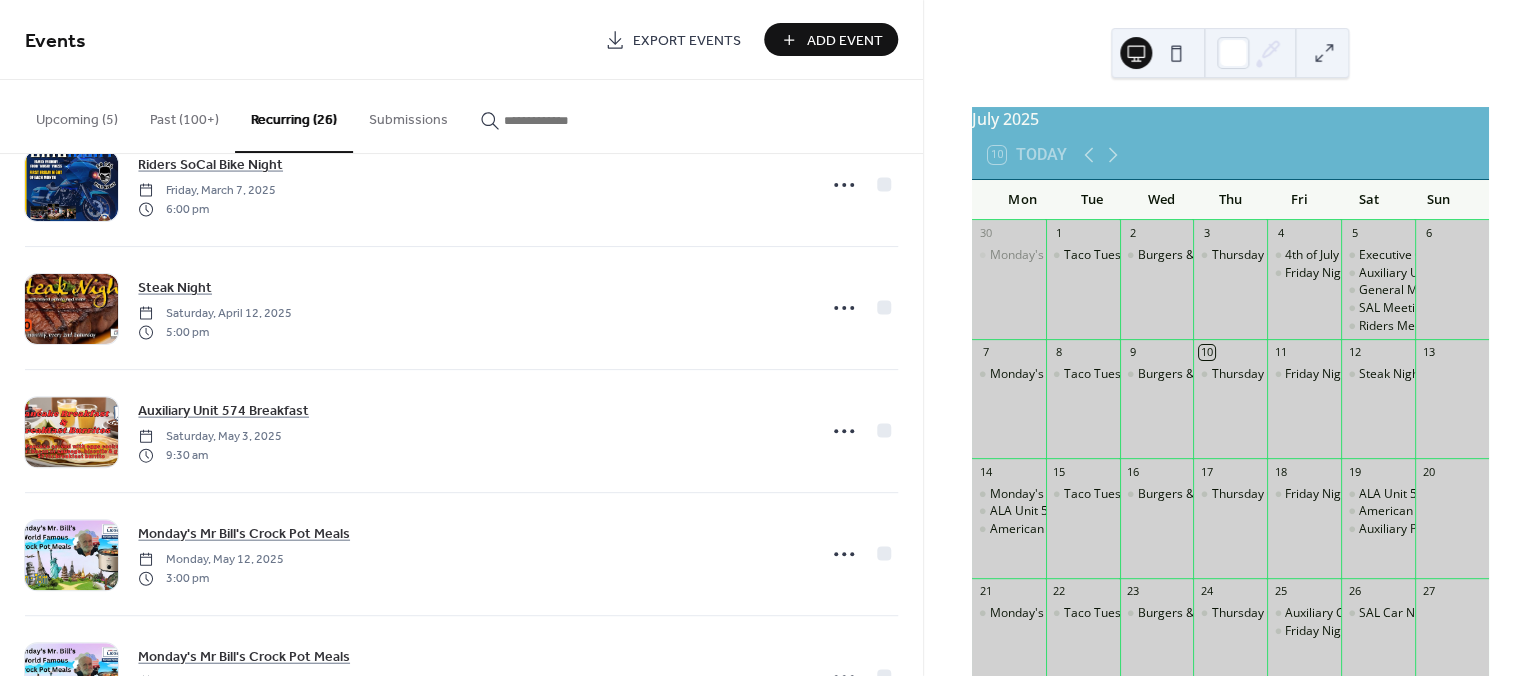 scroll, scrollTop: 2743, scrollLeft: 0, axis: vertical 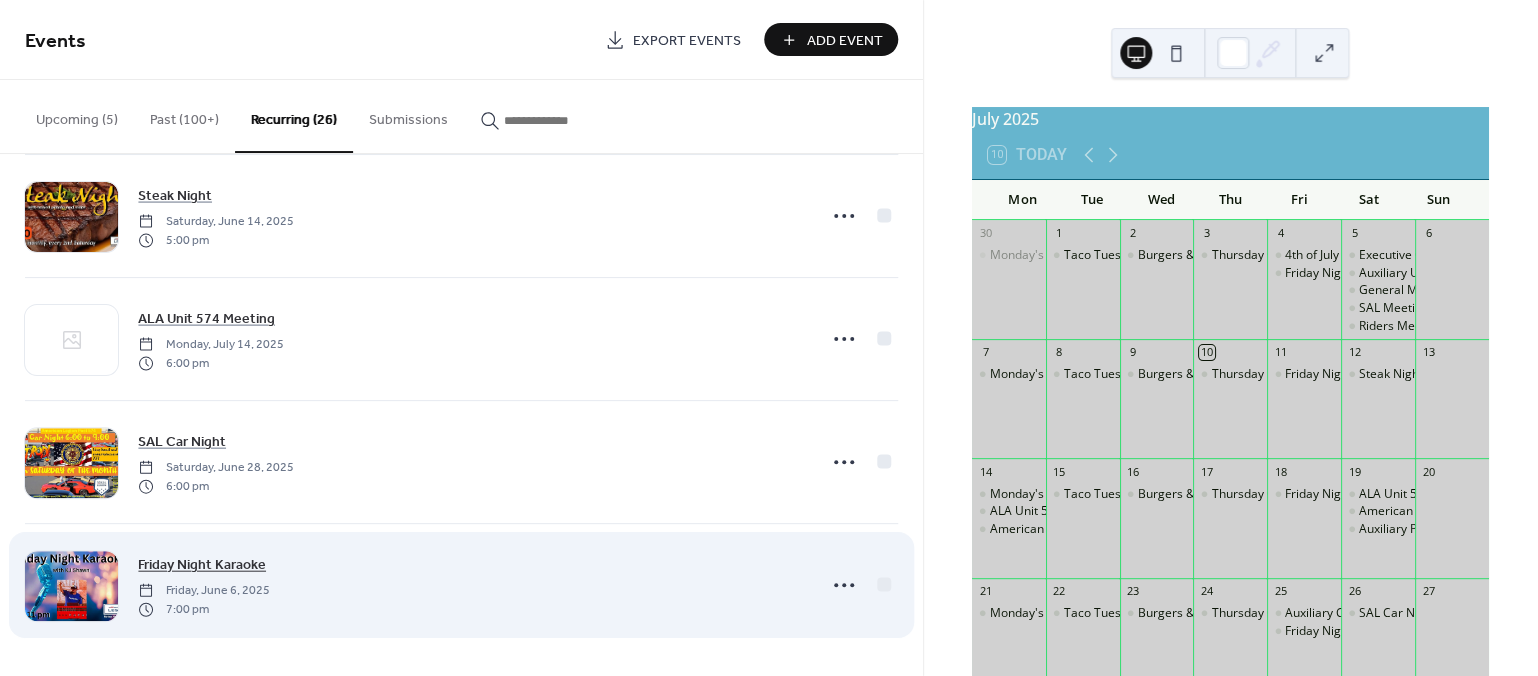 click on "Friday Night Karaoke" at bounding box center (202, 565) 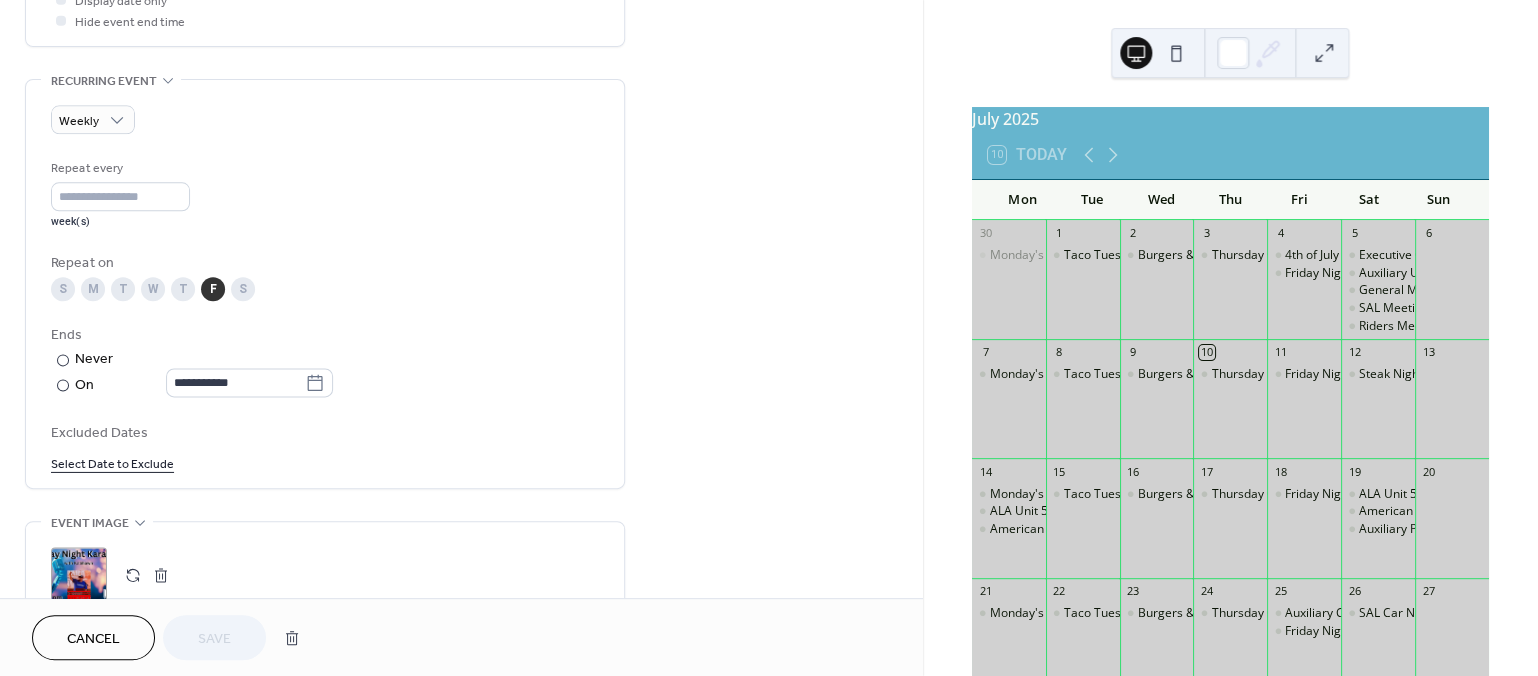 scroll, scrollTop: 810, scrollLeft: 0, axis: vertical 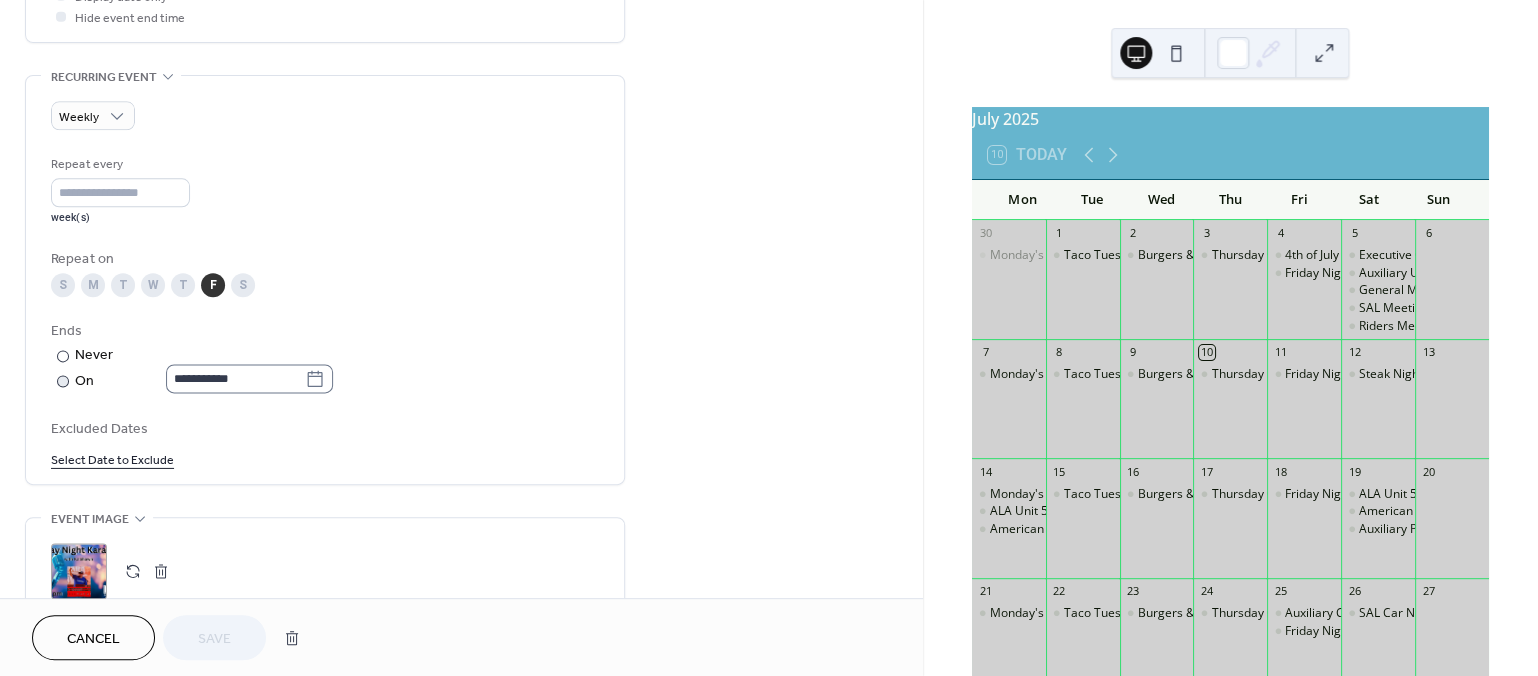 click 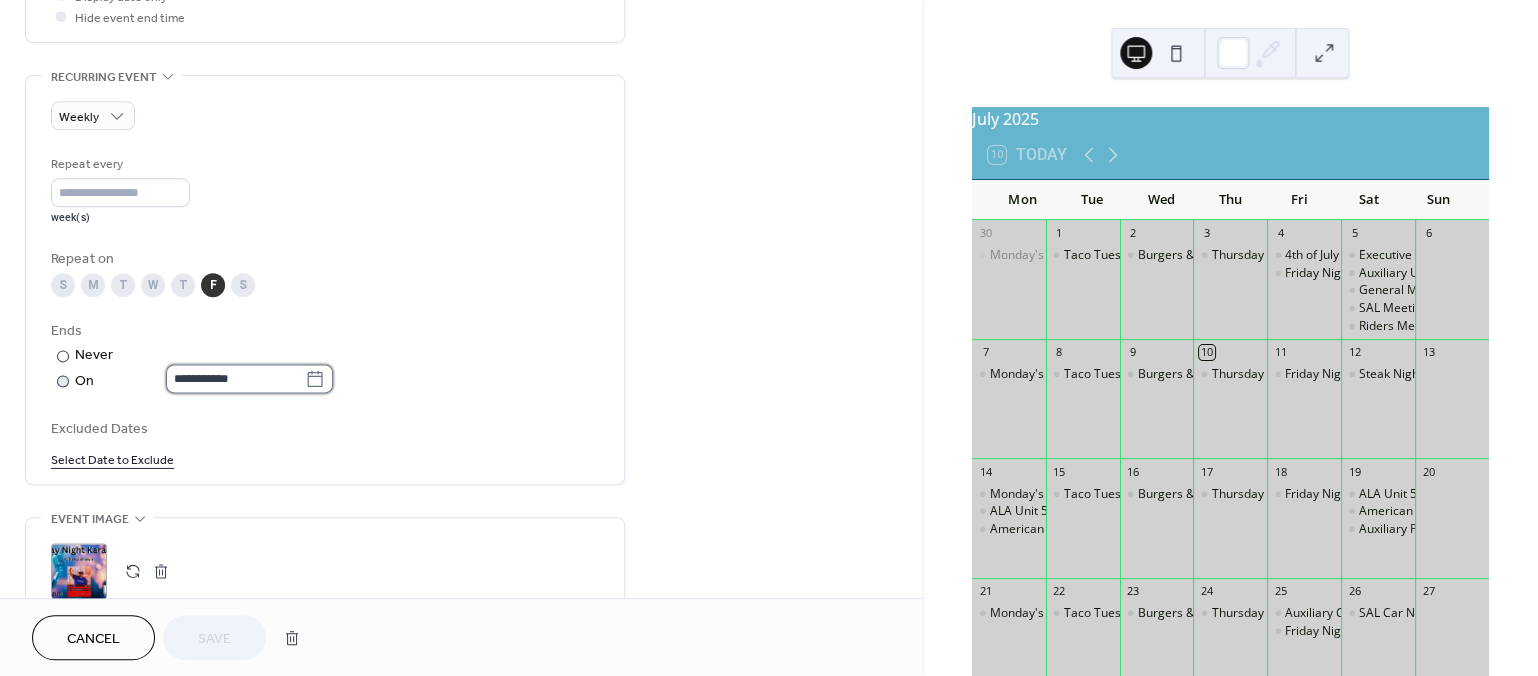 click on "**********" at bounding box center [235, 378] 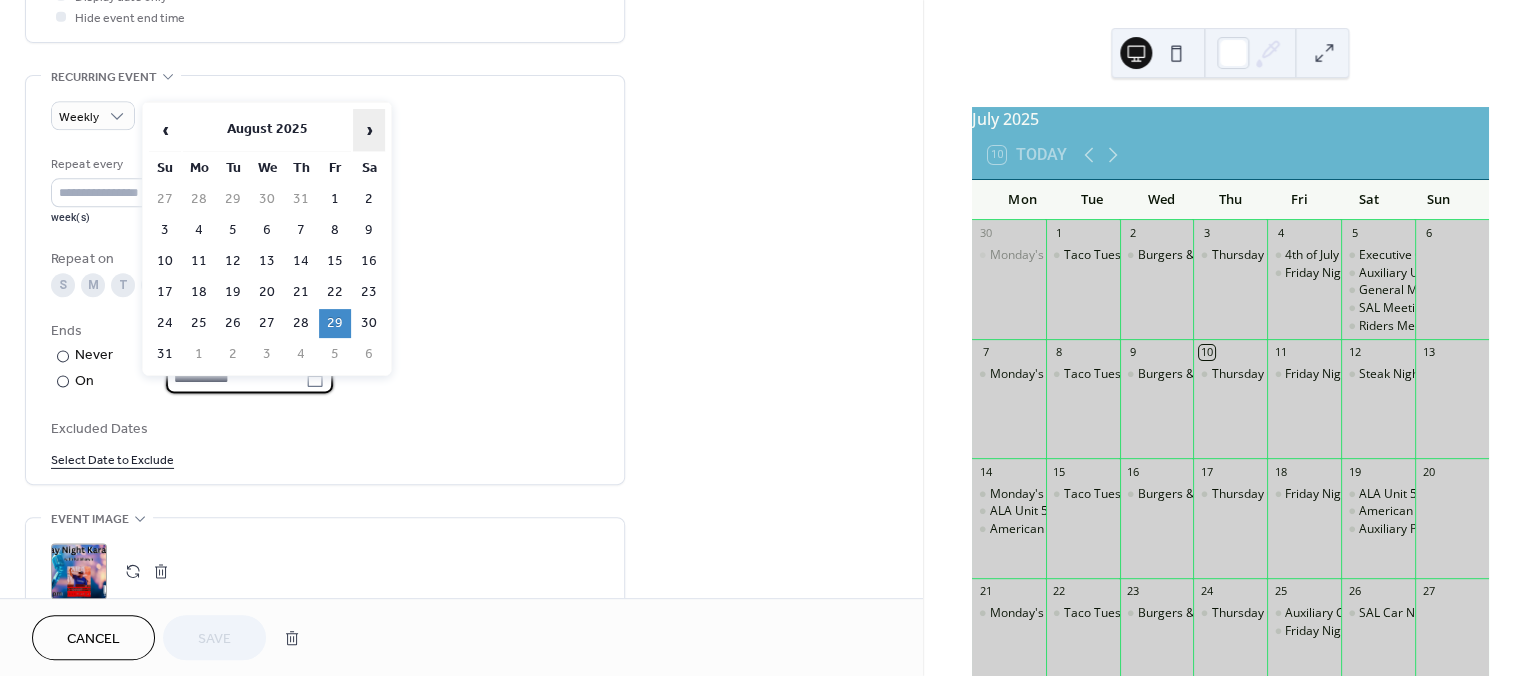 click on "›" at bounding box center (369, 130) 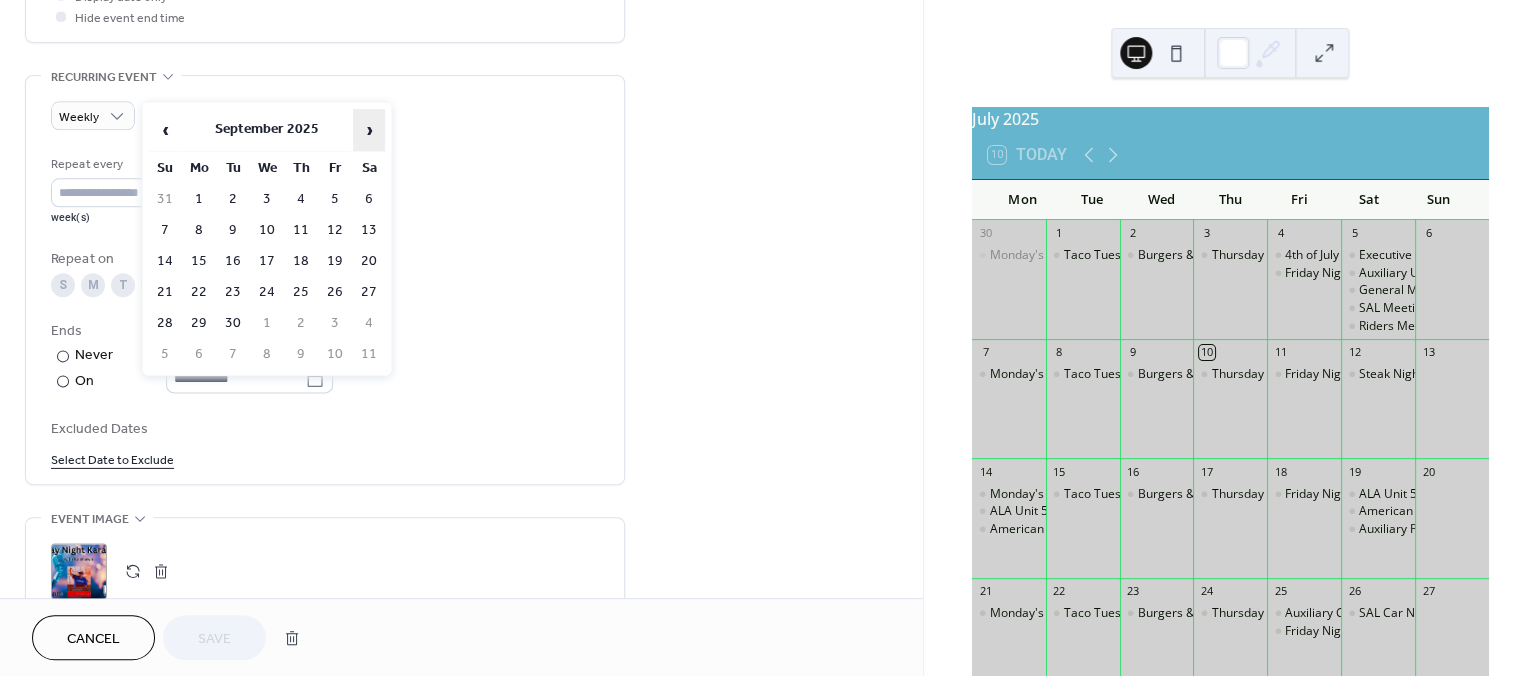 click on "›" at bounding box center (369, 130) 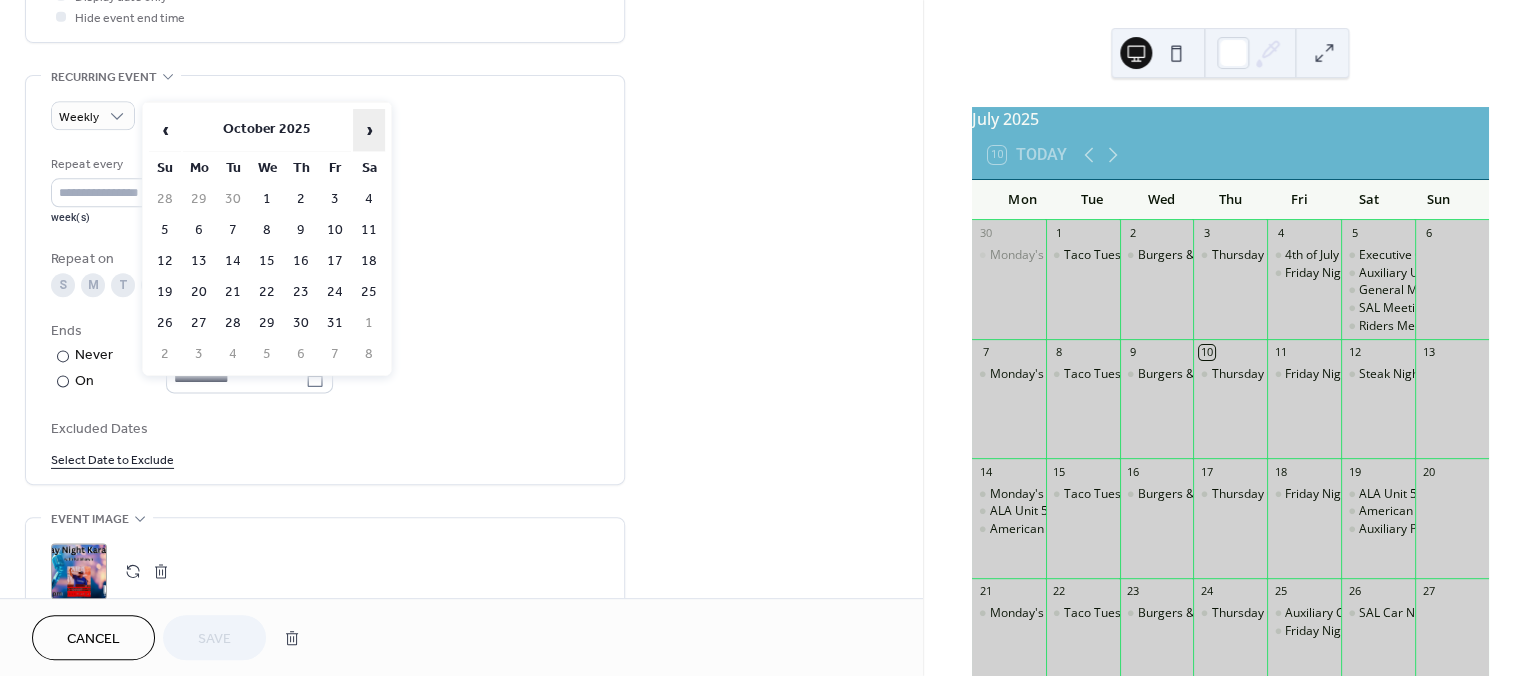 click on "›" at bounding box center [369, 130] 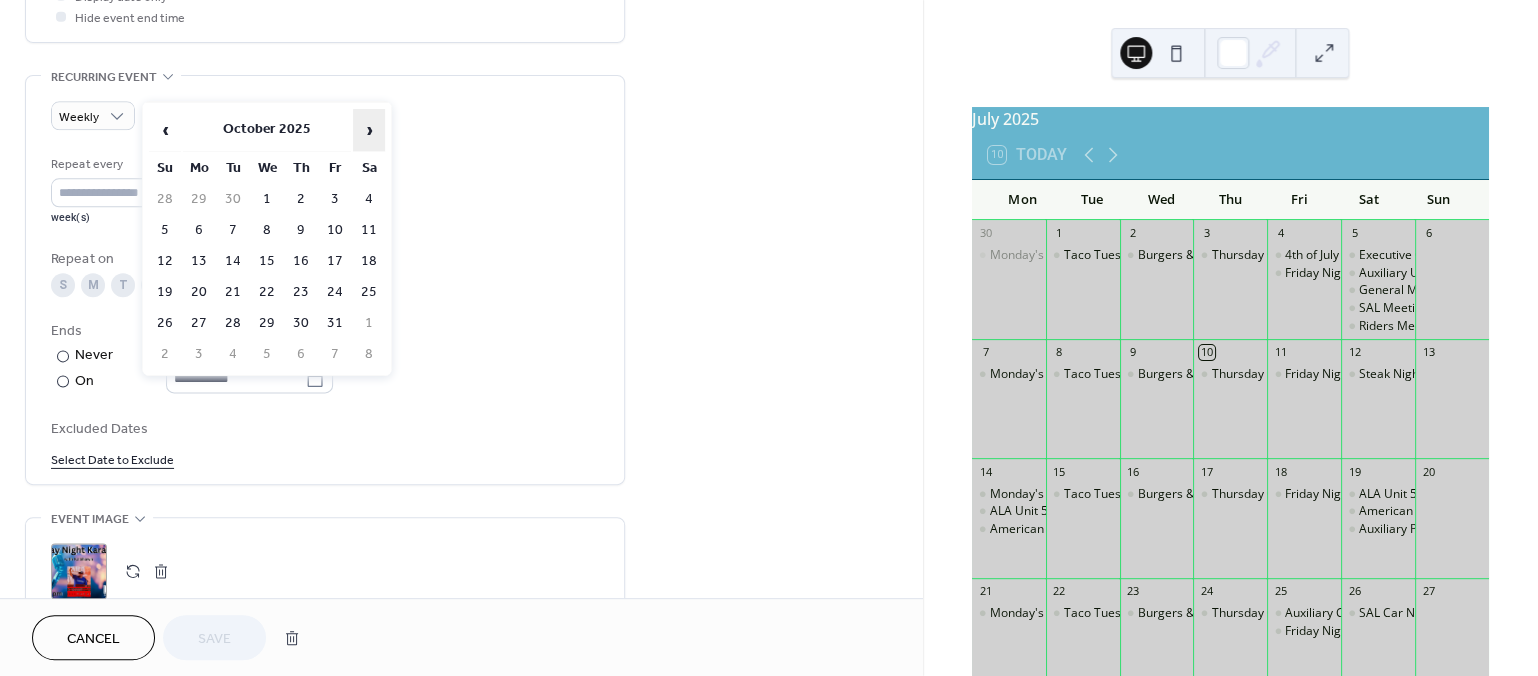 click on "›" at bounding box center (369, 130) 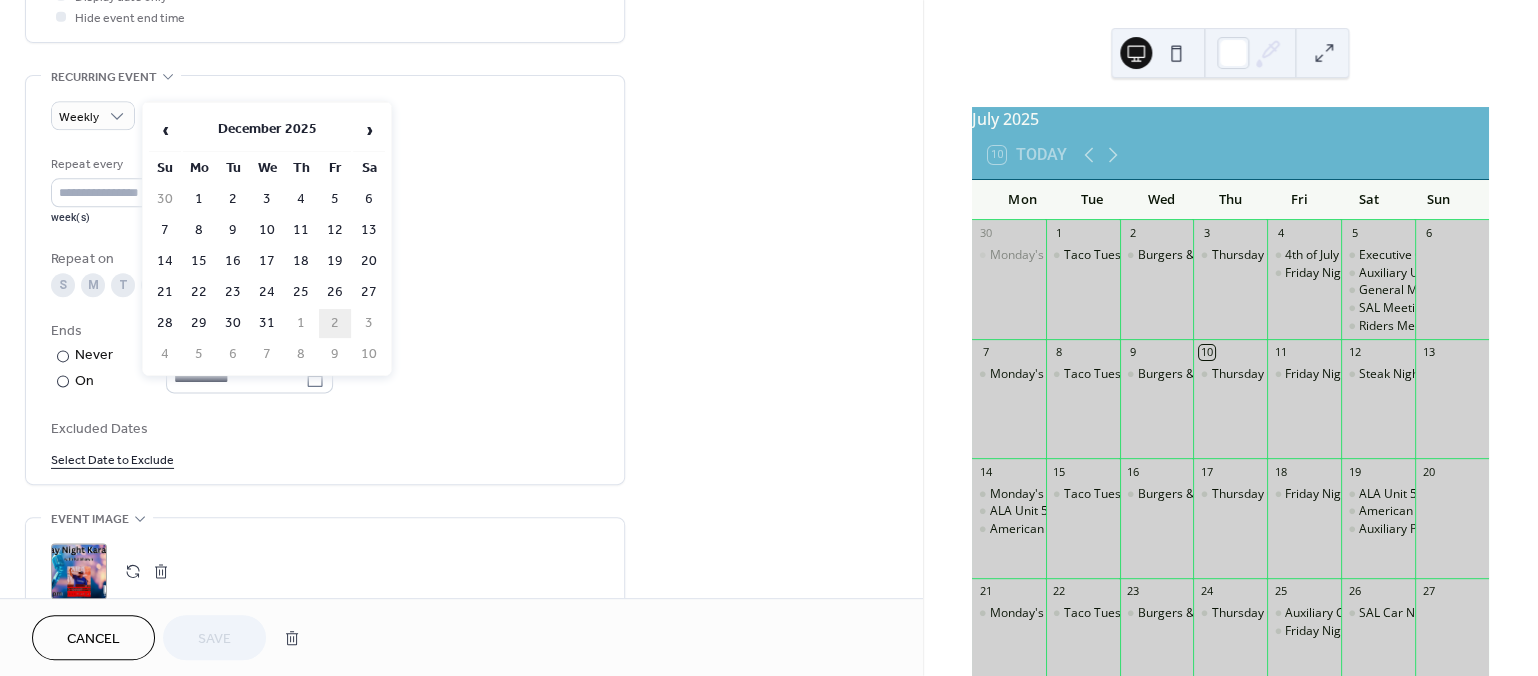 click on "2" at bounding box center [335, 323] 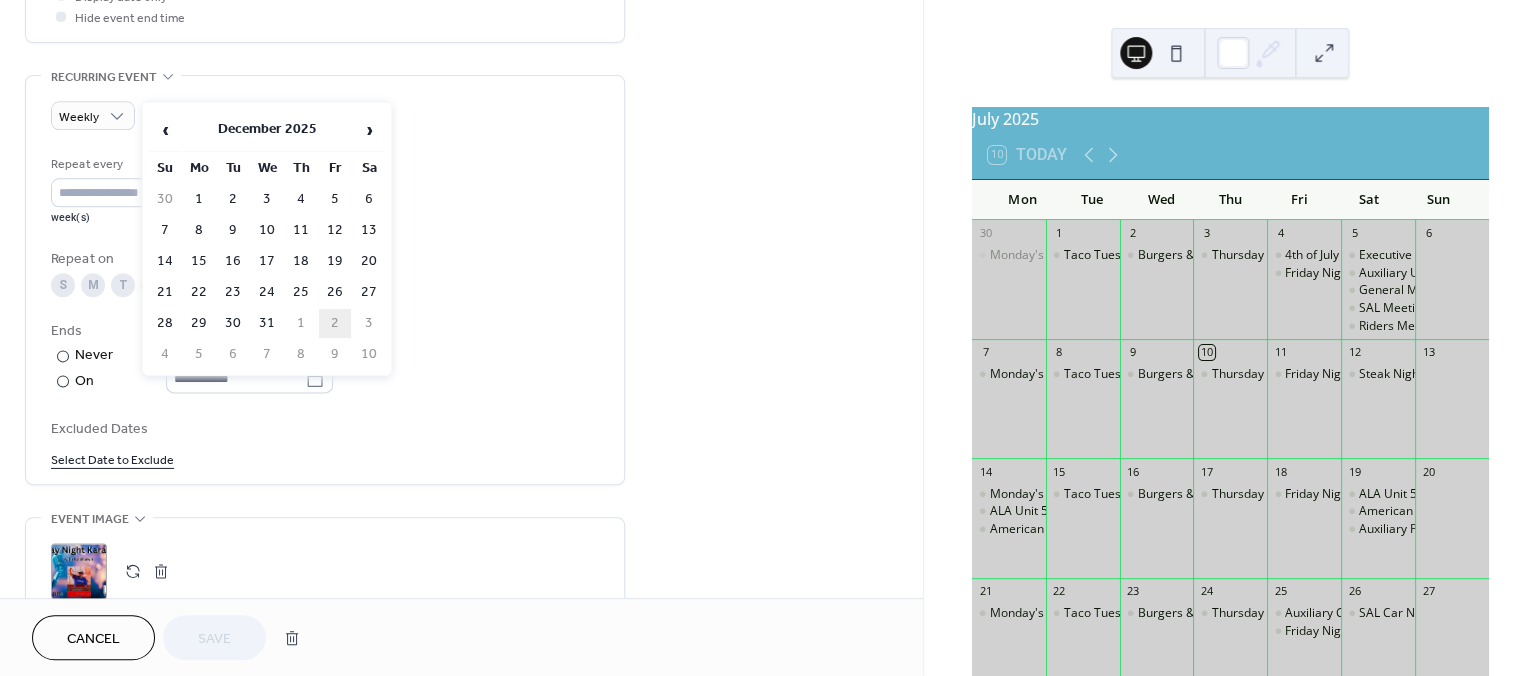 type on "**********" 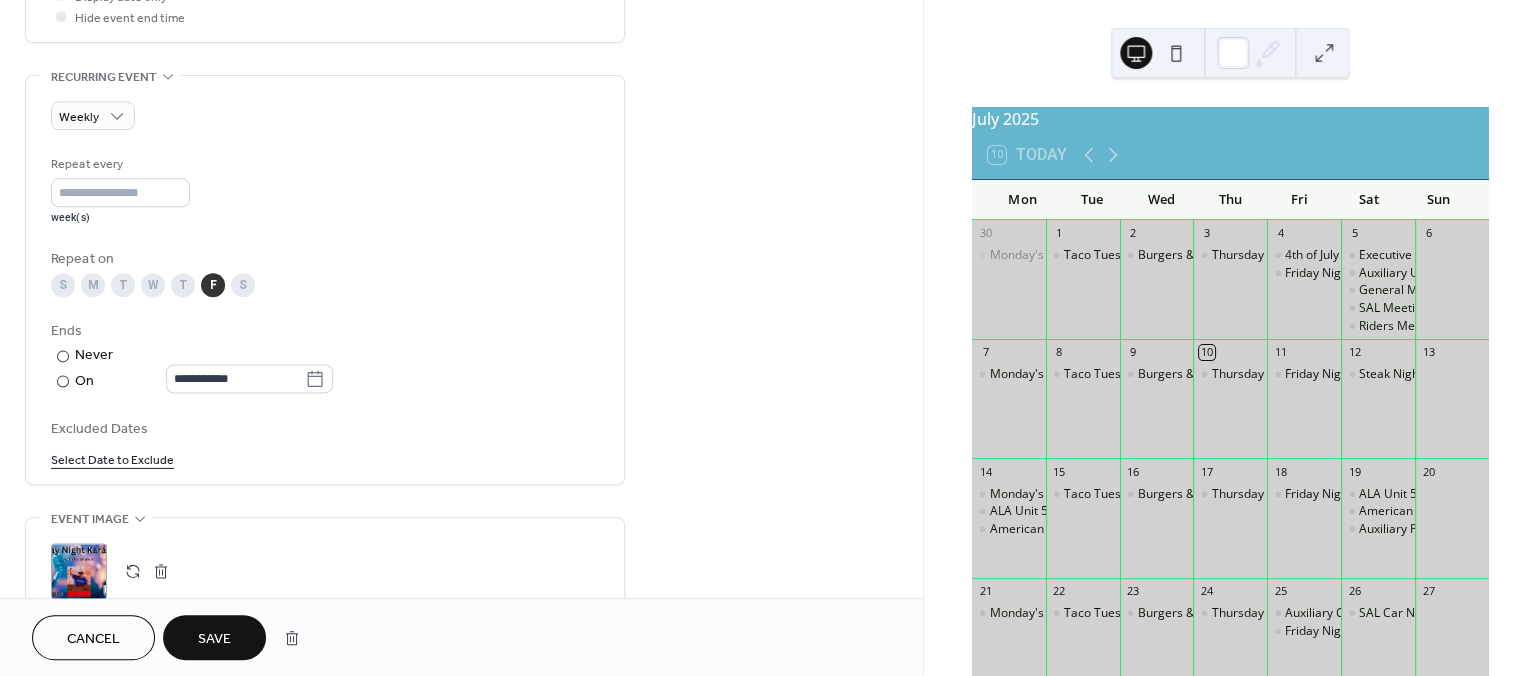 click on "Save" at bounding box center [214, 639] 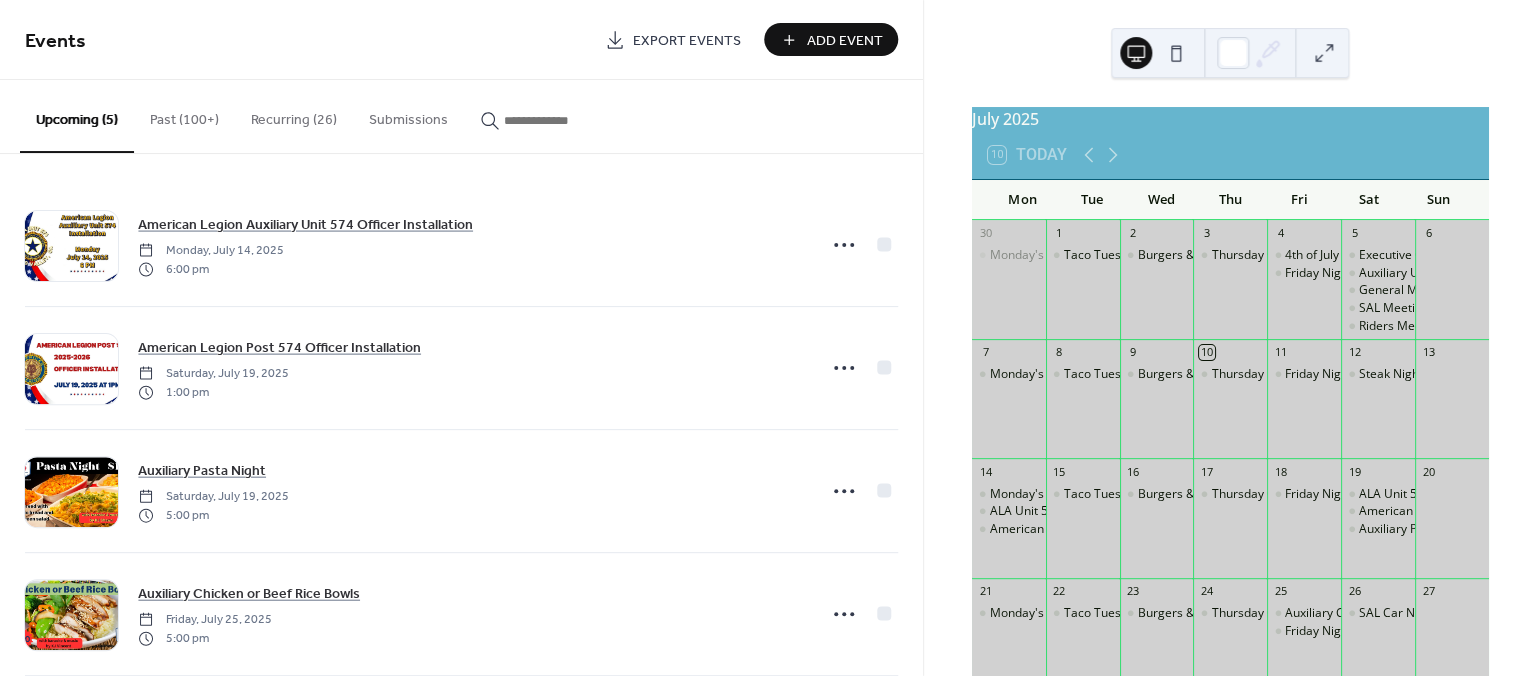 click on "Recurring  (26)" at bounding box center [294, 115] 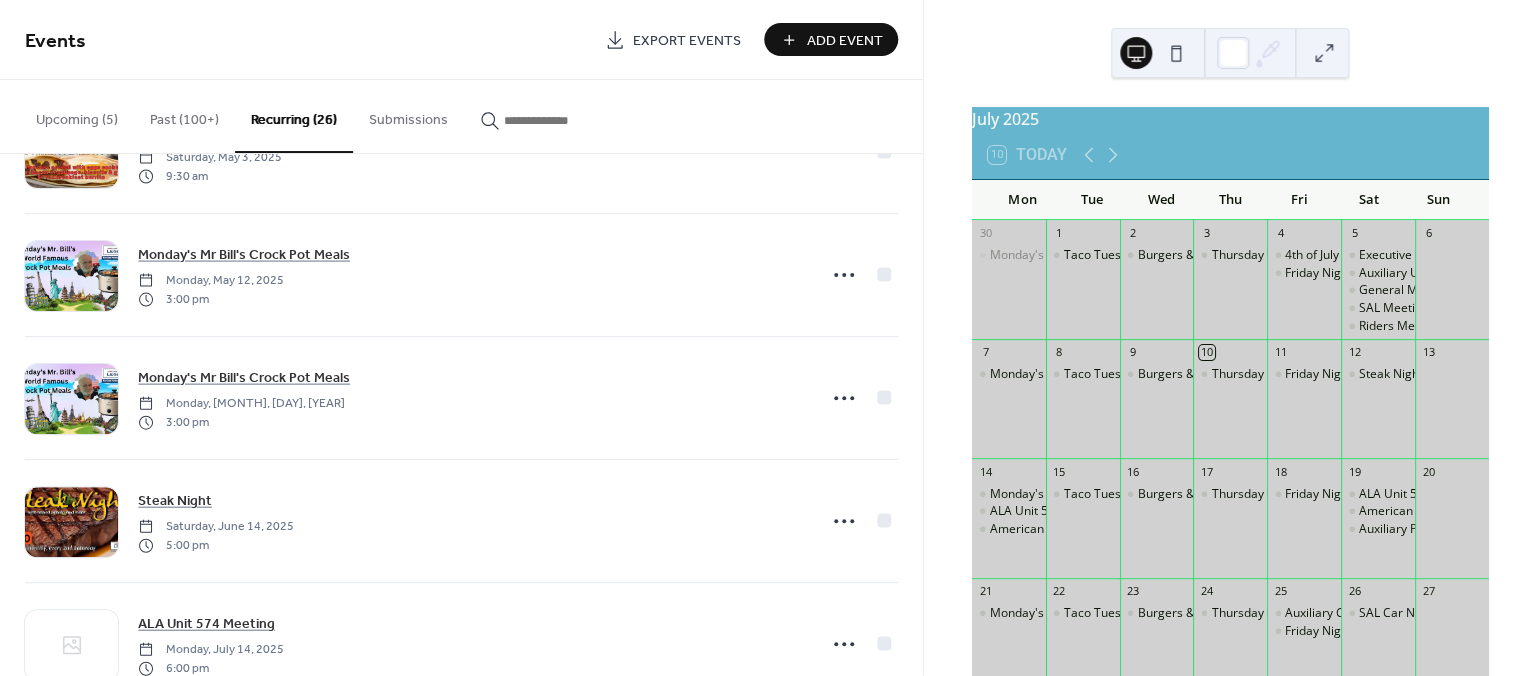 scroll, scrollTop: 2421, scrollLeft: 0, axis: vertical 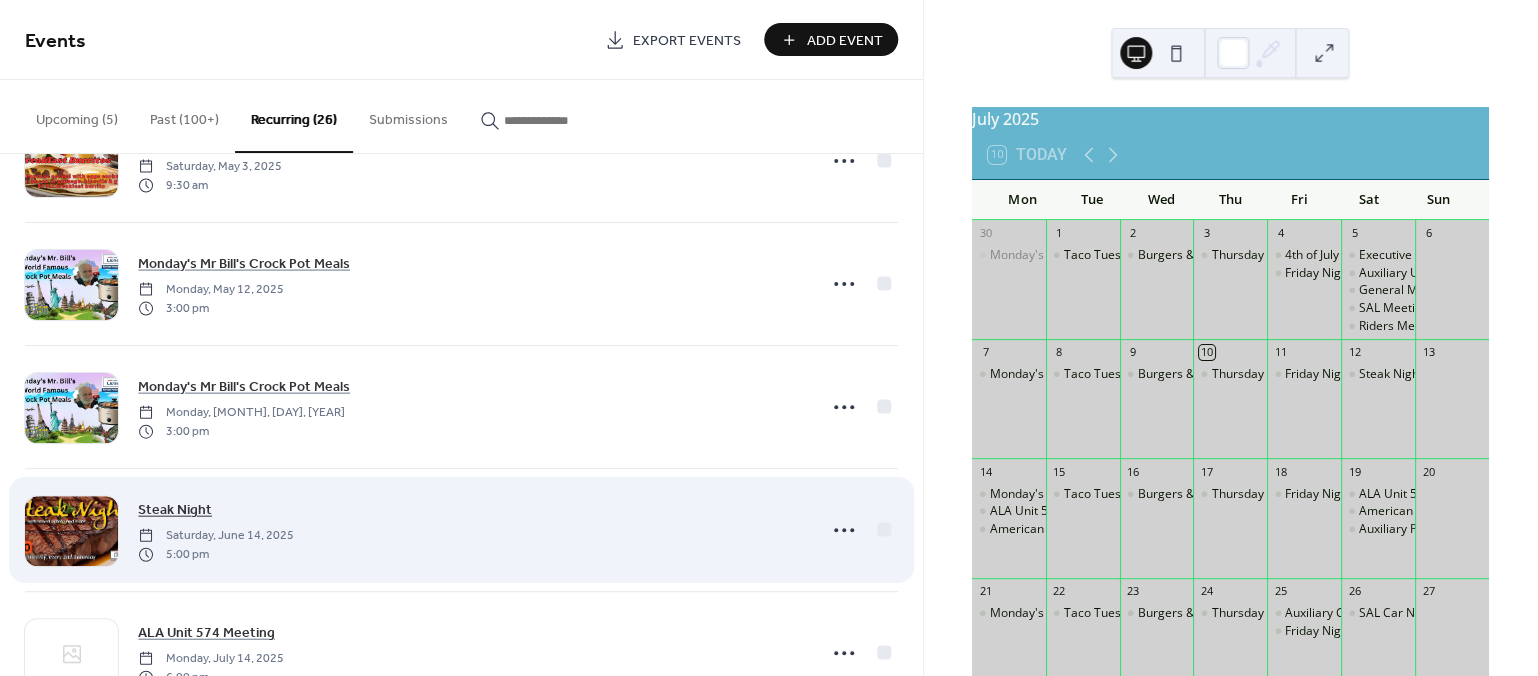 click on "Steak Night" at bounding box center [175, 510] 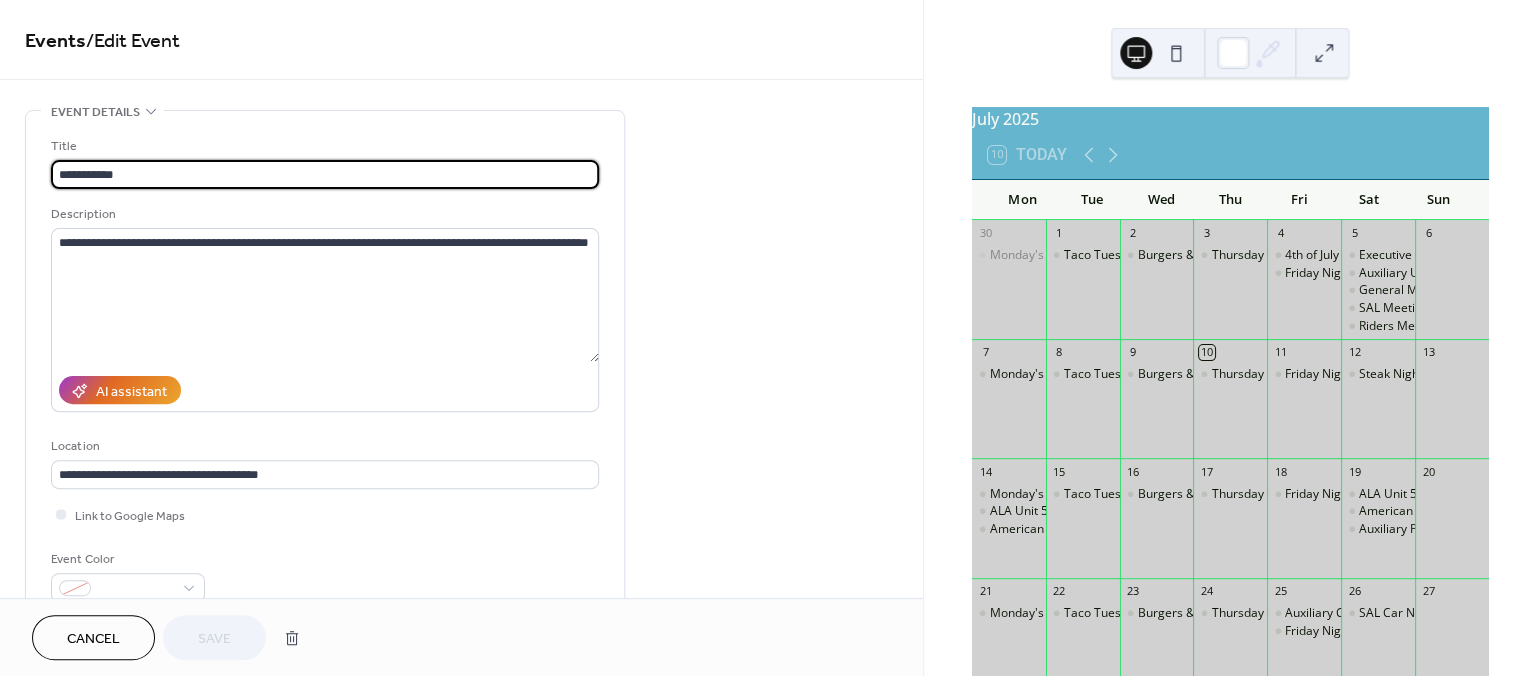 type on "**********" 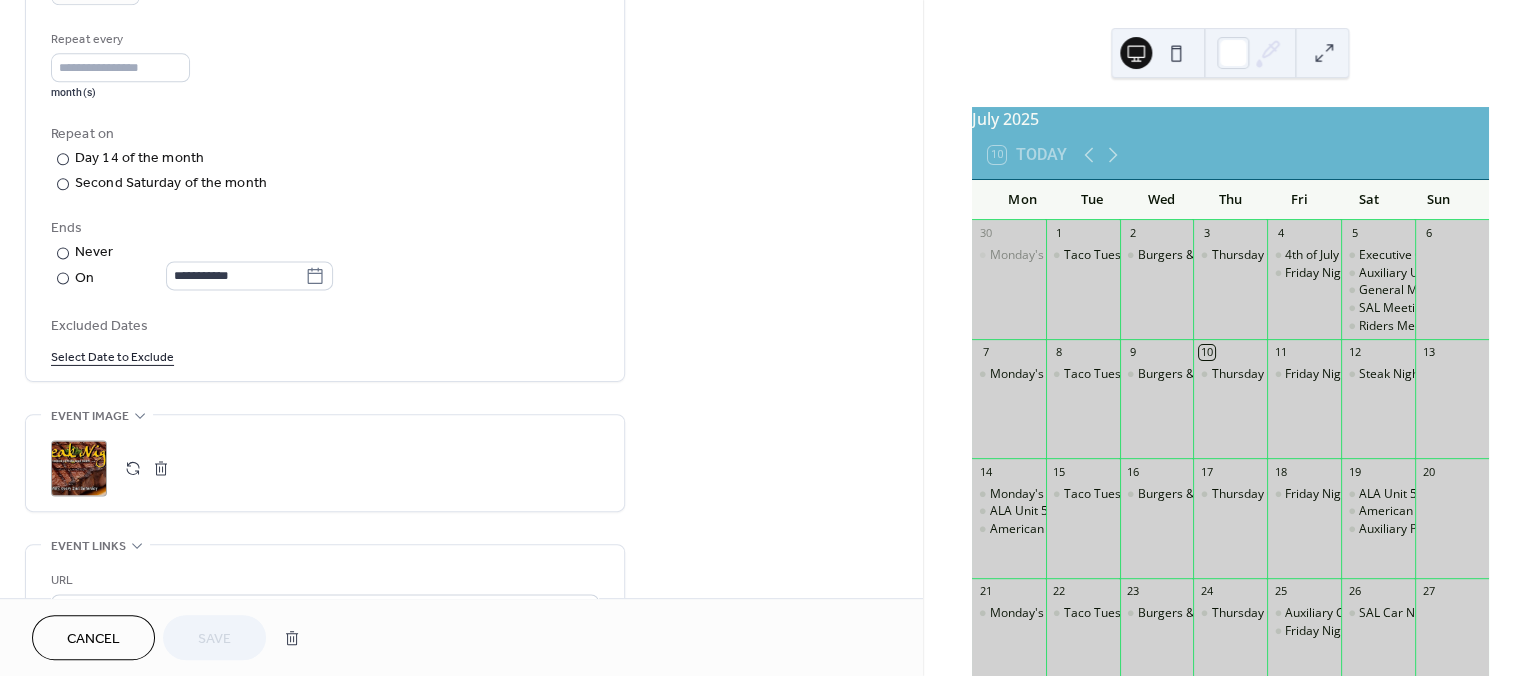 scroll, scrollTop: 940, scrollLeft: 0, axis: vertical 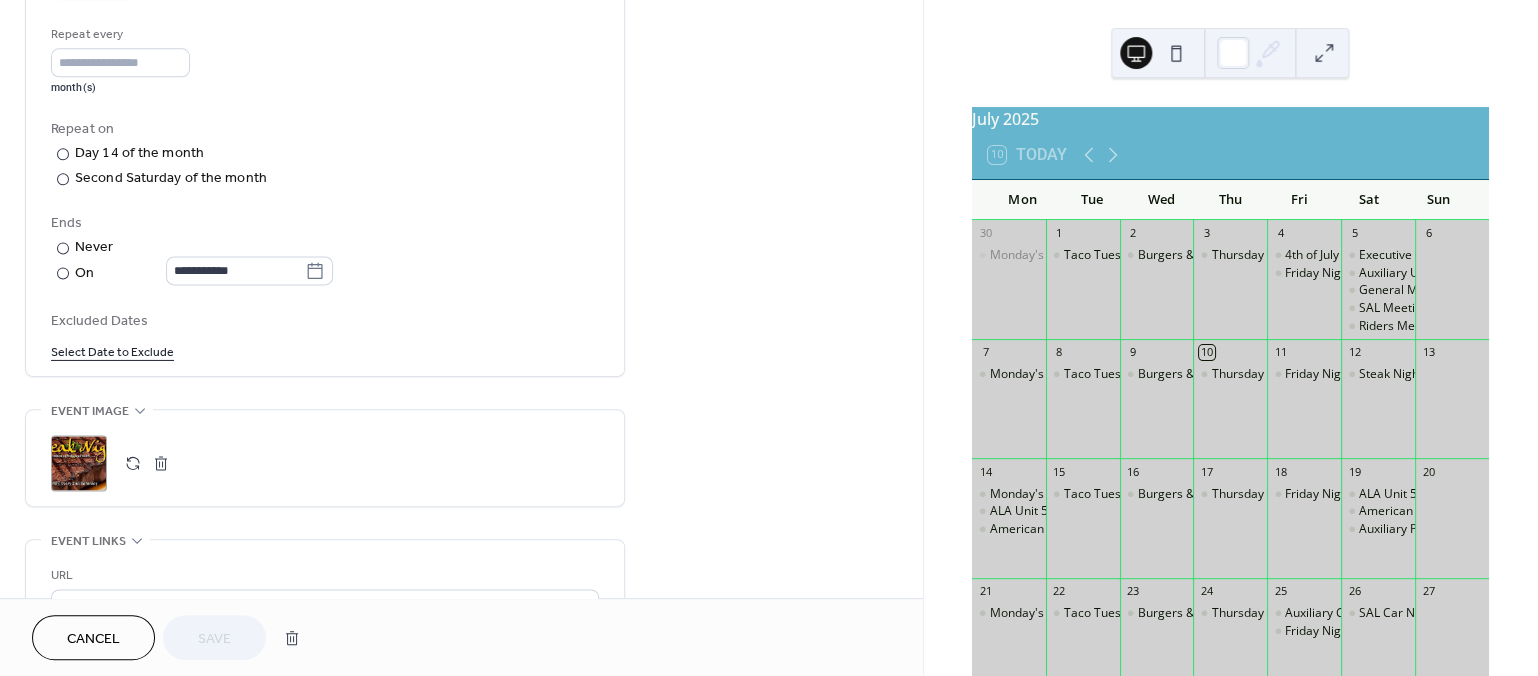 click on "Cancel" at bounding box center (93, 639) 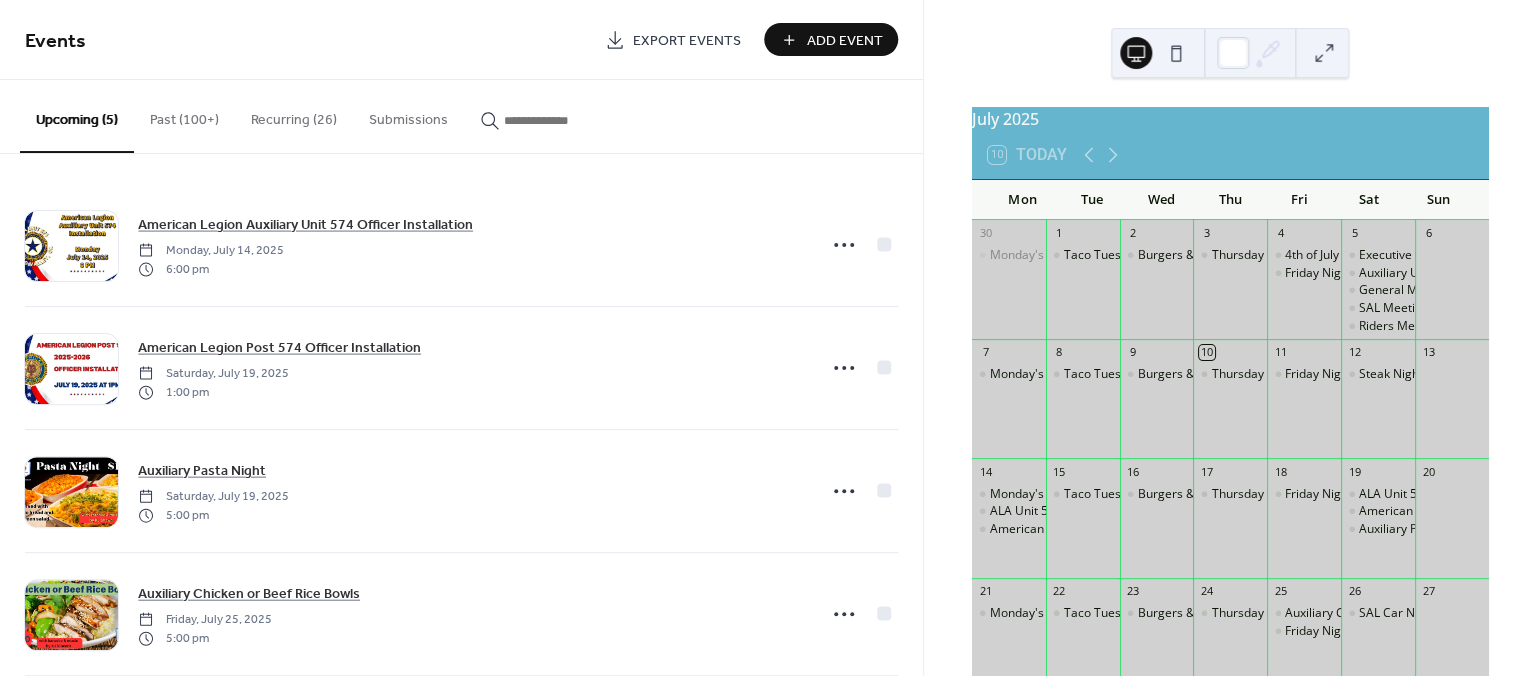 click on "Recurring  (26)" at bounding box center (294, 115) 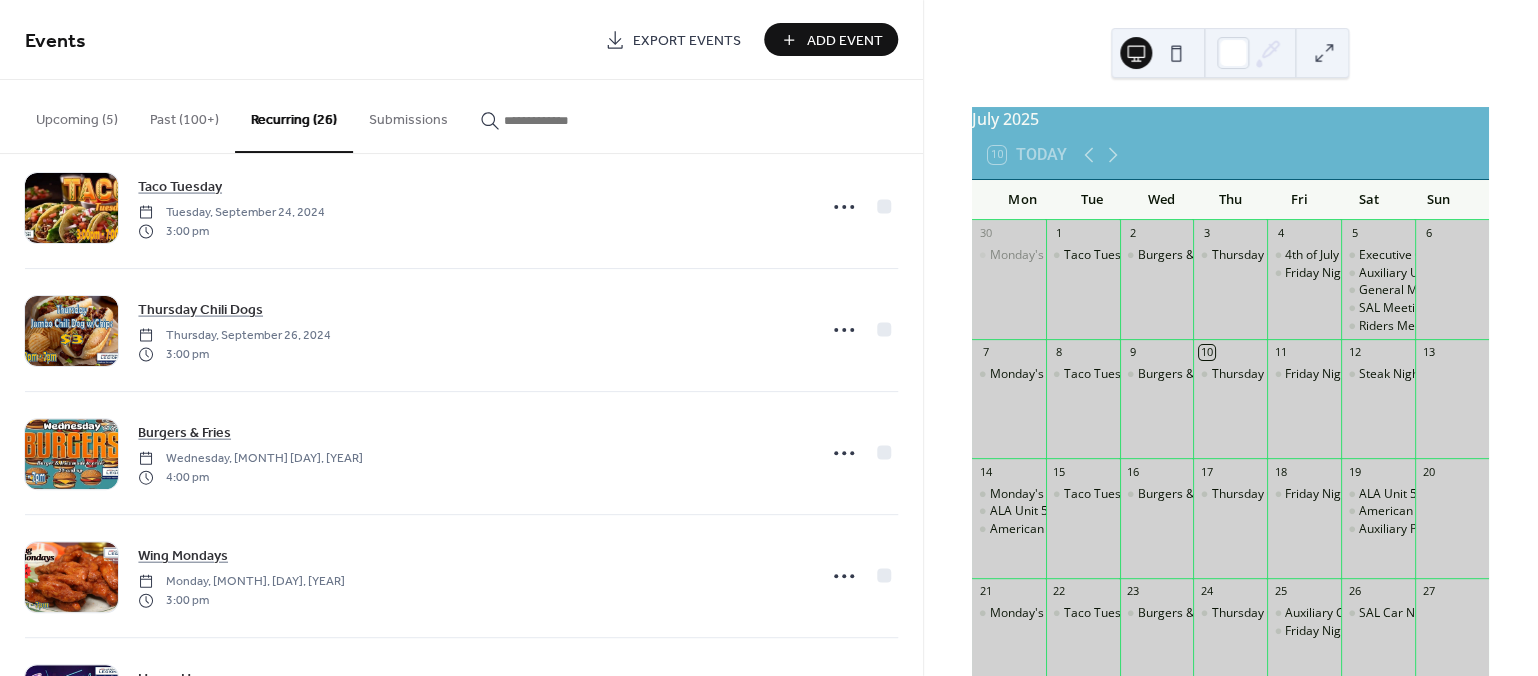 scroll, scrollTop: 768, scrollLeft: 0, axis: vertical 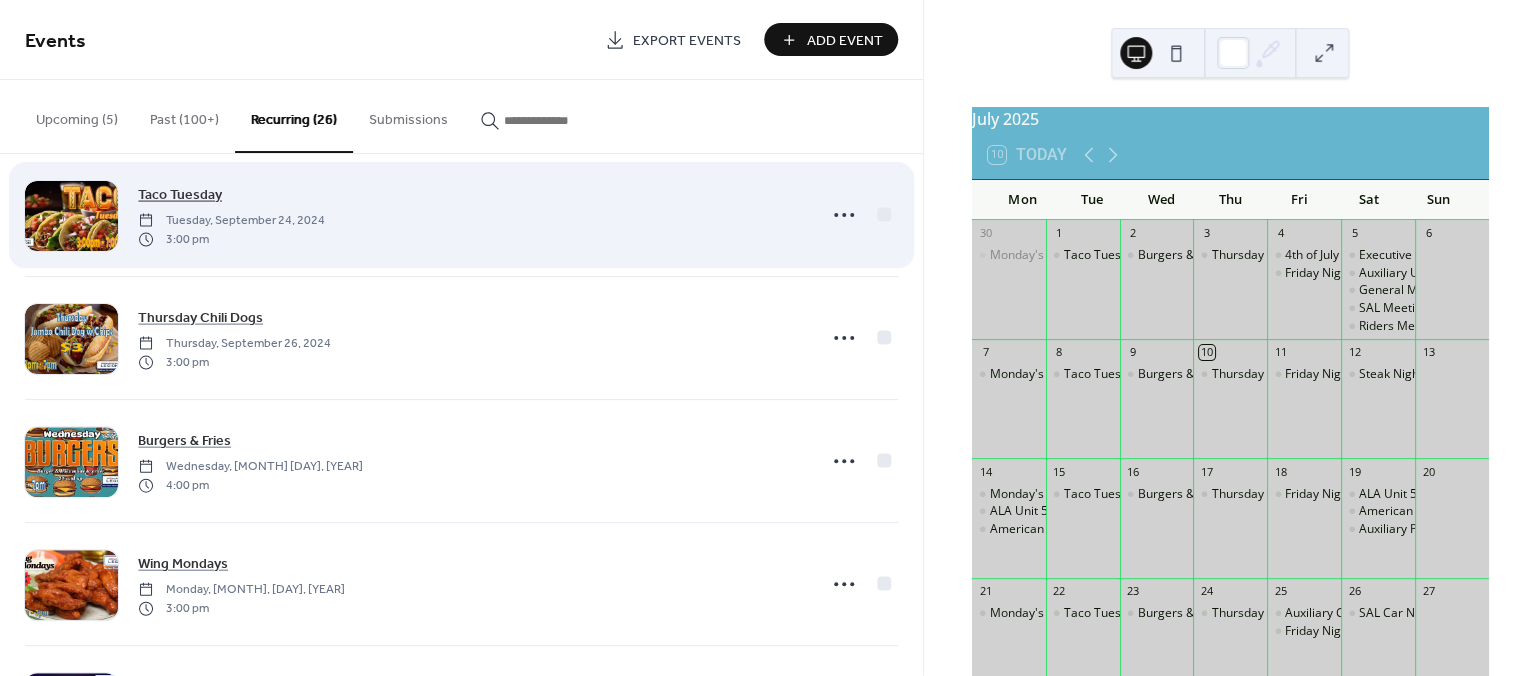 click on "Taco Tuesday" at bounding box center [180, 195] 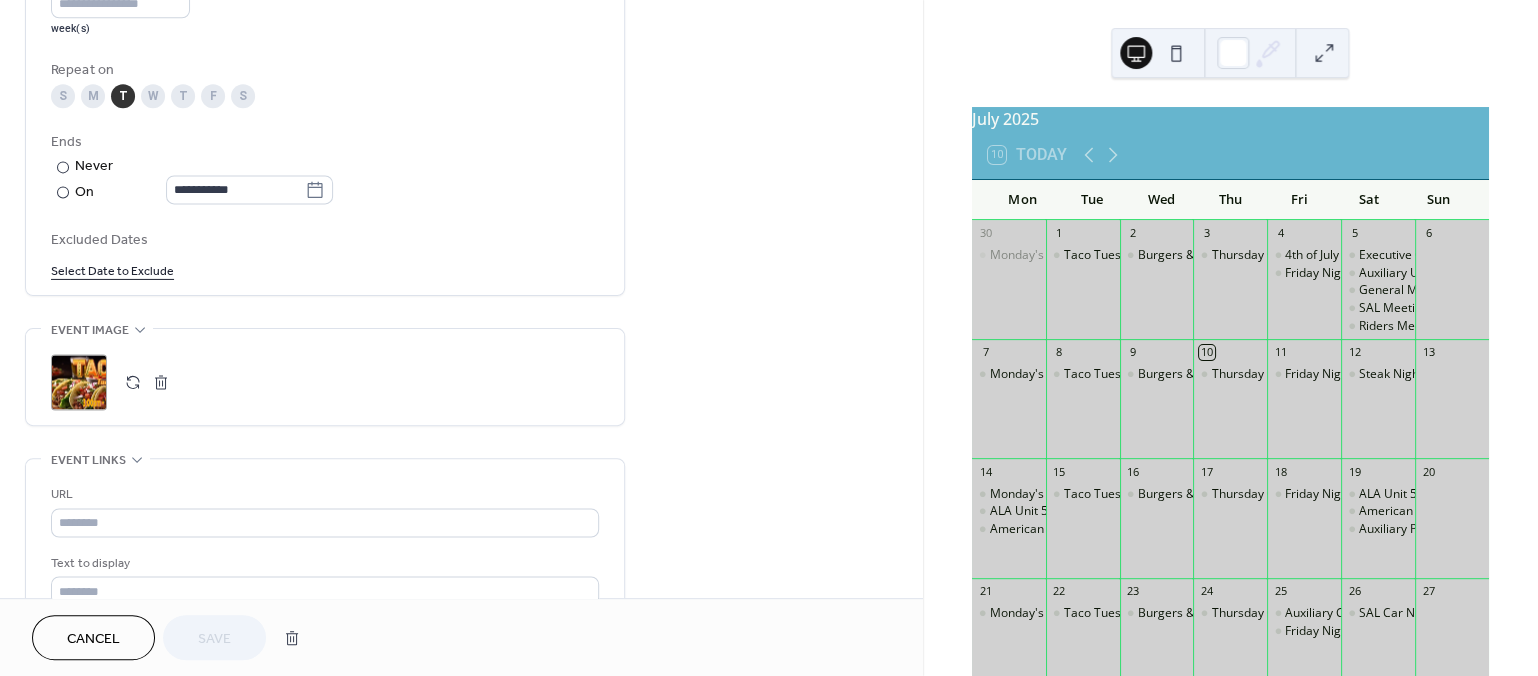 scroll, scrollTop: 1006, scrollLeft: 0, axis: vertical 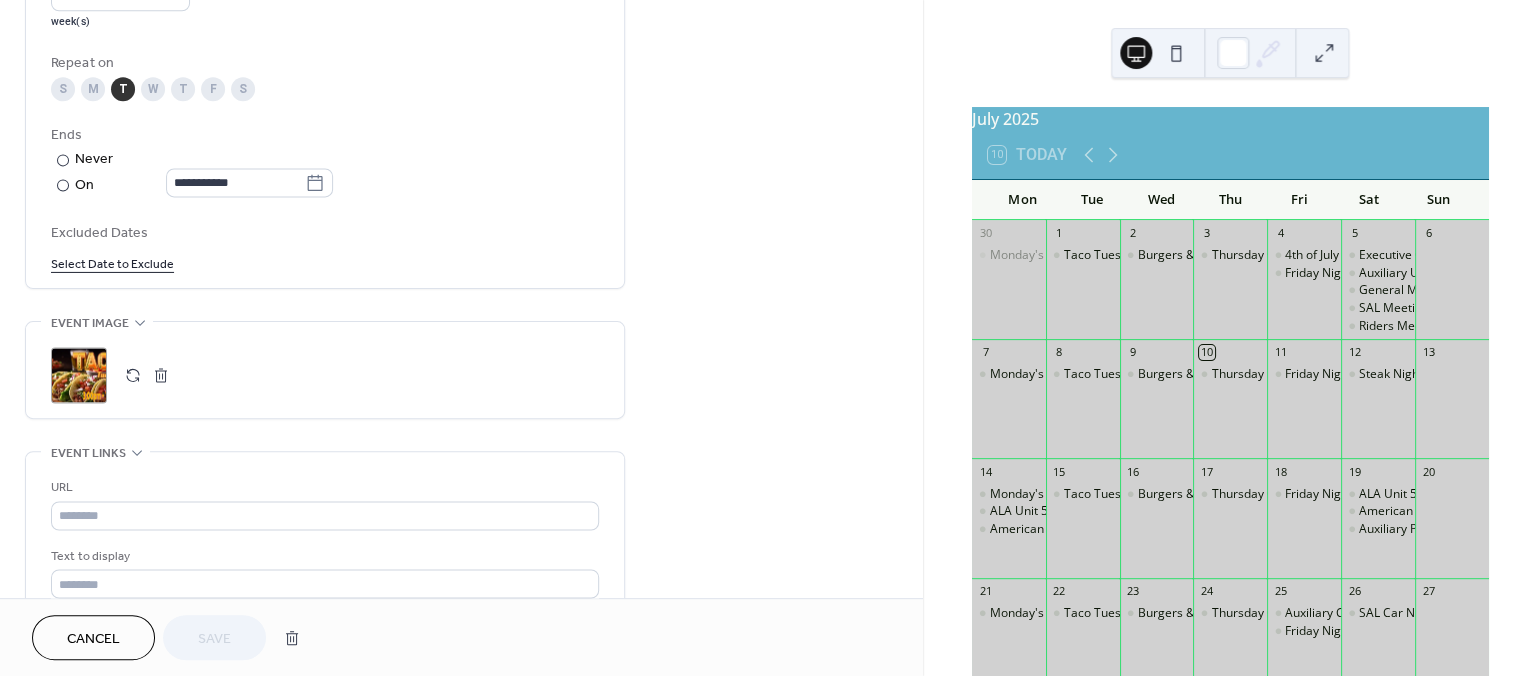 click on "Cancel" at bounding box center [93, 639] 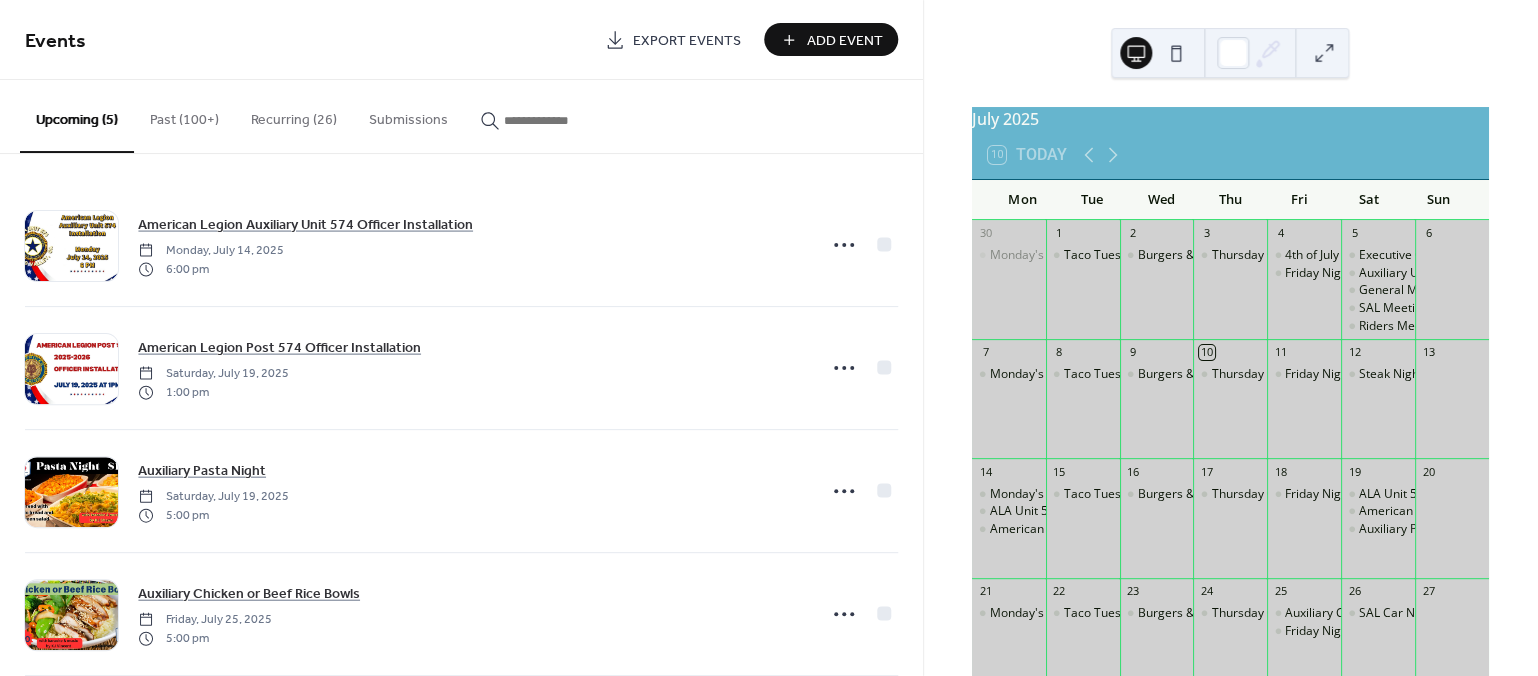 click on "Recurring  (26)" at bounding box center (294, 115) 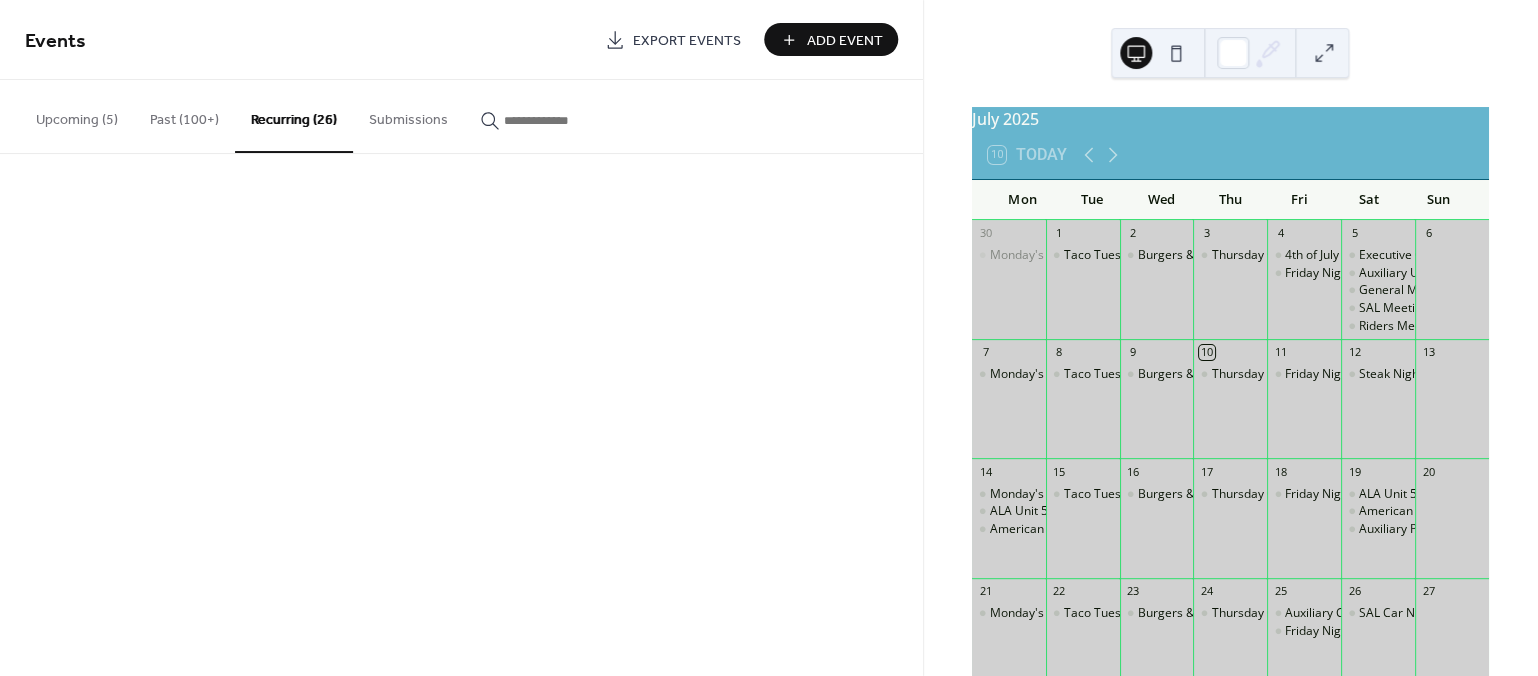click on "Recurring  (26)" at bounding box center (294, 116) 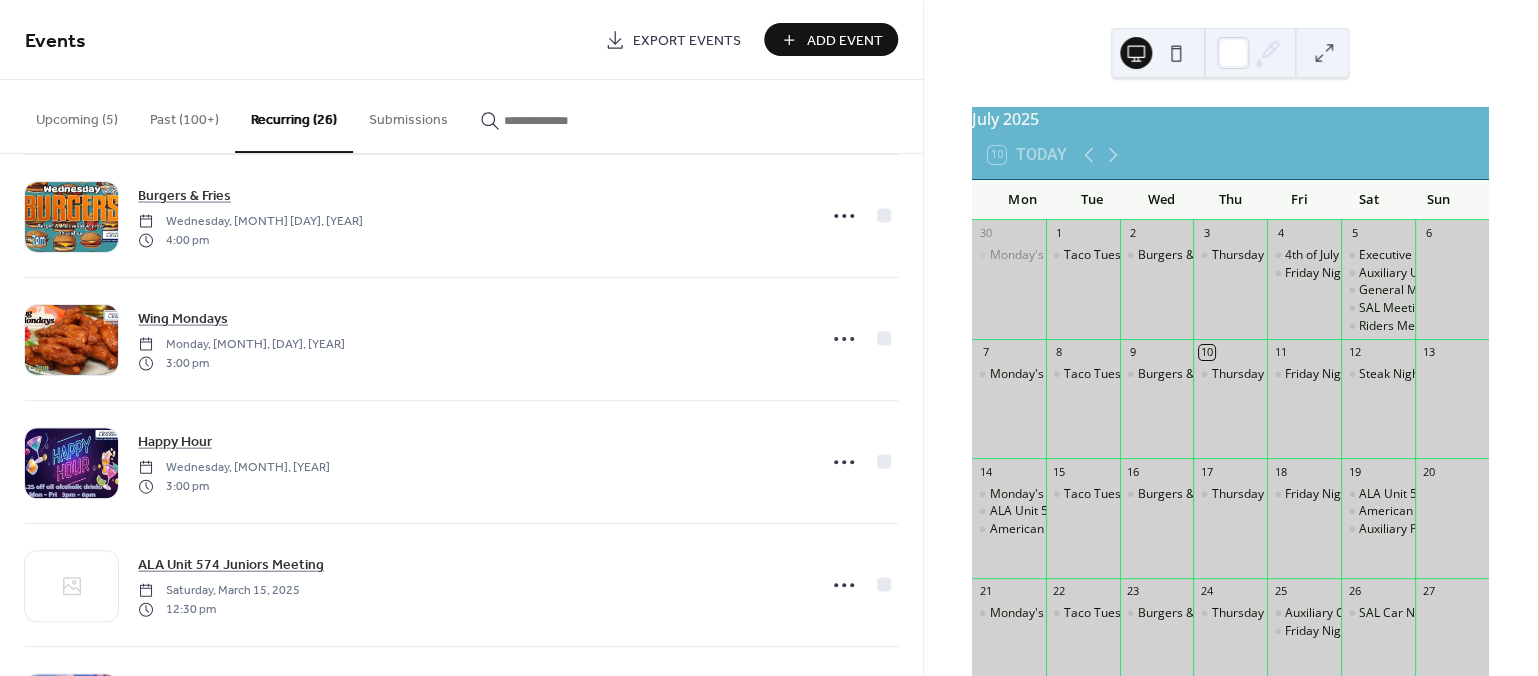scroll, scrollTop: 1021, scrollLeft: 0, axis: vertical 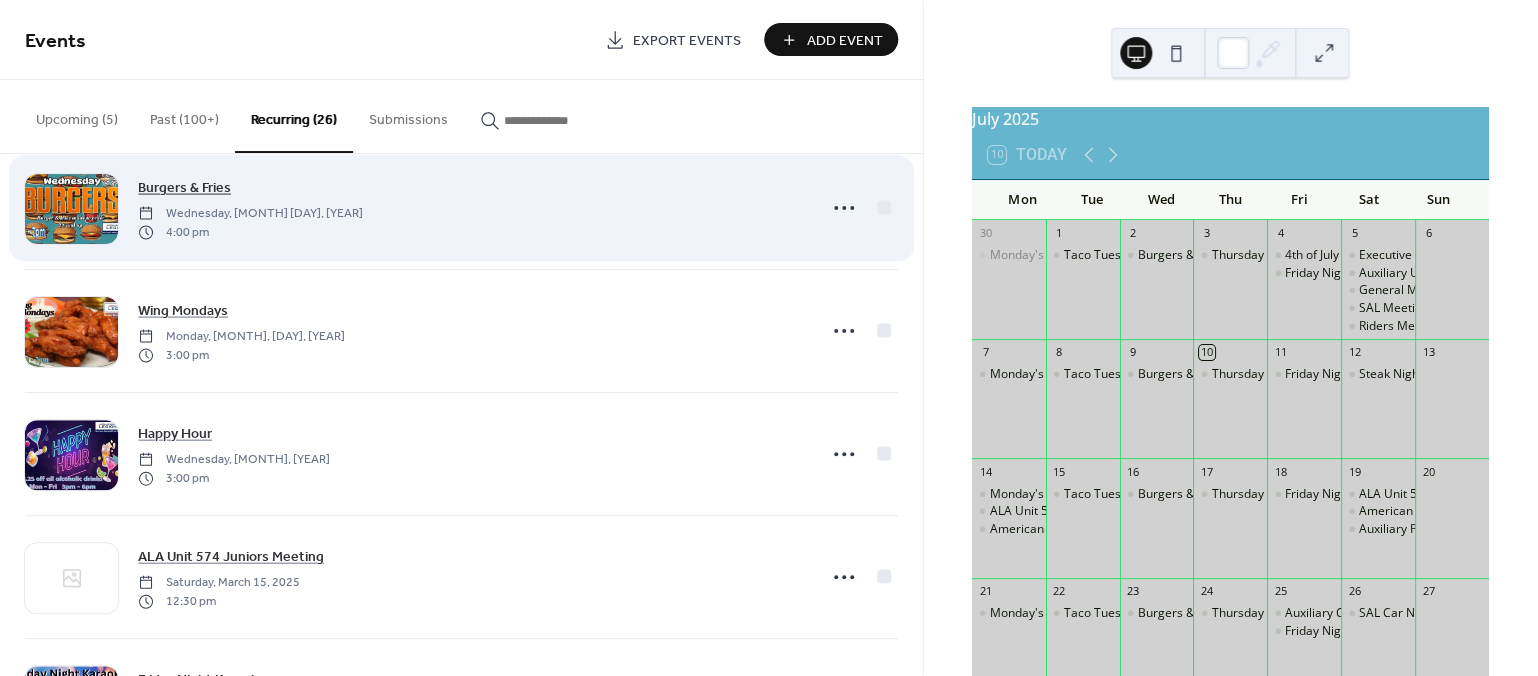 click on "Burgers & Fries" at bounding box center (184, 188) 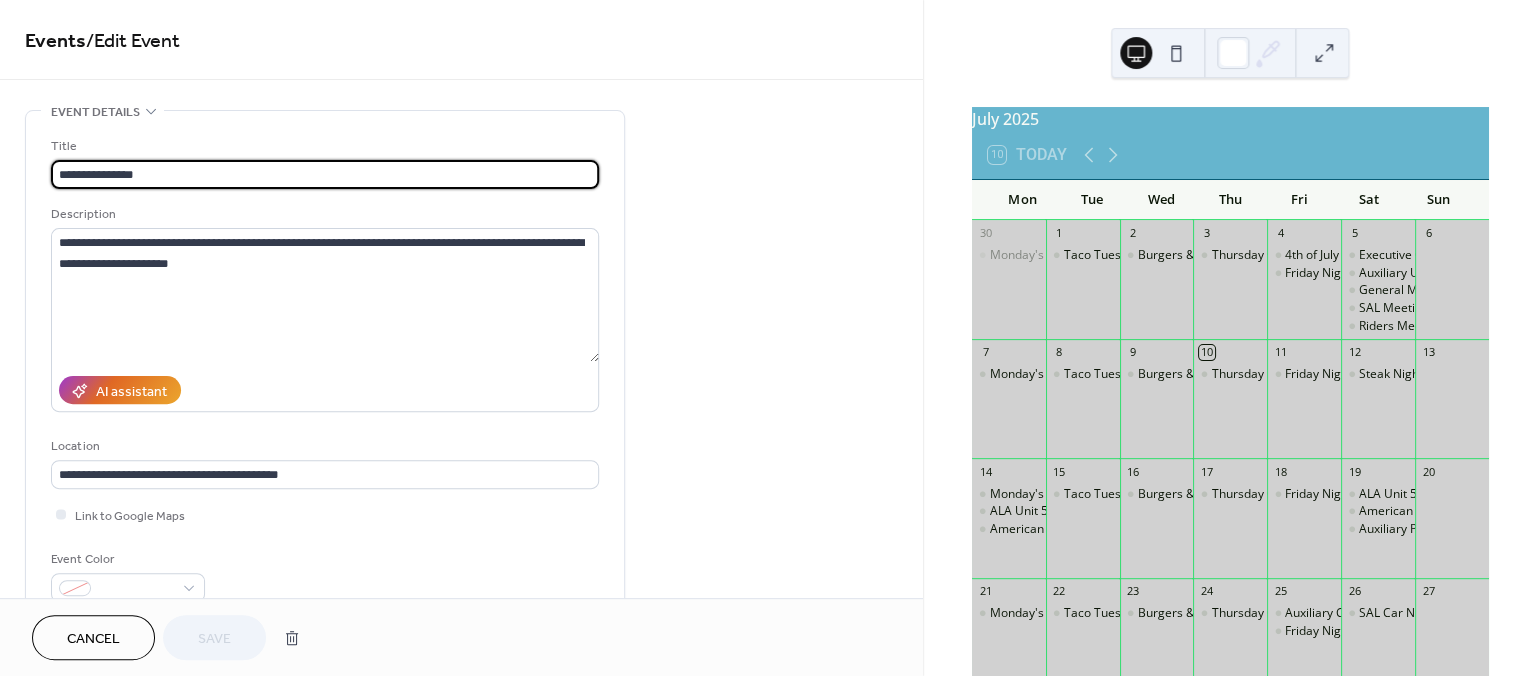 drag, startPoint x: 910, startPoint y: 134, endPoint x: 910, endPoint y: 175, distance: 41 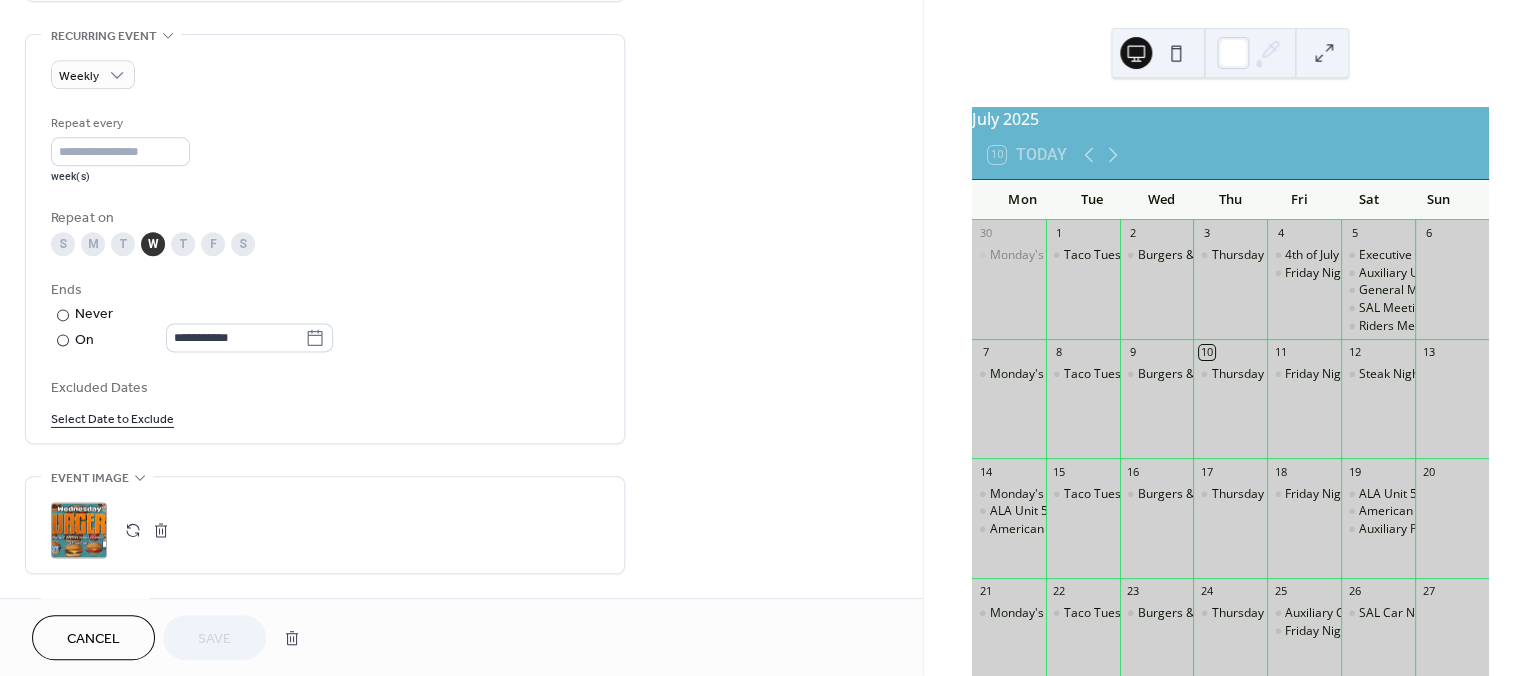 scroll, scrollTop: 864, scrollLeft: 0, axis: vertical 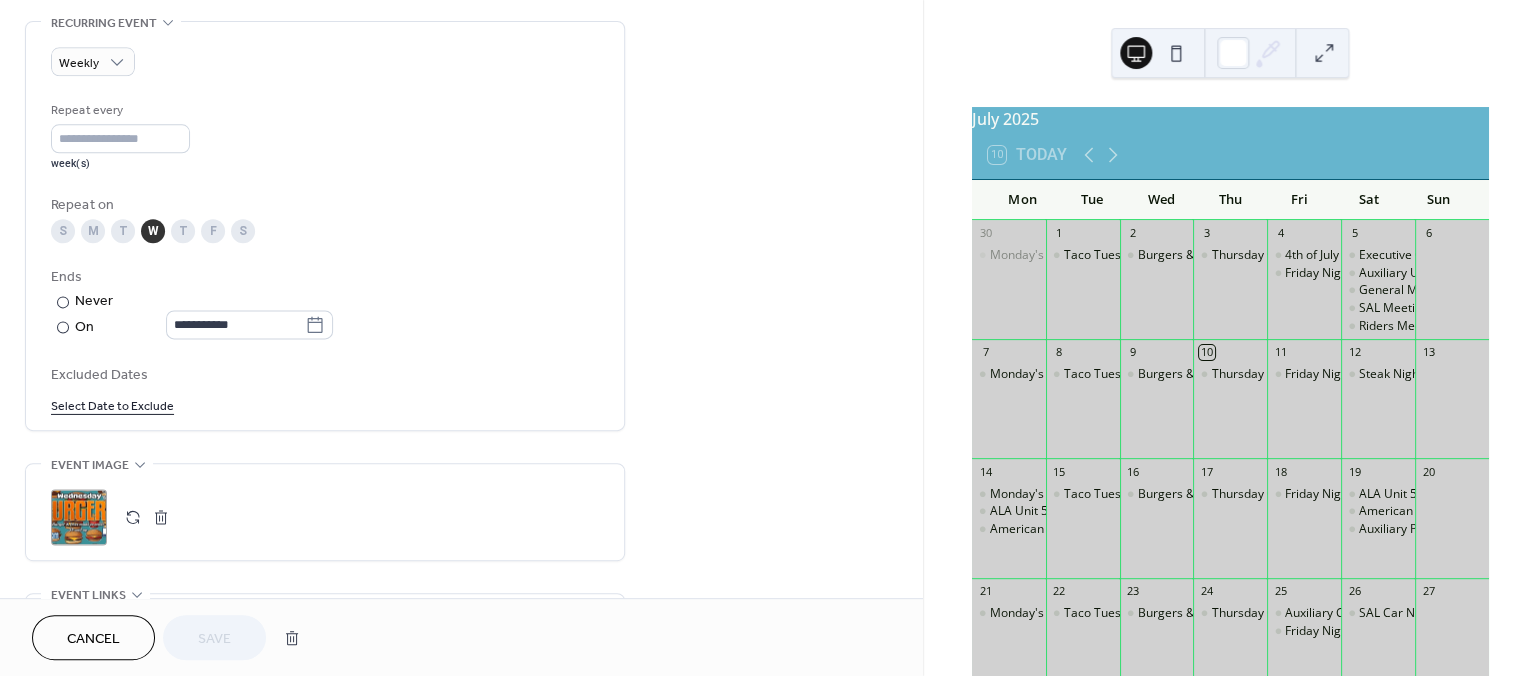 click on "Cancel" at bounding box center [93, 639] 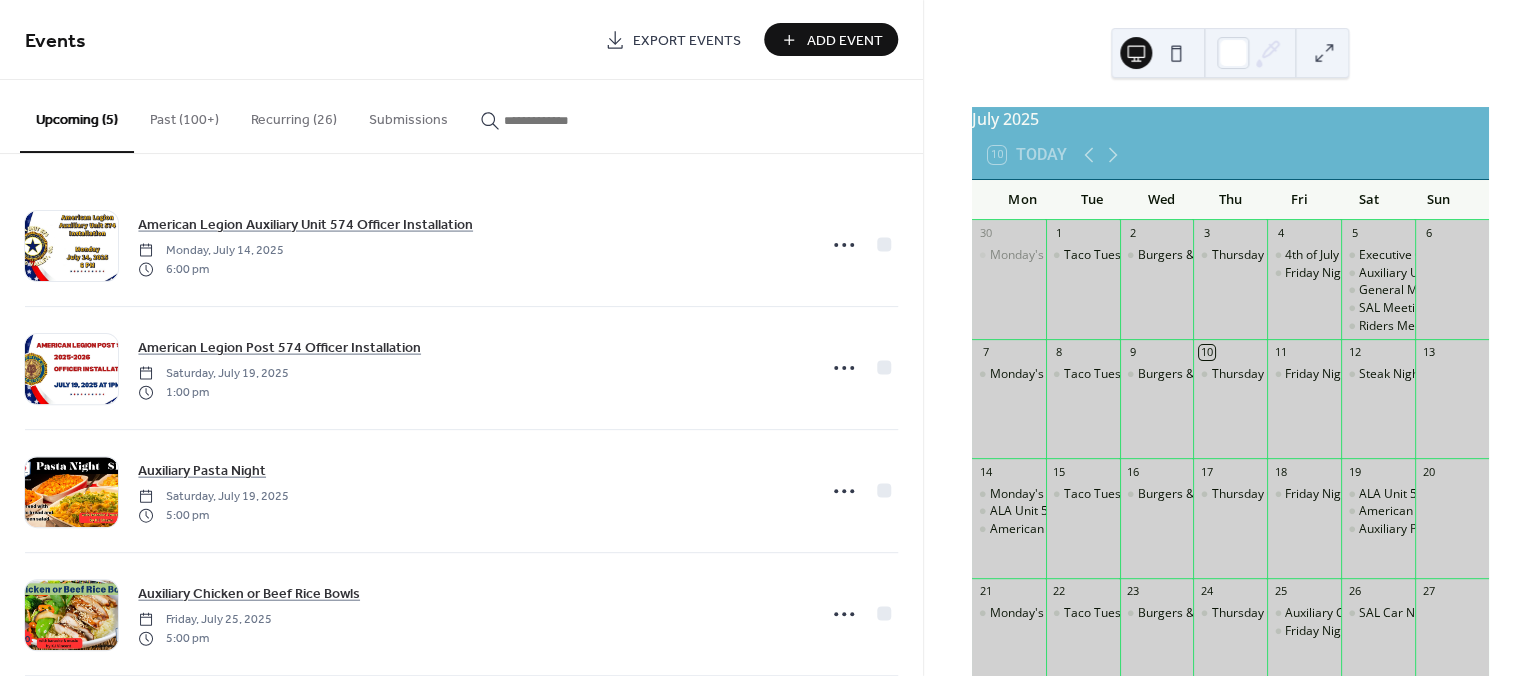 click on "Recurring  (26)" at bounding box center [294, 115] 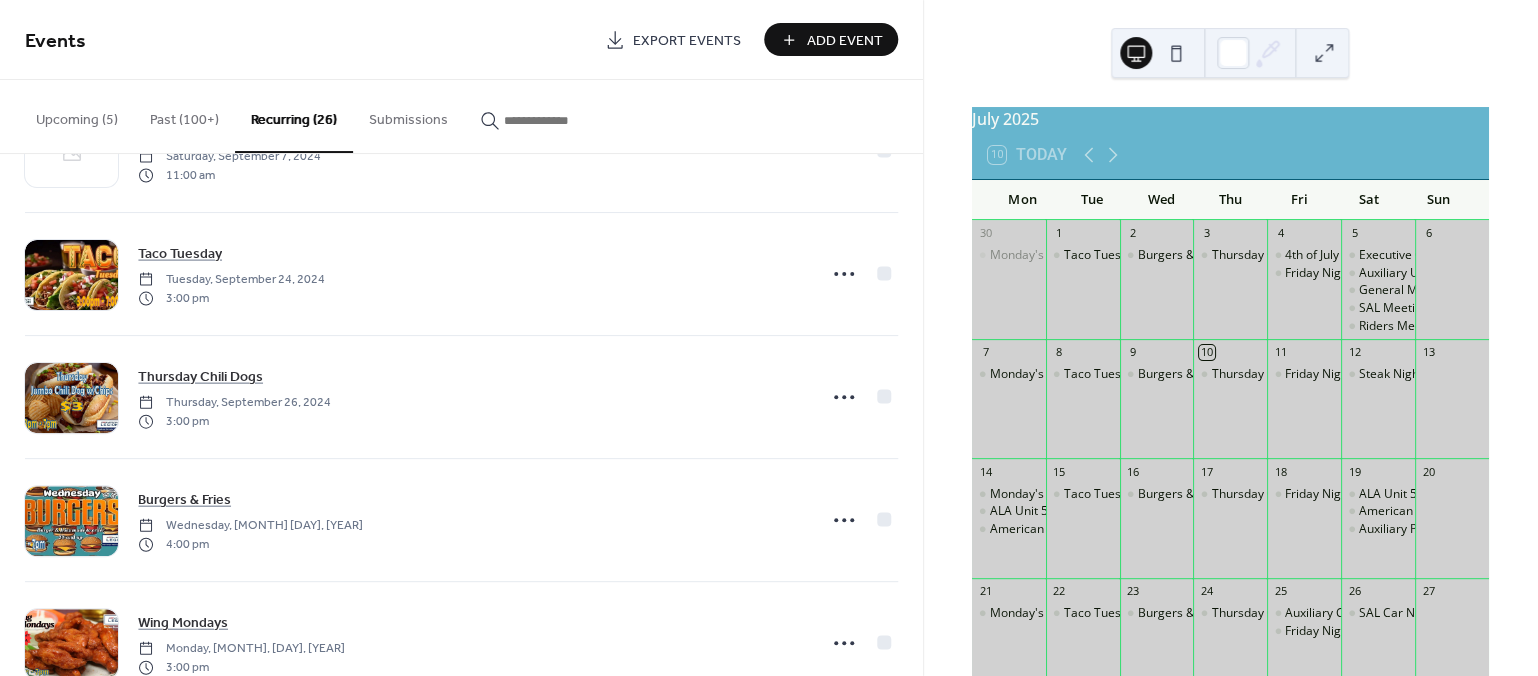 scroll, scrollTop: 700, scrollLeft: 0, axis: vertical 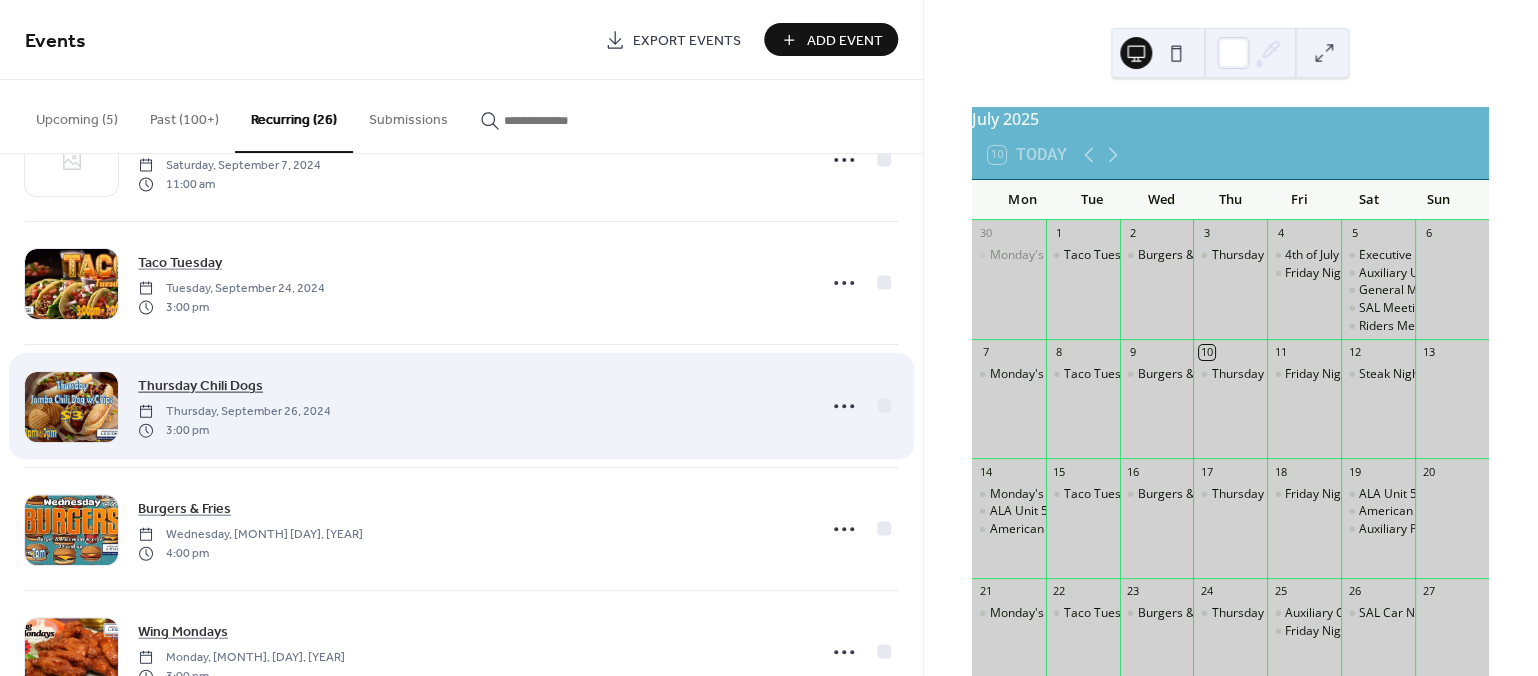 click on "Thursday Chili Dogs" at bounding box center (200, 386) 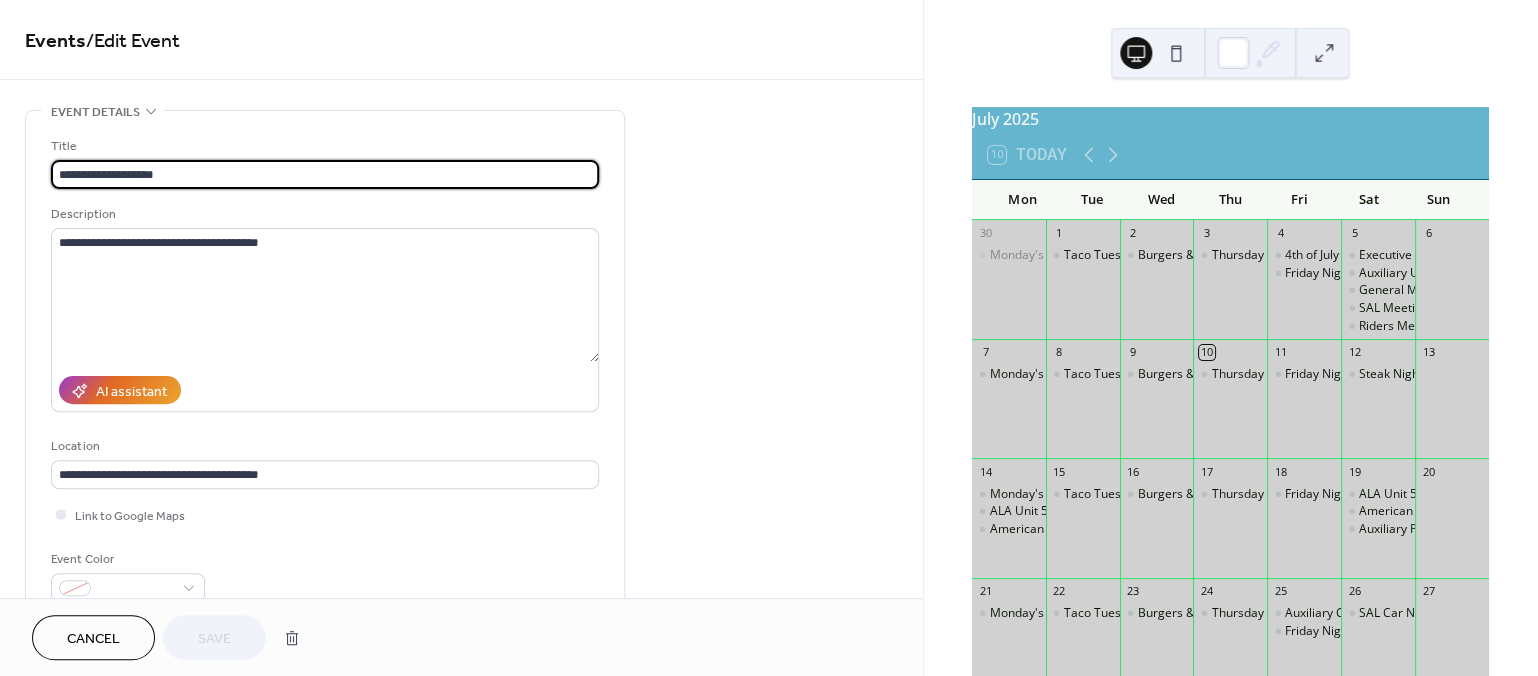 type on "**********" 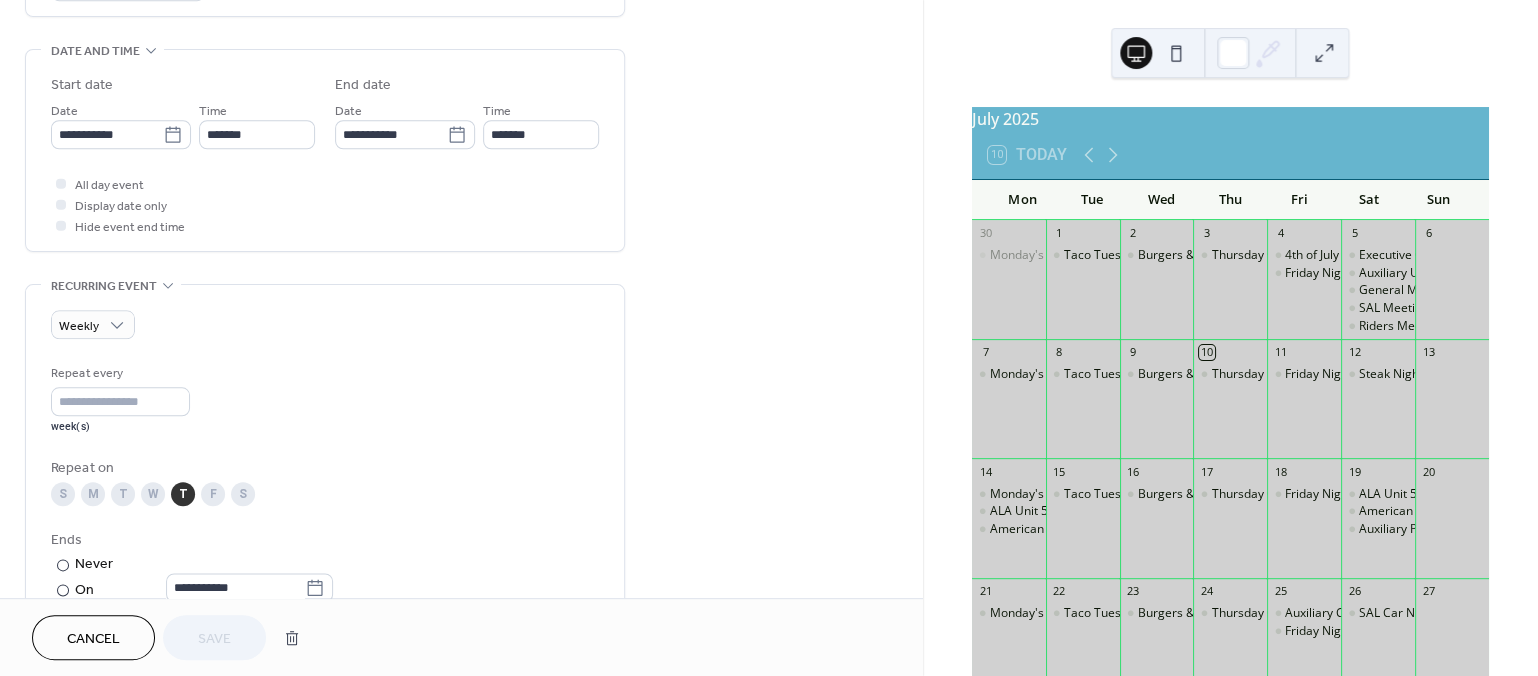 scroll, scrollTop: 610, scrollLeft: 0, axis: vertical 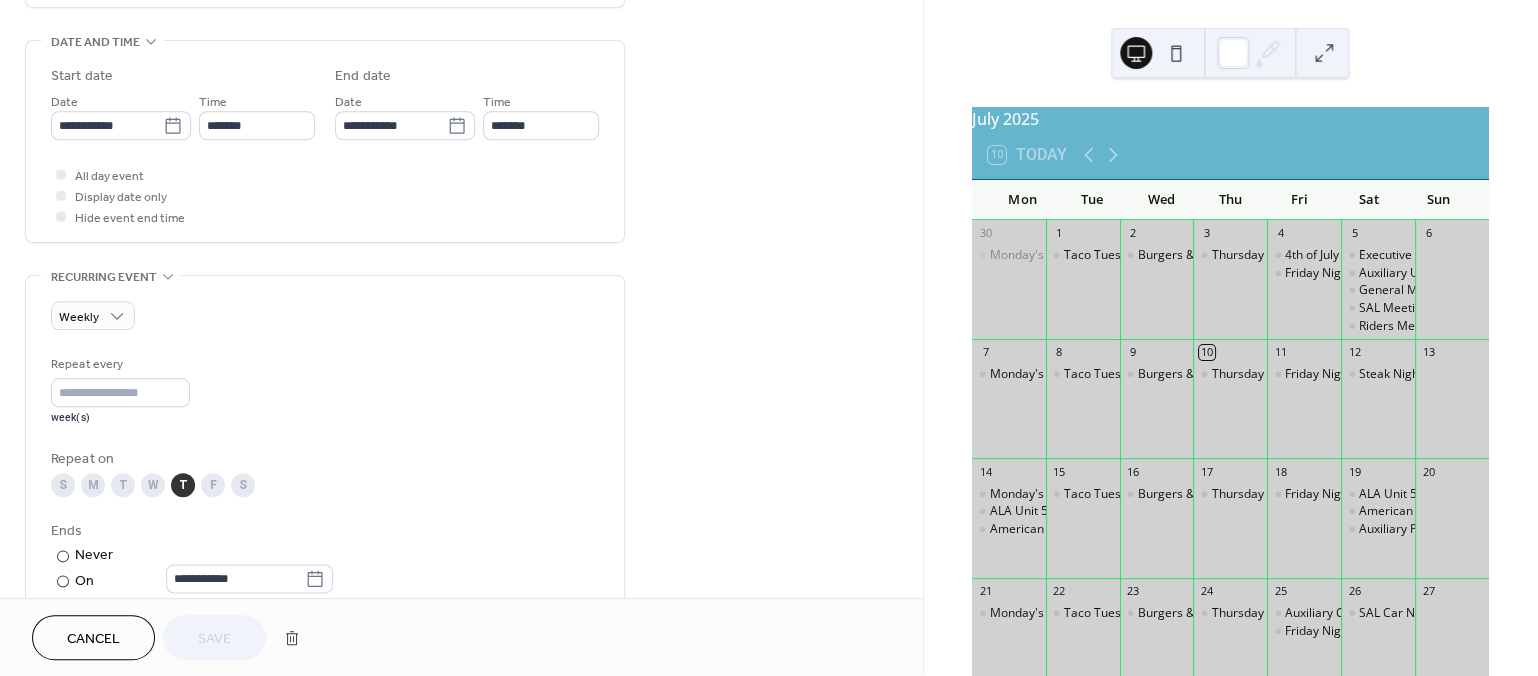 click on "Cancel" at bounding box center (93, 639) 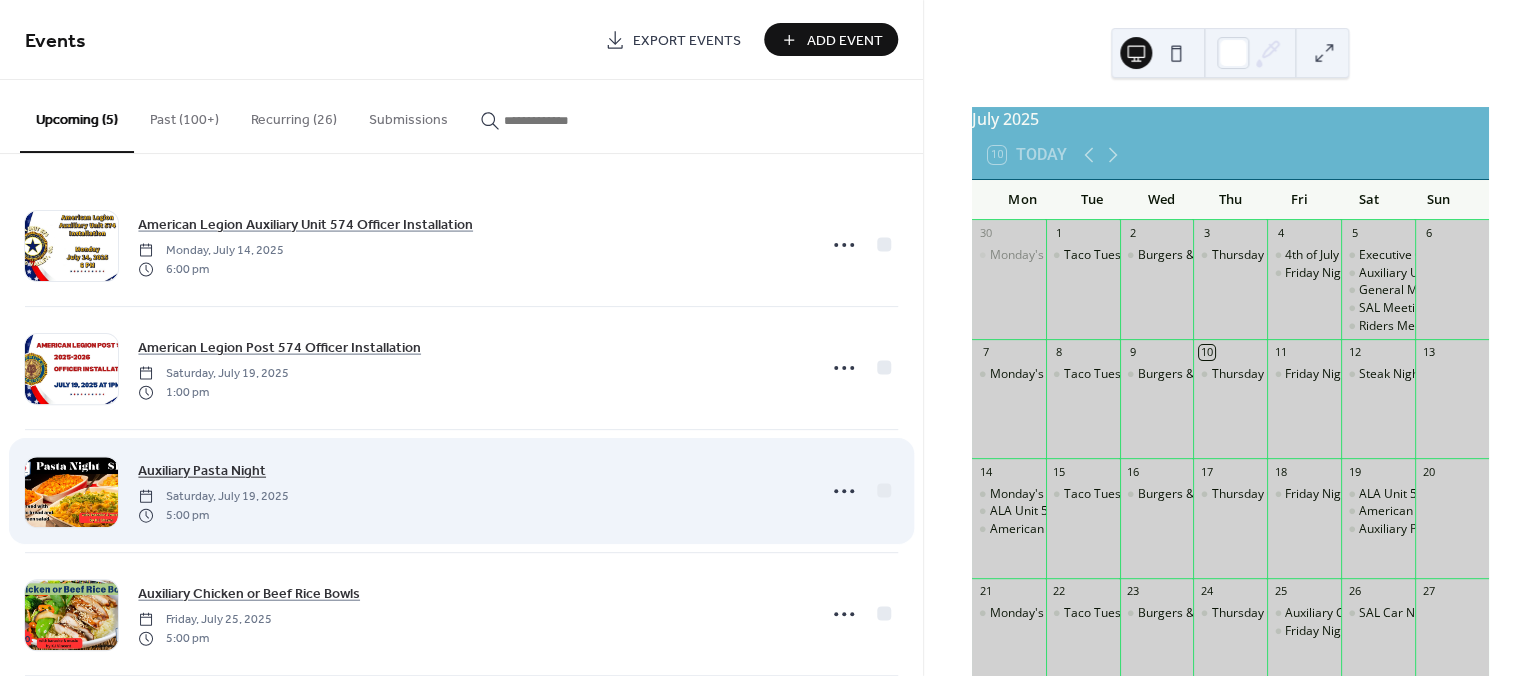 click on "Auxiliary Pasta Night" at bounding box center [202, 471] 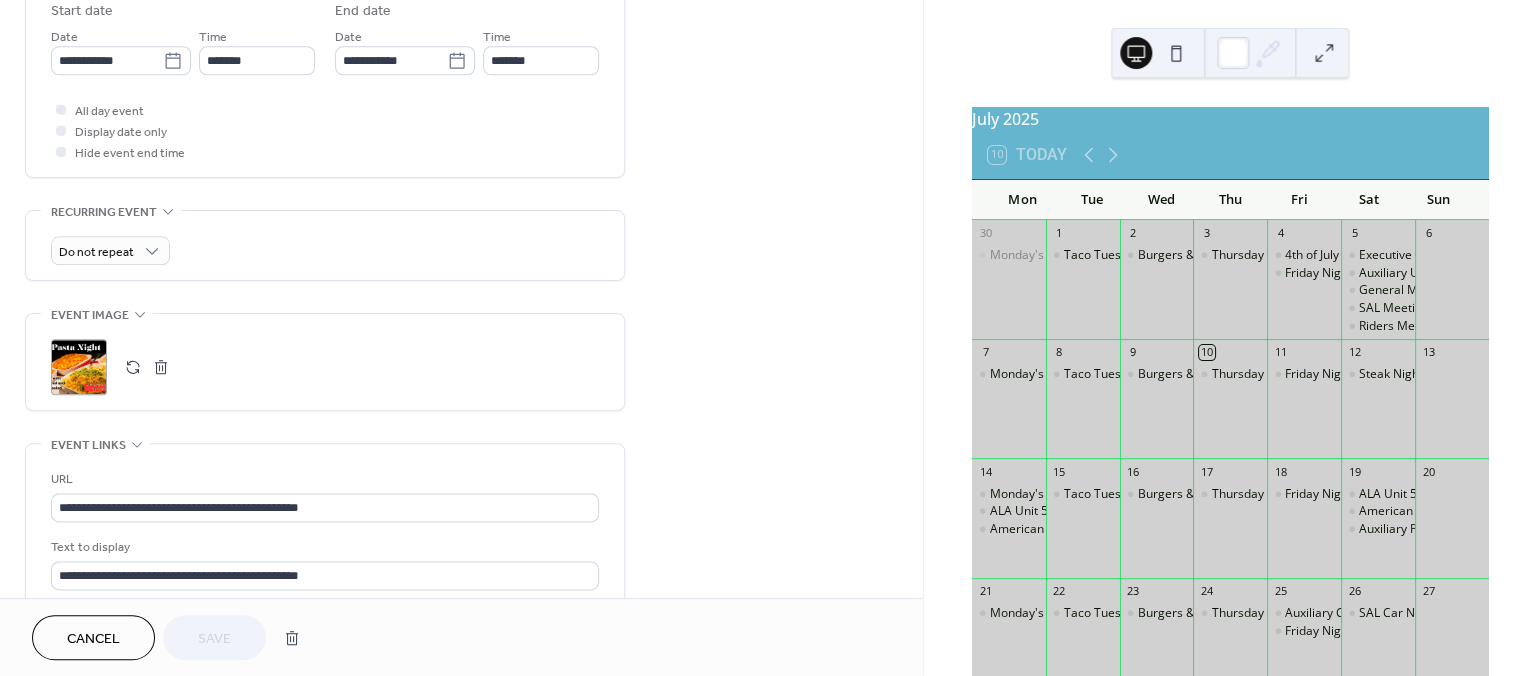 scroll, scrollTop: 689, scrollLeft: 0, axis: vertical 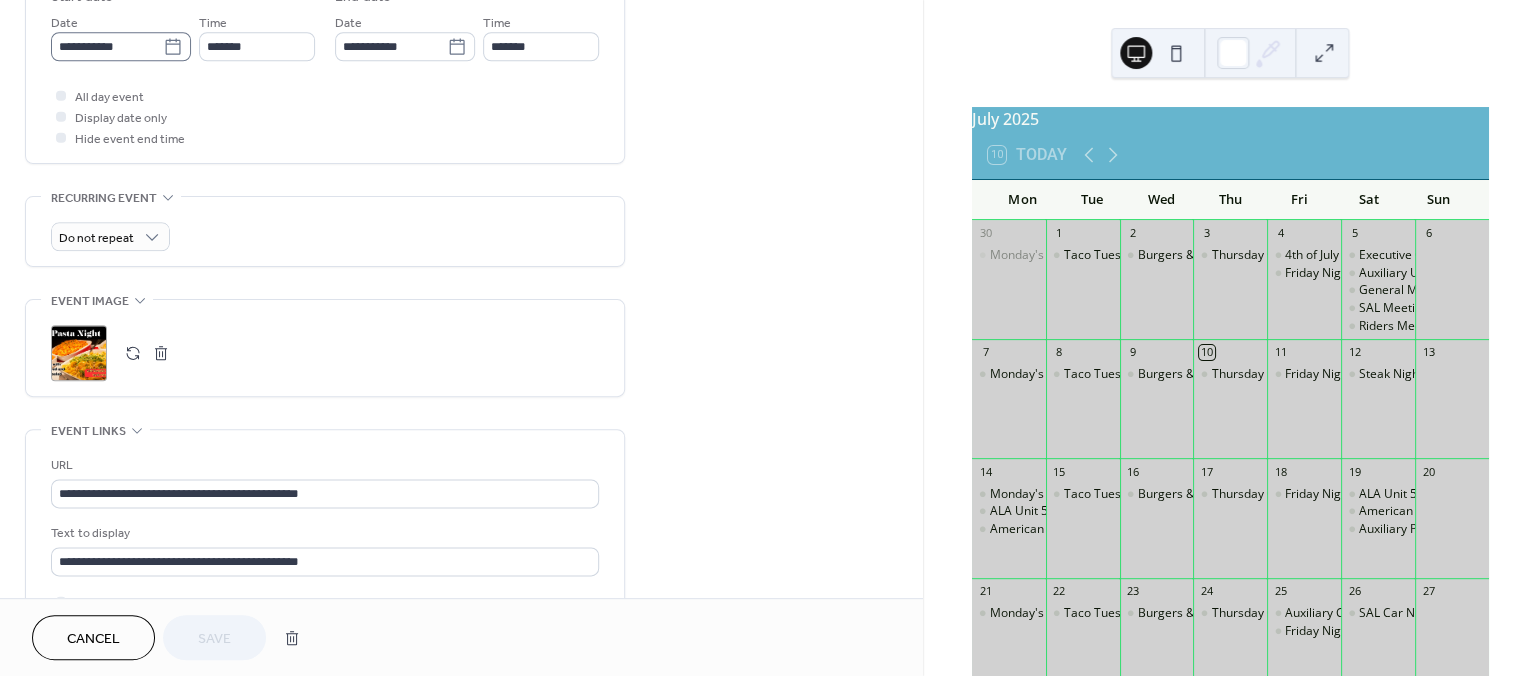 click 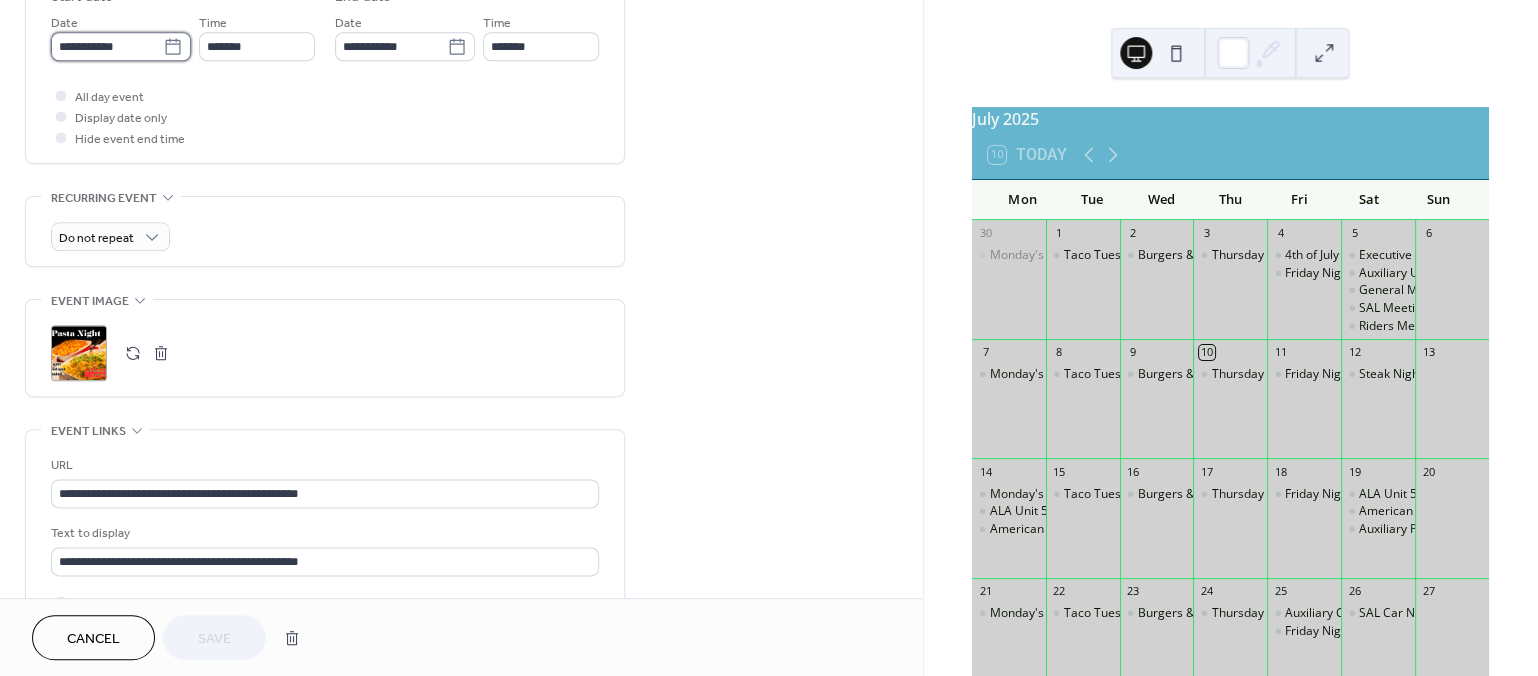 click on "**********" at bounding box center (107, 46) 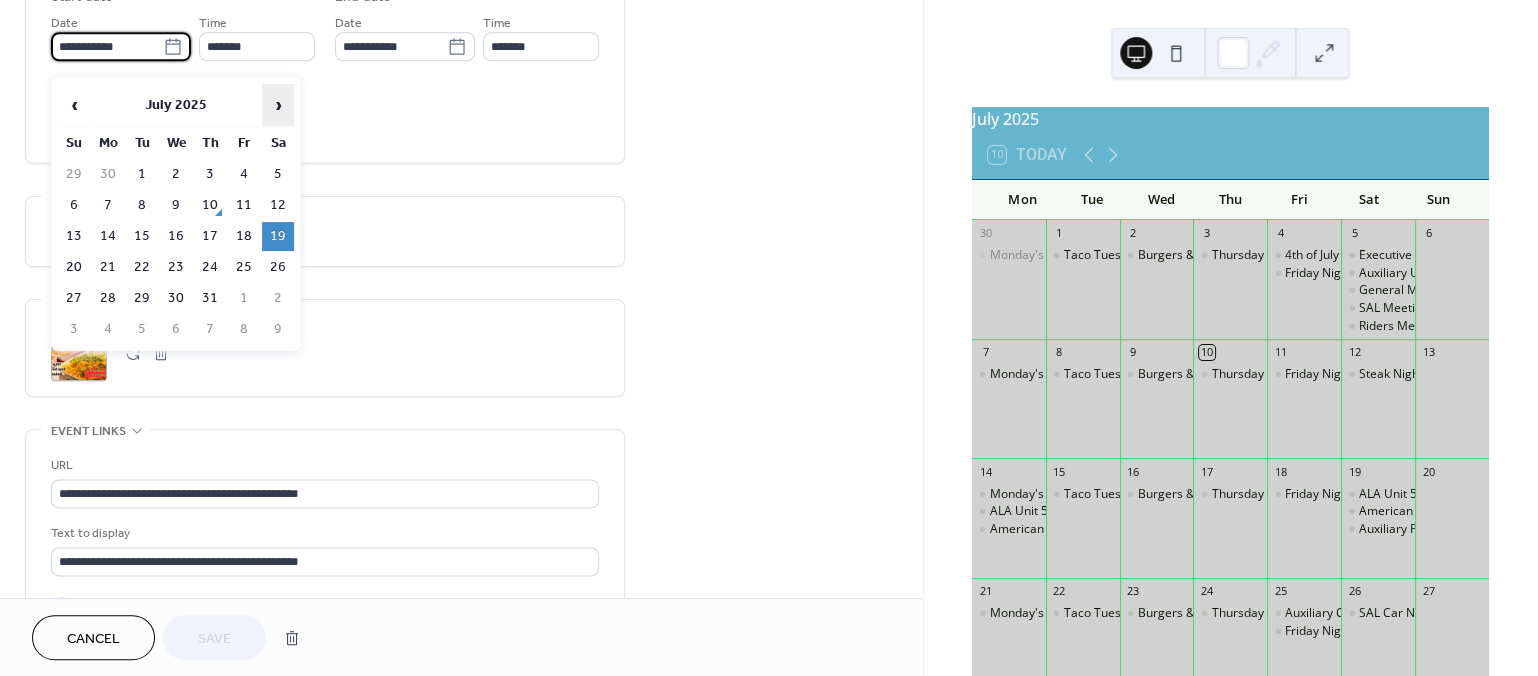 click on "›" at bounding box center (278, 105) 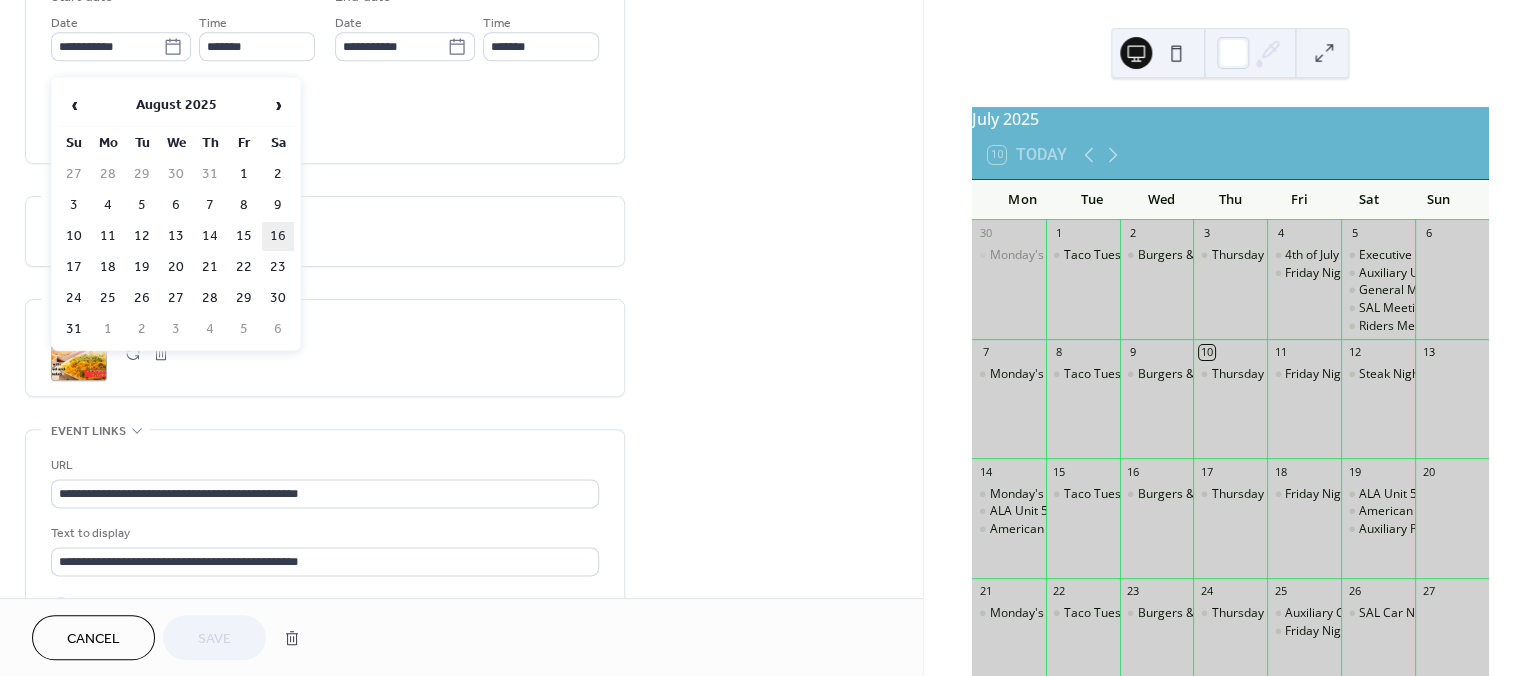 click on "16" at bounding box center [278, 236] 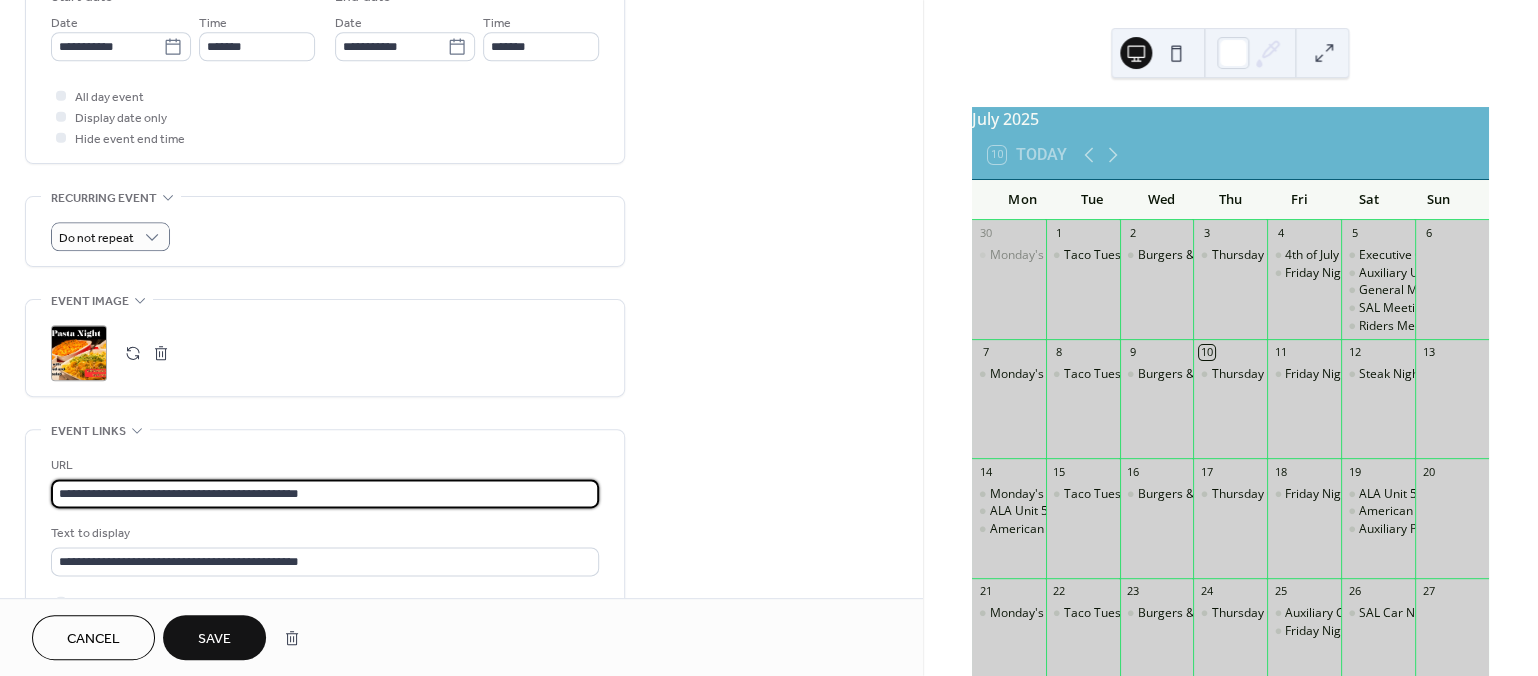 click on "**********" at bounding box center (325, 493) 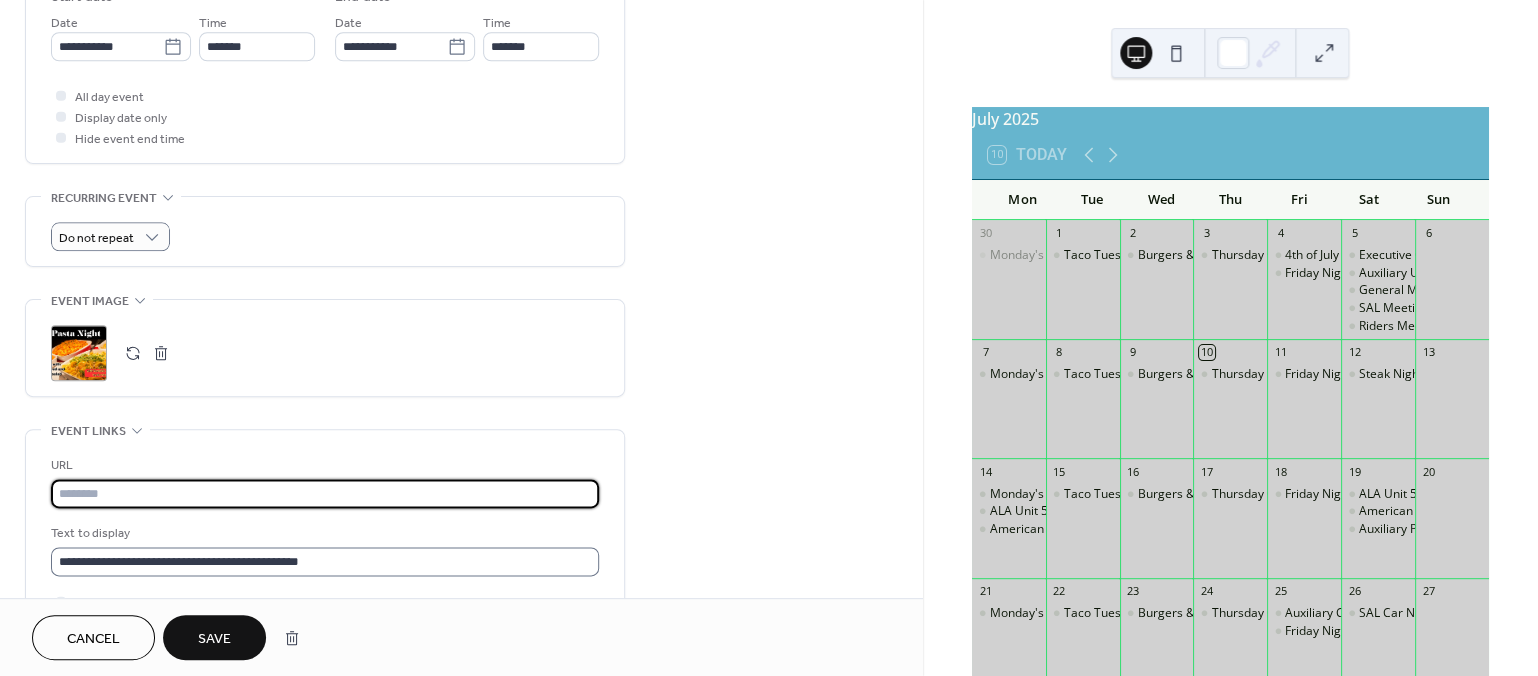 type 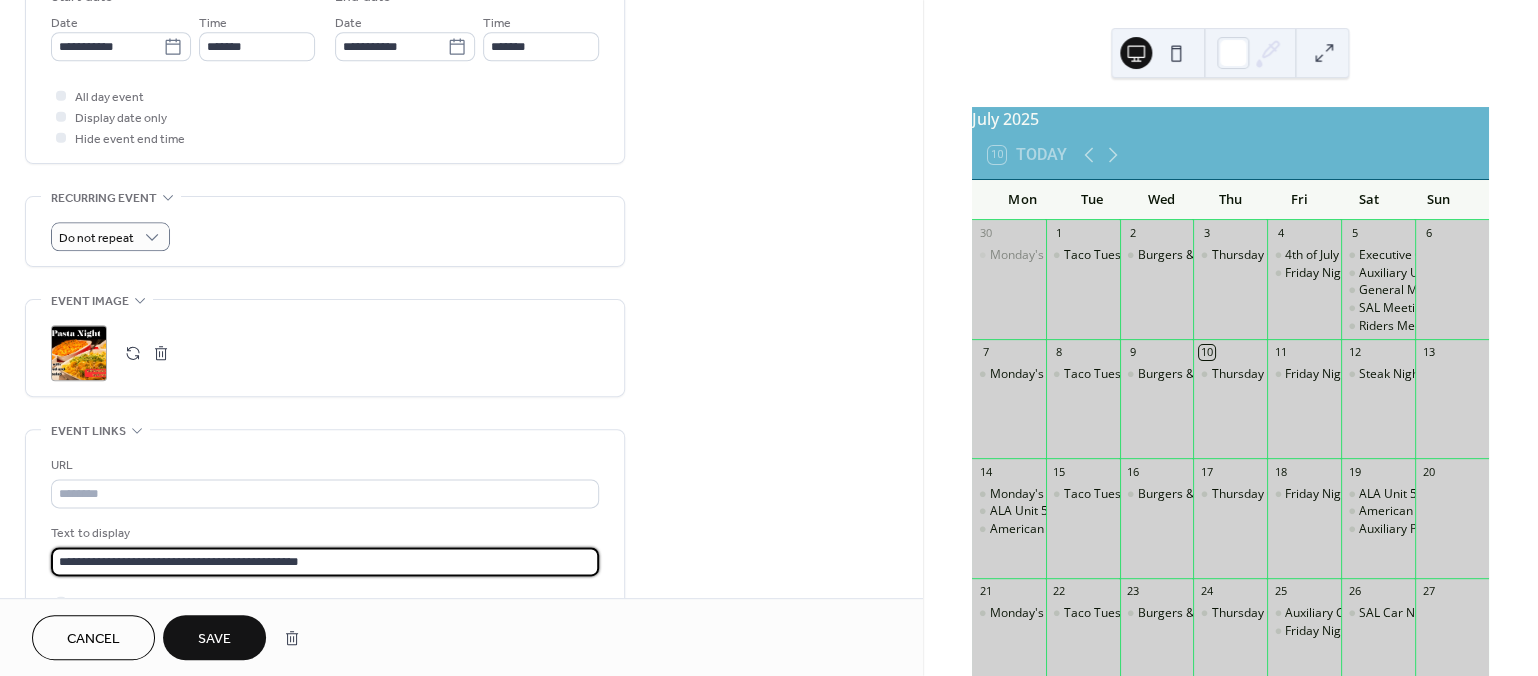 drag, startPoint x: 396, startPoint y: 584, endPoint x: 14, endPoint y: 549, distance: 383.60007 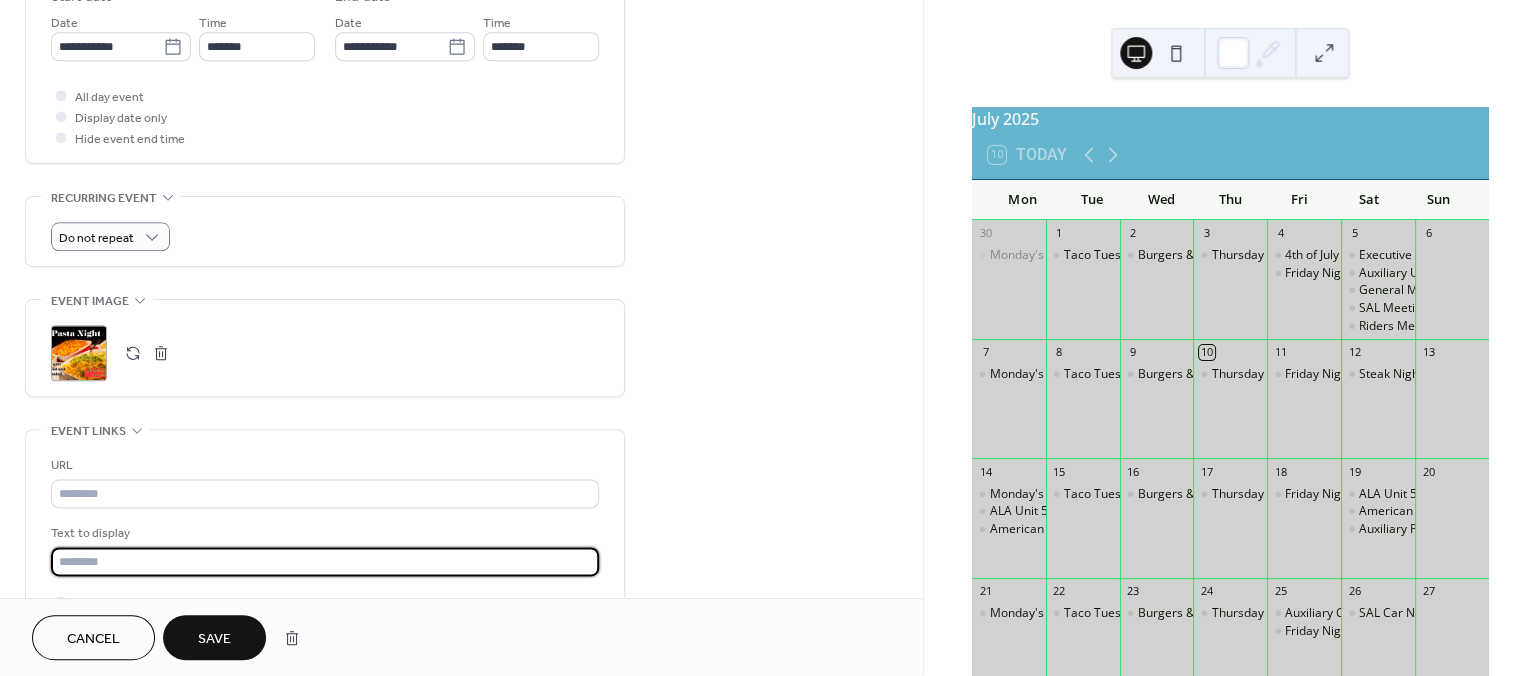 type 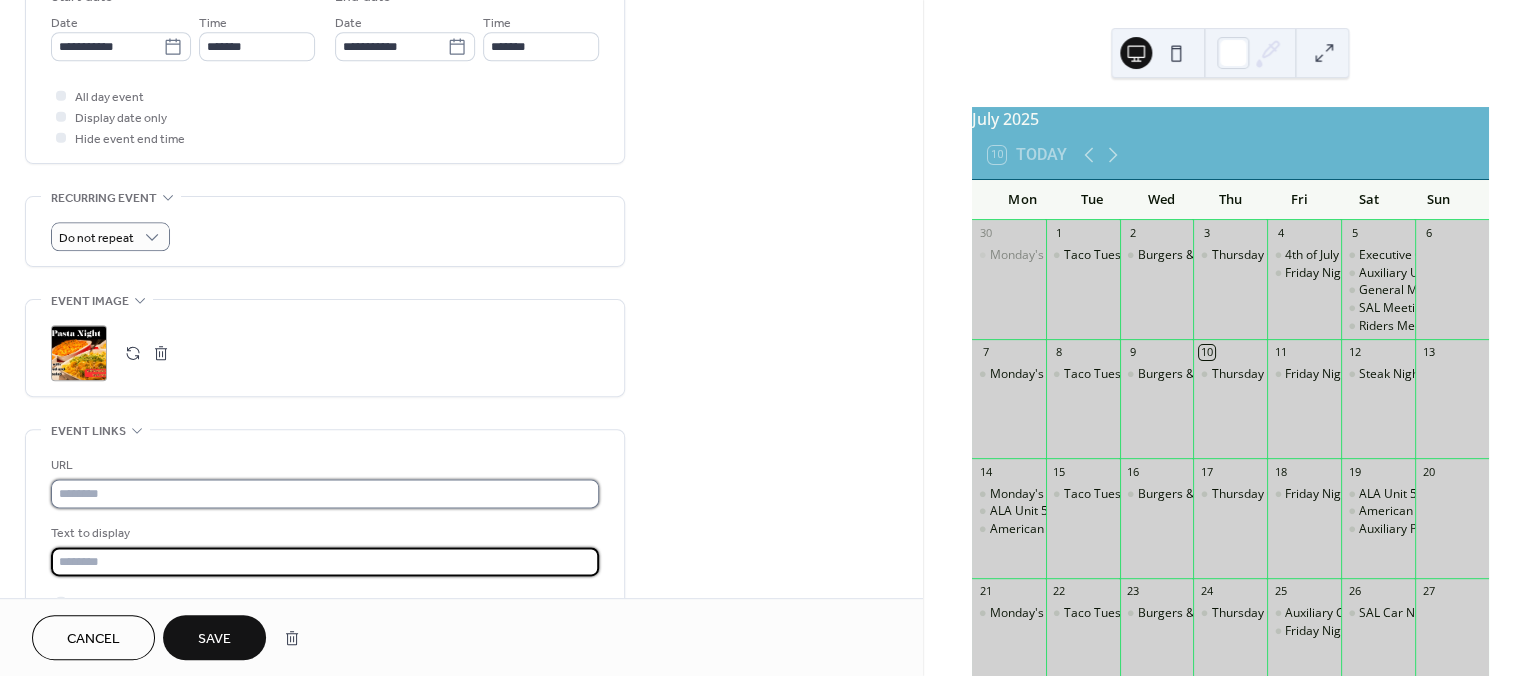 click at bounding box center [325, 493] 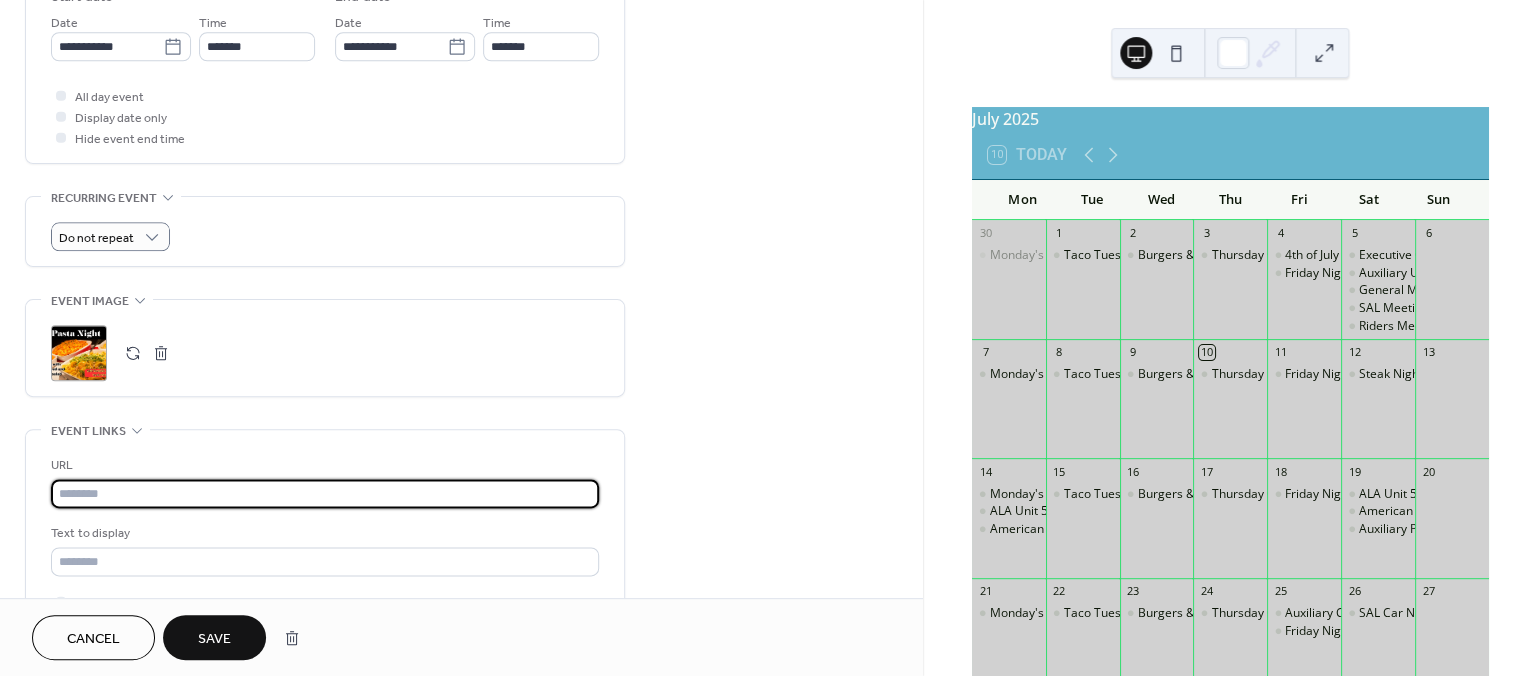 click at bounding box center (325, 493) 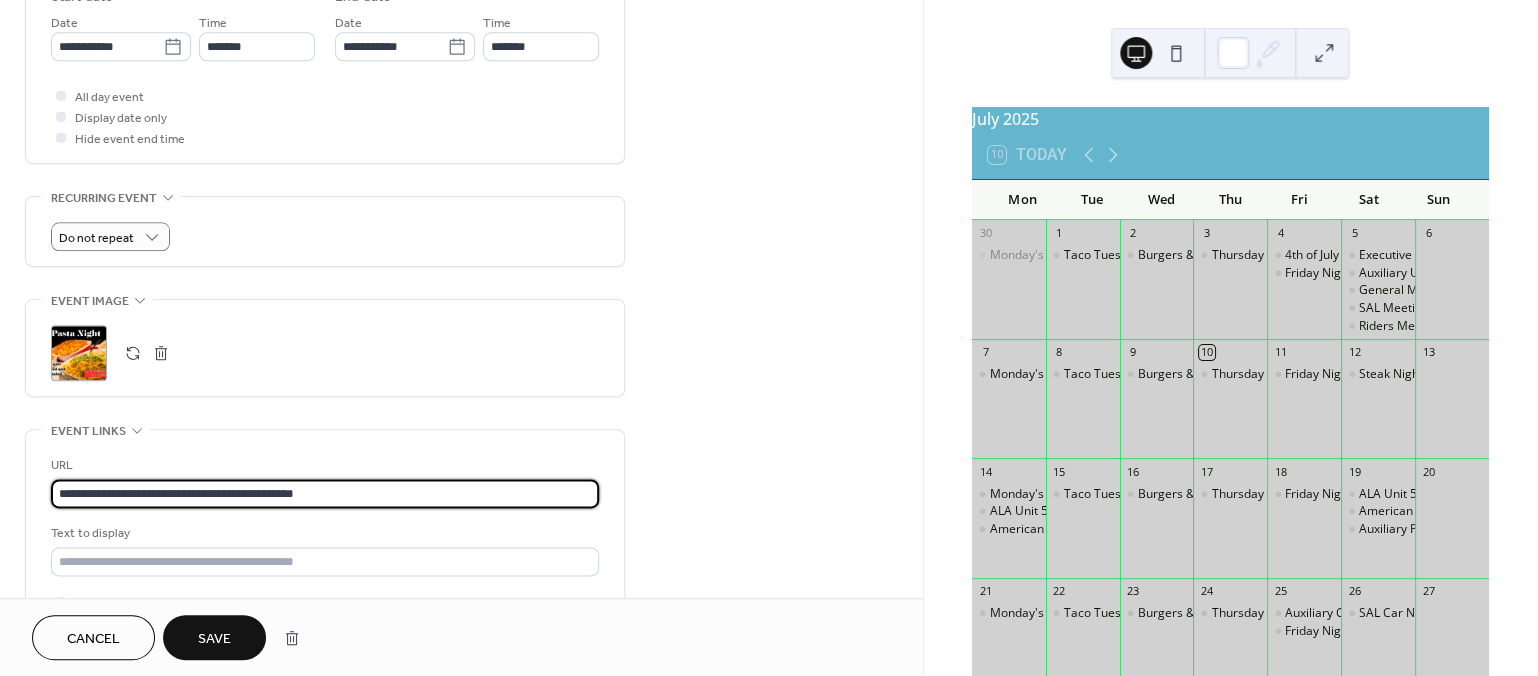 type on "**********" 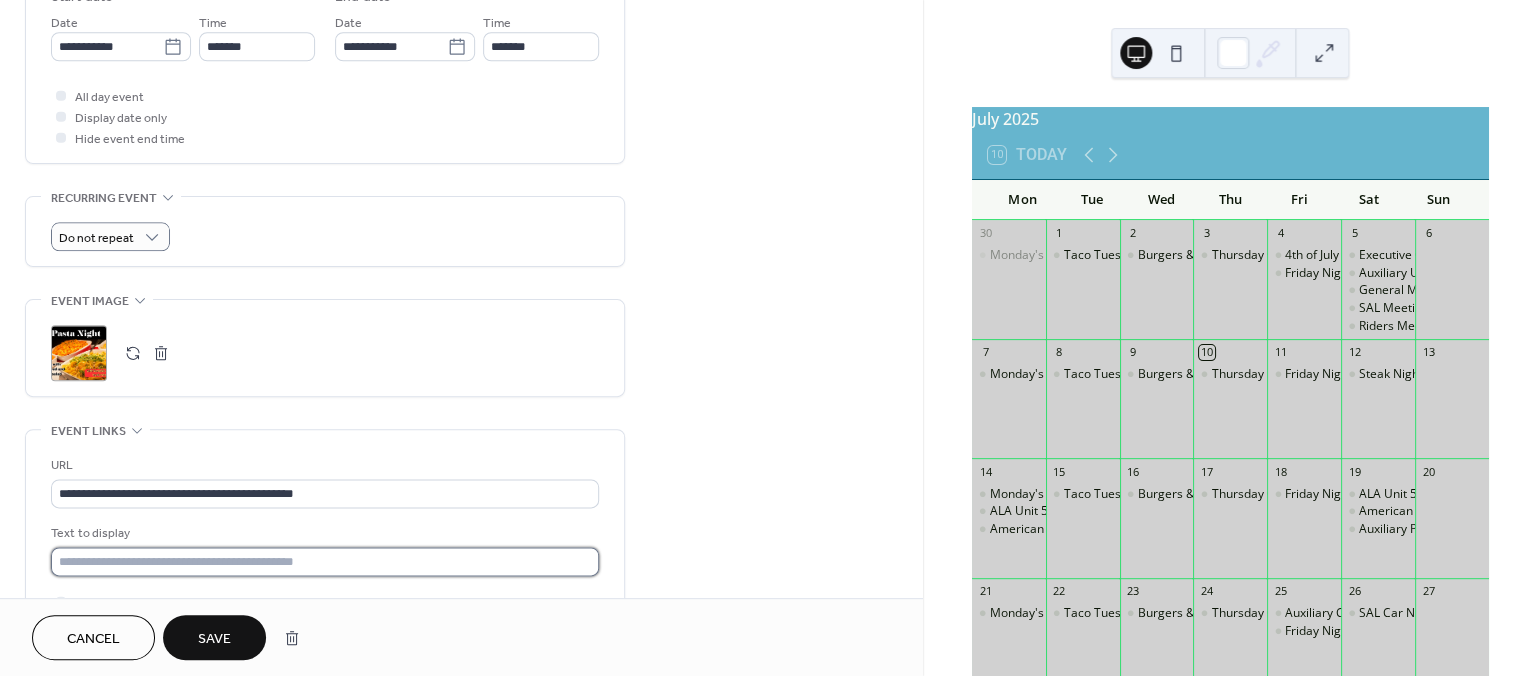 click at bounding box center [325, 561] 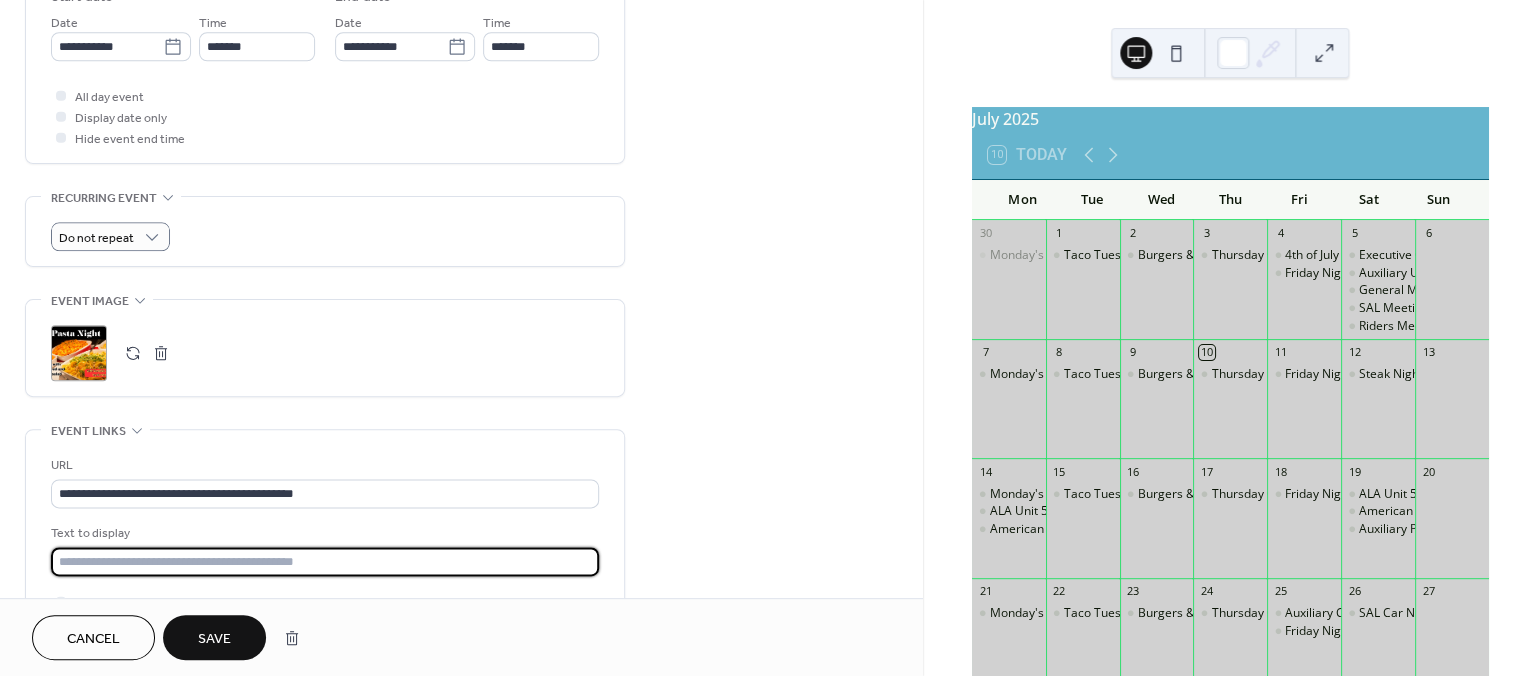 paste on "**********" 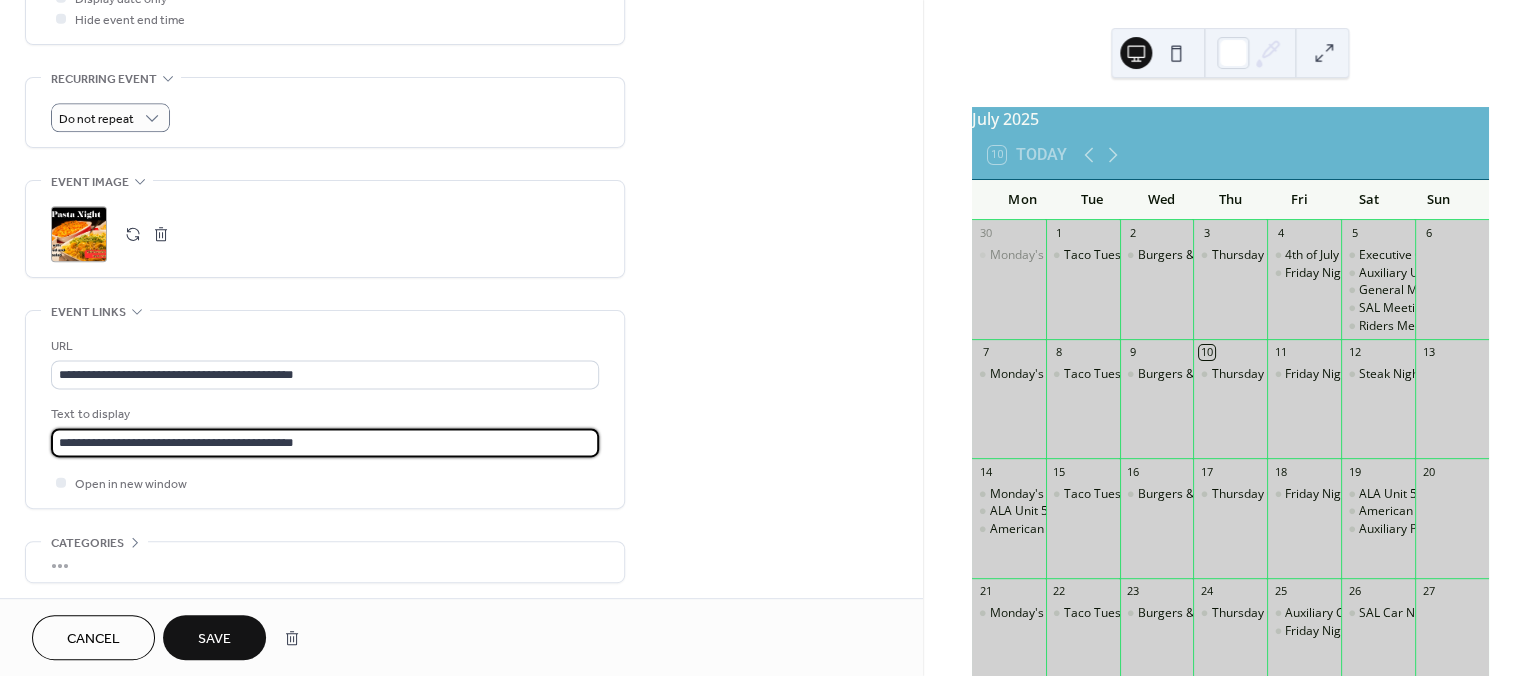 scroll, scrollTop: 909, scrollLeft: 0, axis: vertical 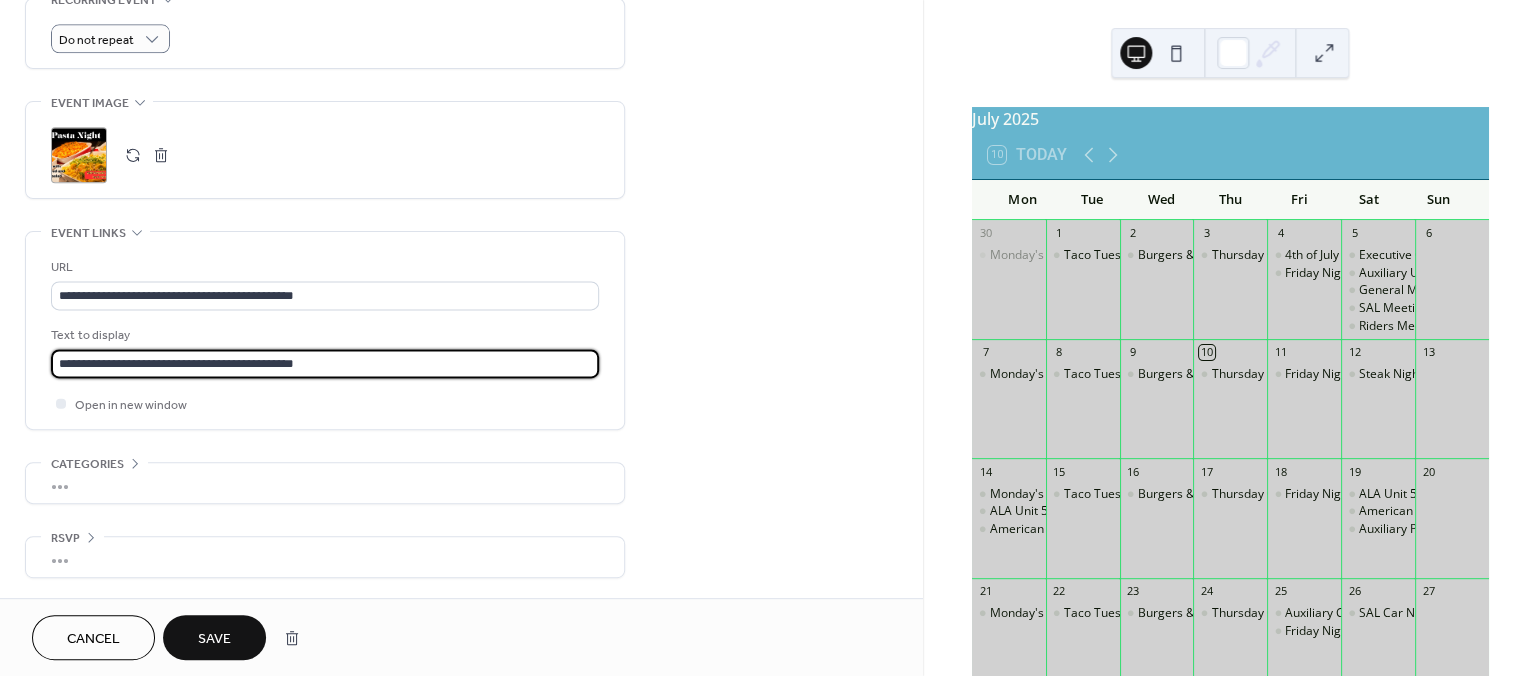 type on "**********" 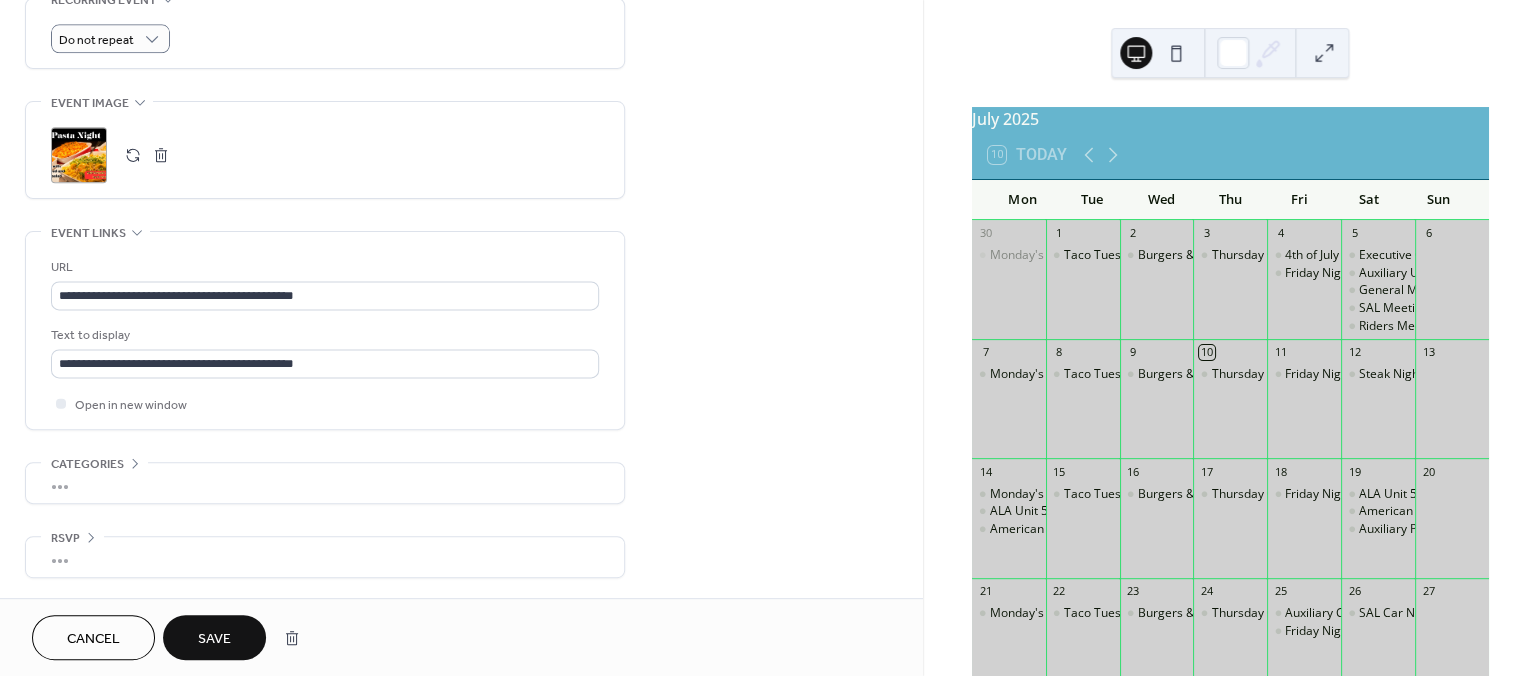 click on "Save" at bounding box center [214, 639] 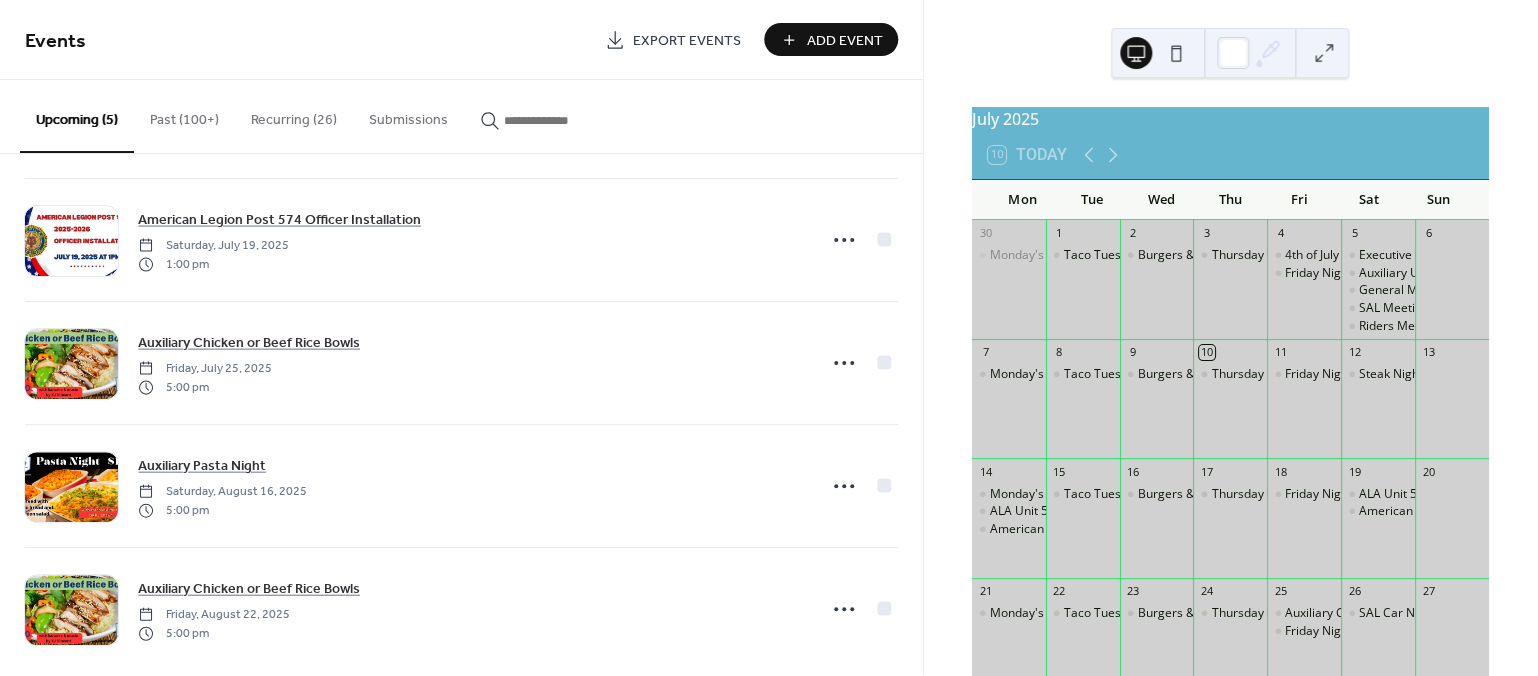 scroll, scrollTop: 154, scrollLeft: 0, axis: vertical 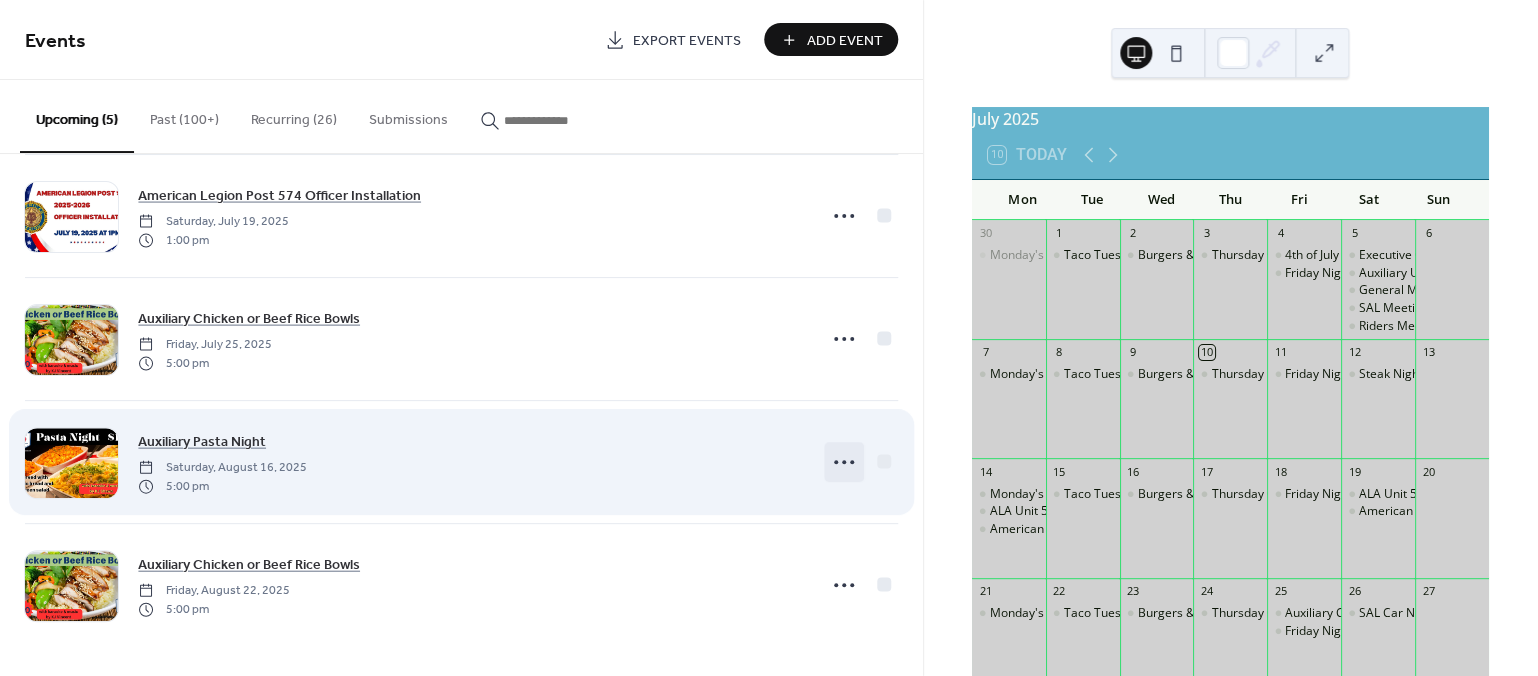 click 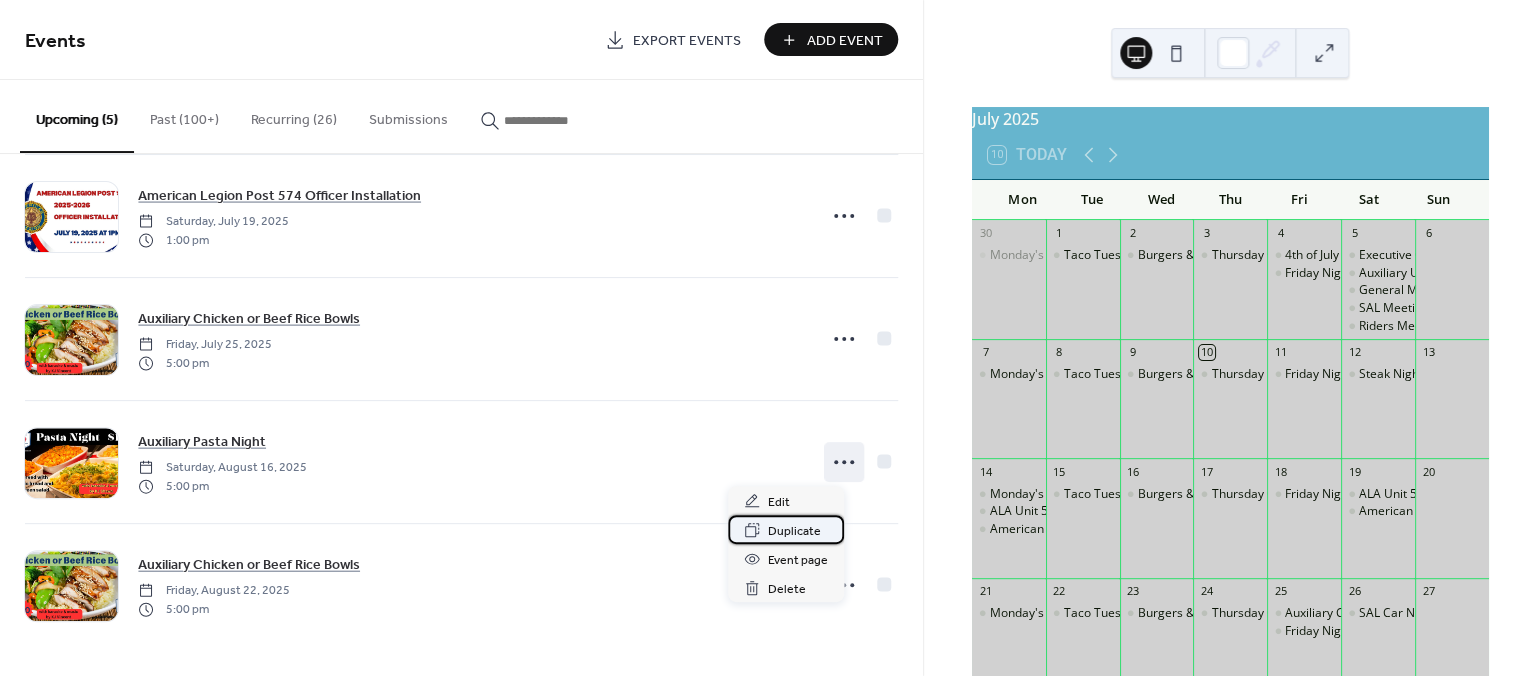 click on "Duplicate" at bounding box center (794, 531) 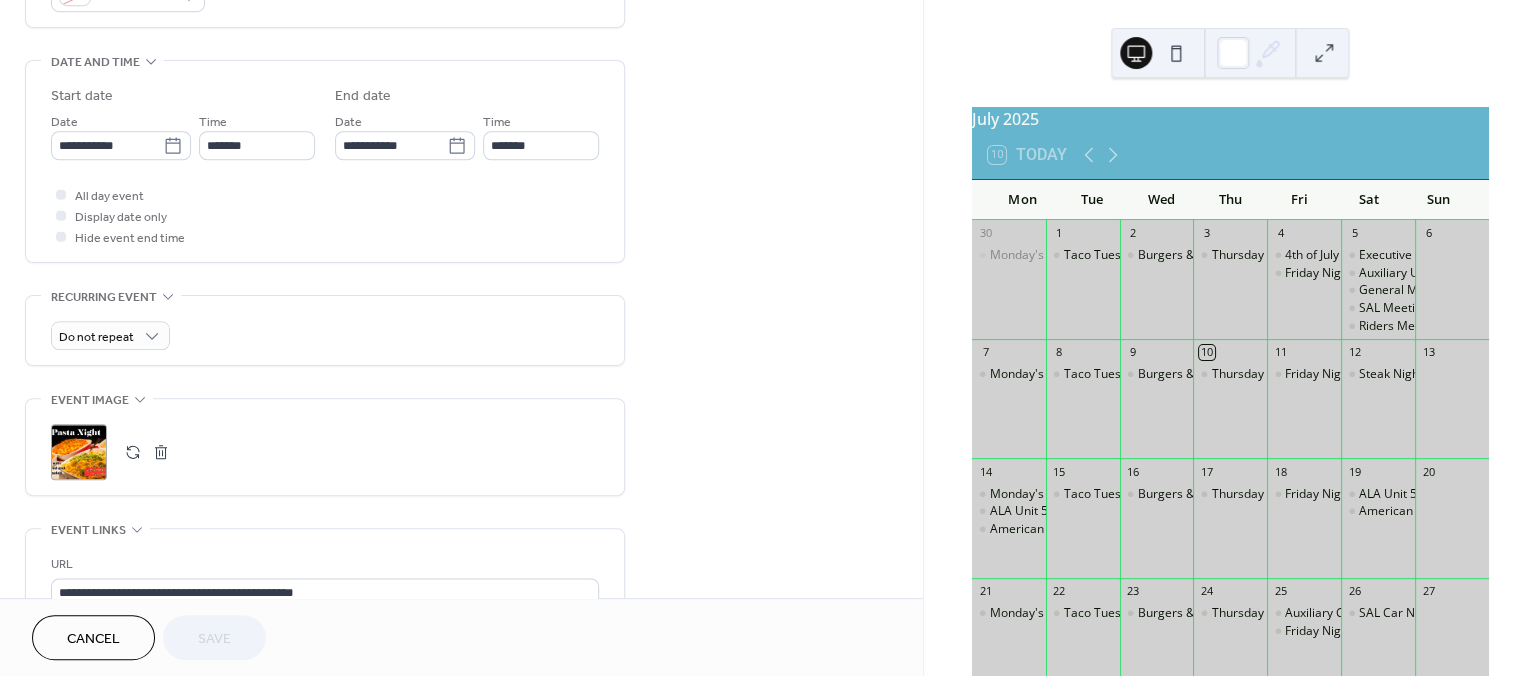 scroll, scrollTop: 603, scrollLeft: 0, axis: vertical 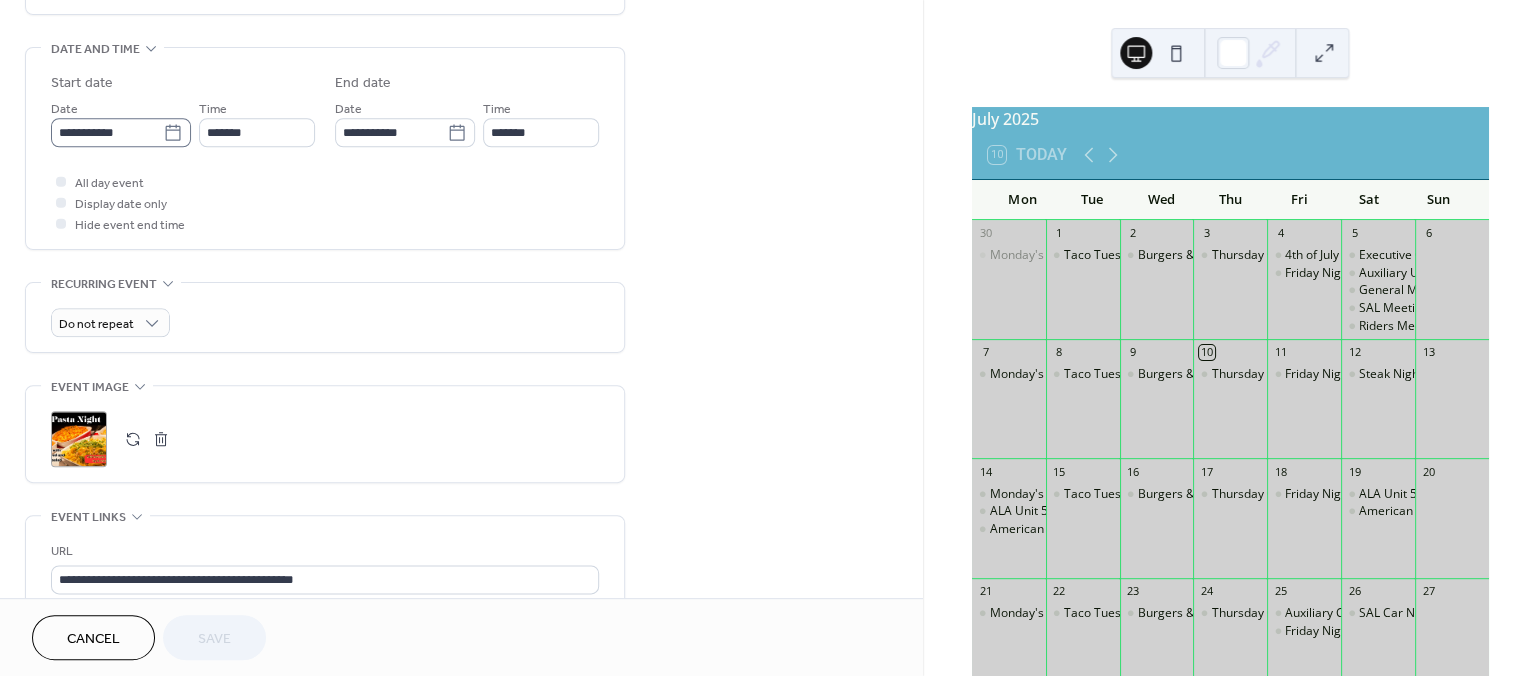 click 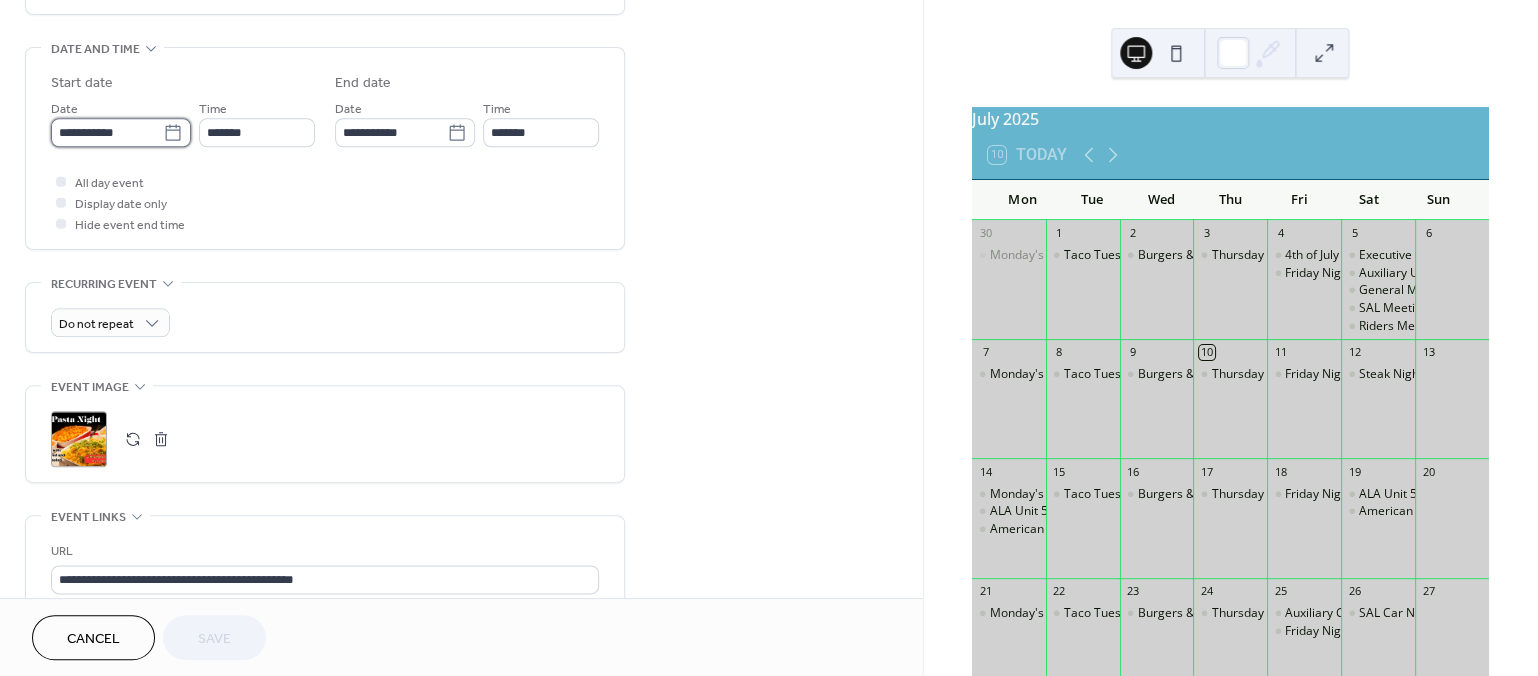 click on "**********" at bounding box center [107, 132] 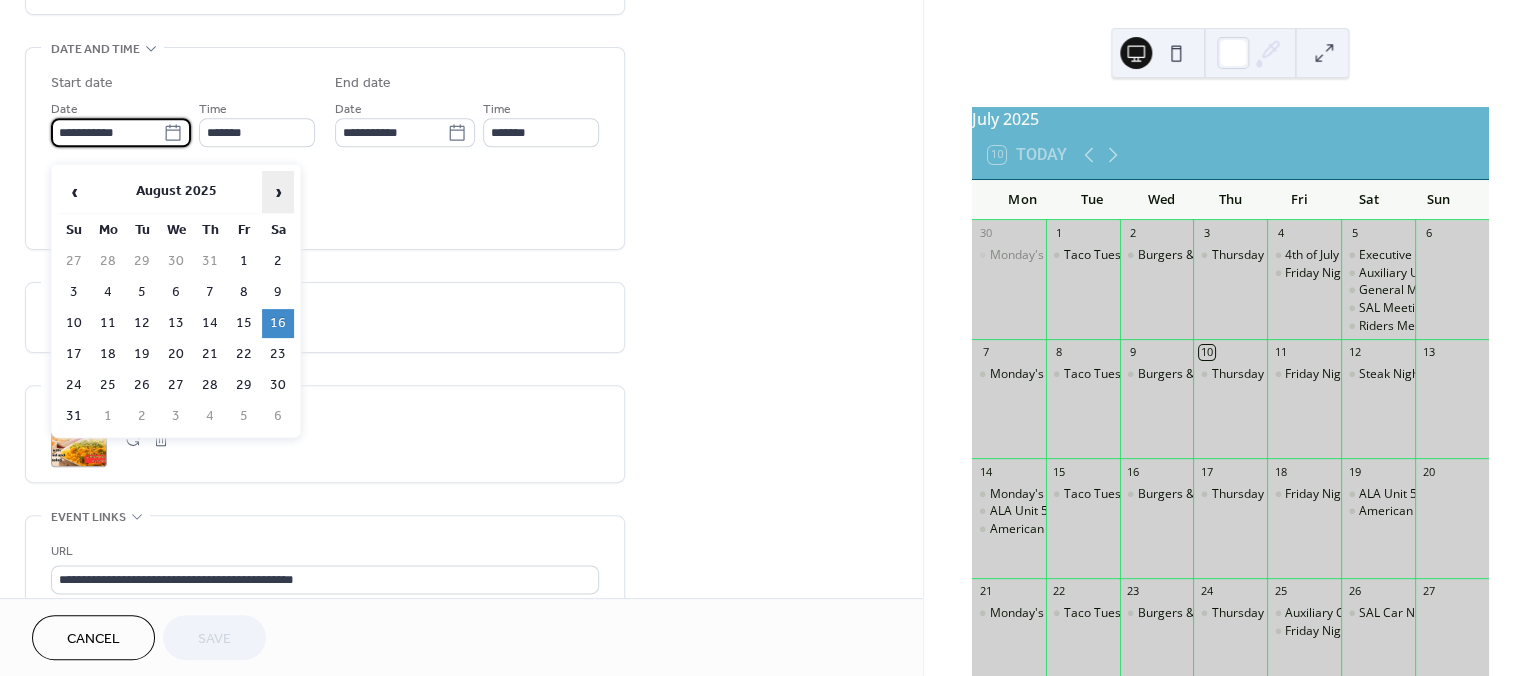 click on "›" at bounding box center [278, 192] 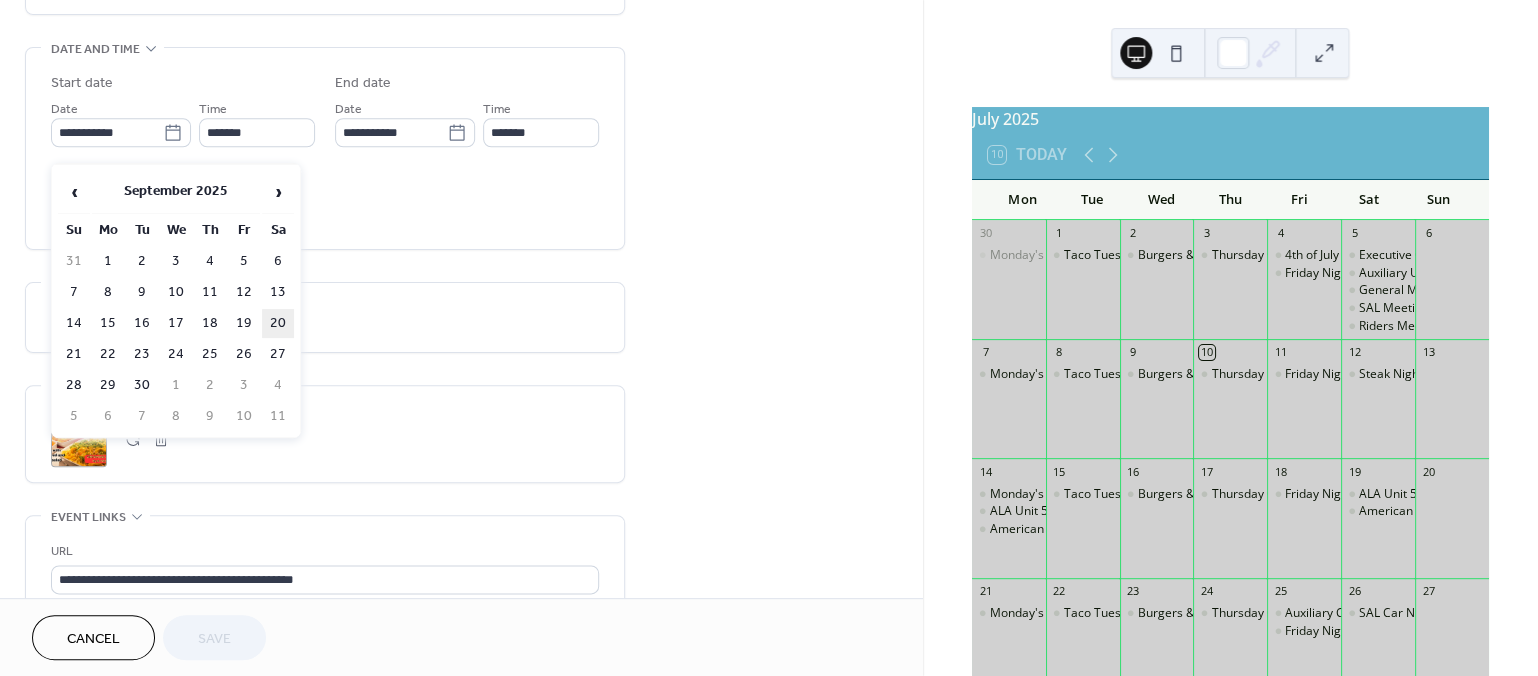 click on "20" at bounding box center (278, 323) 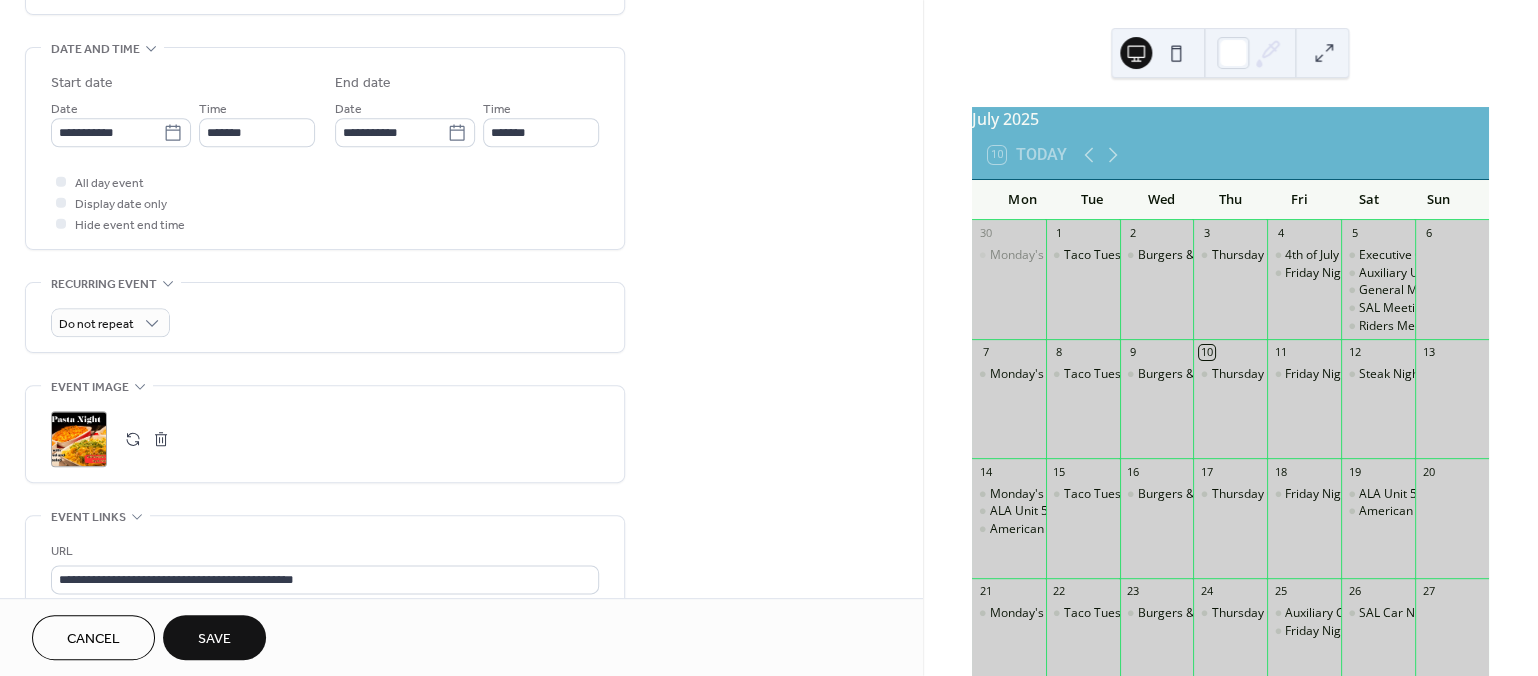 click on "Save" at bounding box center (214, 639) 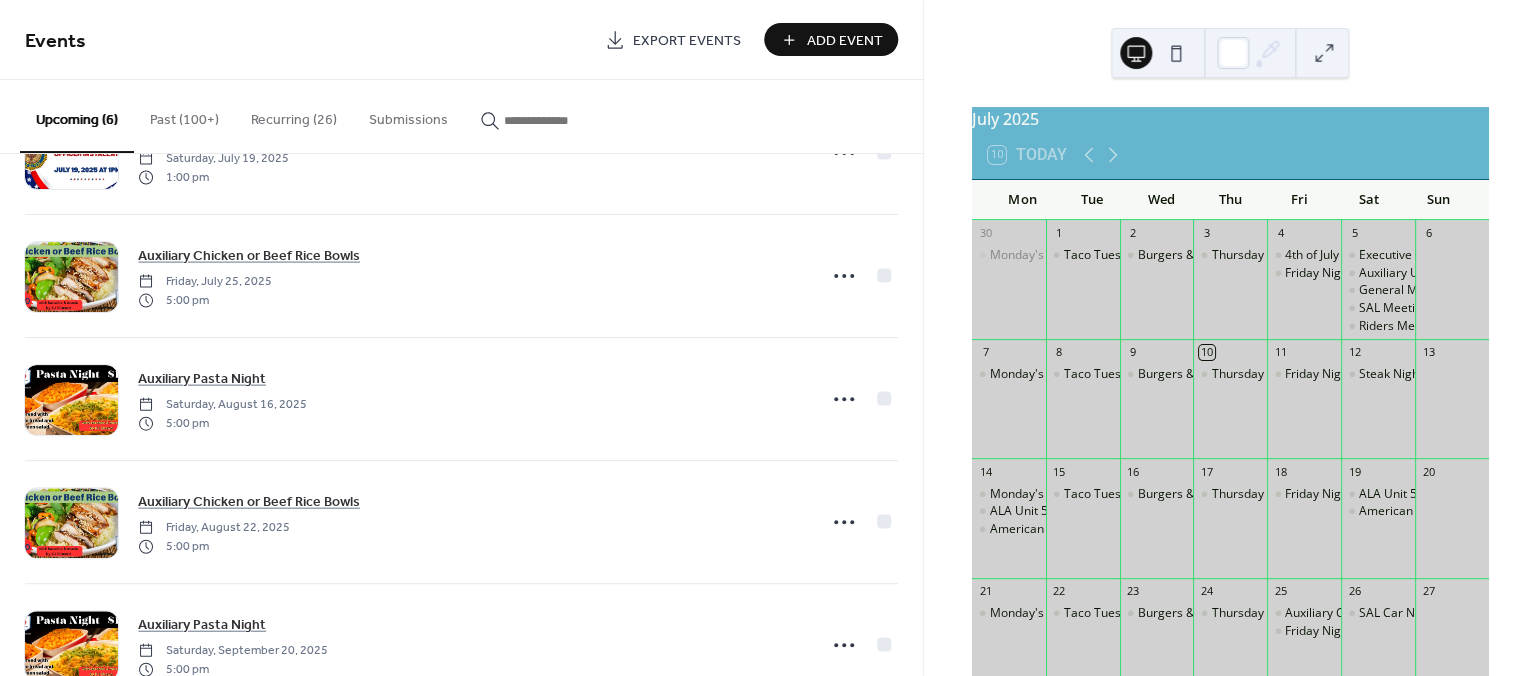scroll, scrollTop: 278, scrollLeft: 0, axis: vertical 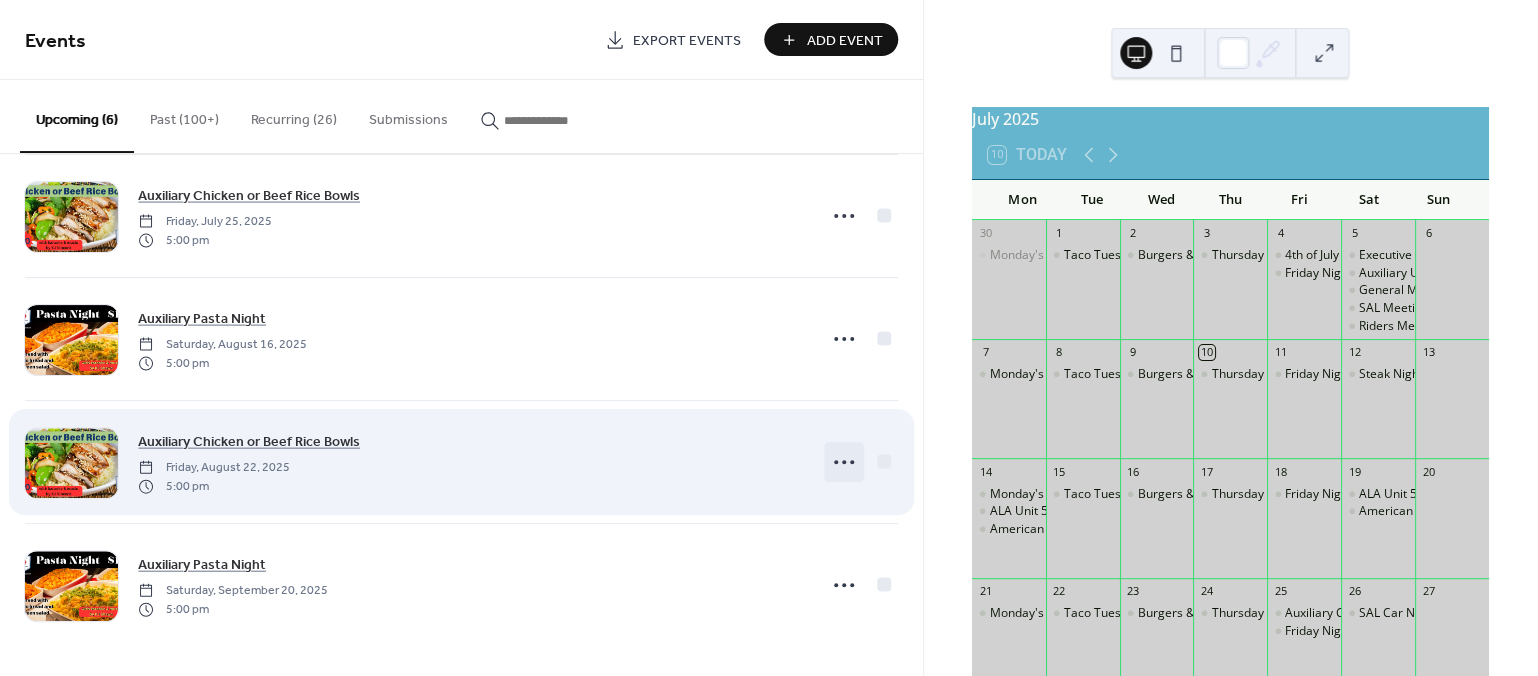 click 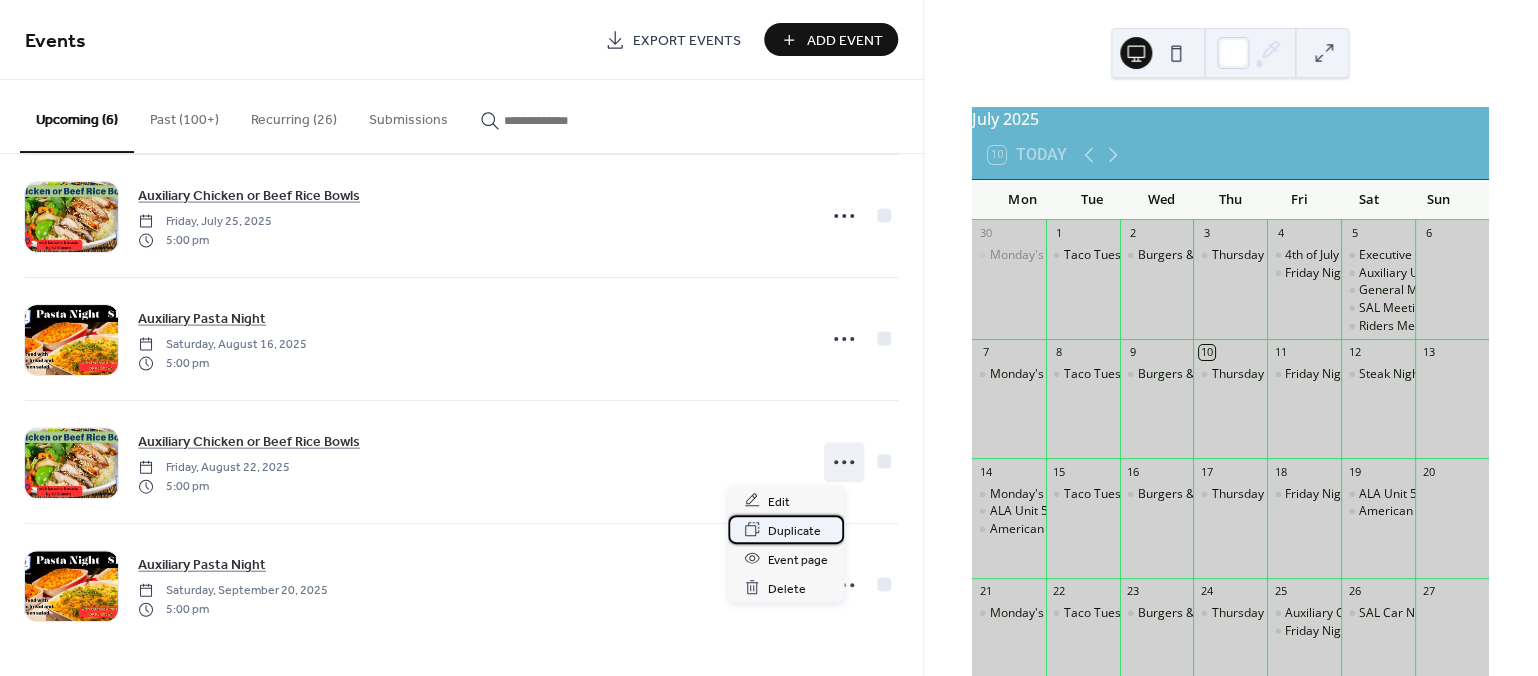 click on "Duplicate" at bounding box center [794, 530] 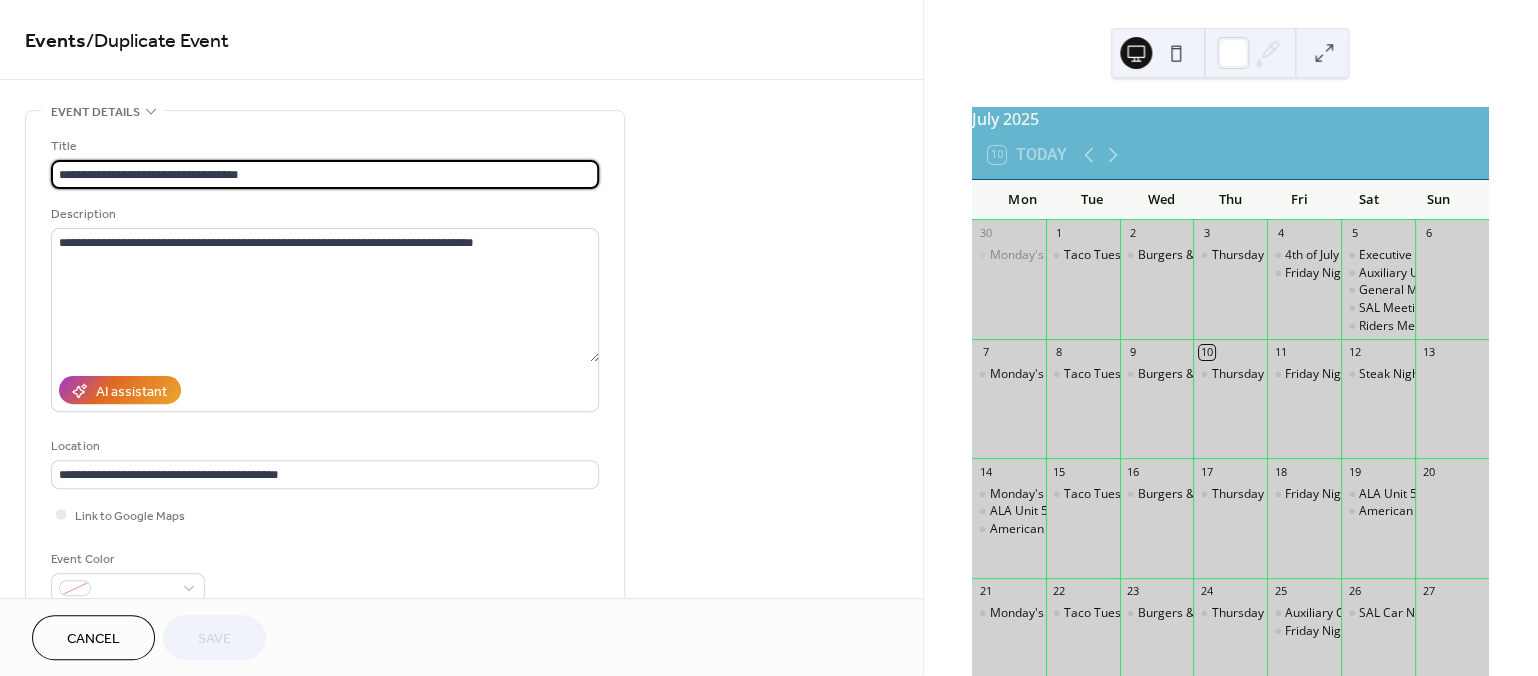 drag, startPoint x: 915, startPoint y: 163, endPoint x: 934, endPoint y: 411, distance: 248.72676 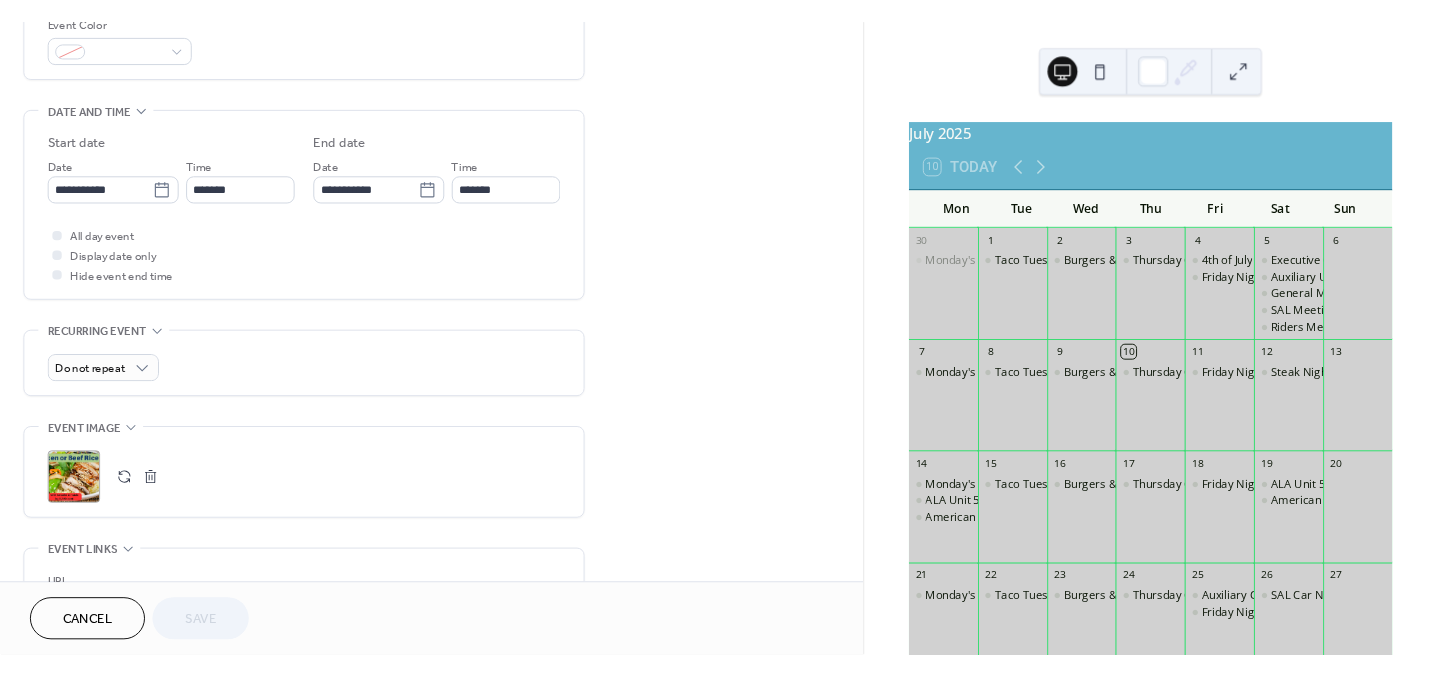 scroll, scrollTop: 560, scrollLeft: 0, axis: vertical 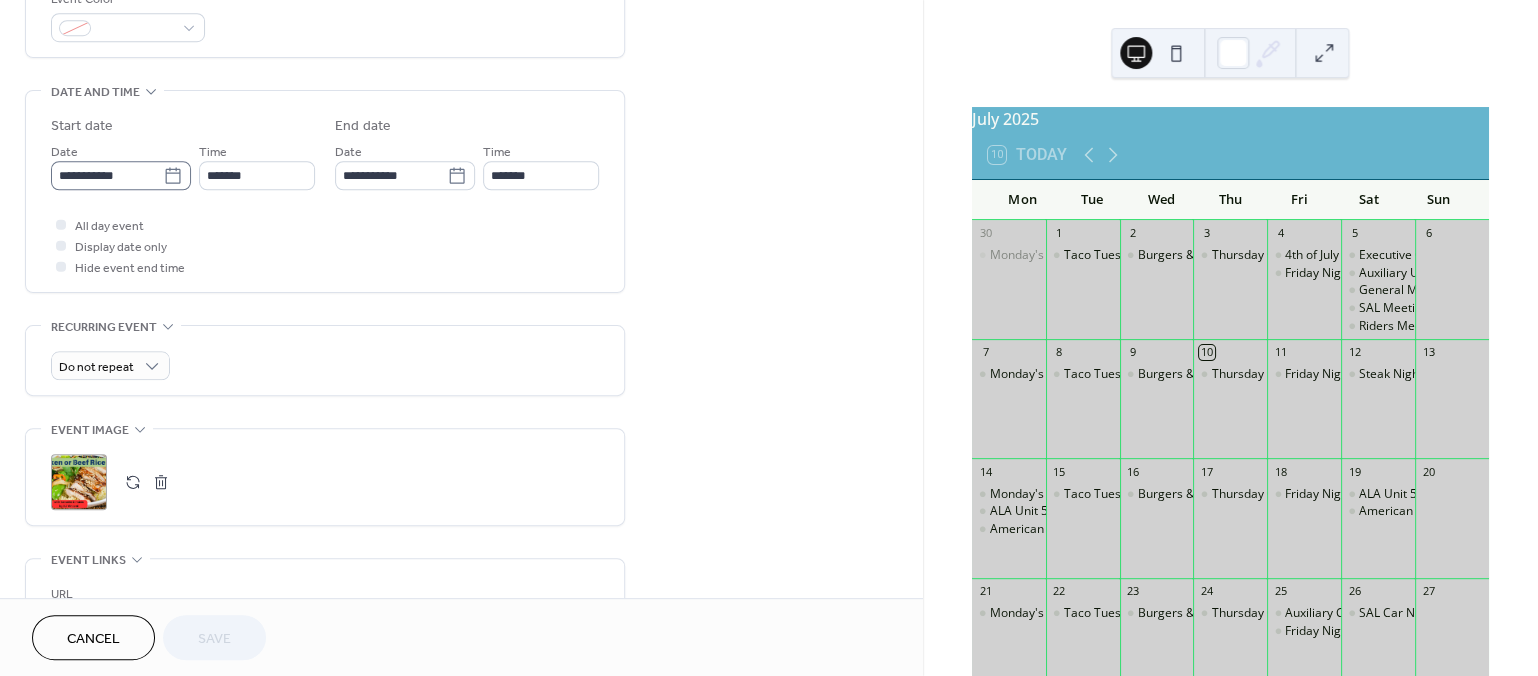 click 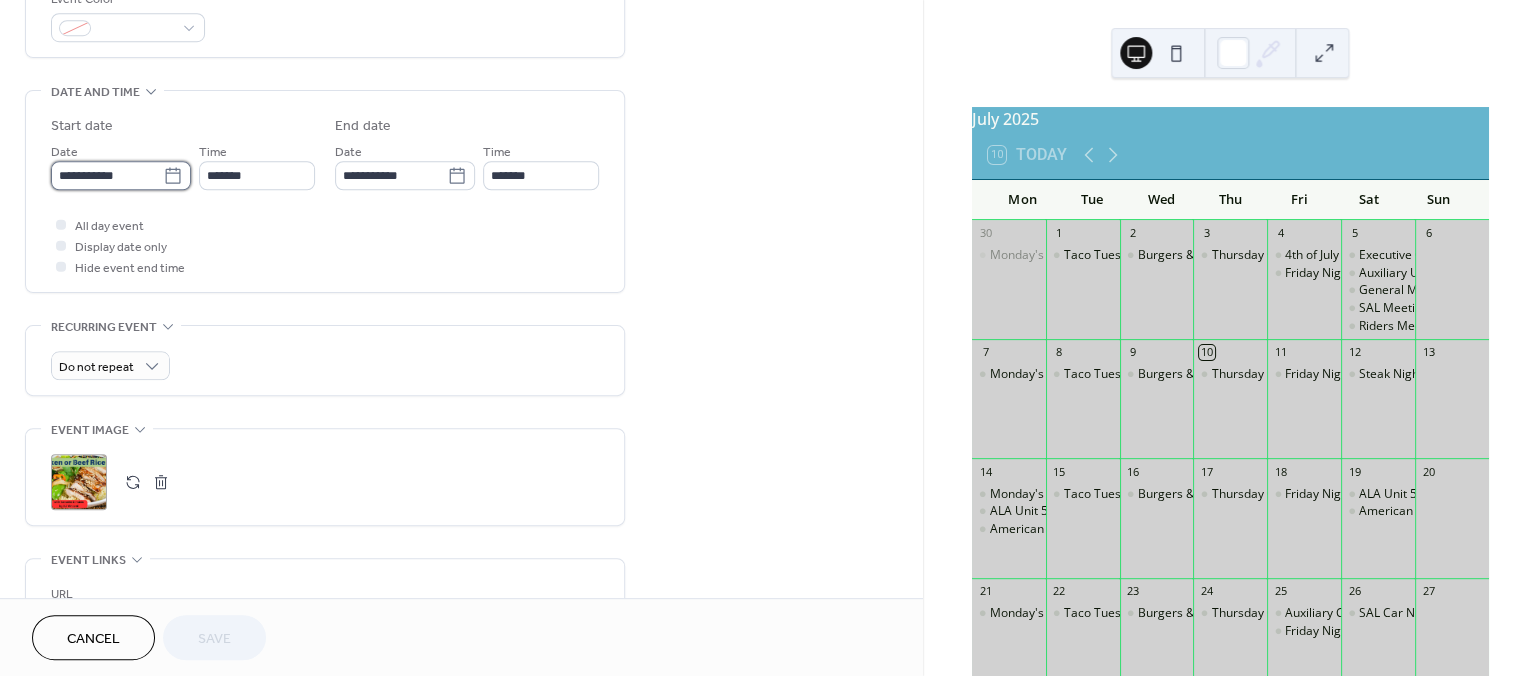 click on "**********" at bounding box center [107, 175] 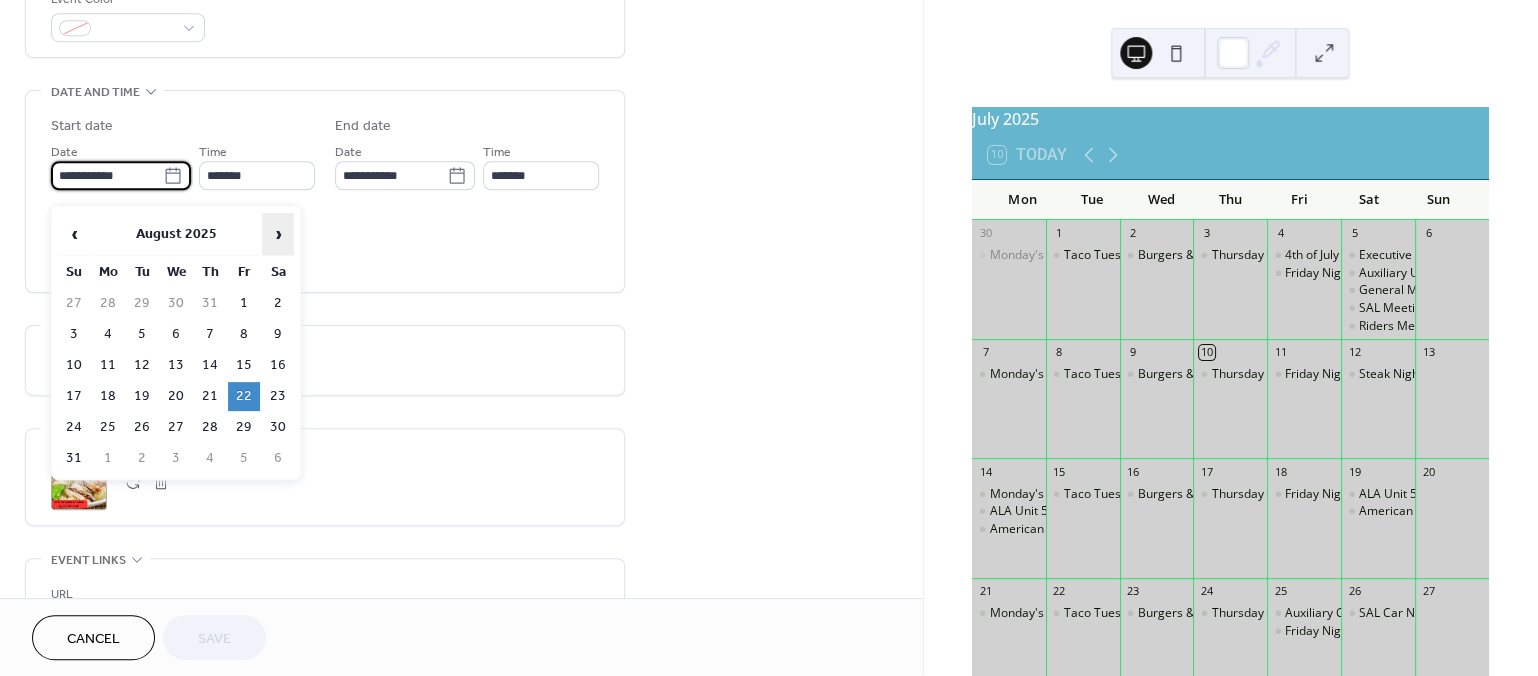 click on "›" at bounding box center (278, 234) 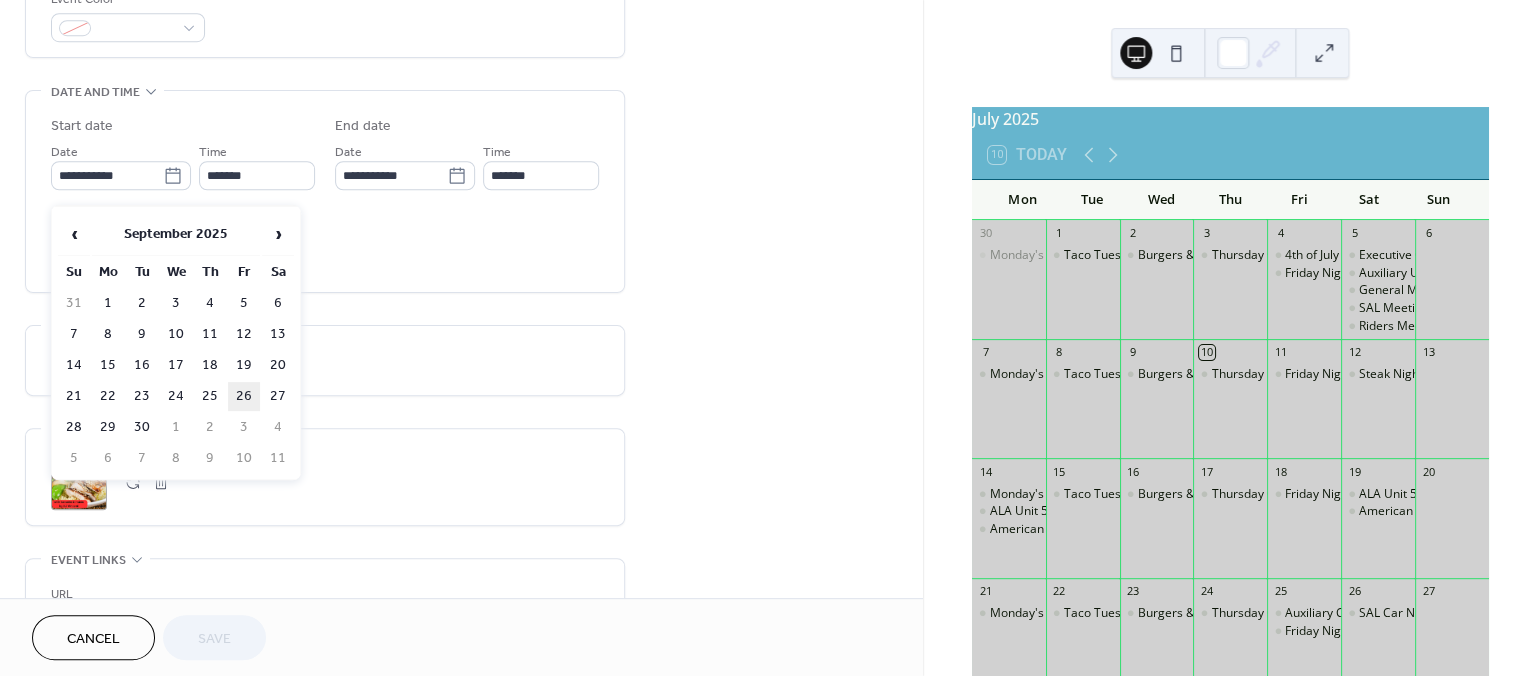 click on "26" at bounding box center [244, 396] 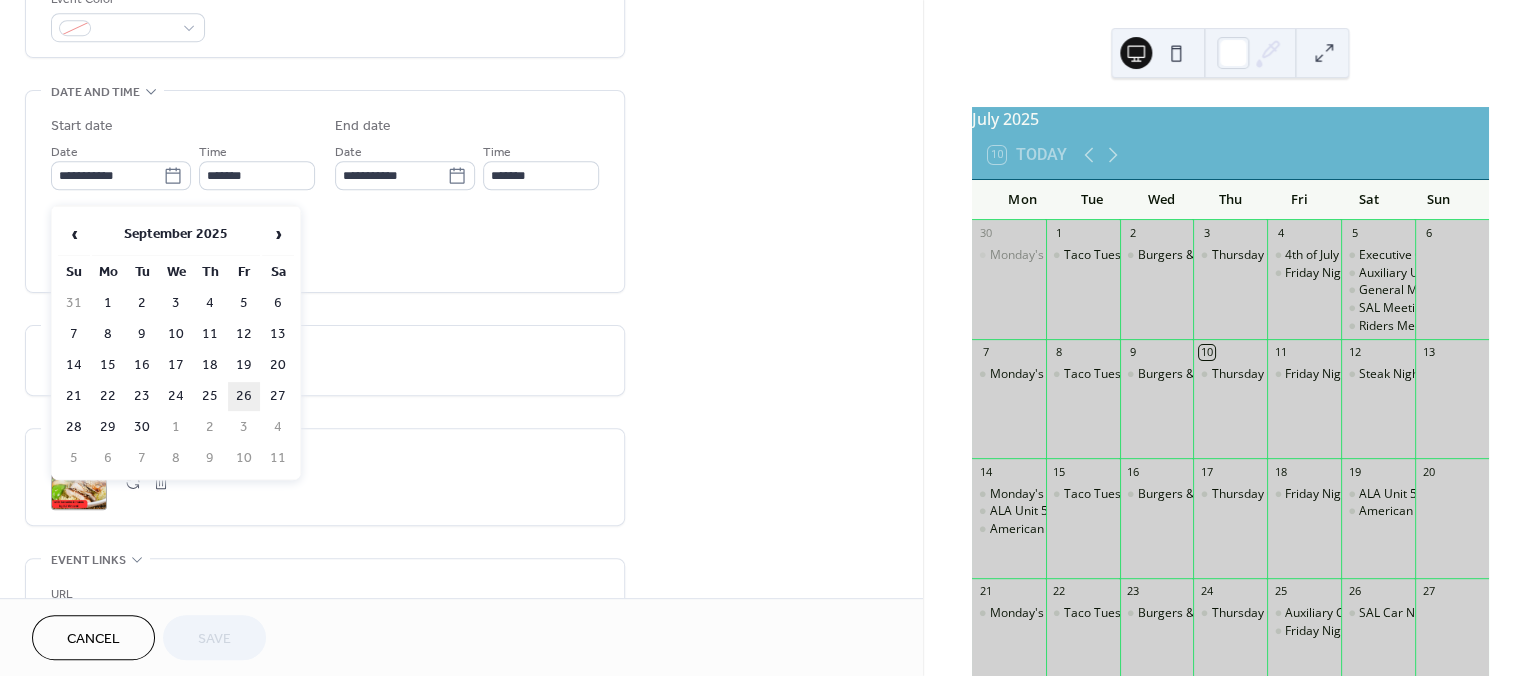 type on "**********" 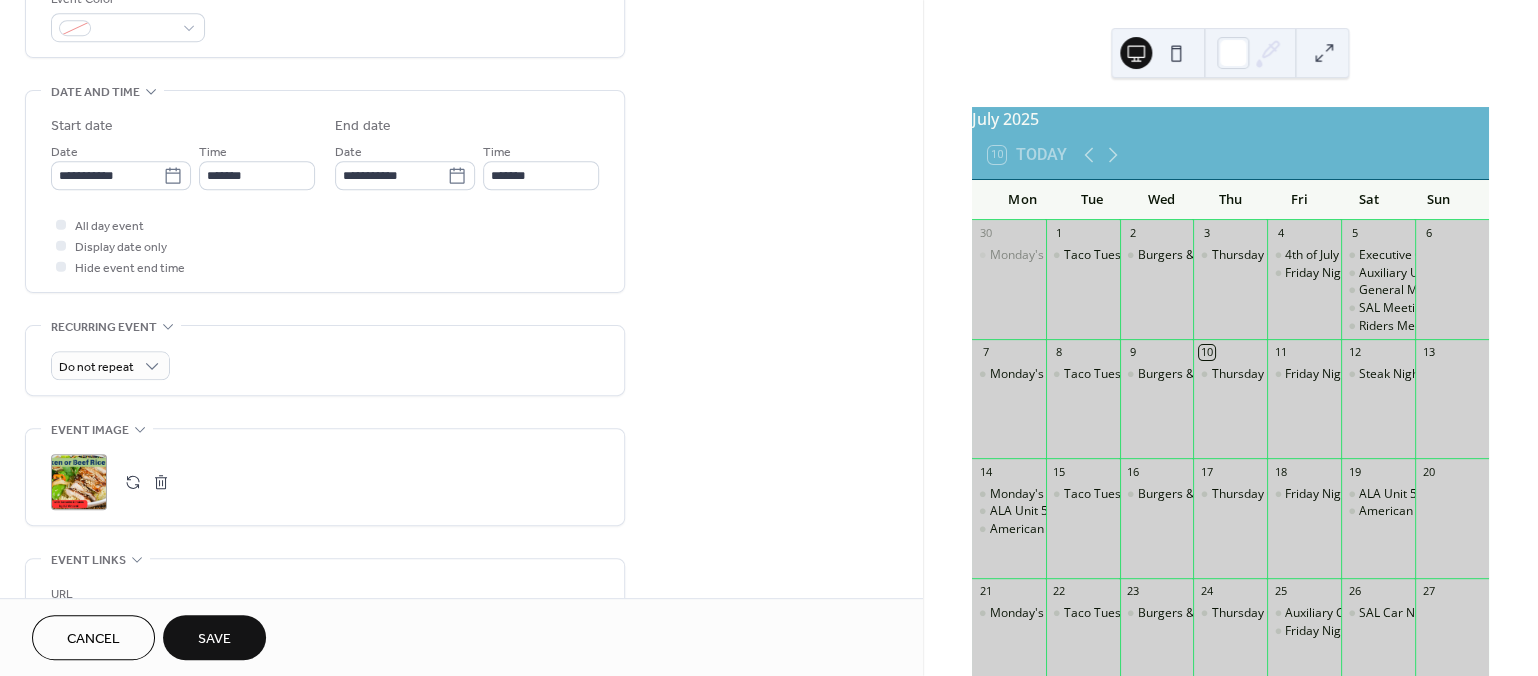 click on "Save" at bounding box center (214, 637) 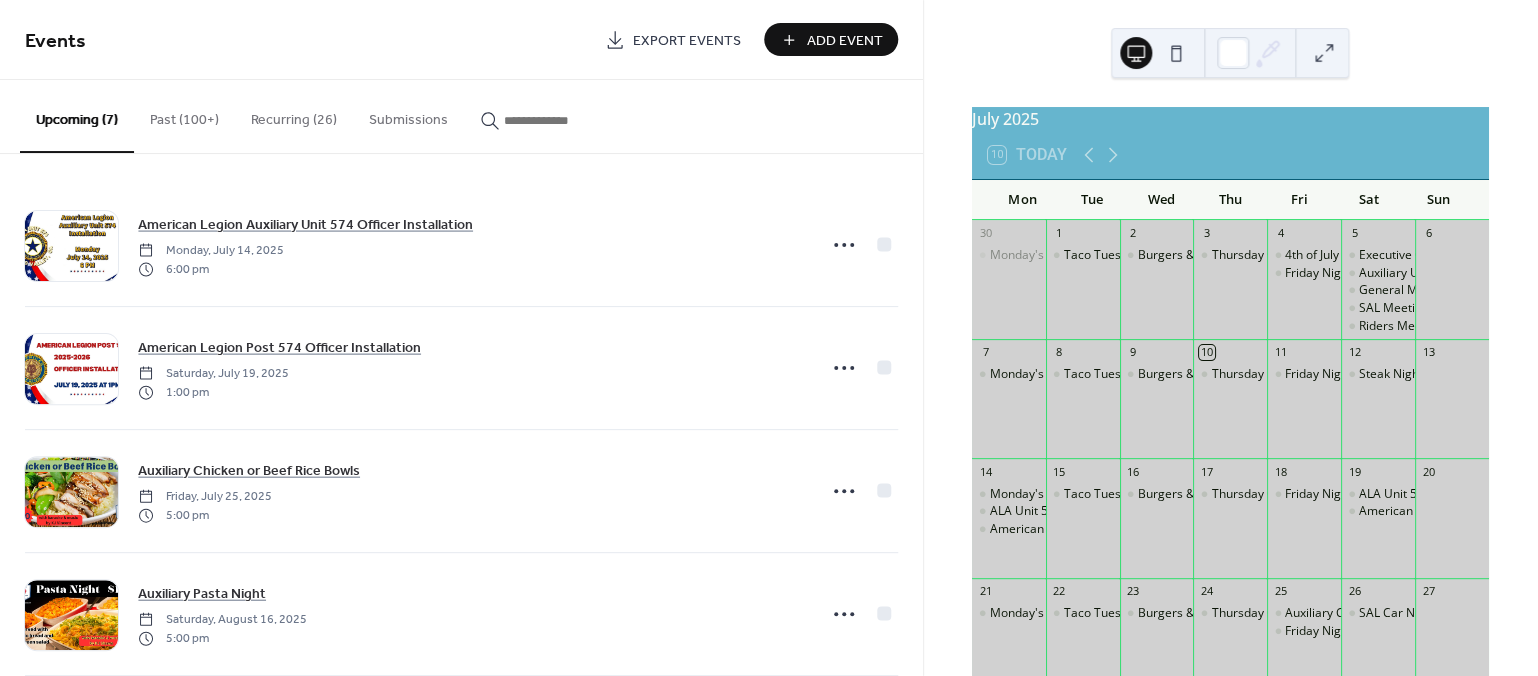 click on "Add Event" at bounding box center [845, 41] 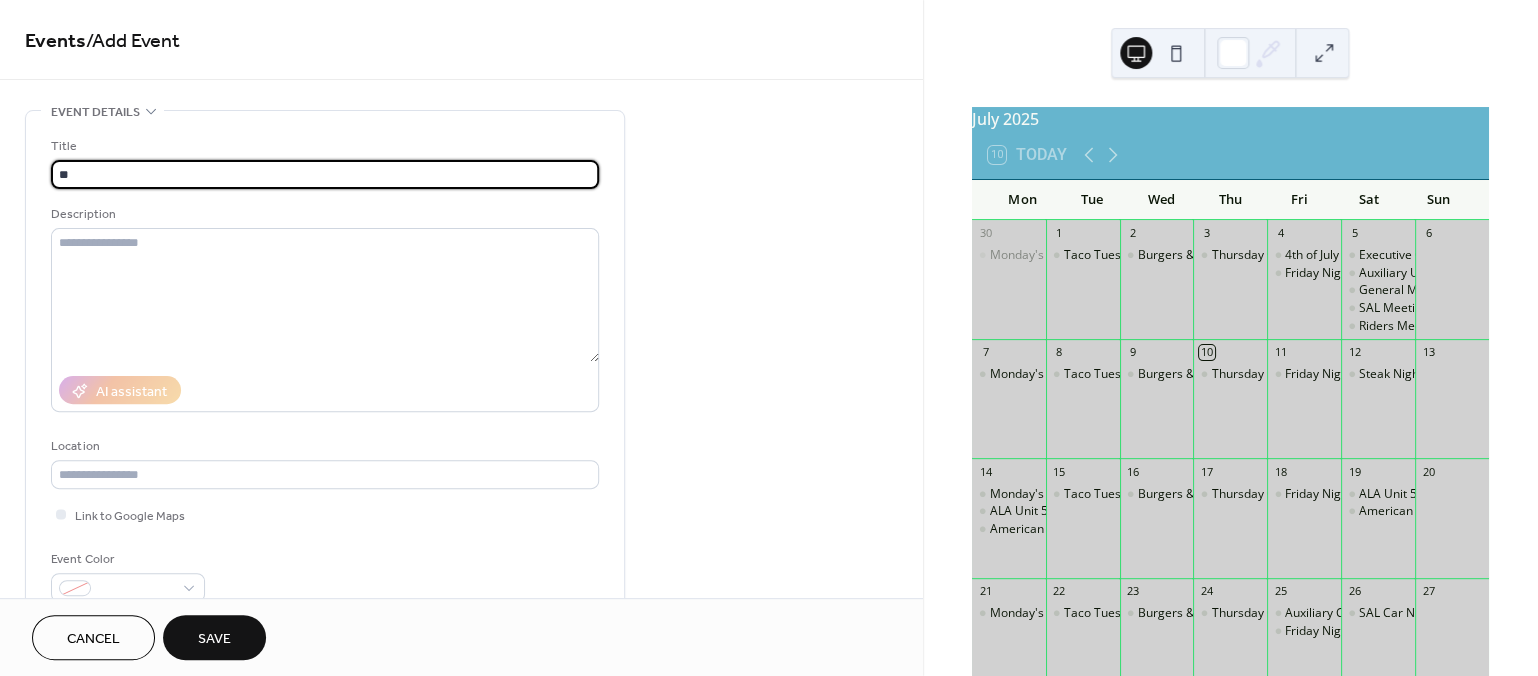 type on "*" 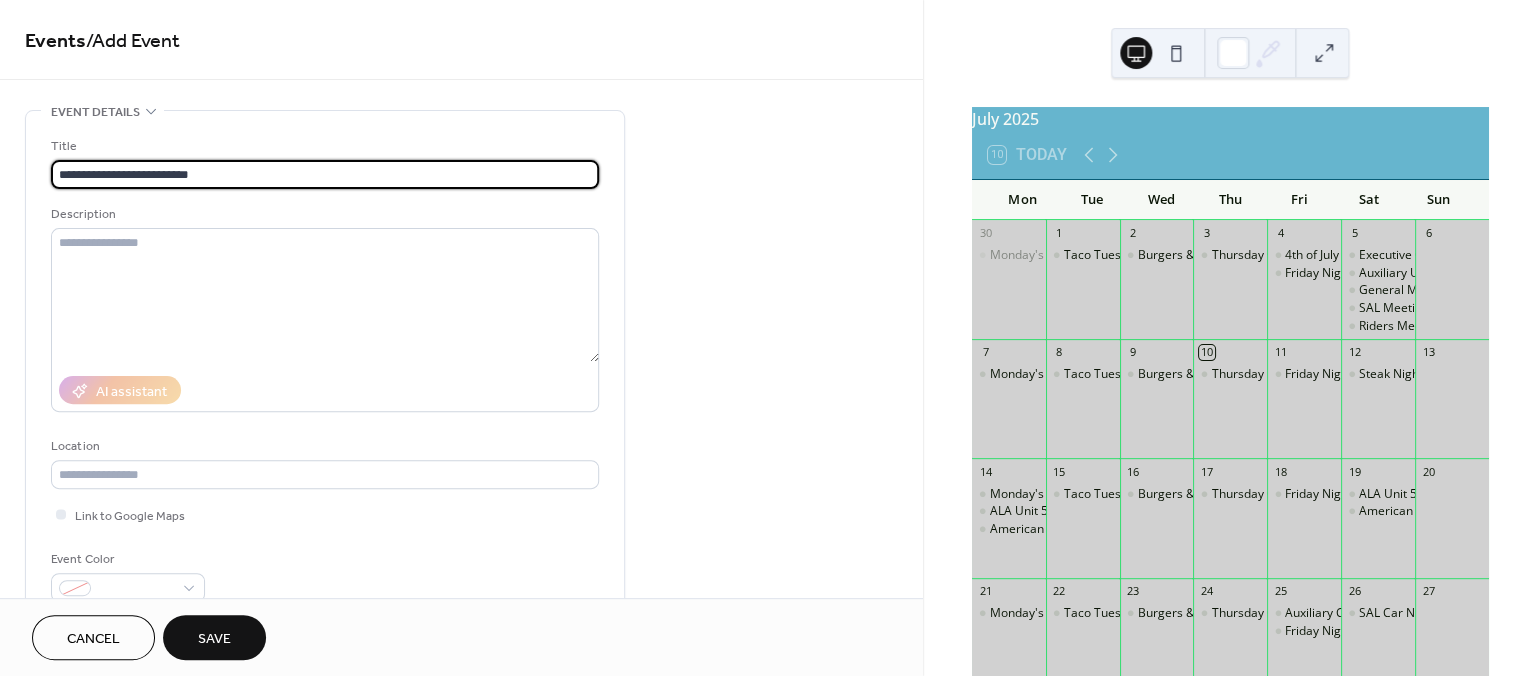 type on "**********" 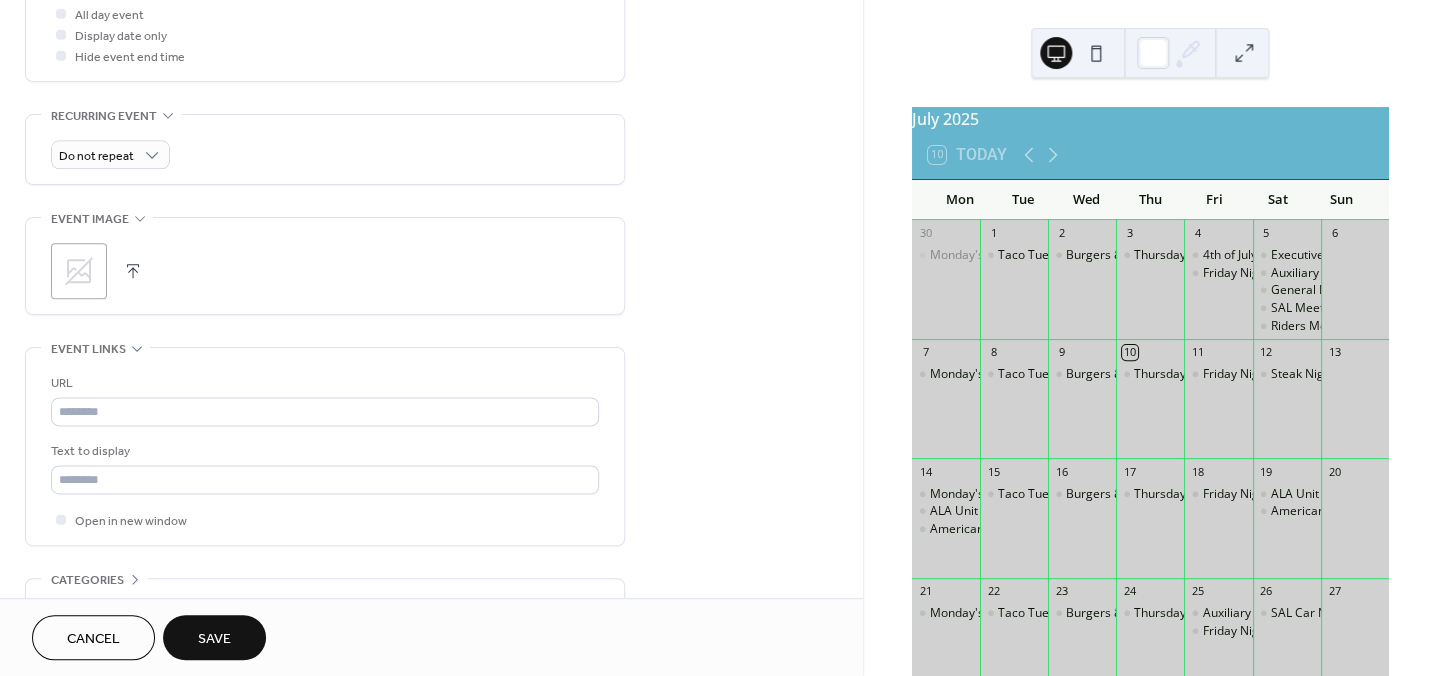 scroll, scrollTop: 909, scrollLeft: 0, axis: vertical 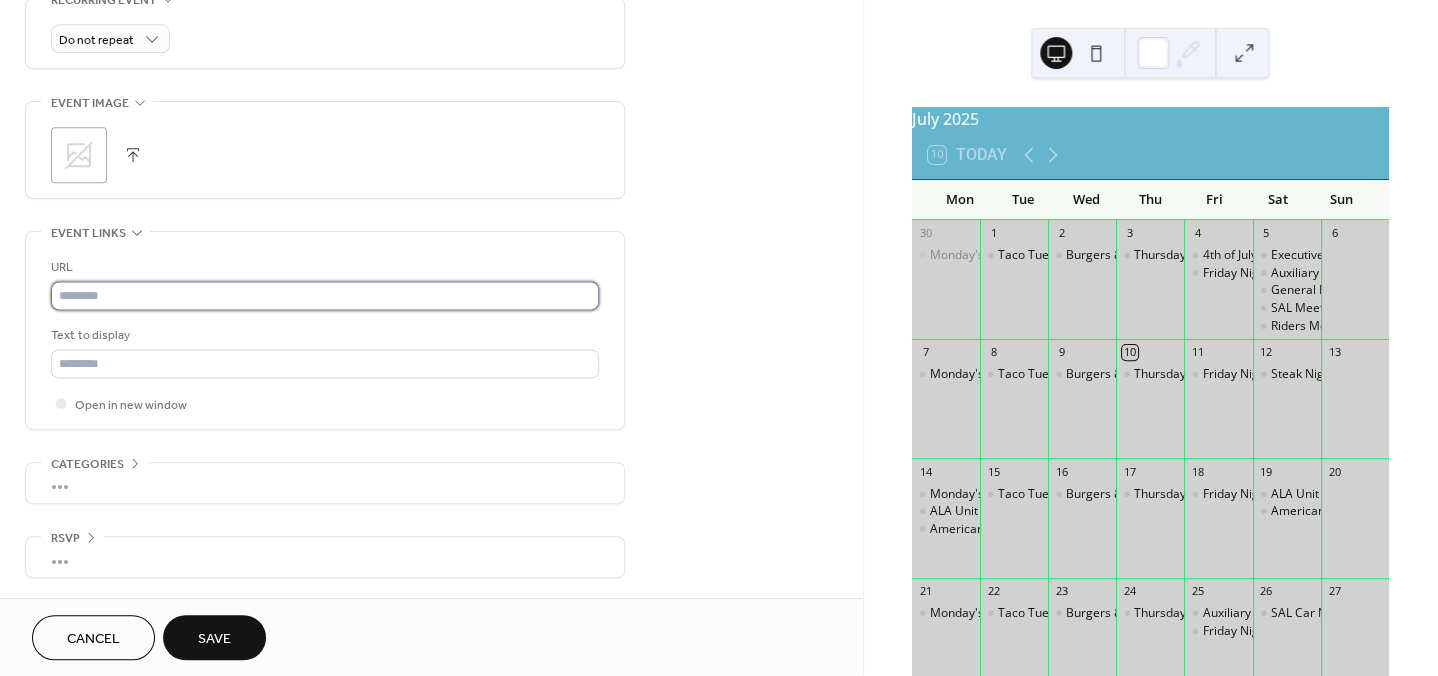 click at bounding box center [325, 295] 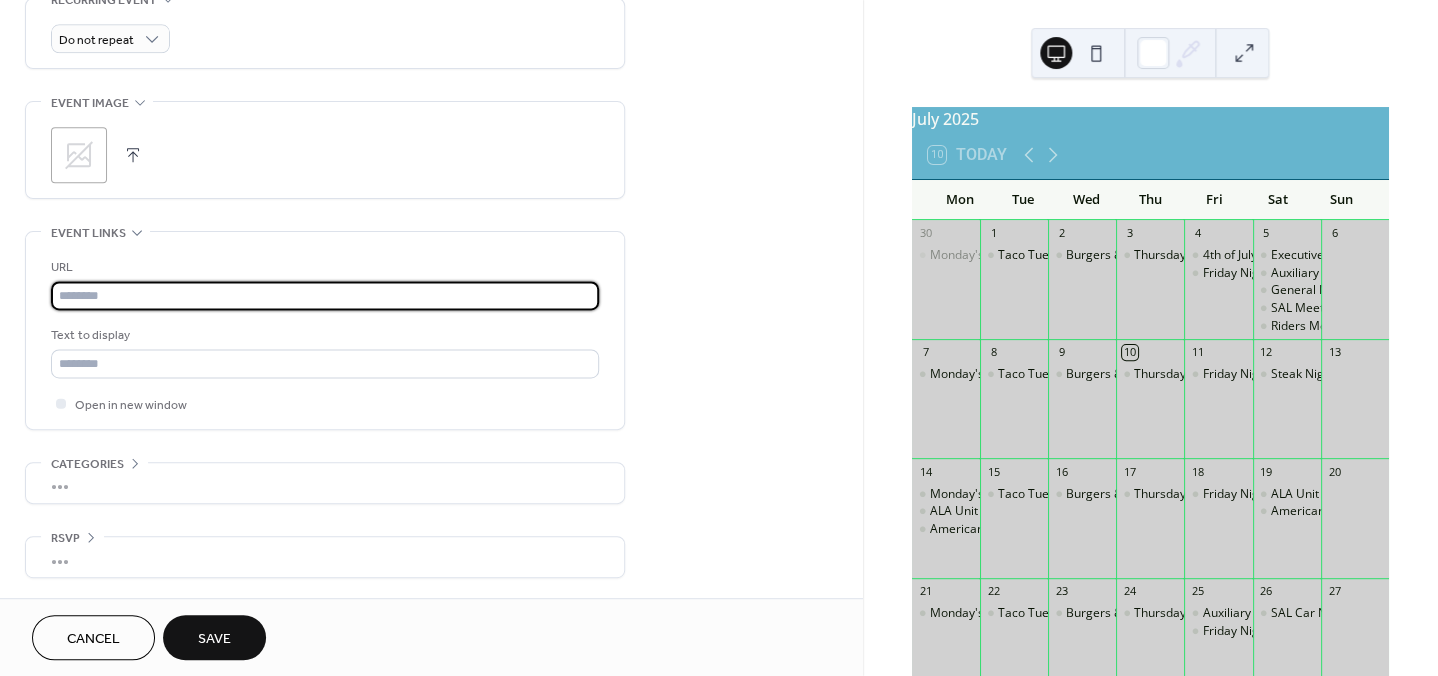 paste on "**********" 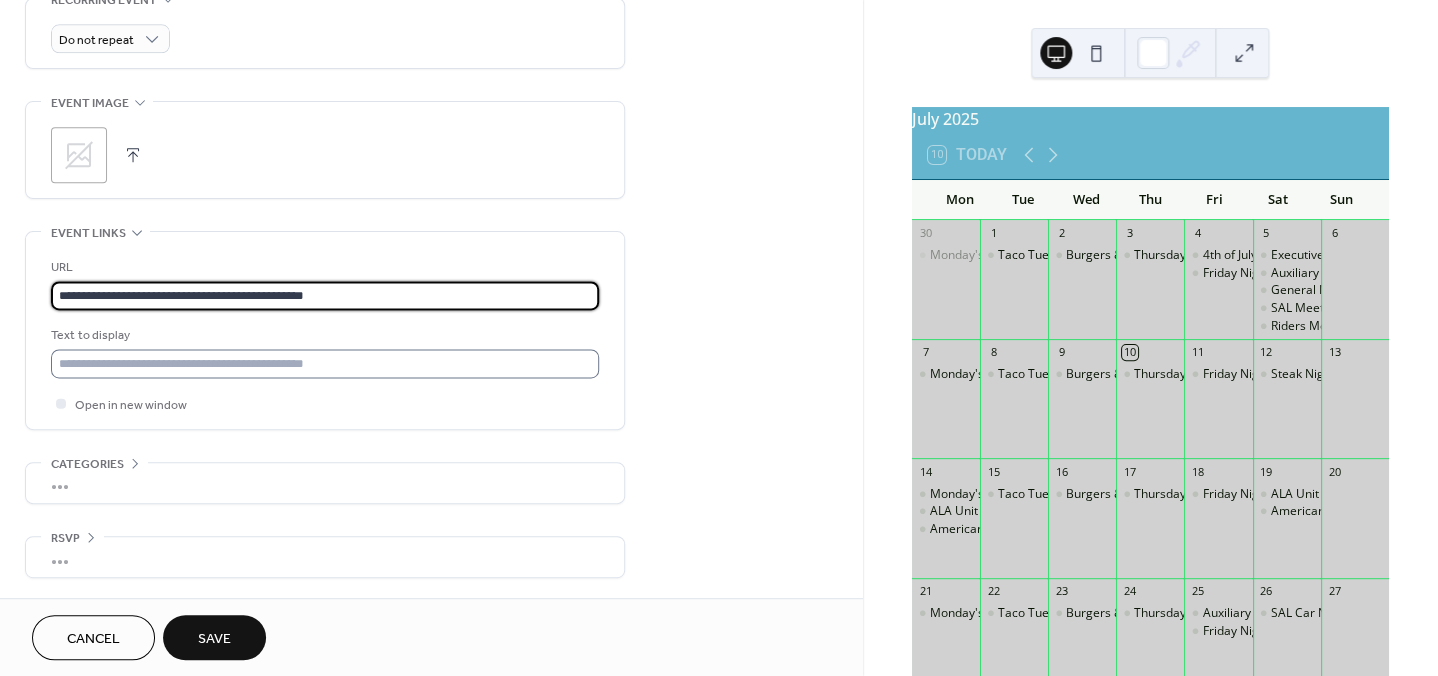 type on "**********" 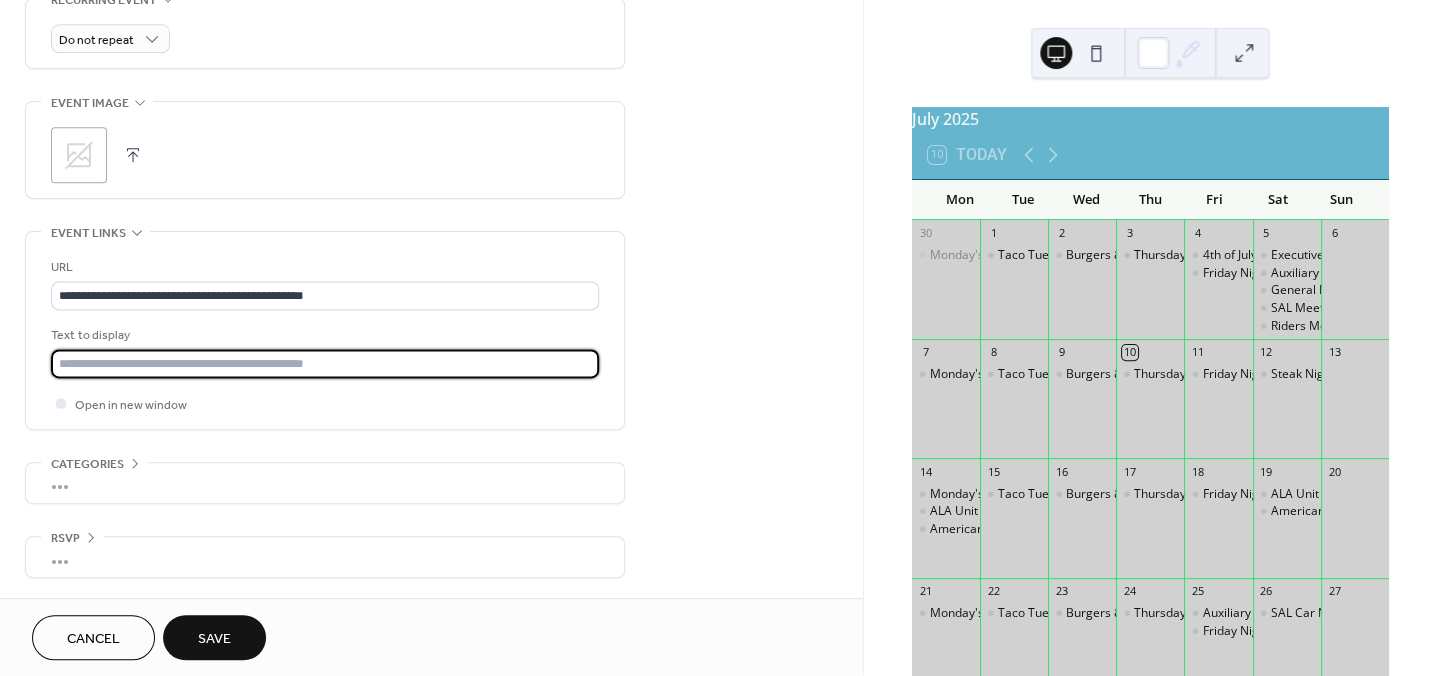 click at bounding box center (325, 363) 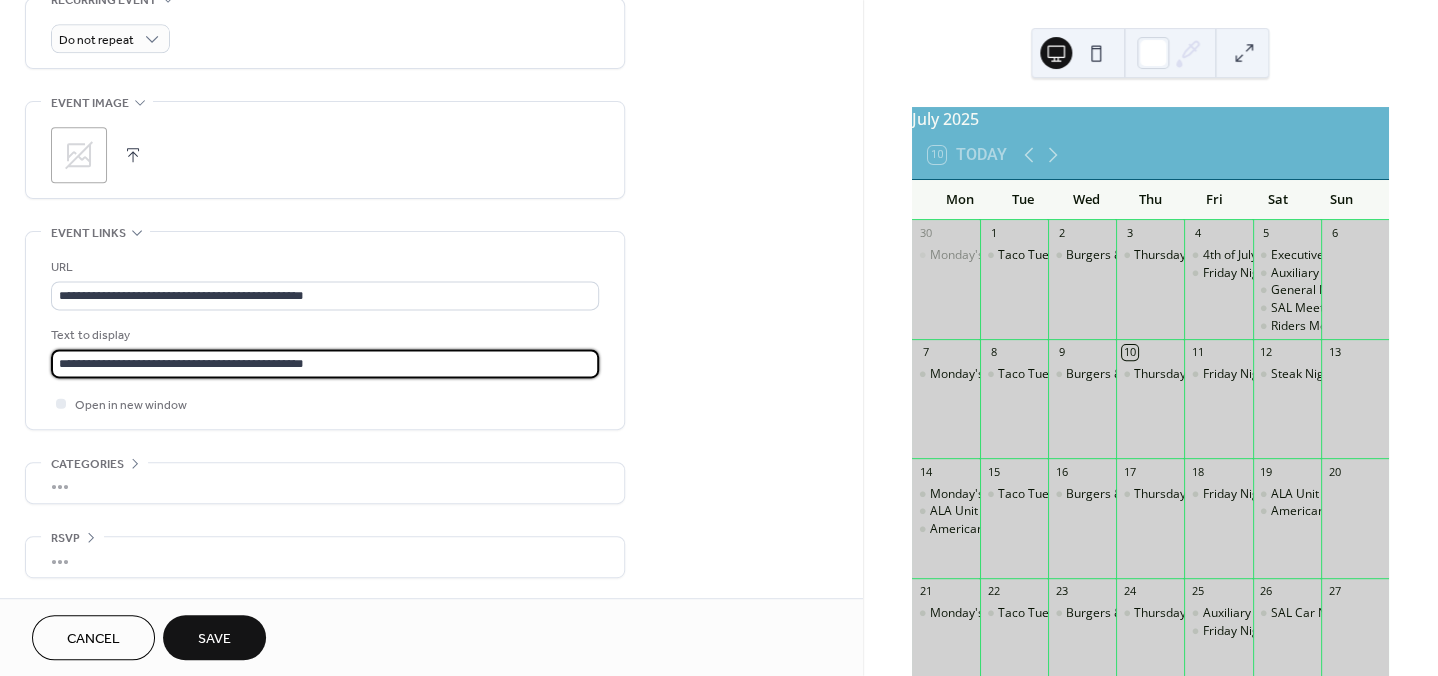type on "**********" 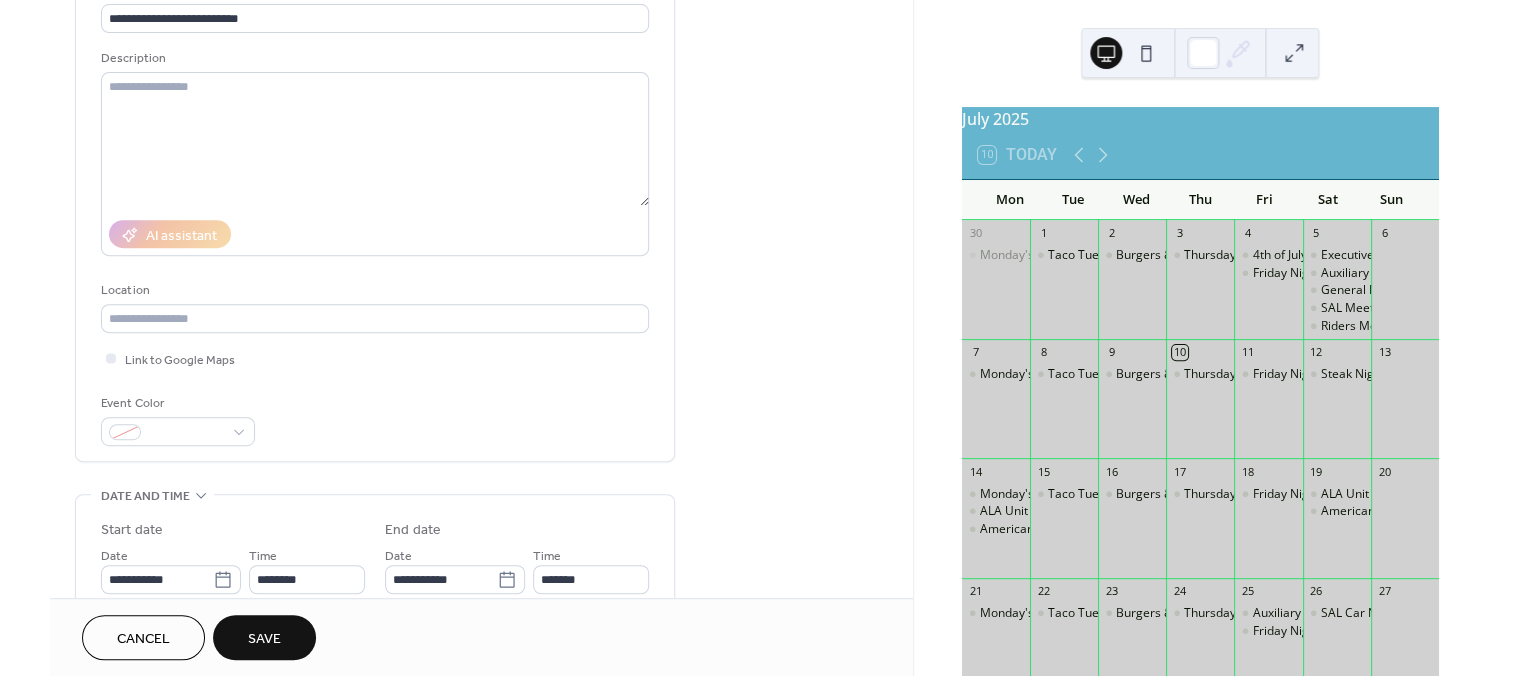 scroll, scrollTop: 119, scrollLeft: 0, axis: vertical 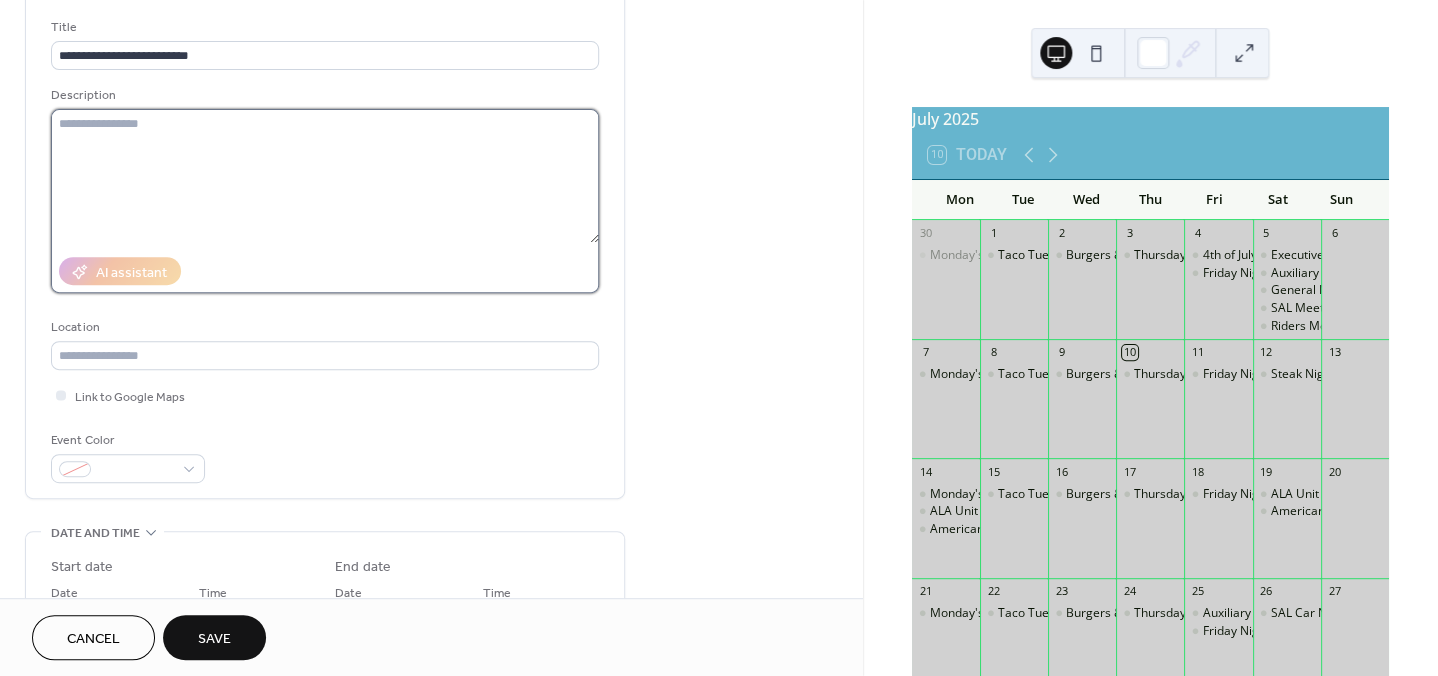click at bounding box center (325, 176) 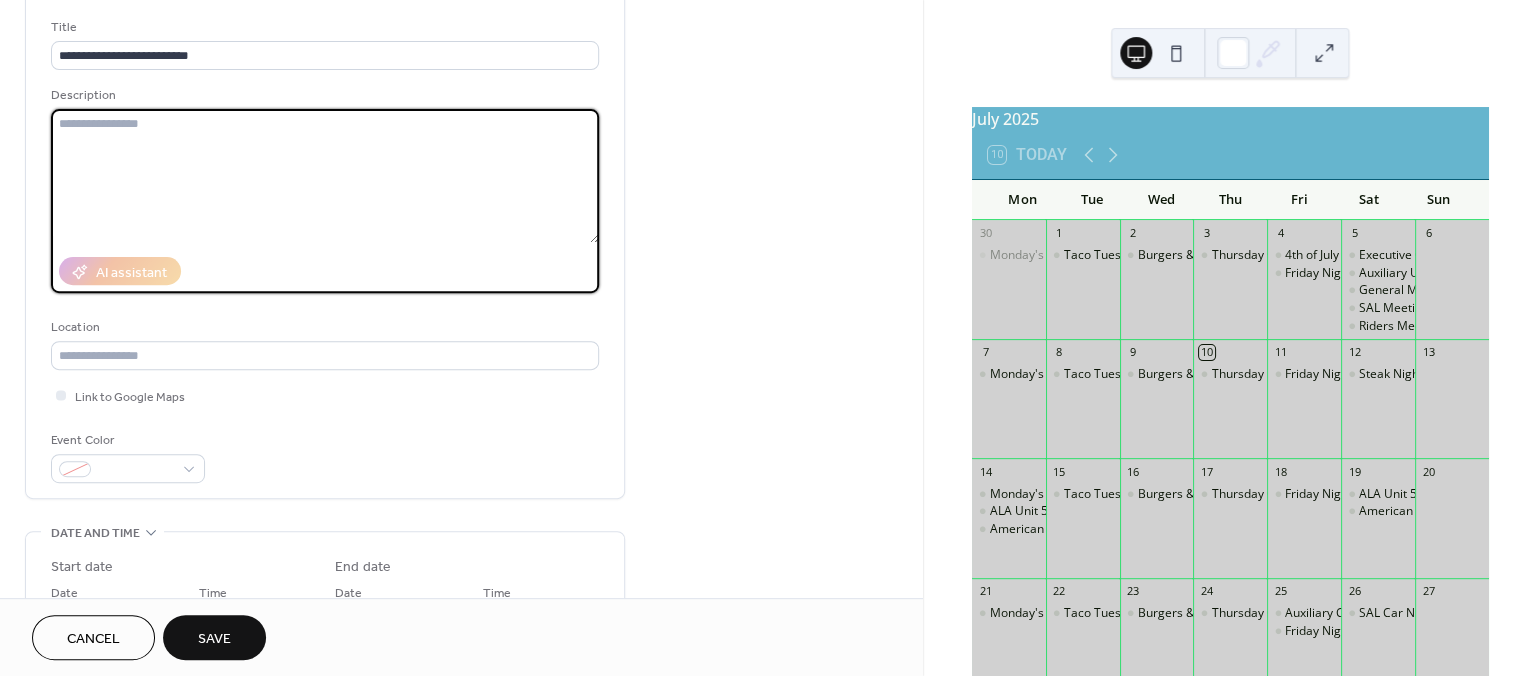 click at bounding box center [325, 176] 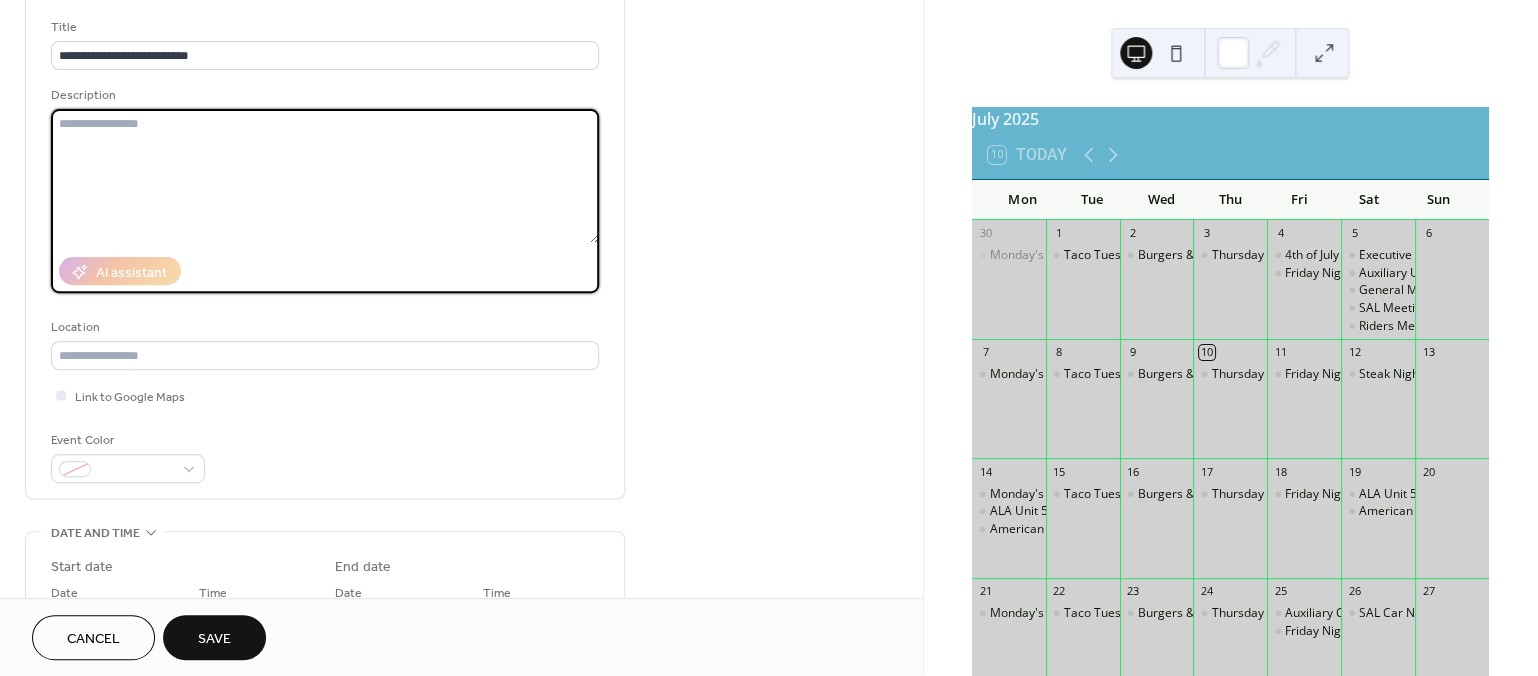 paste on "**********" 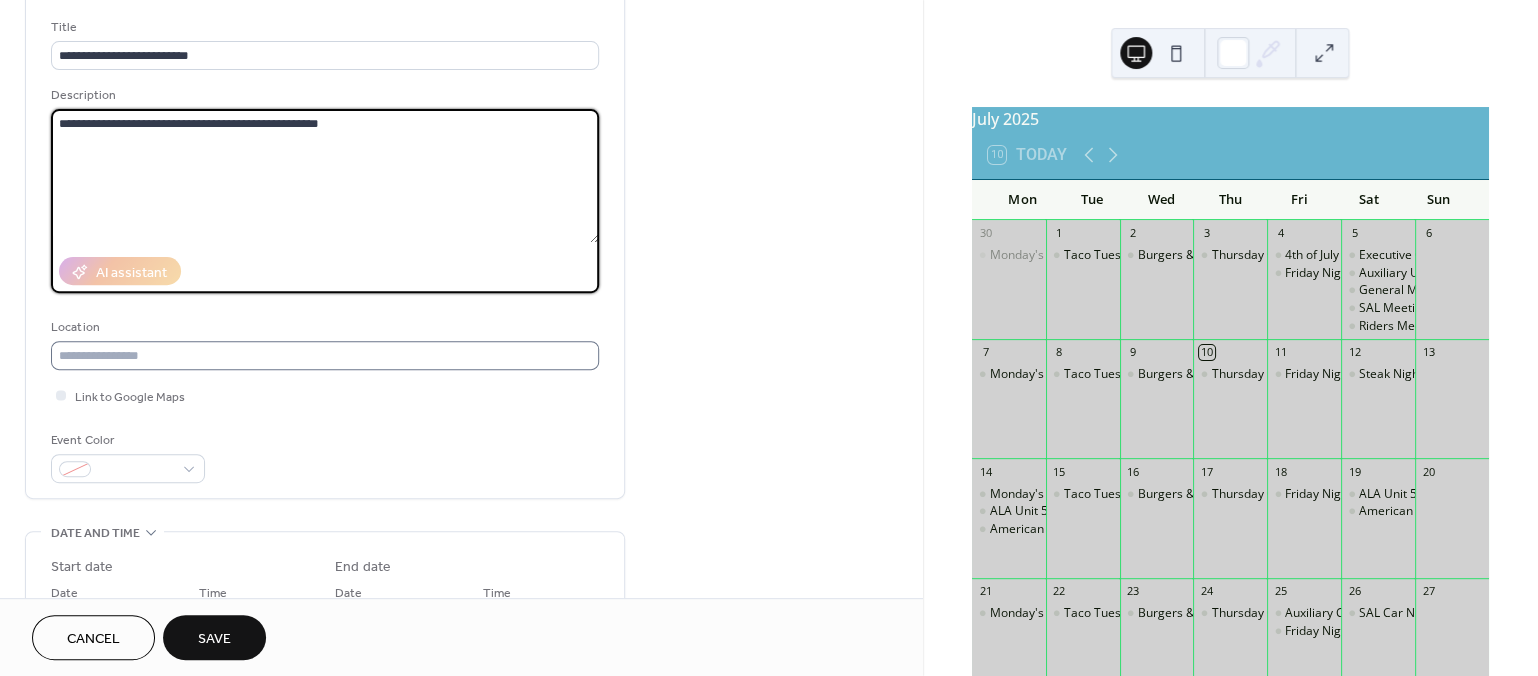 type on "**********" 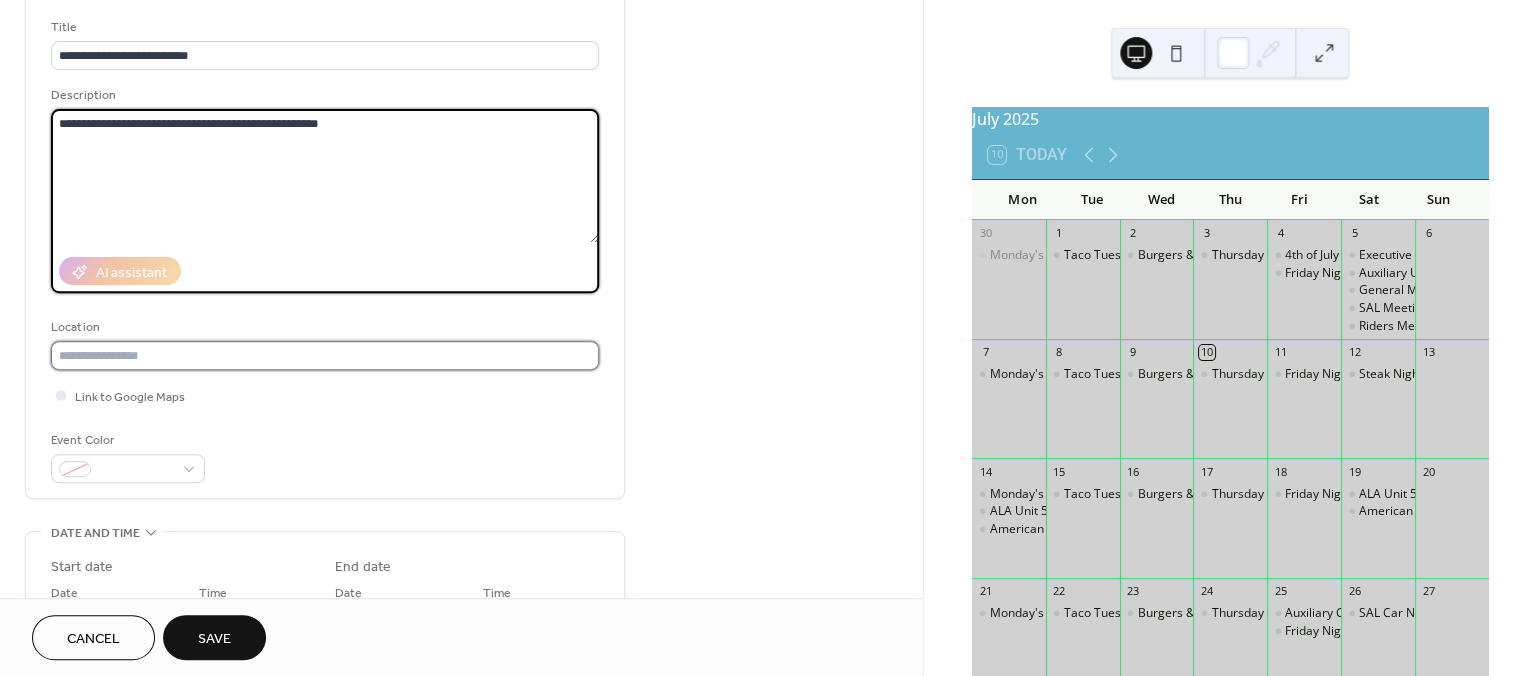 click at bounding box center (325, 355) 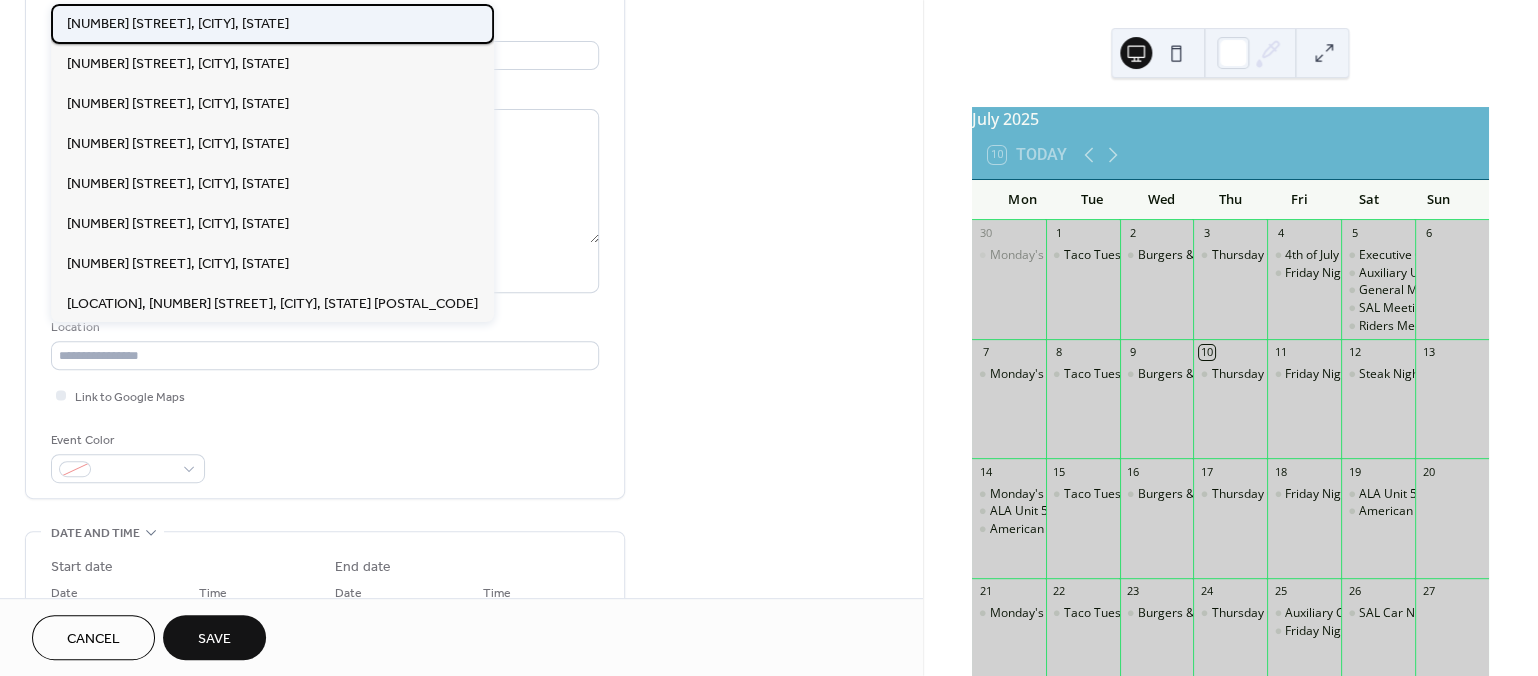 click on "13876 Old 215 Frontage Rd, Moreno Valley, CA" at bounding box center [178, 24] 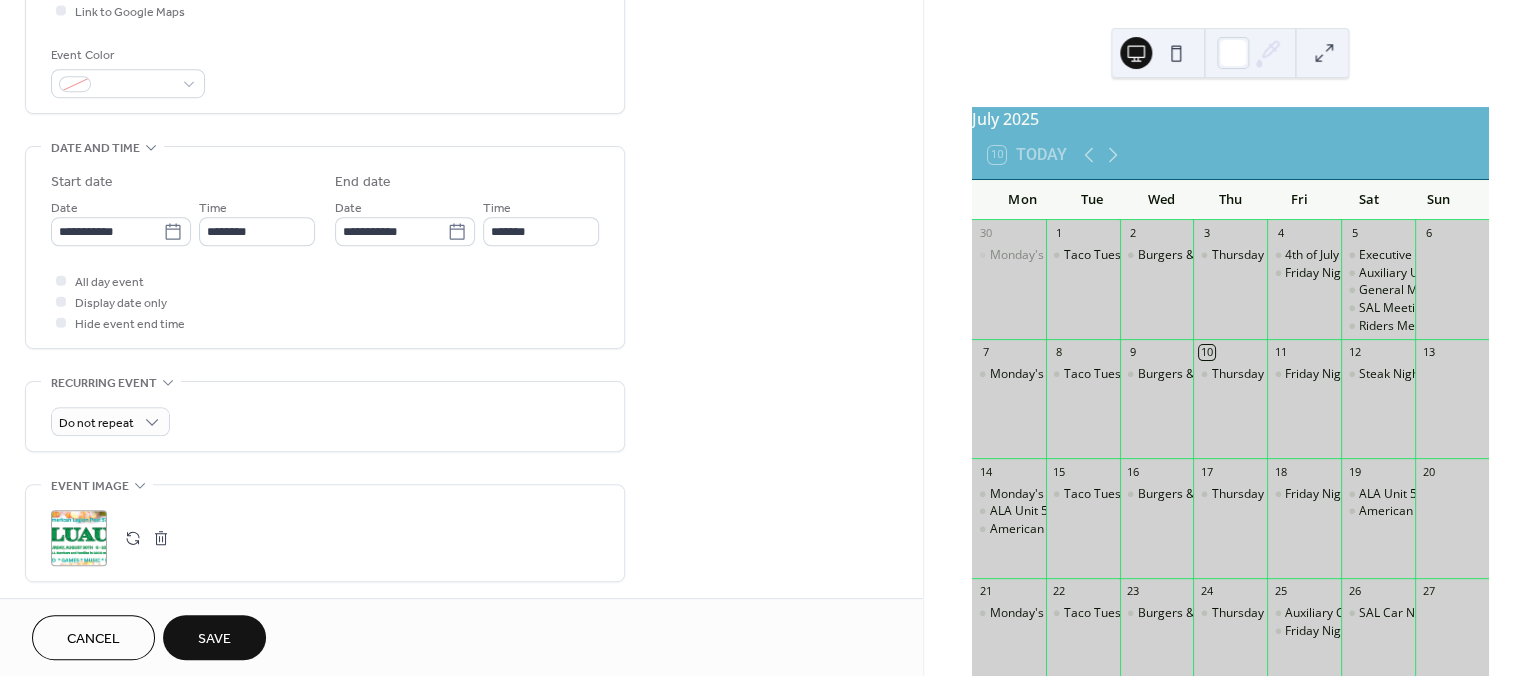 scroll, scrollTop: 484, scrollLeft: 0, axis: vertical 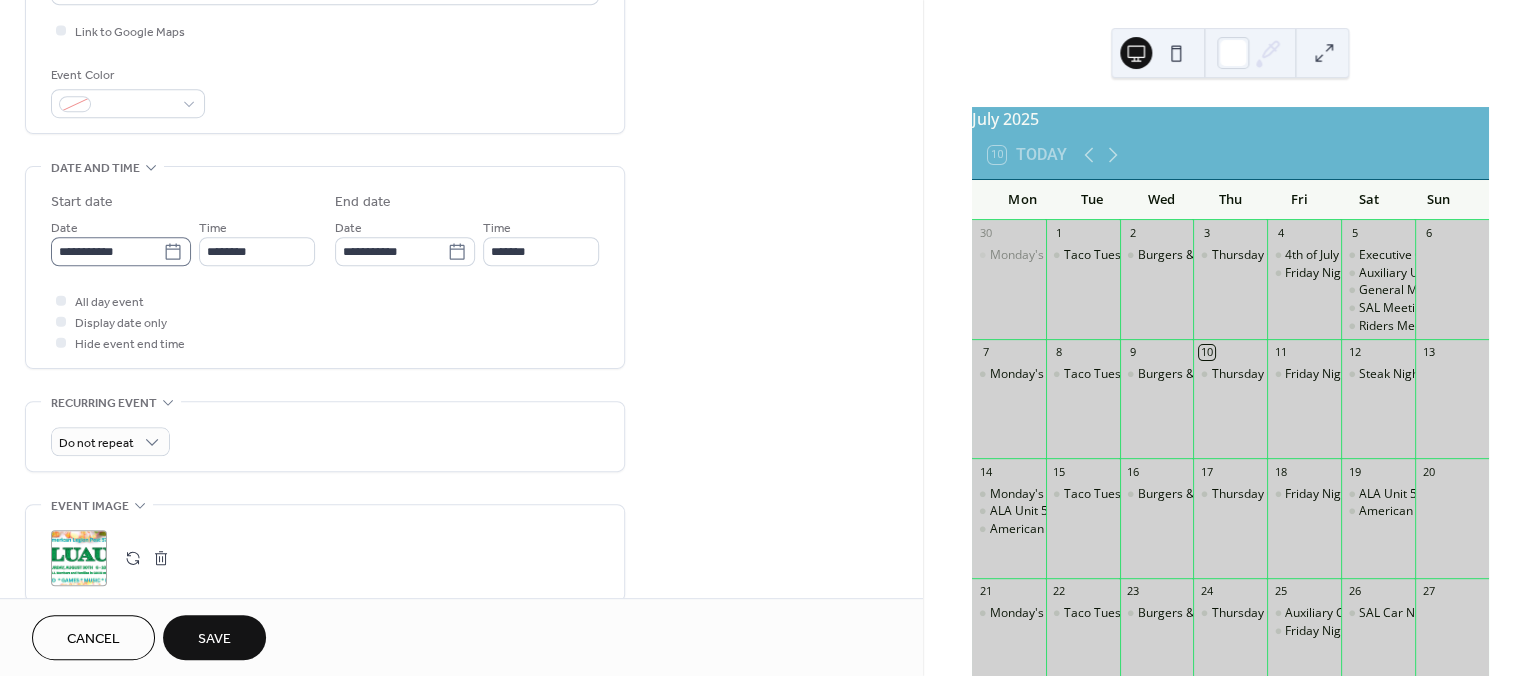 click 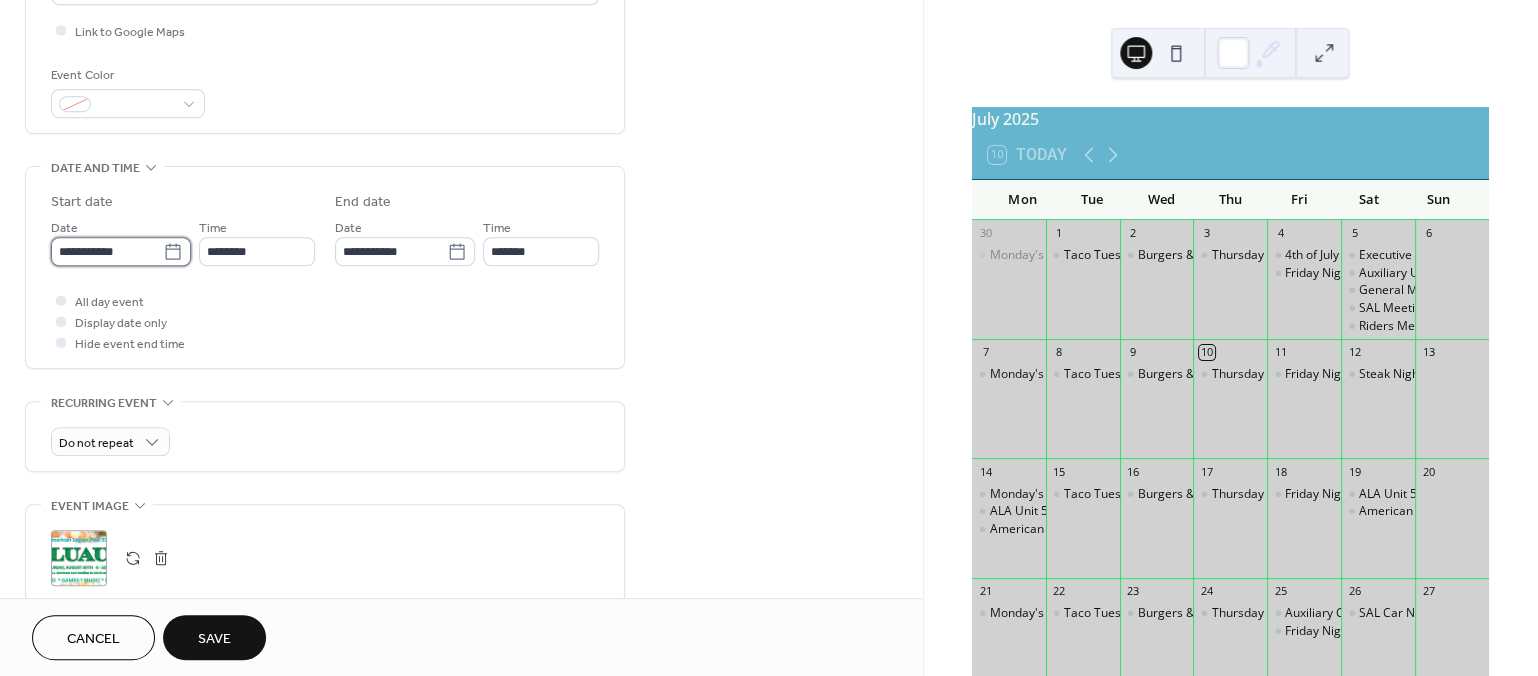 click on "**********" at bounding box center (107, 251) 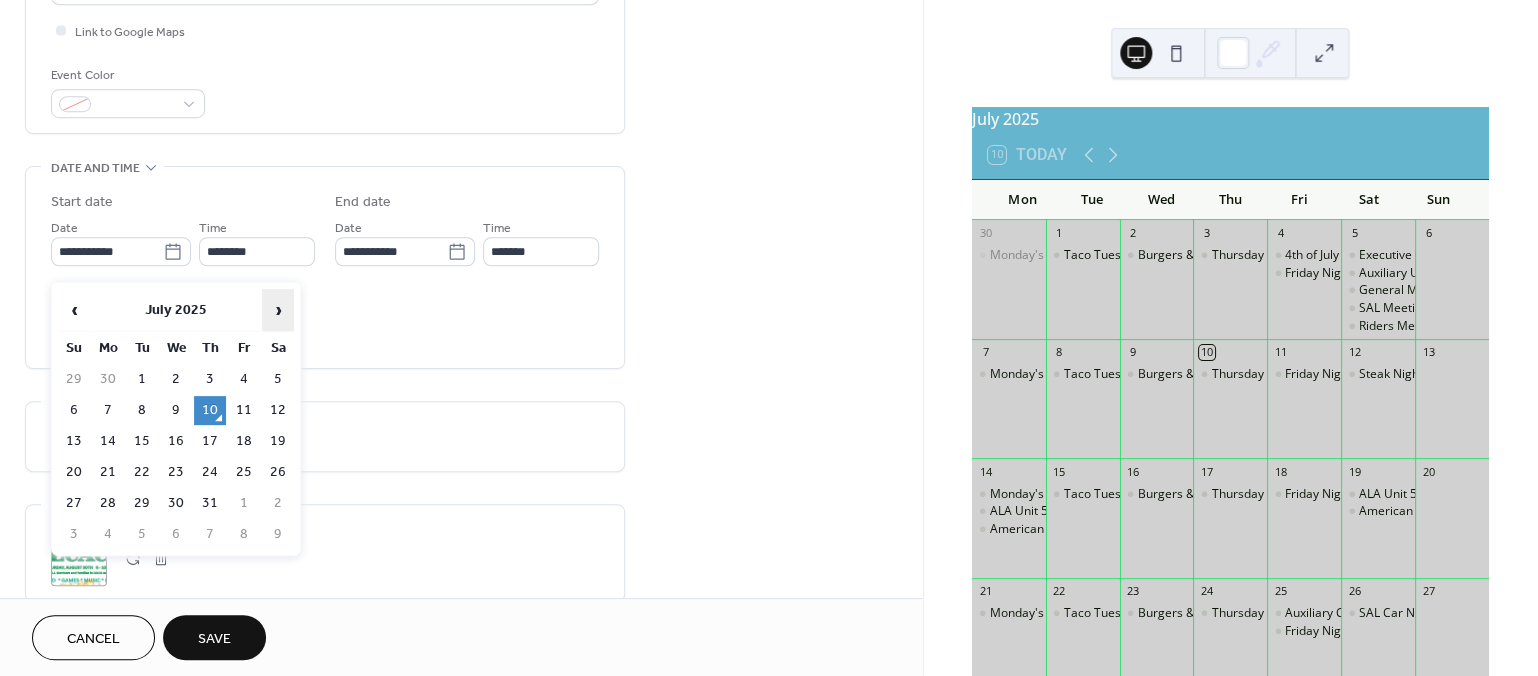 click on "›" at bounding box center (278, 310) 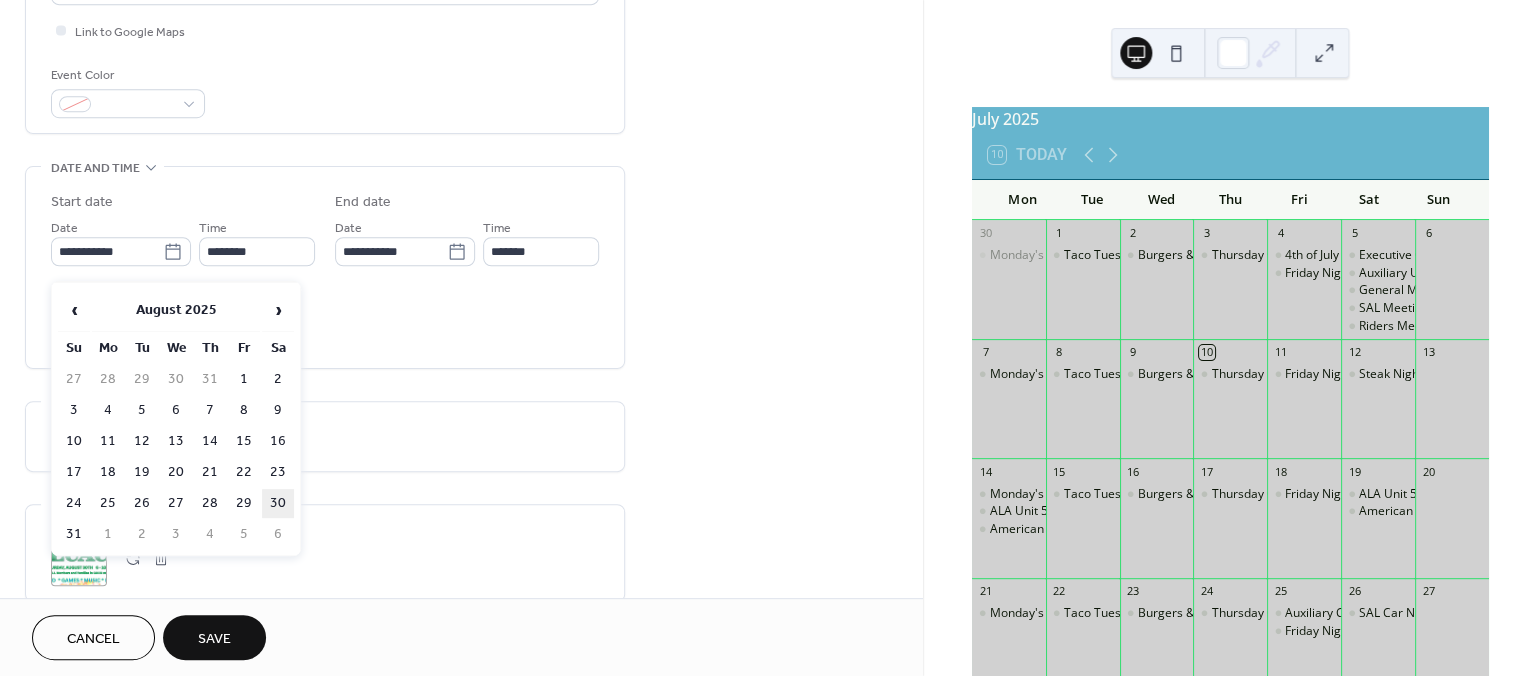 click on "30" at bounding box center (278, 503) 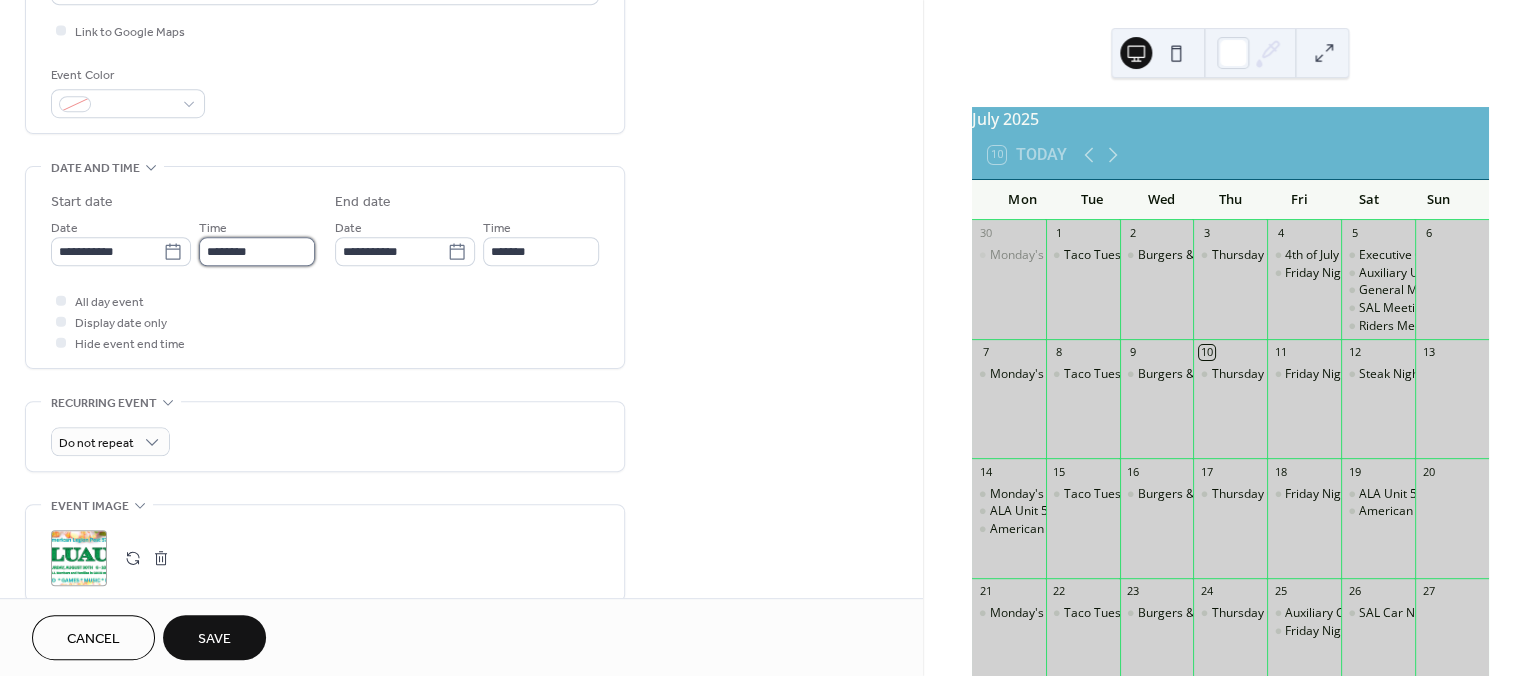 click on "********" at bounding box center [257, 251] 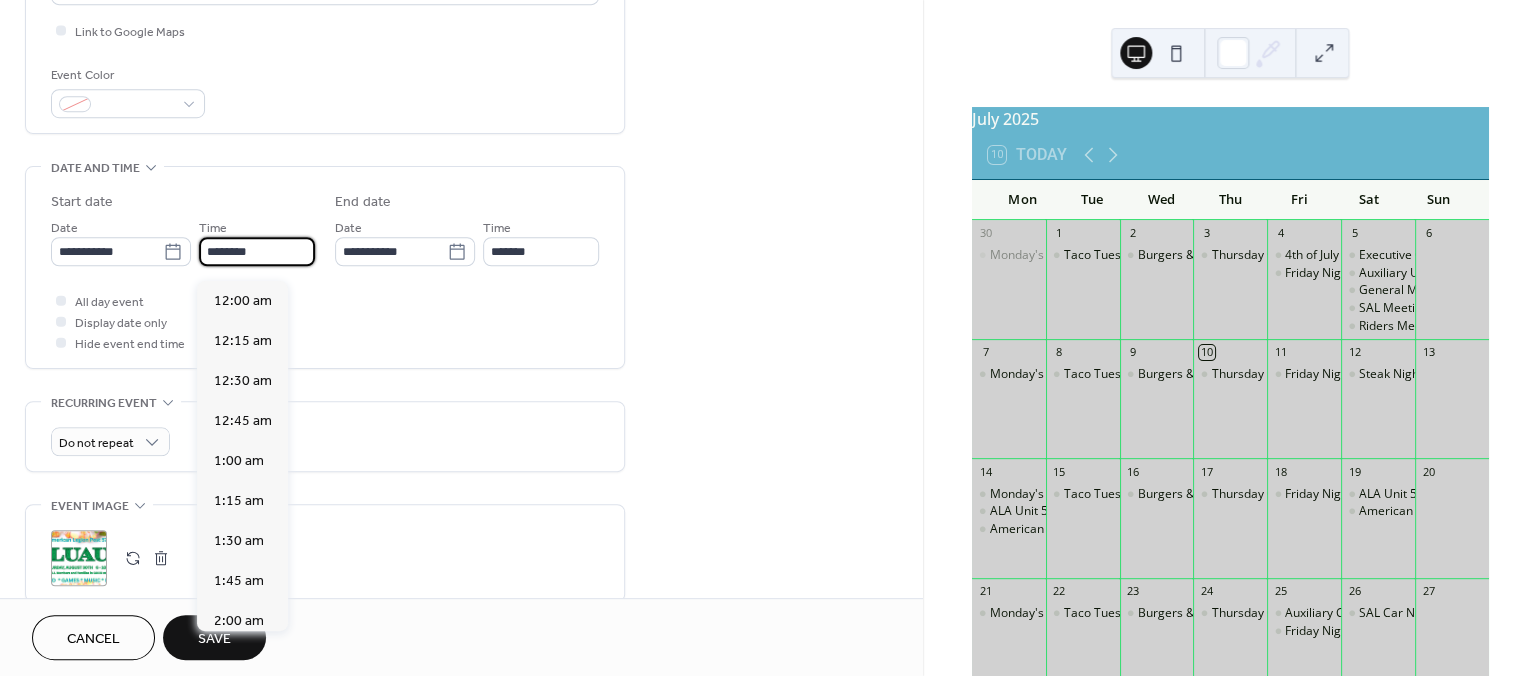 scroll, scrollTop: 1956, scrollLeft: 0, axis: vertical 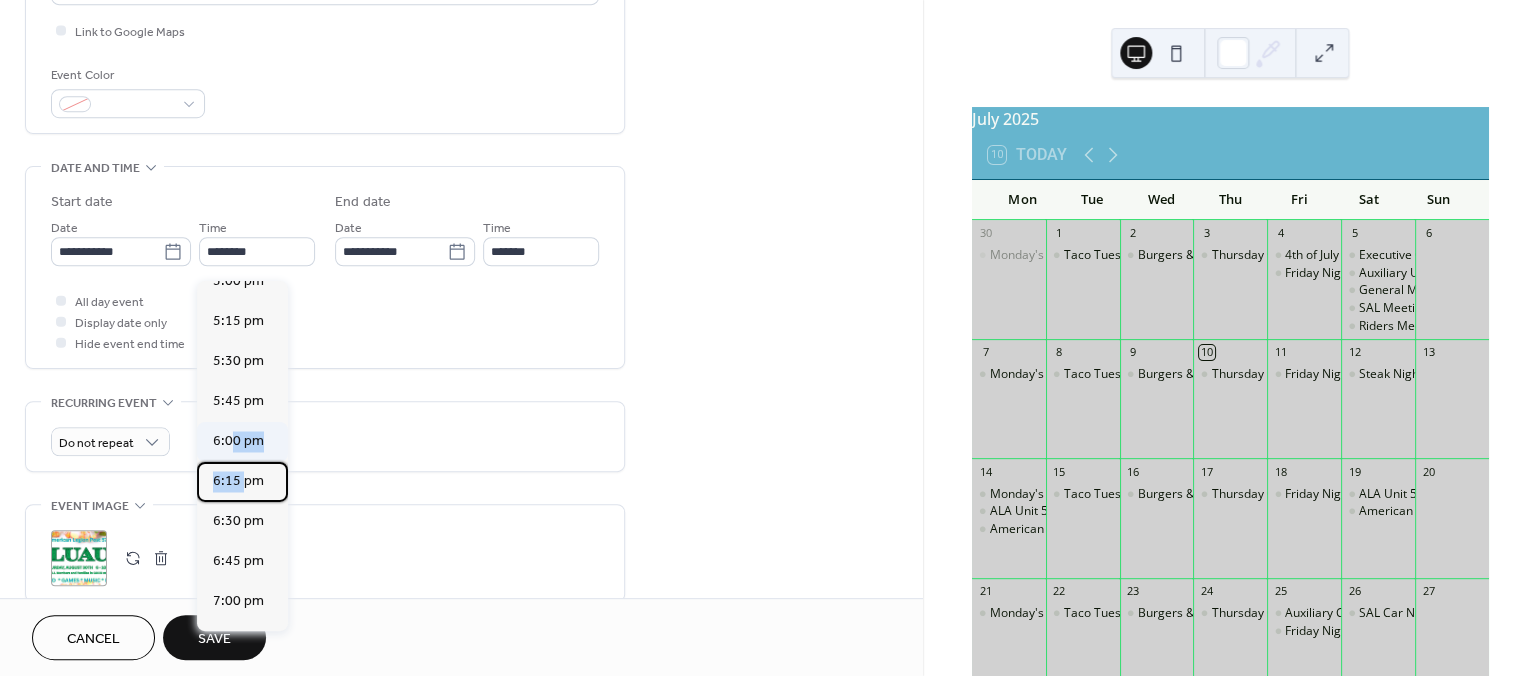 drag, startPoint x: 244, startPoint y: 515, endPoint x: 229, endPoint y: 495, distance: 25 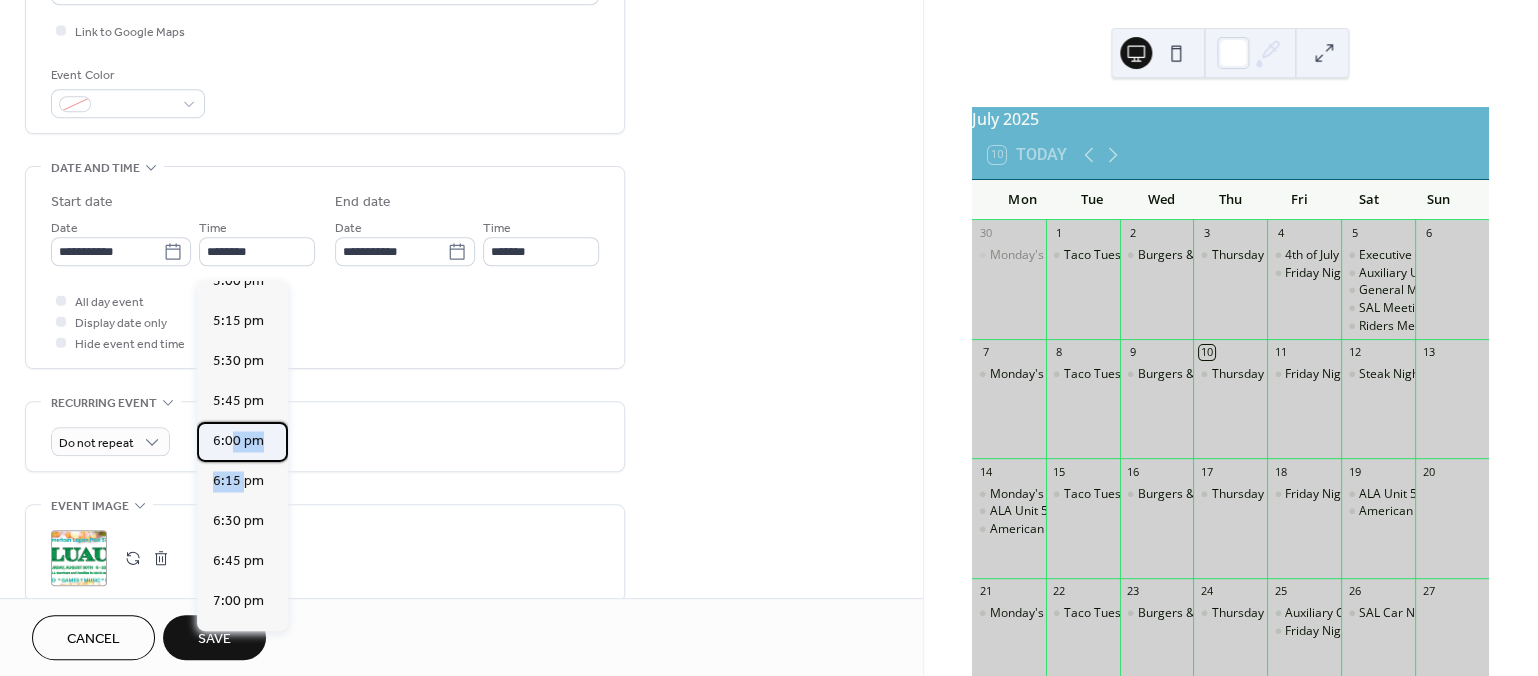 click on "6:00 pm" at bounding box center [238, 442] 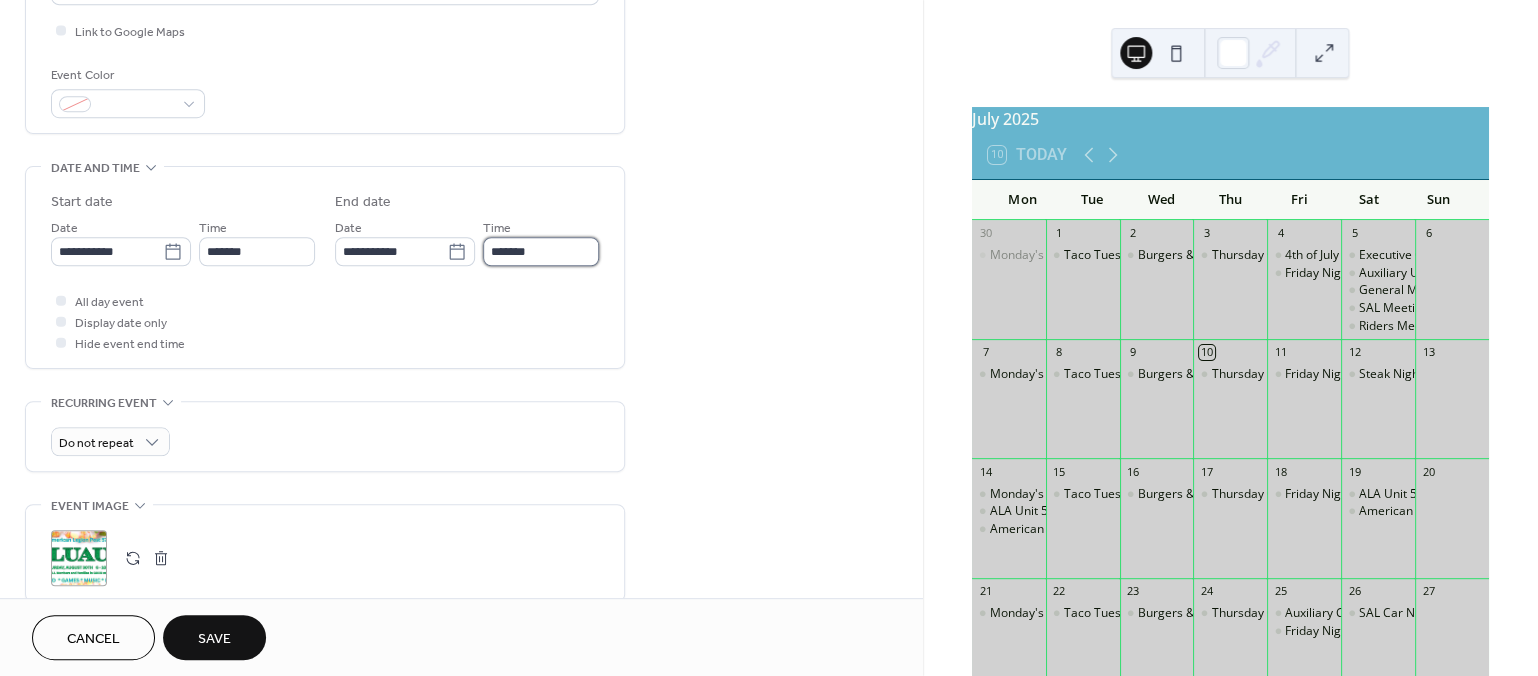 click on "*******" at bounding box center [541, 251] 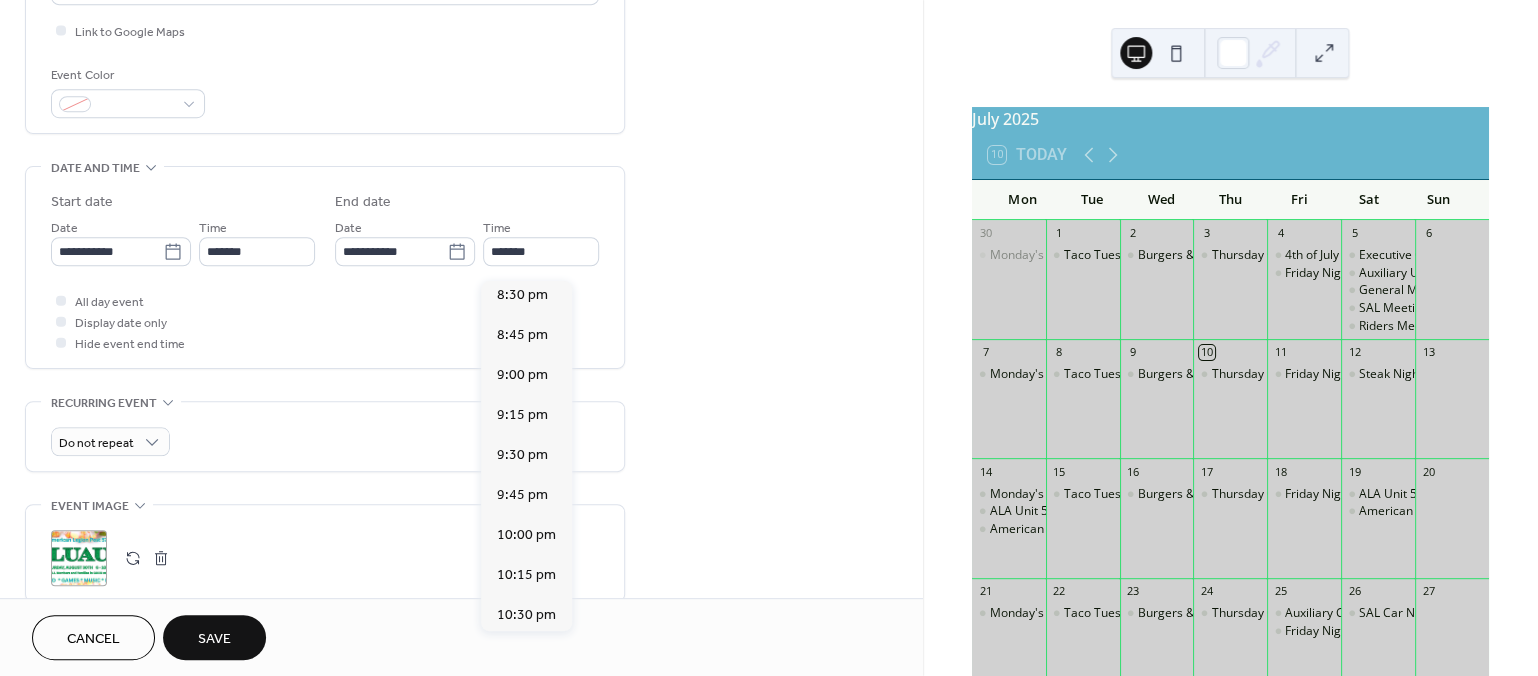 scroll, scrollTop: 385, scrollLeft: 0, axis: vertical 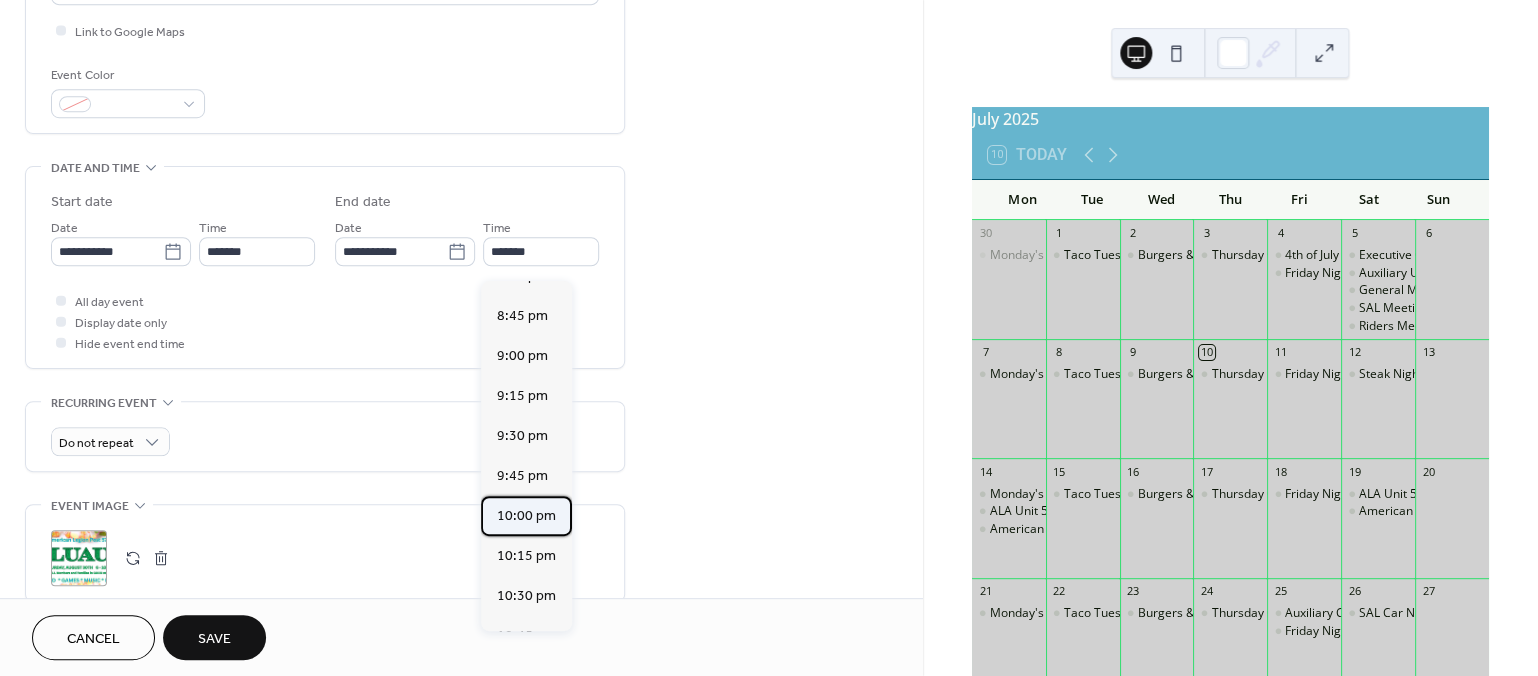 click on "10:00 pm" at bounding box center (526, 516) 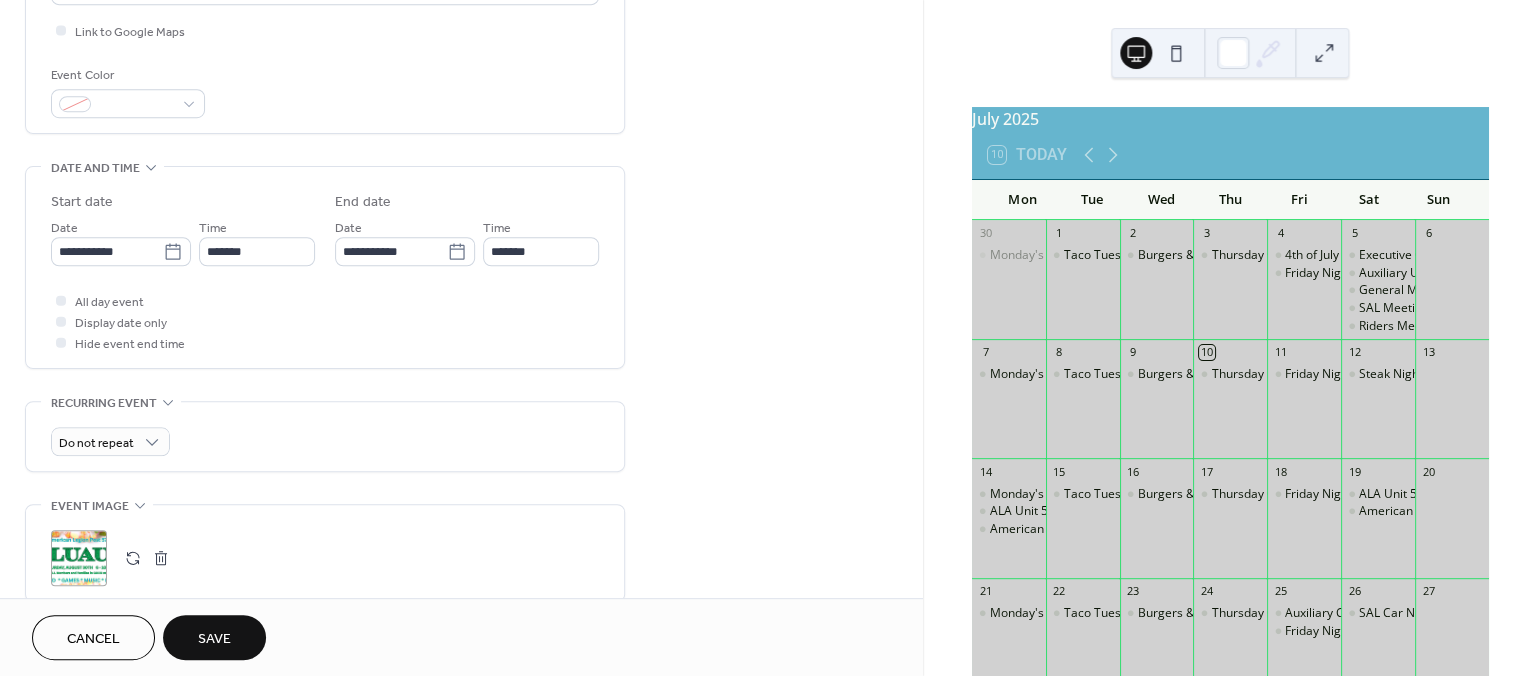 type on "********" 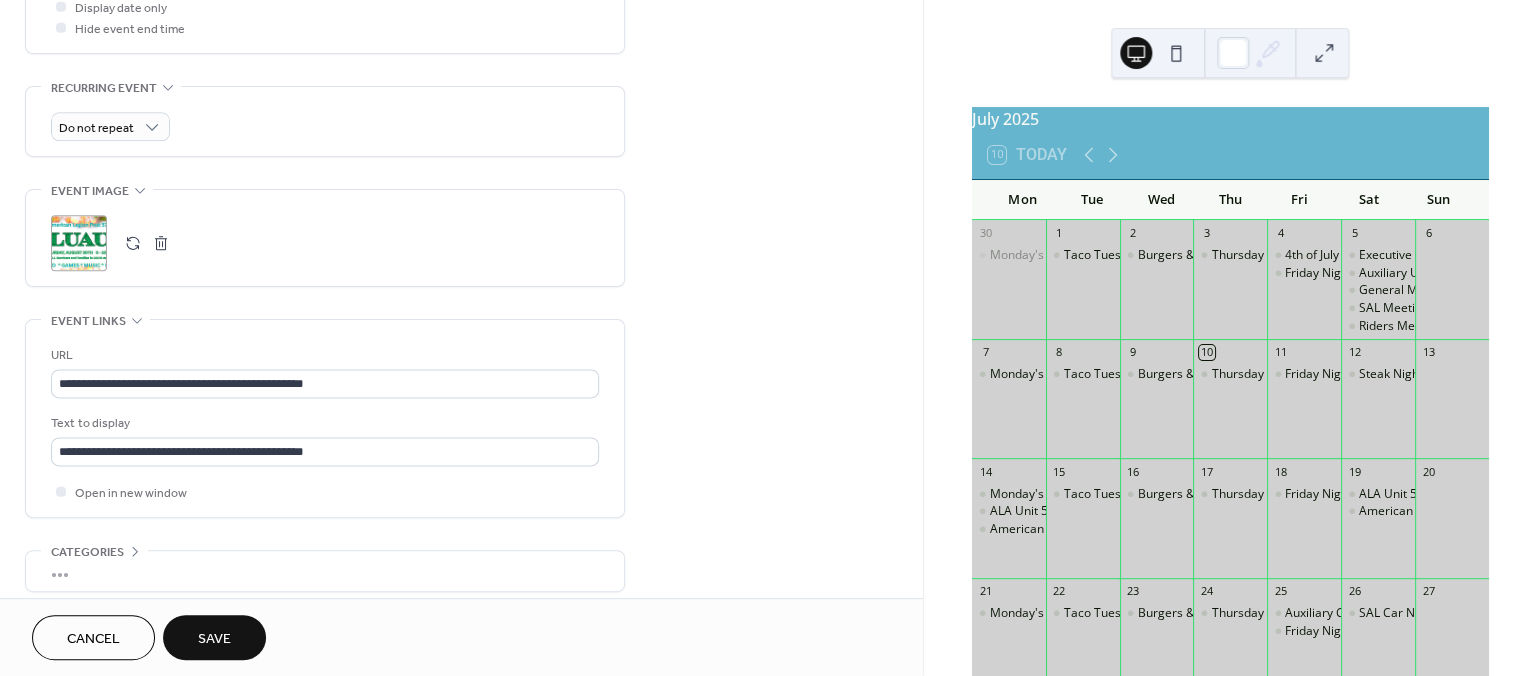scroll, scrollTop: 909, scrollLeft: 0, axis: vertical 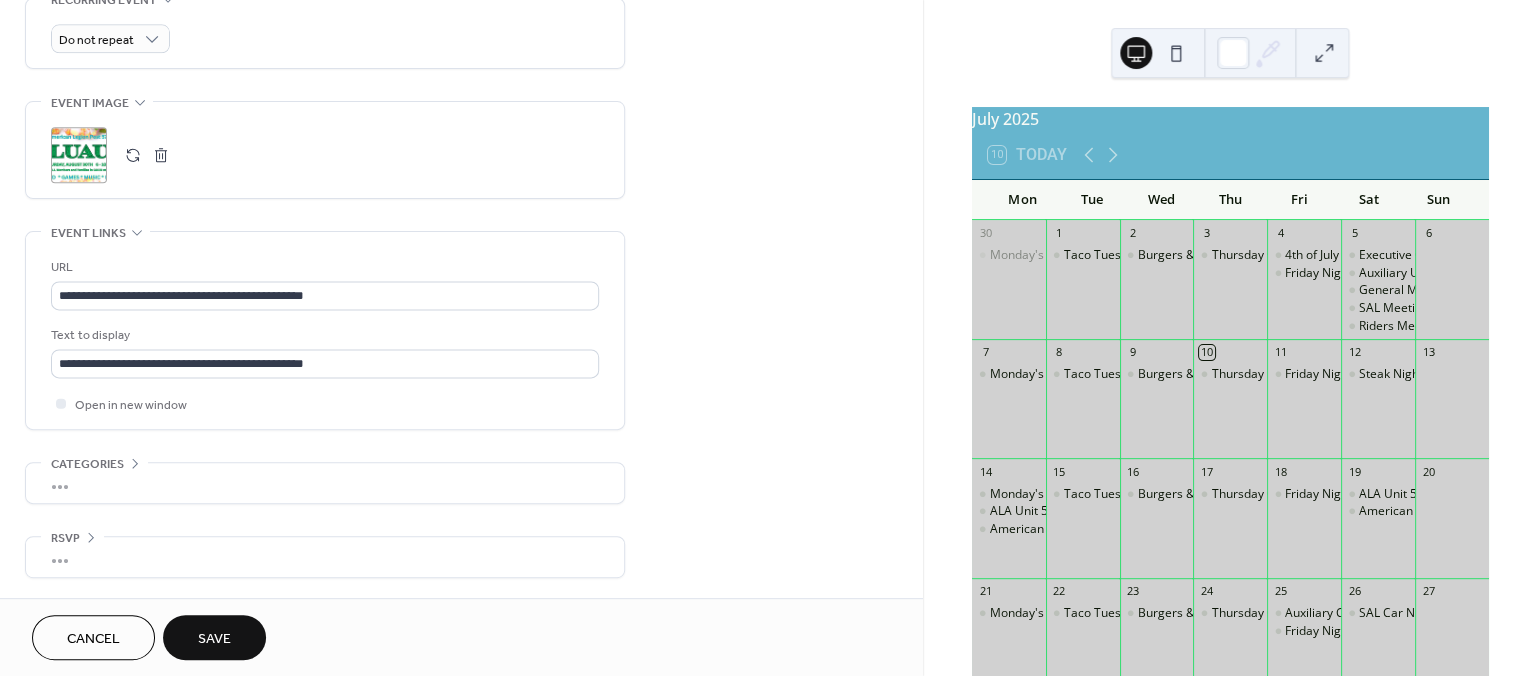 click on "Save" at bounding box center (214, 639) 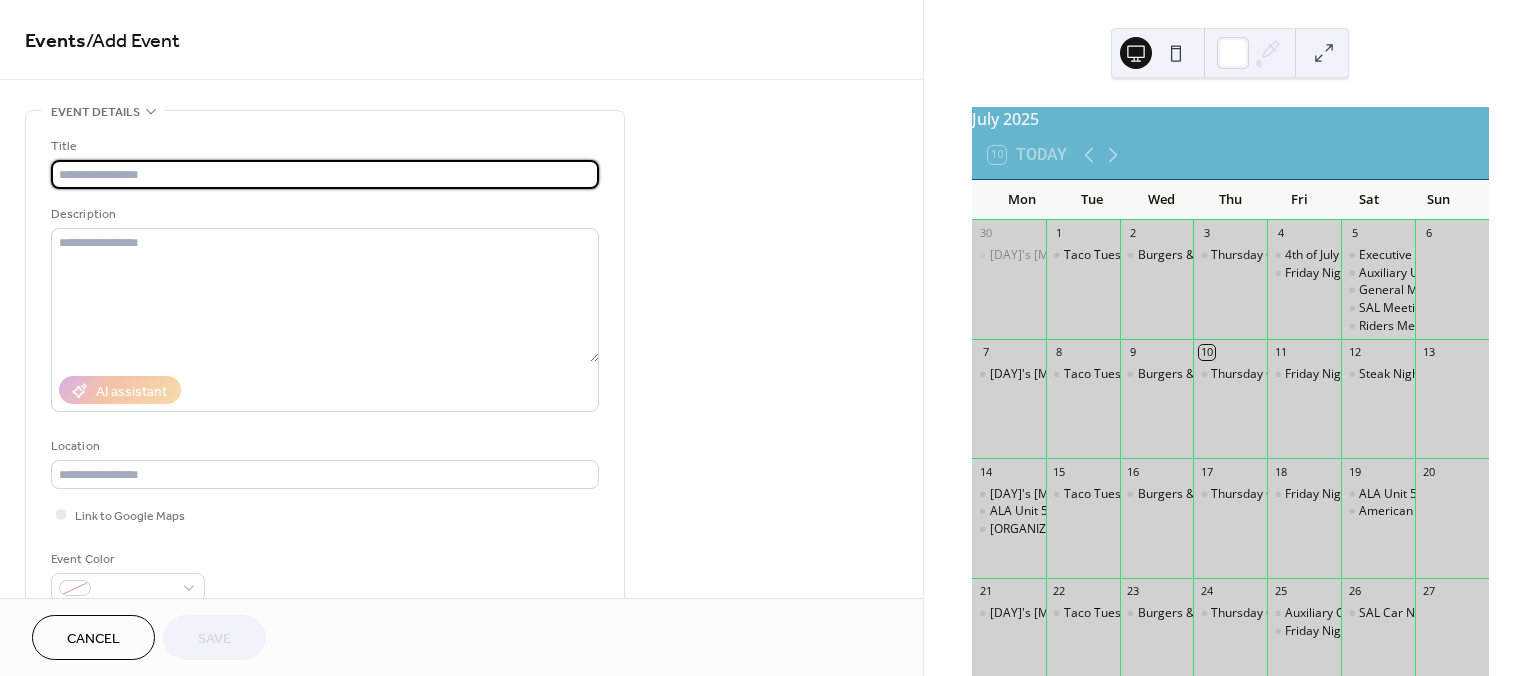 scroll, scrollTop: 0, scrollLeft: 0, axis: both 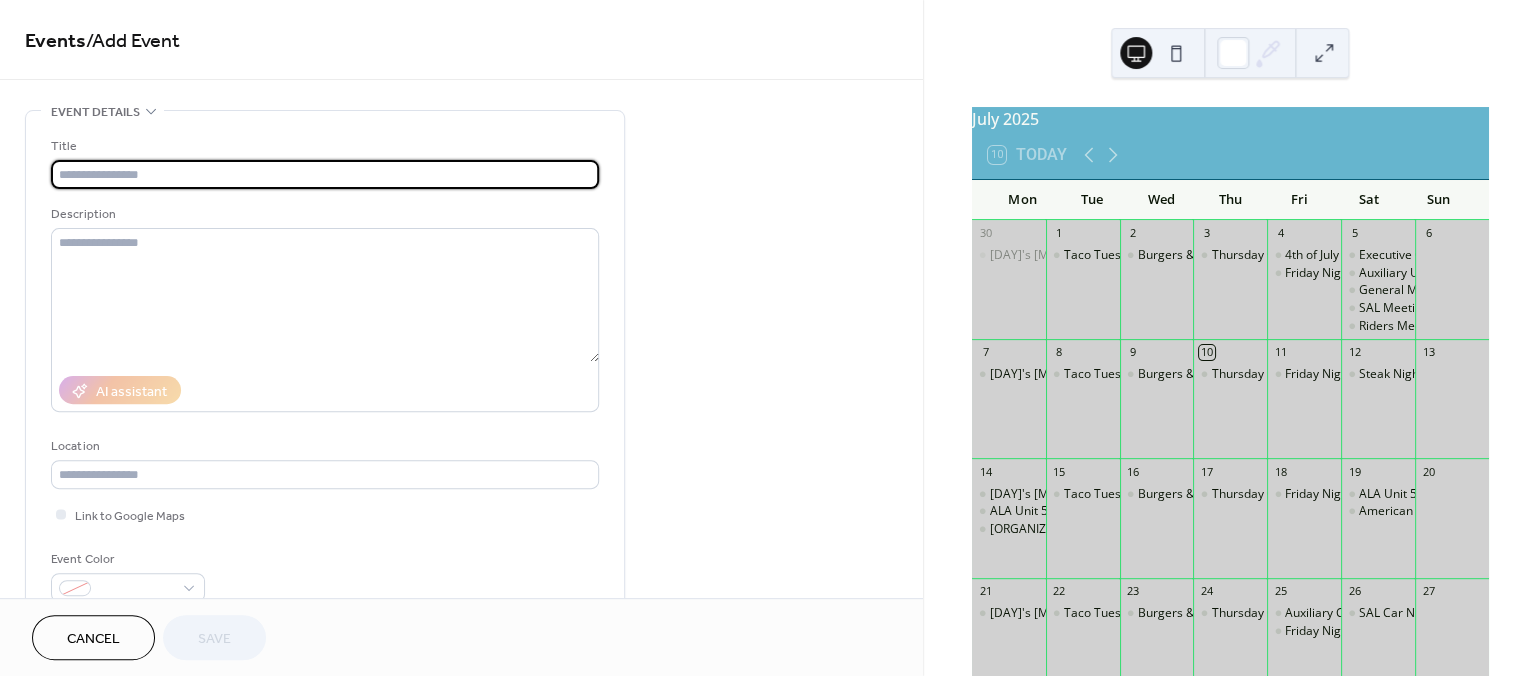 click on "Cancel" at bounding box center (93, 637) 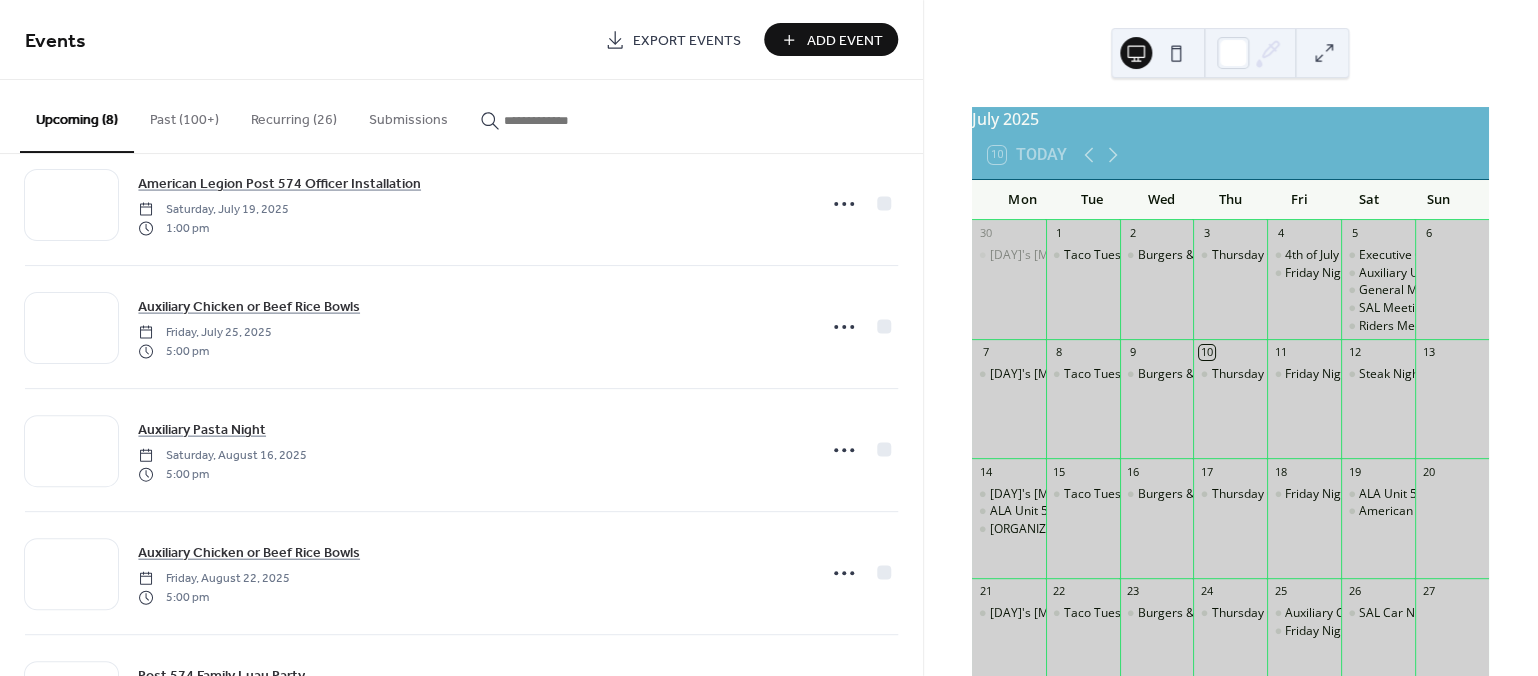 scroll, scrollTop: 0, scrollLeft: 0, axis: both 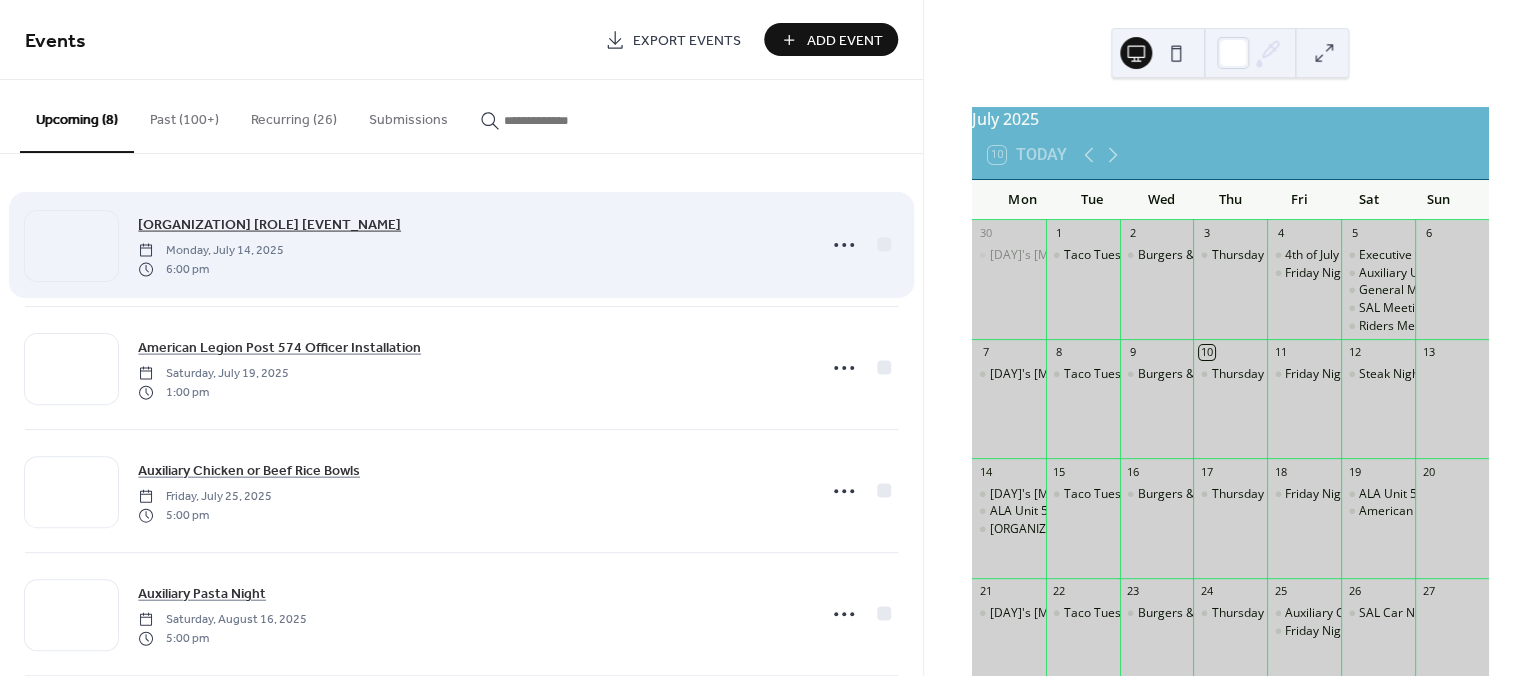 click on "American Legion Auxiliary Unit 574 Officer Installation" at bounding box center (269, 225) 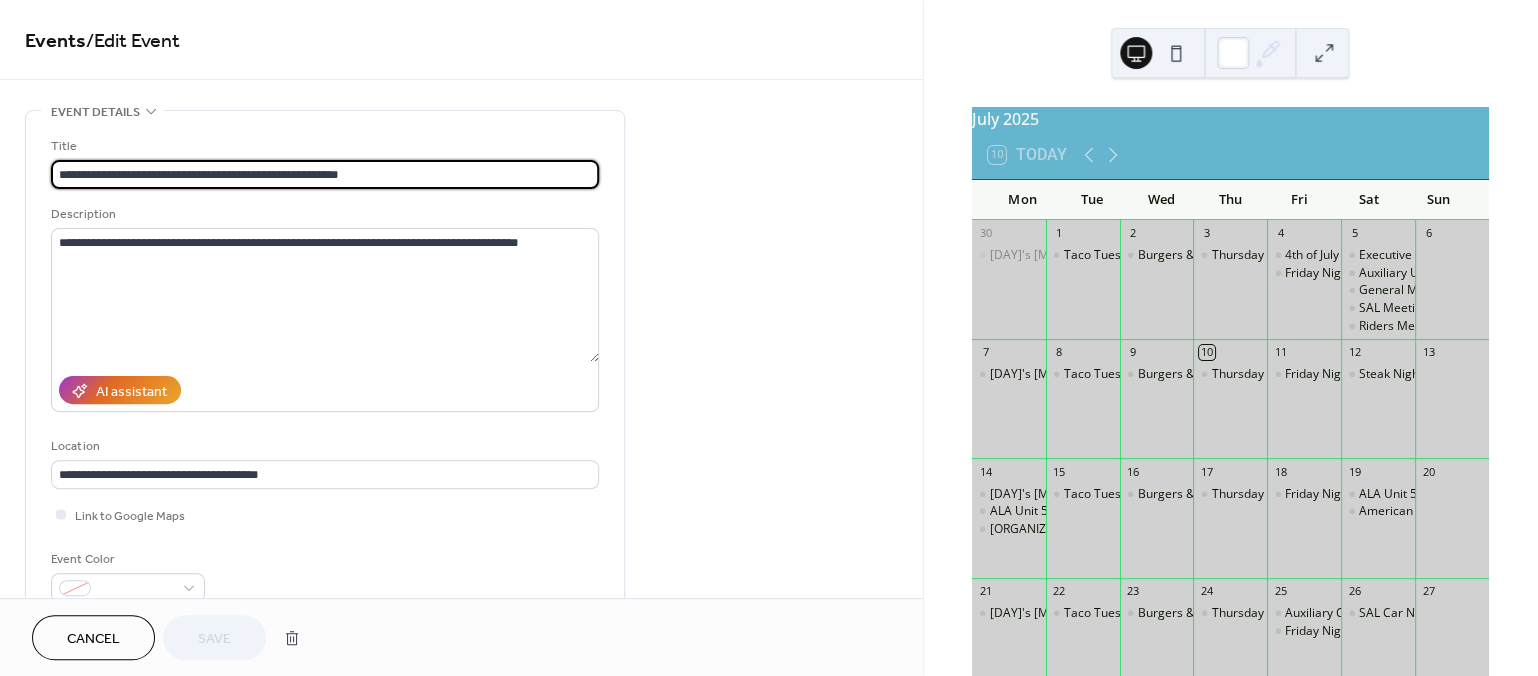 click on "**********" at bounding box center [325, 174] 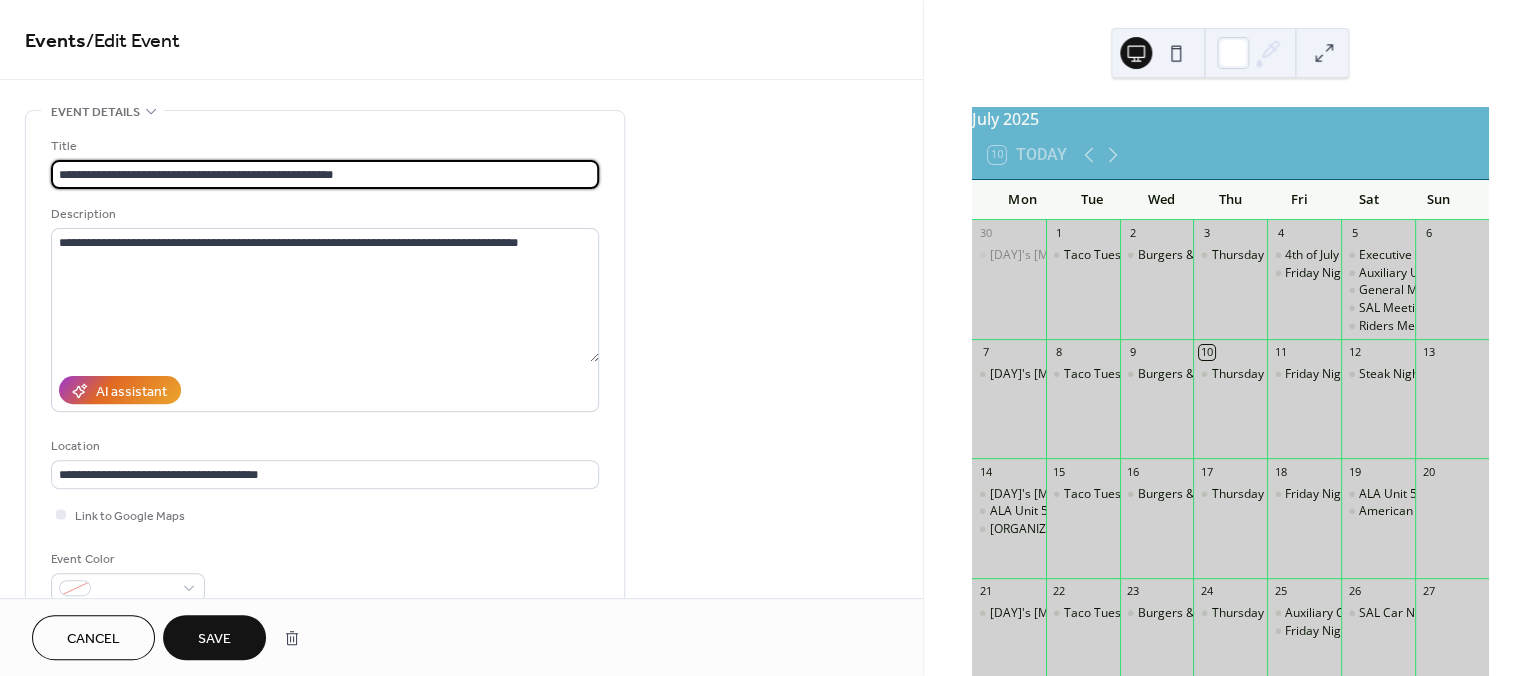 type on "**********" 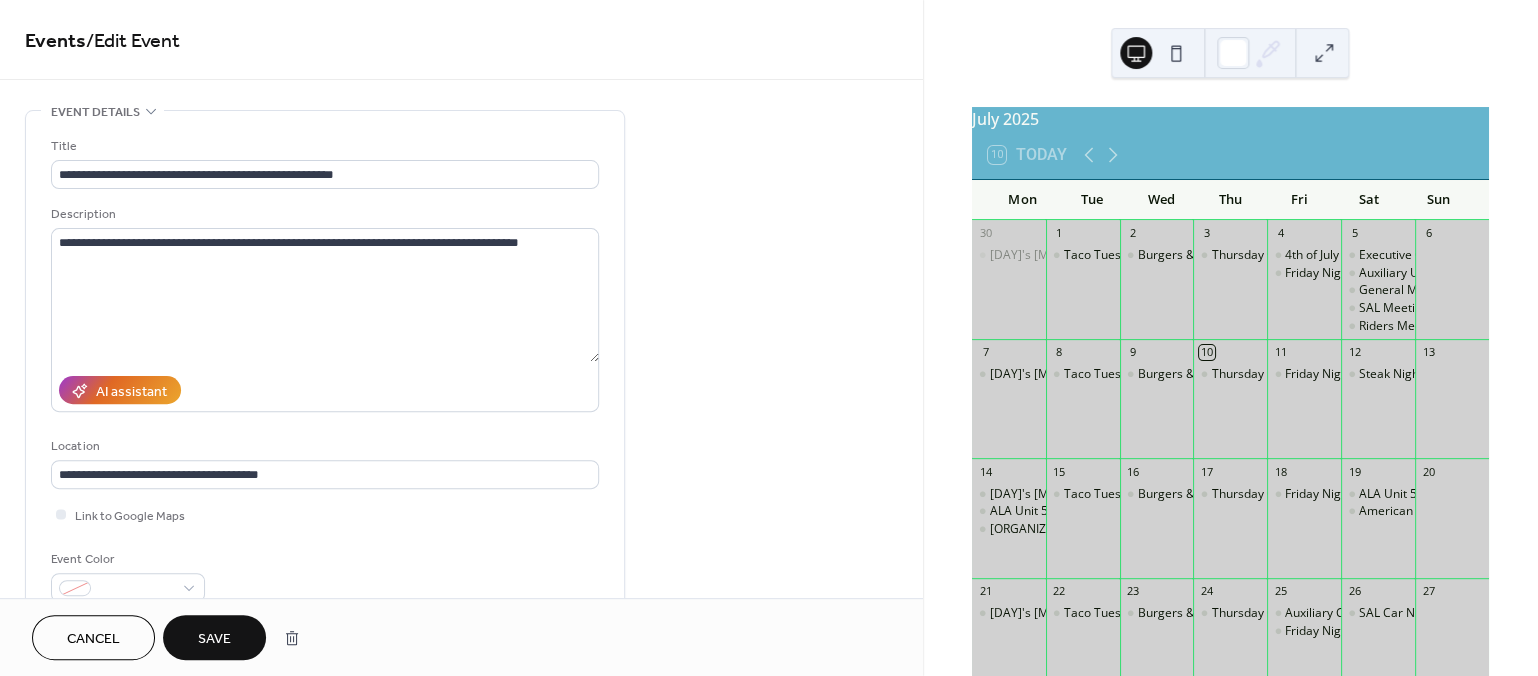 click on "Save" at bounding box center [214, 639] 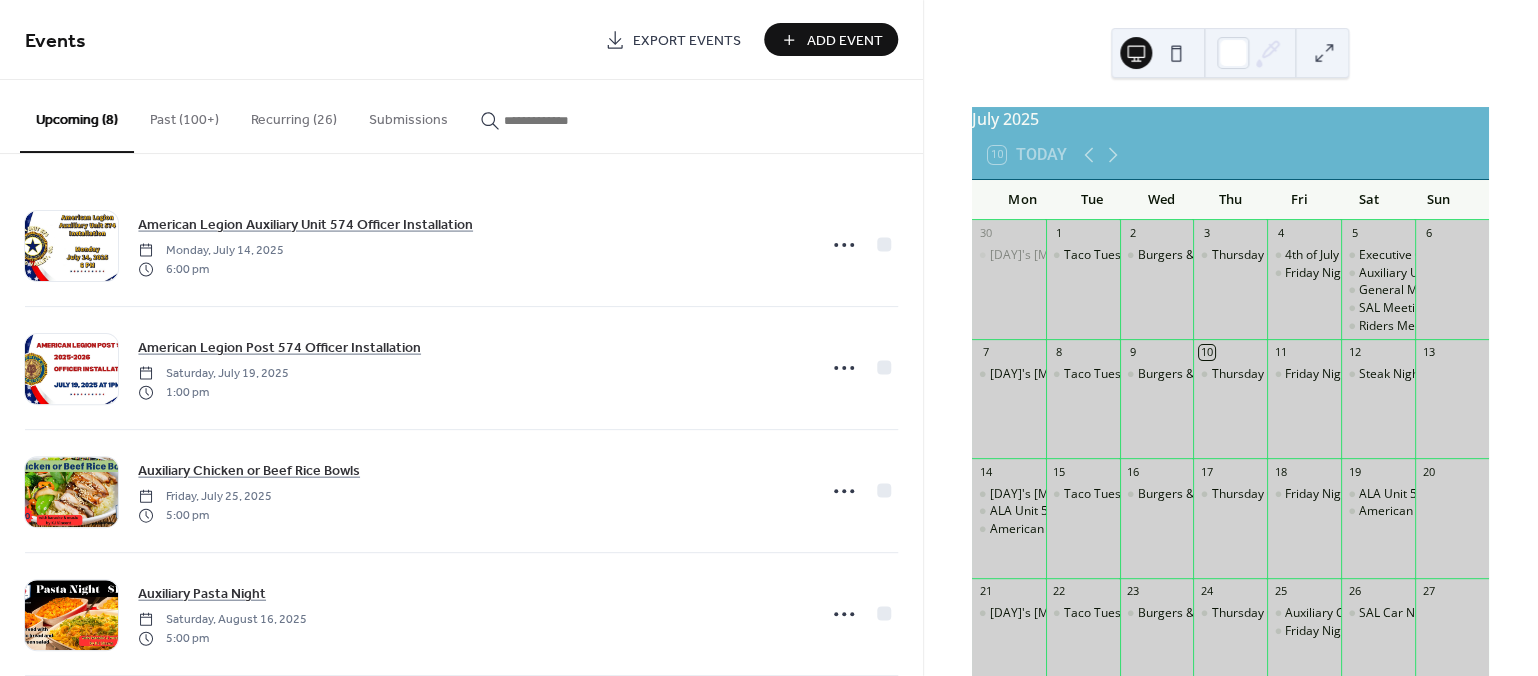 click on "Recurring  (26)" at bounding box center [294, 115] 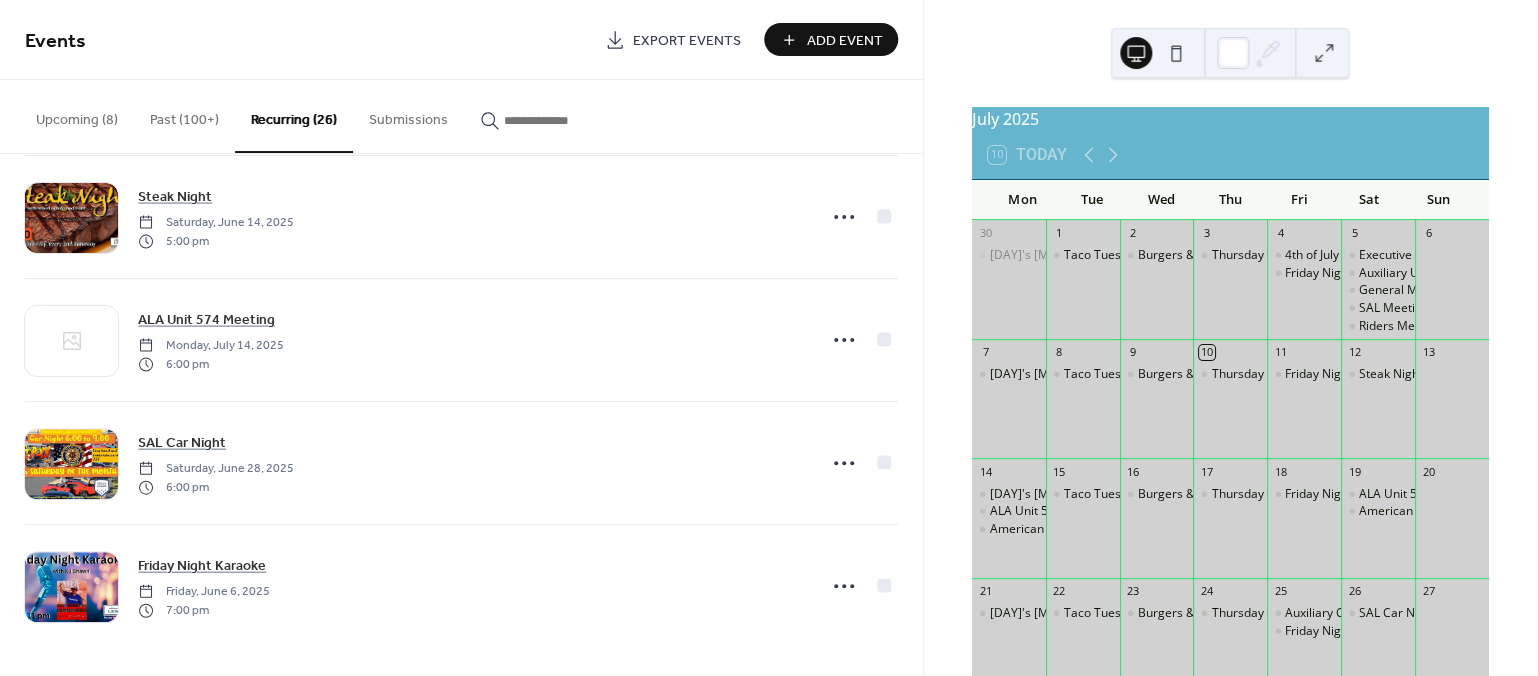 scroll, scrollTop: 2743, scrollLeft: 0, axis: vertical 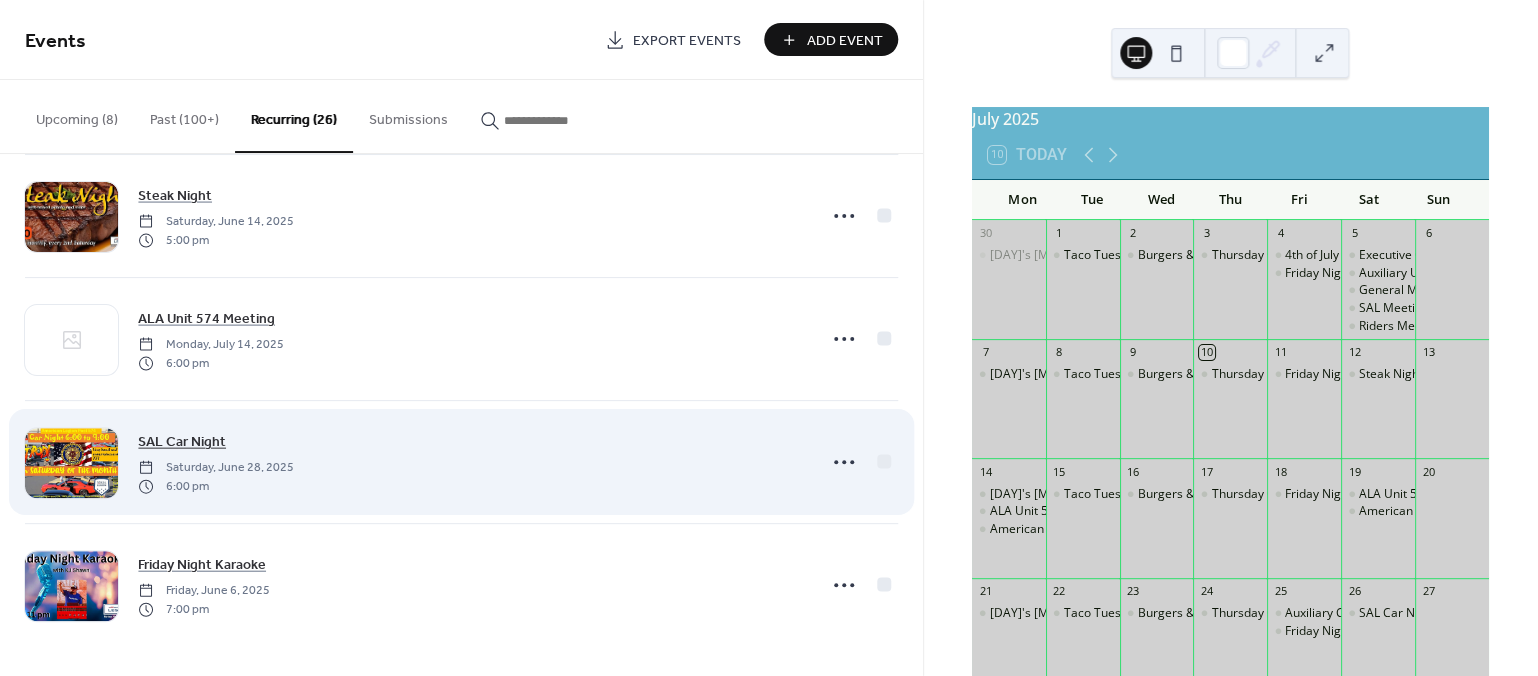 click on "SAL Car Night" at bounding box center (182, 442) 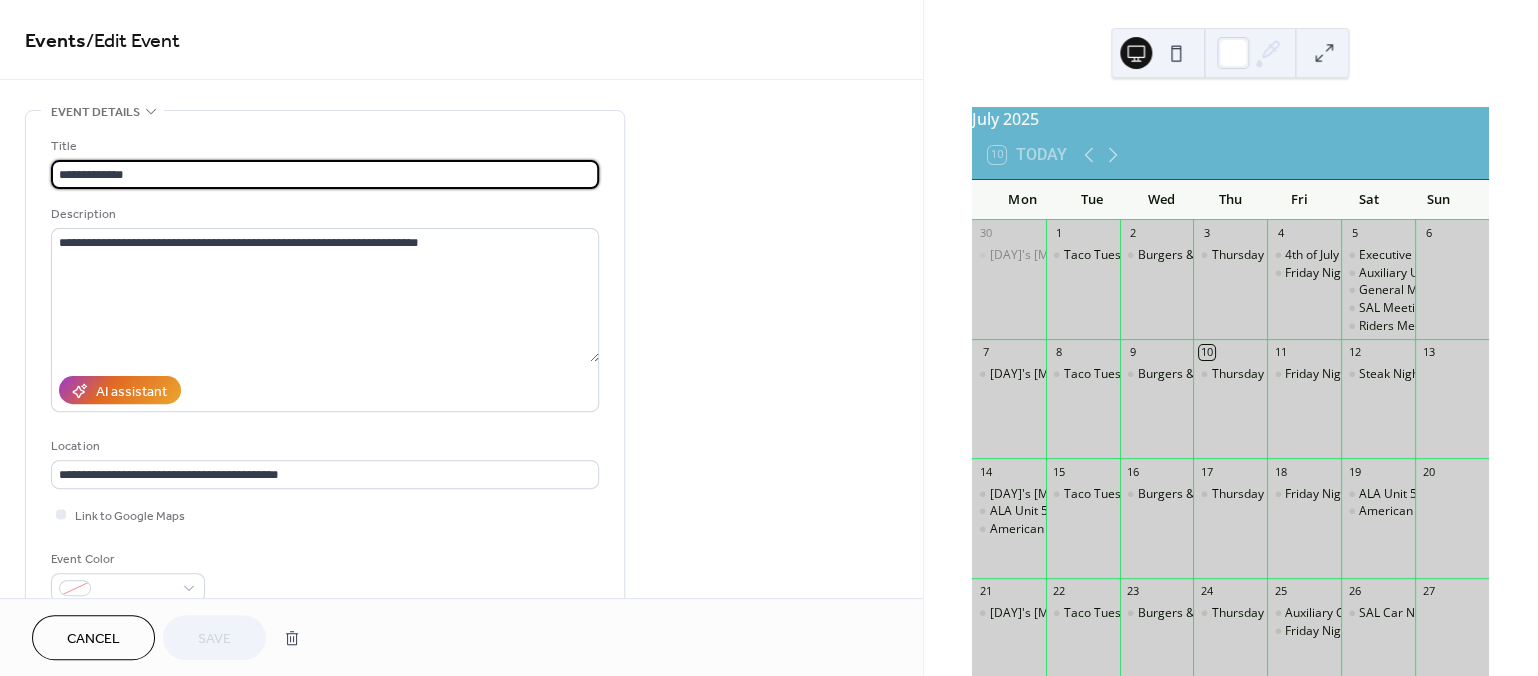 drag, startPoint x: 910, startPoint y: 206, endPoint x: 921, endPoint y: 290, distance: 84.71718 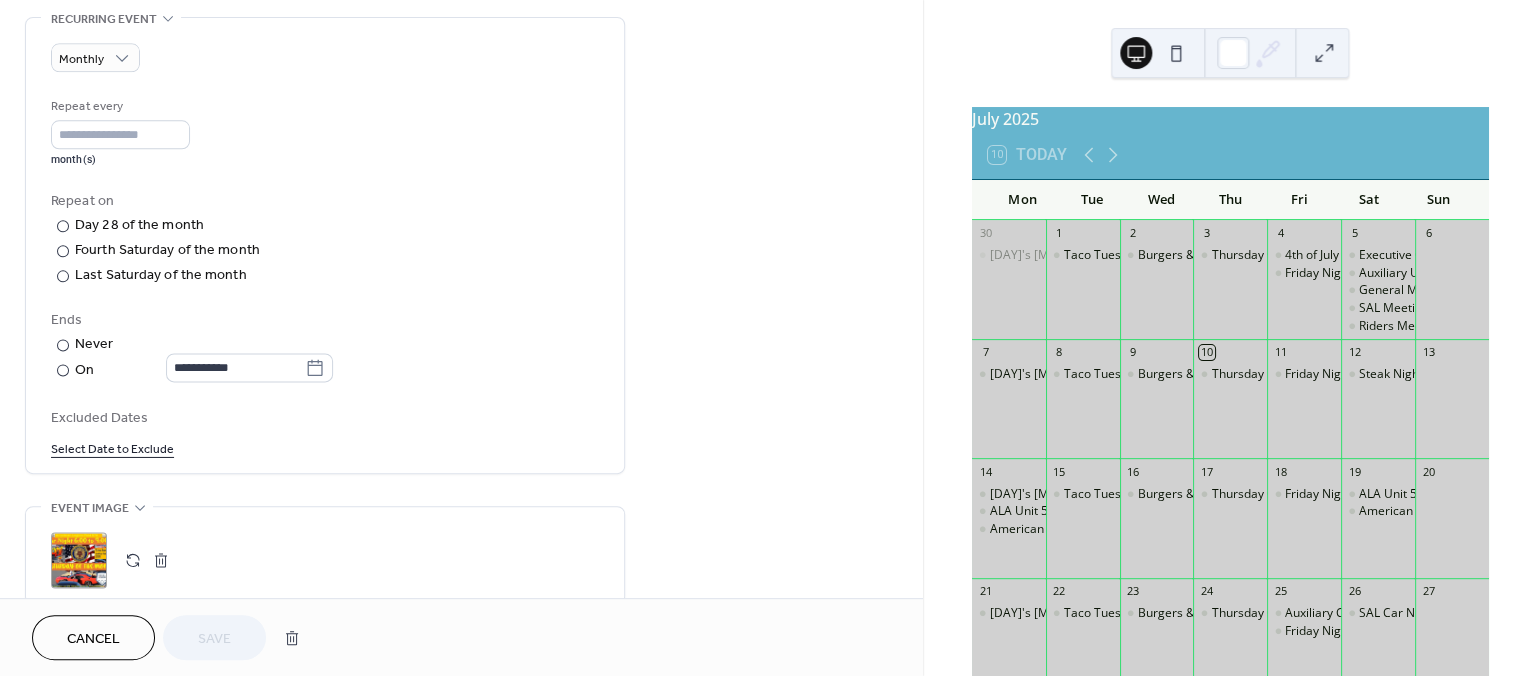 scroll, scrollTop: 876, scrollLeft: 0, axis: vertical 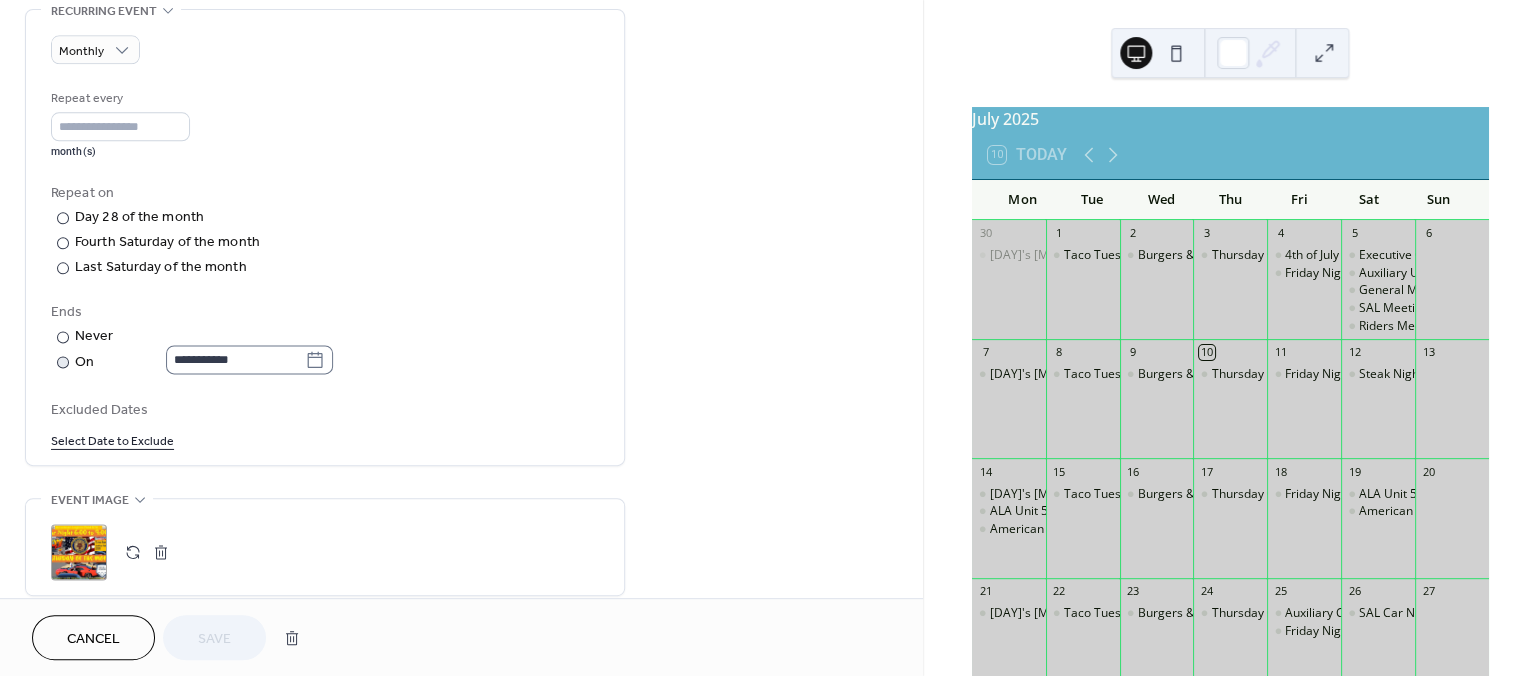 click 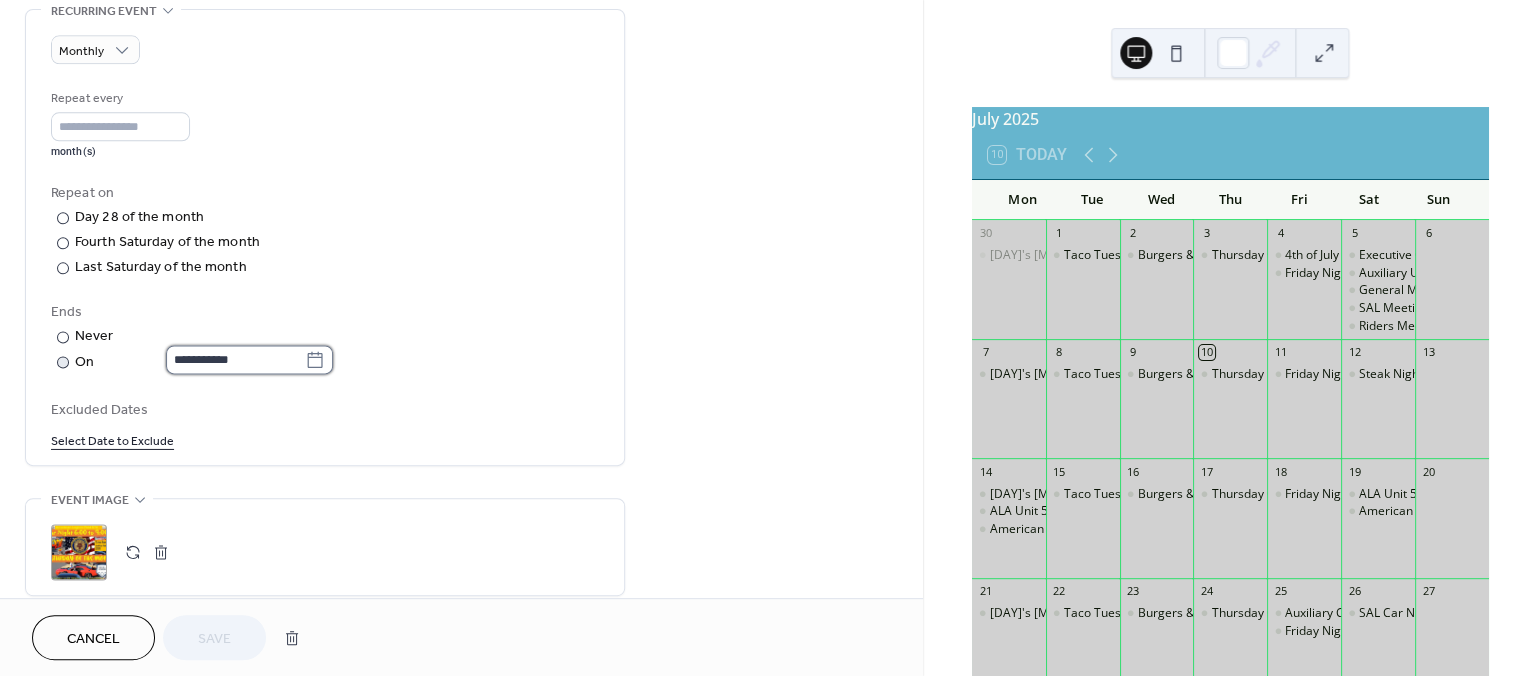 click on "**********" at bounding box center [235, 359] 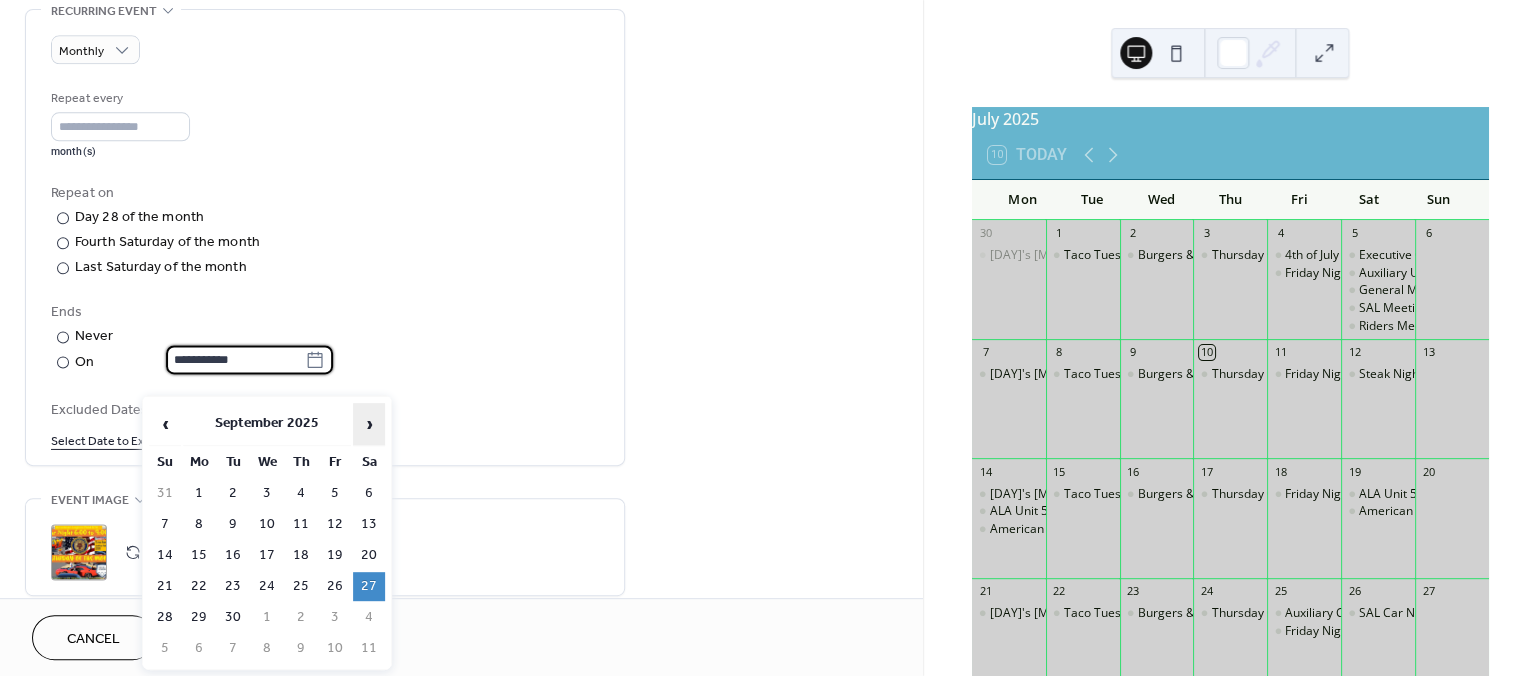 click on "›" at bounding box center [369, 424] 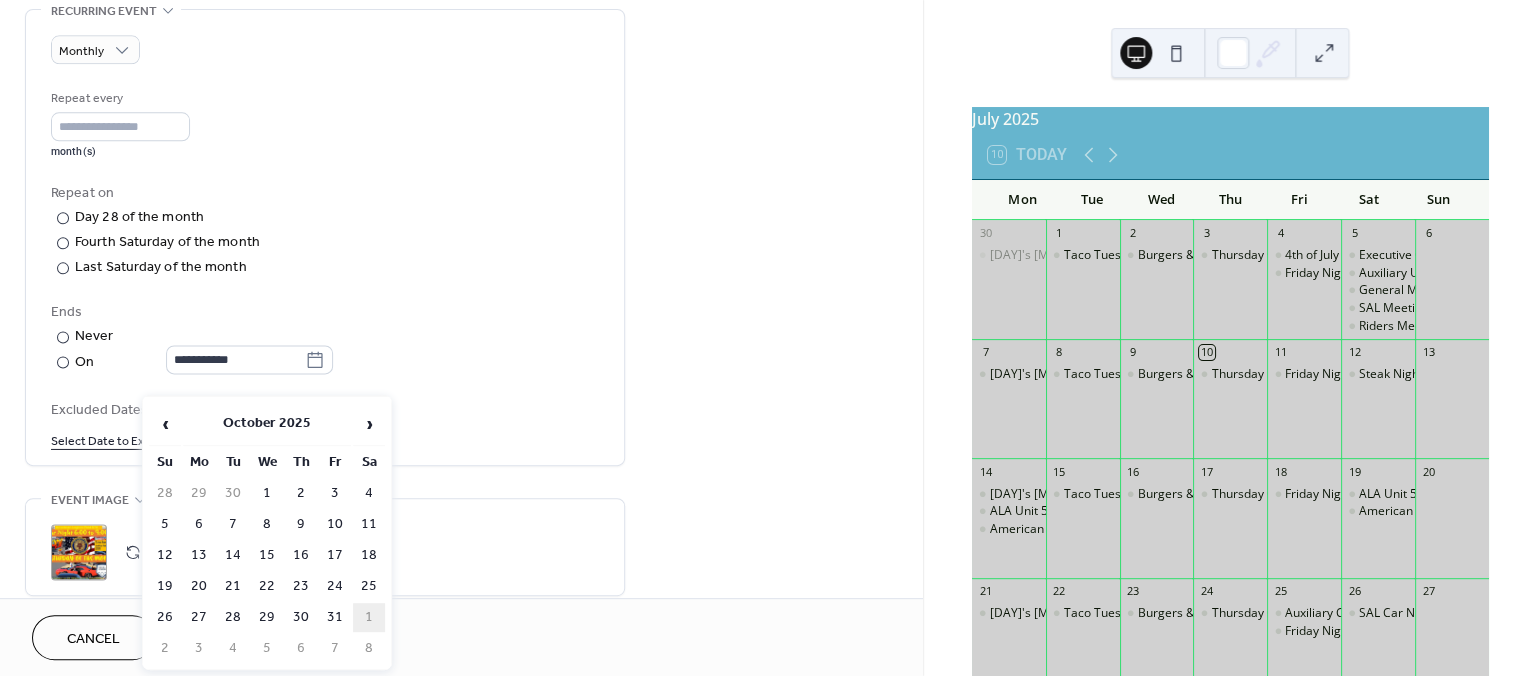 click on "1" at bounding box center [369, 617] 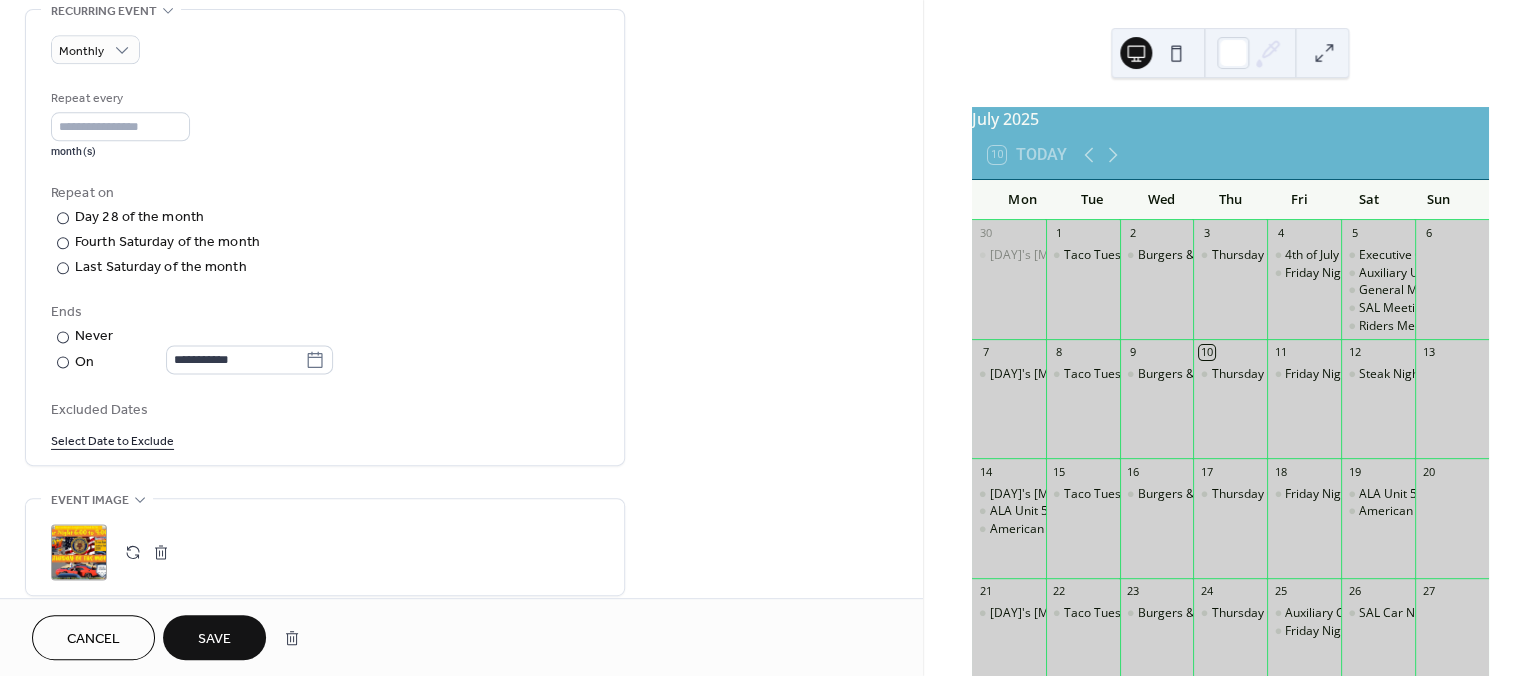 type on "**********" 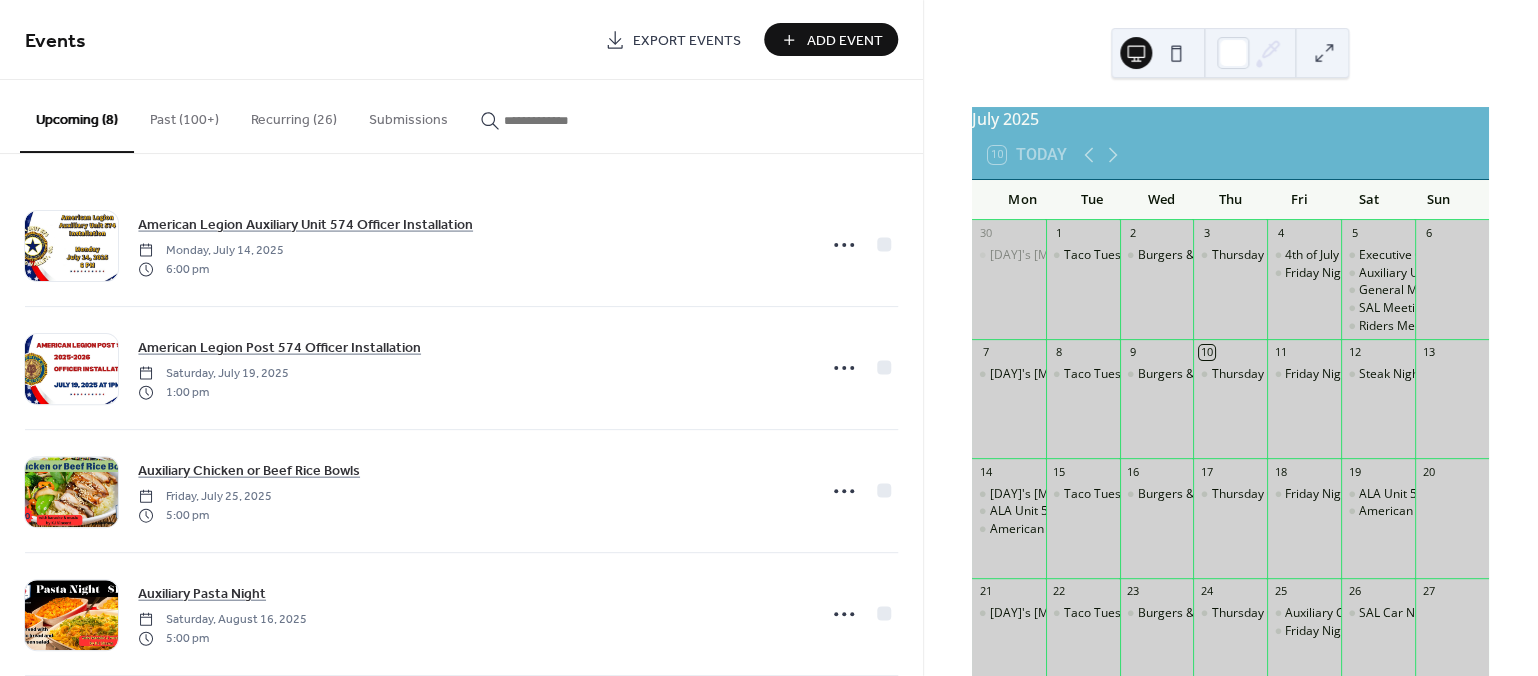 drag, startPoint x: 921, startPoint y: 199, endPoint x: 920, endPoint y: 385, distance: 186.00269 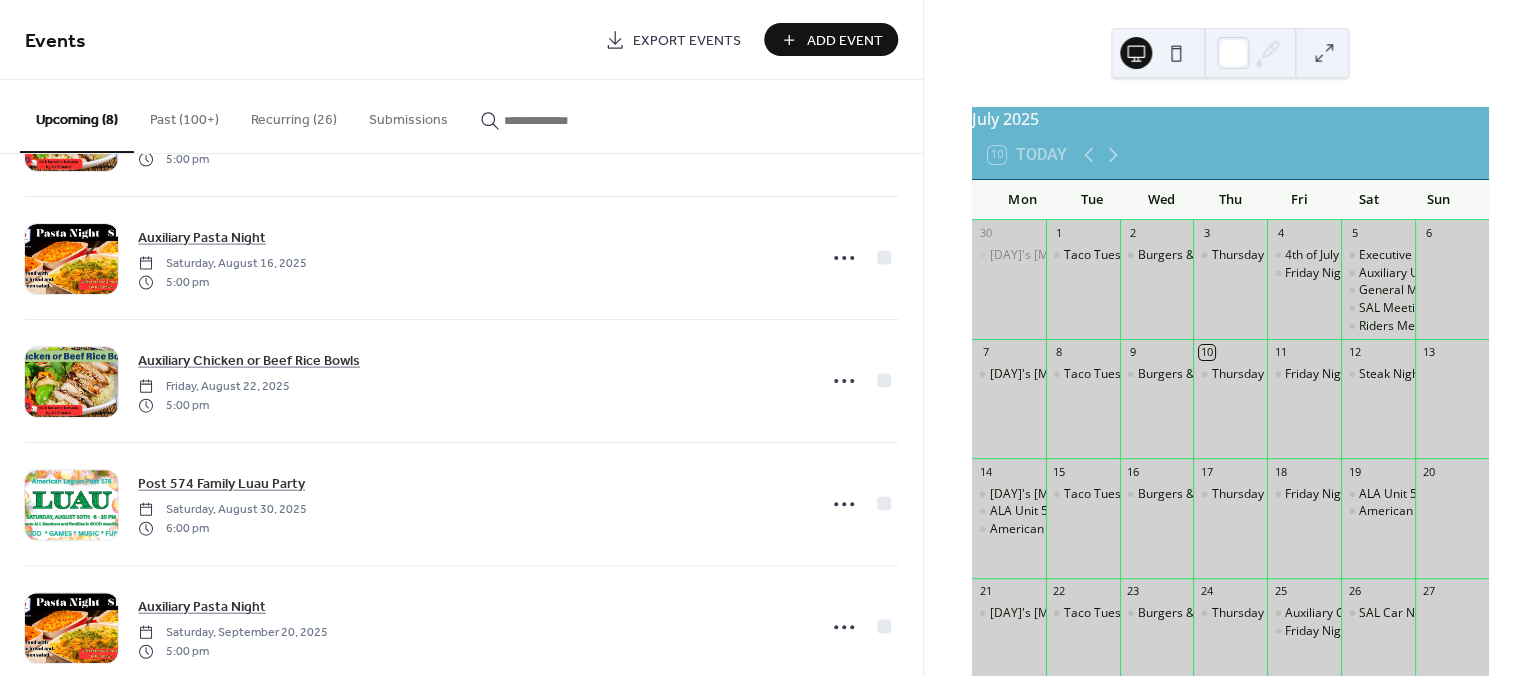 scroll, scrollTop: 499, scrollLeft: 0, axis: vertical 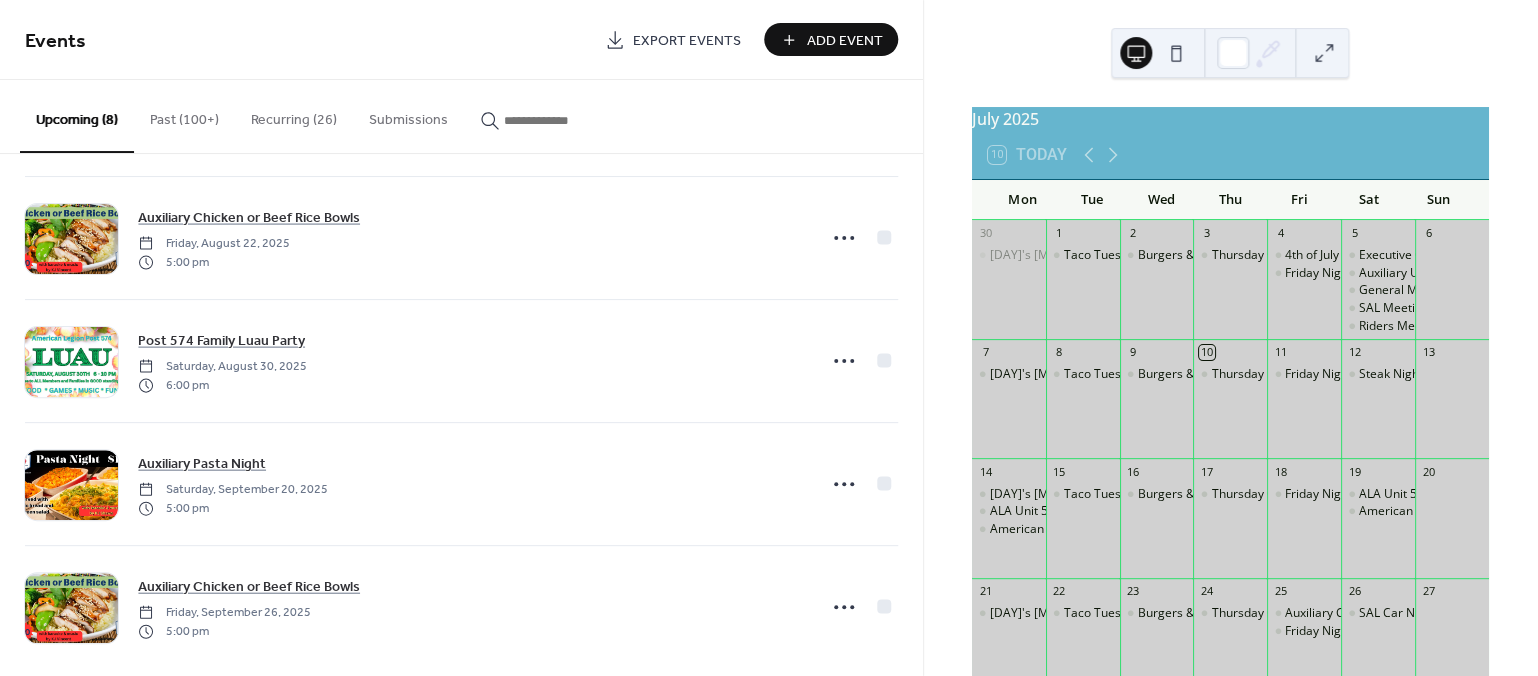 click on "Recurring  (26)" at bounding box center [294, 115] 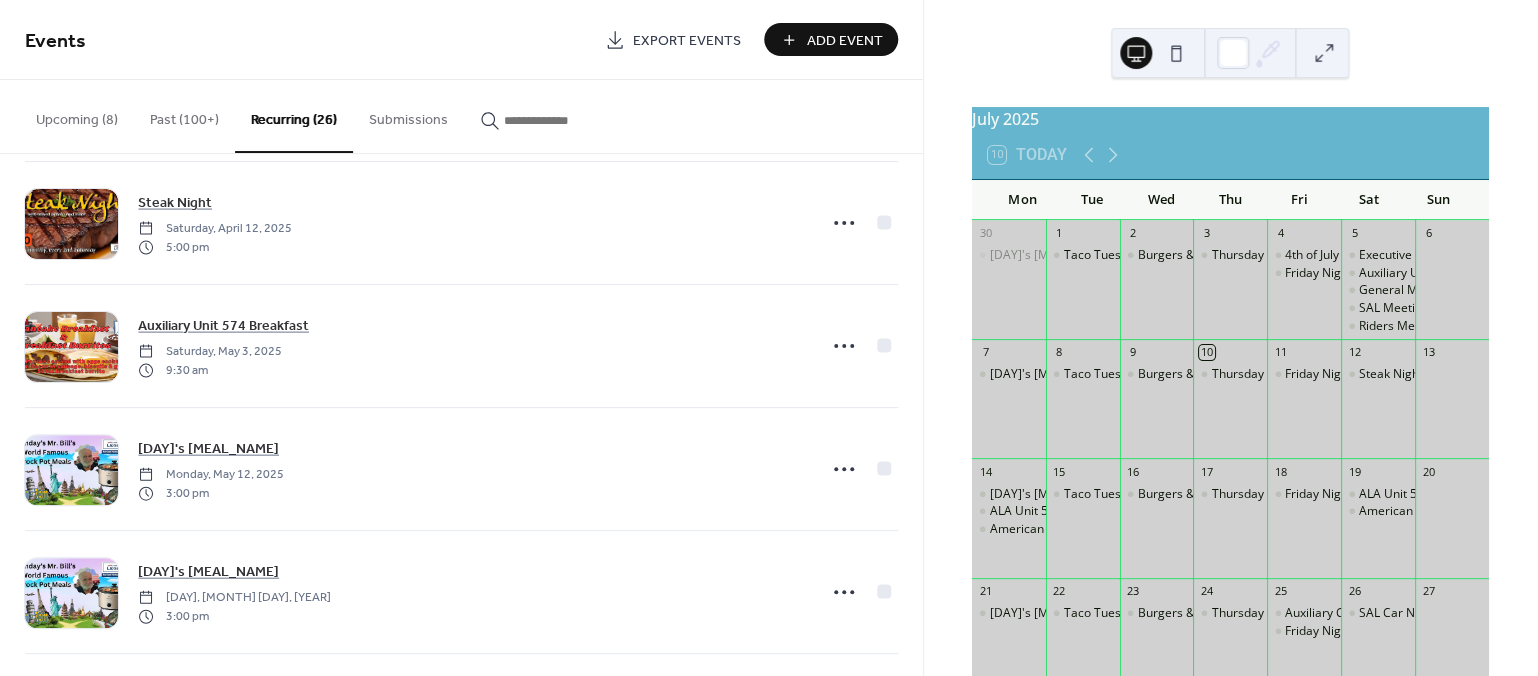 scroll, scrollTop: 2295, scrollLeft: 0, axis: vertical 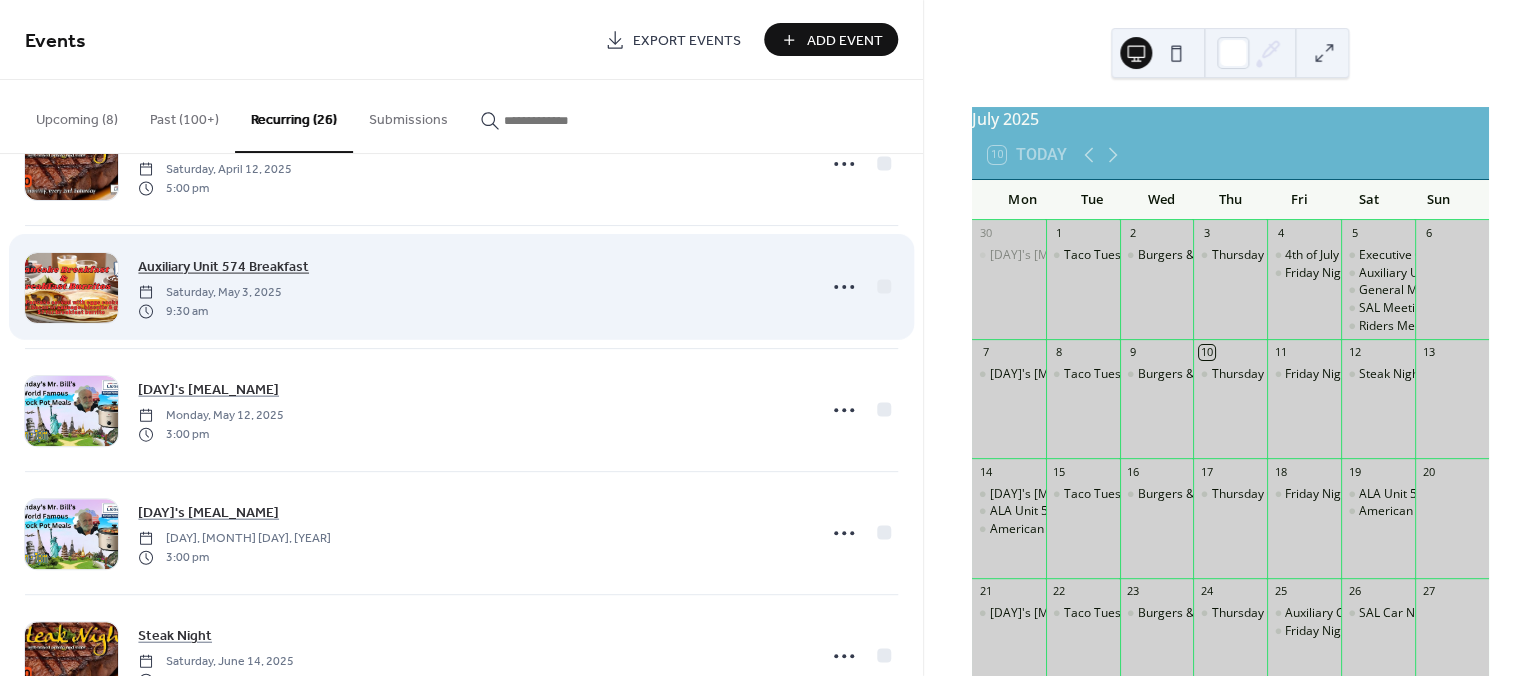 click on "Auxiliary Unit 574 Breakfast" at bounding box center [223, 267] 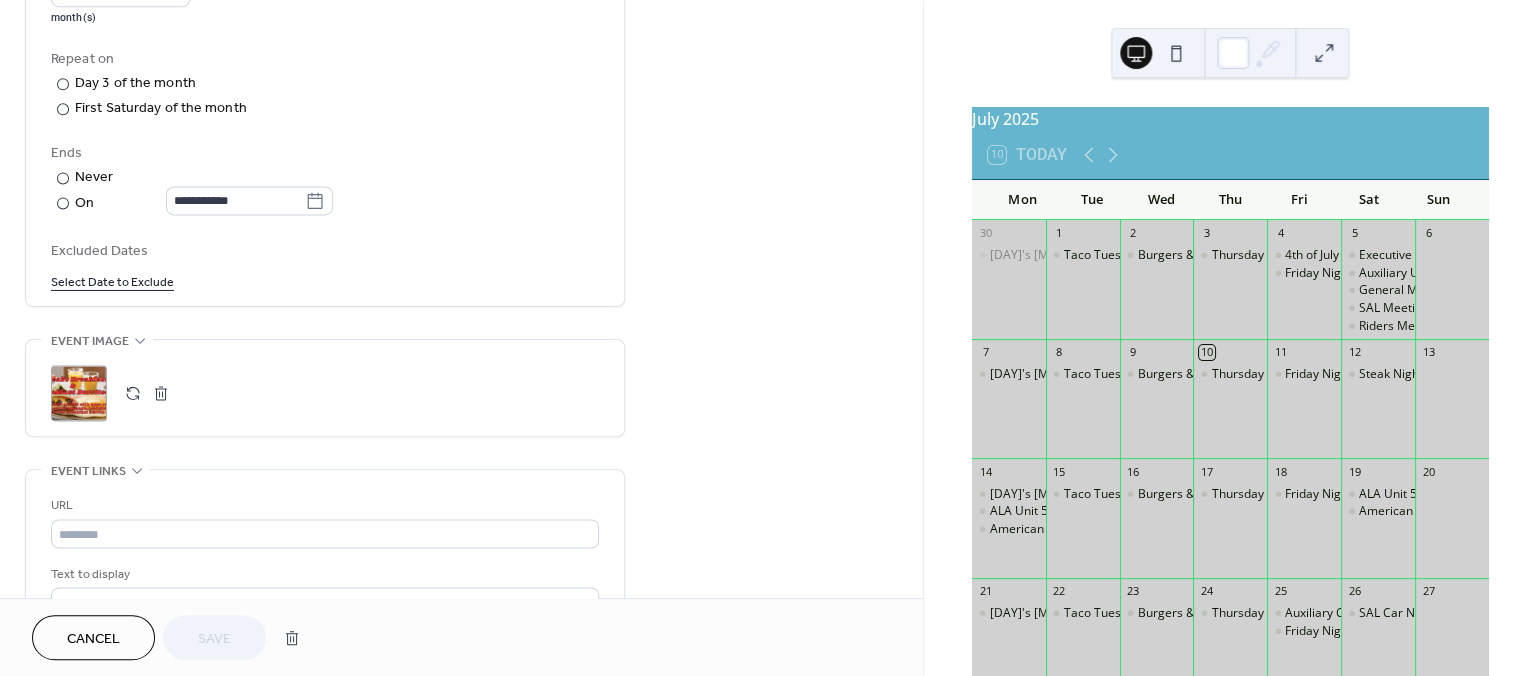 scroll, scrollTop: 1014, scrollLeft: 0, axis: vertical 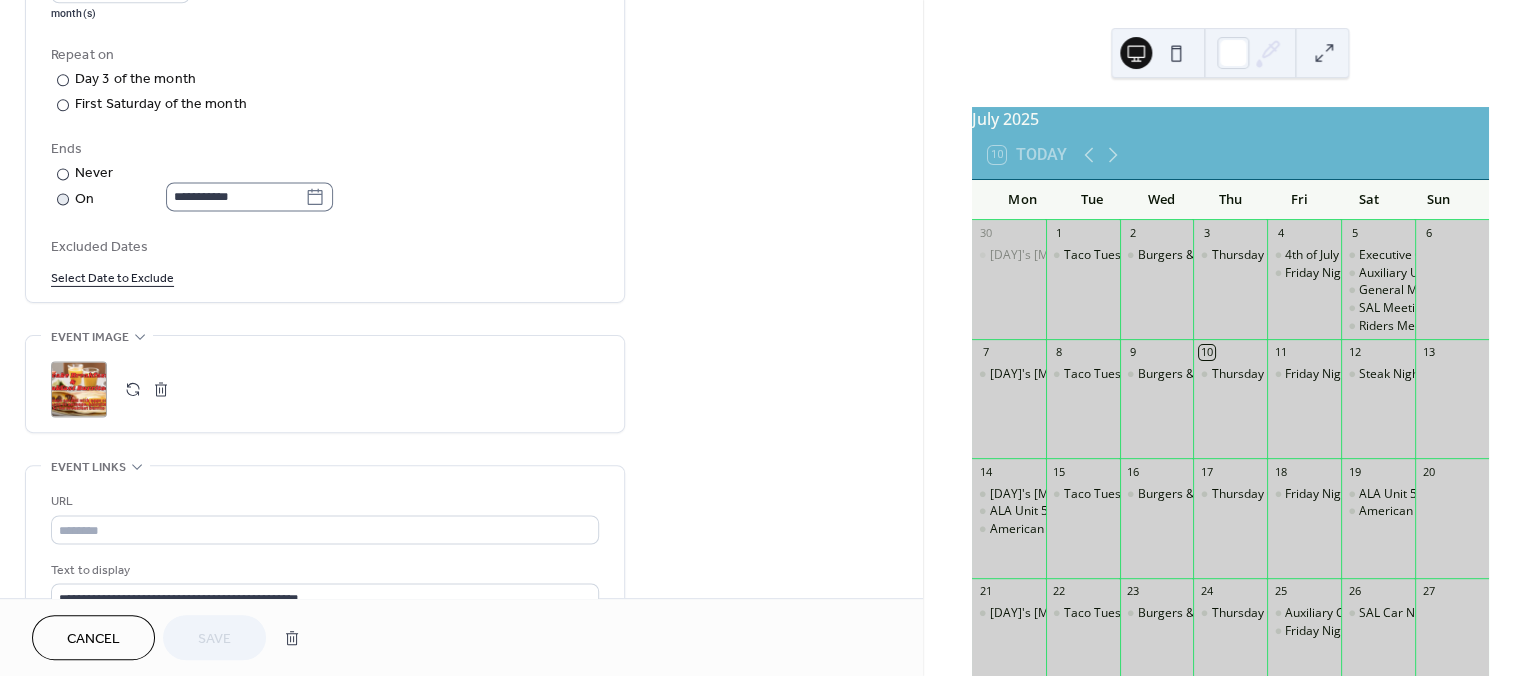 click 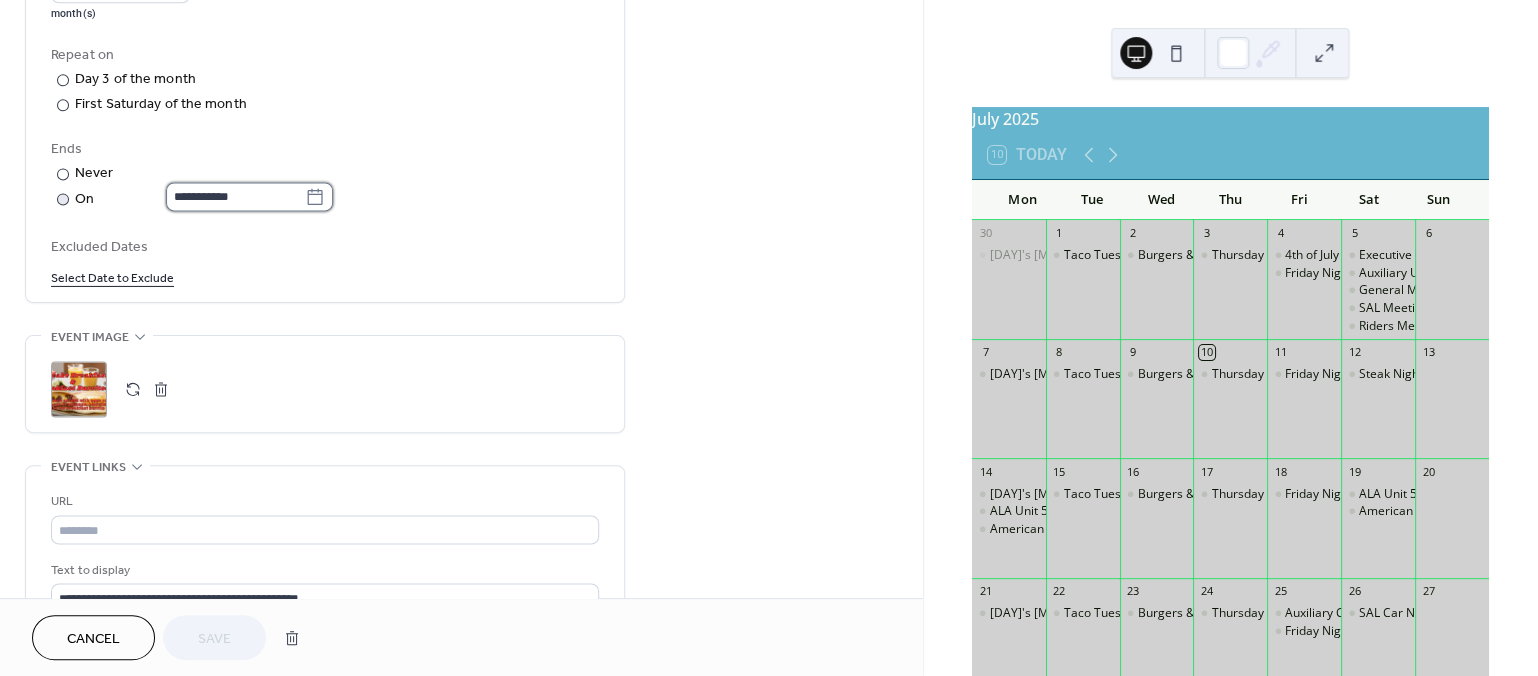 click on "**********" at bounding box center [235, 196] 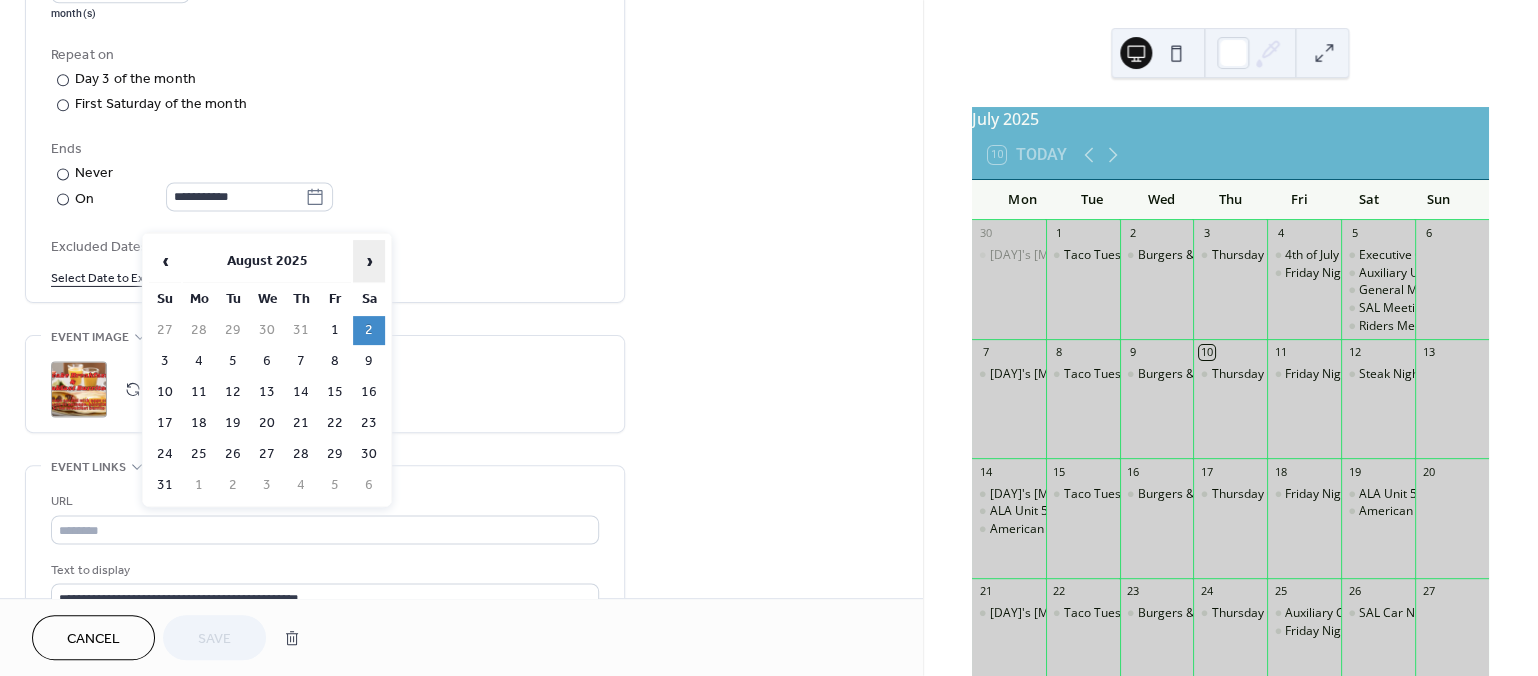 click on "›" at bounding box center (369, 261) 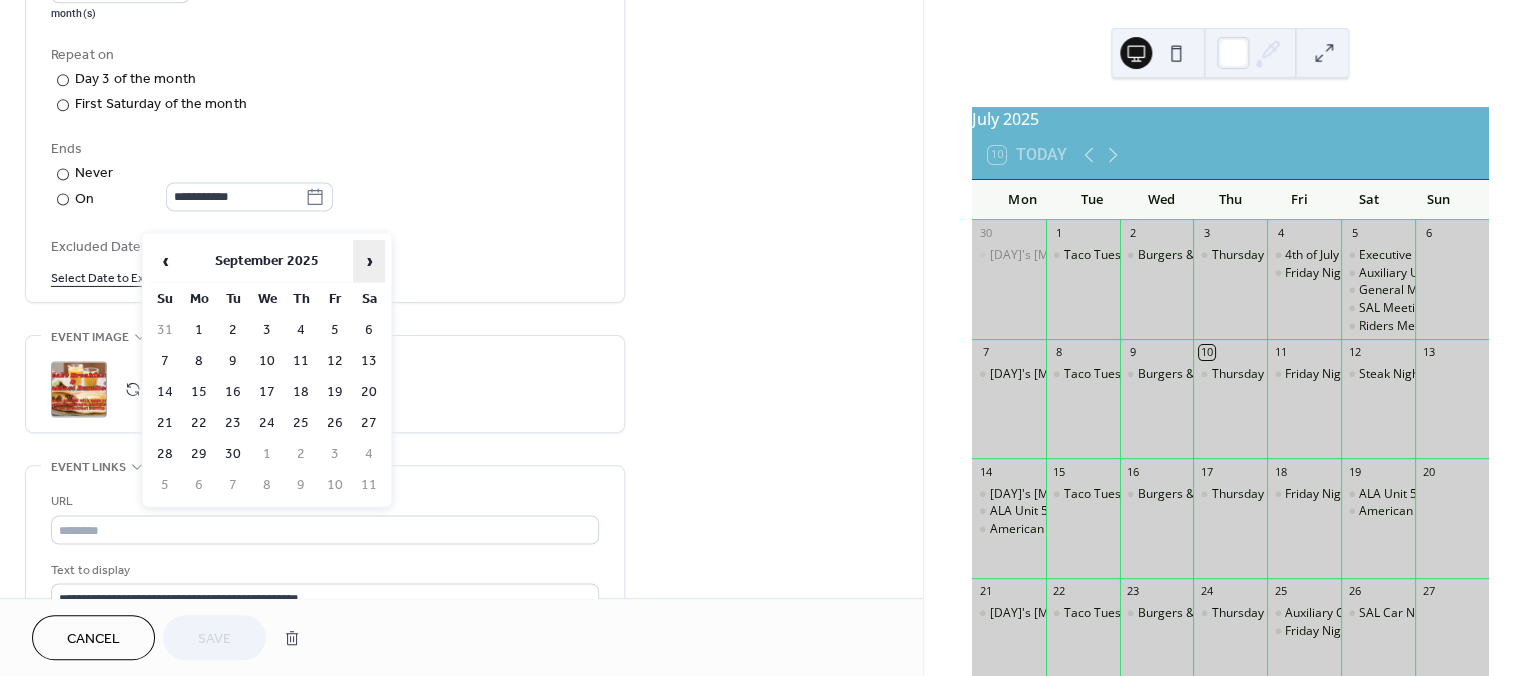 click on "›" at bounding box center [369, 261] 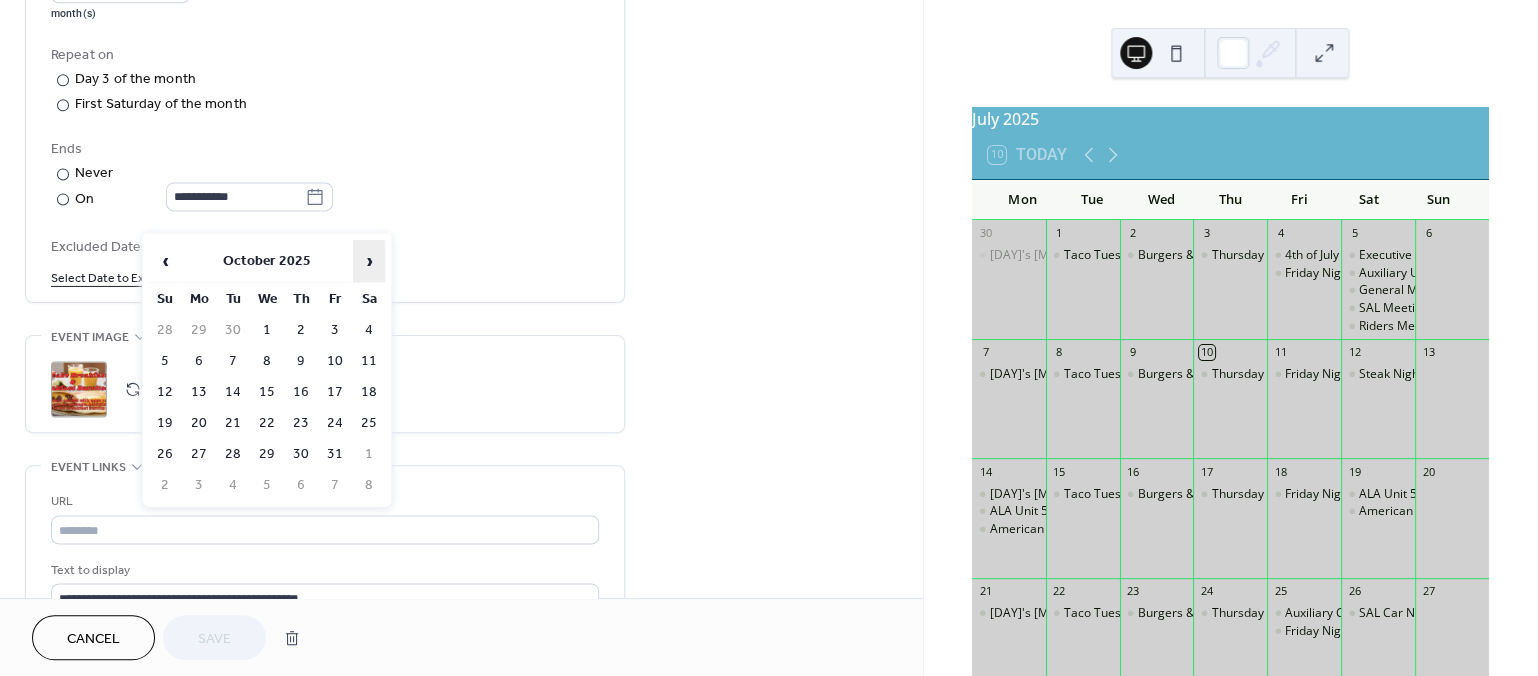 click on "›" at bounding box center (369, 261) 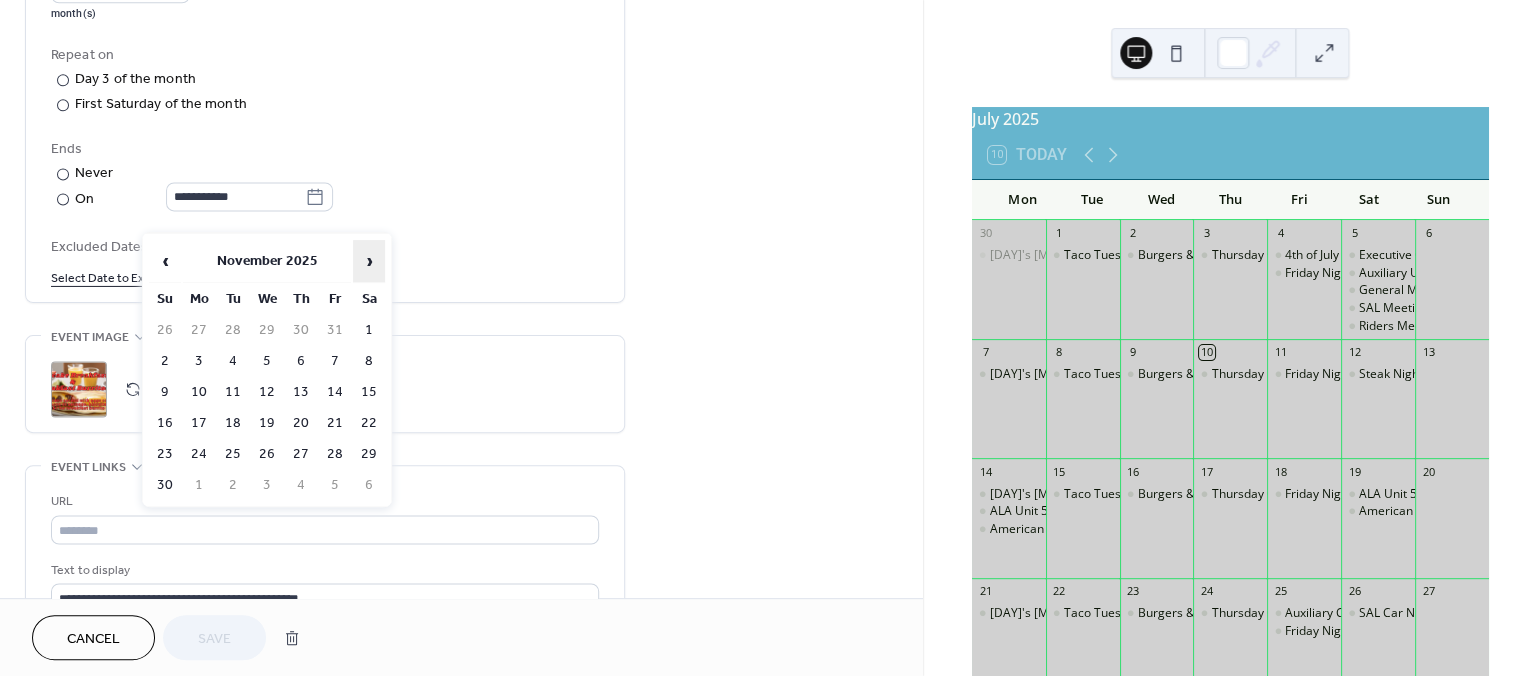 click on "›" at bounding box center (369, 261) 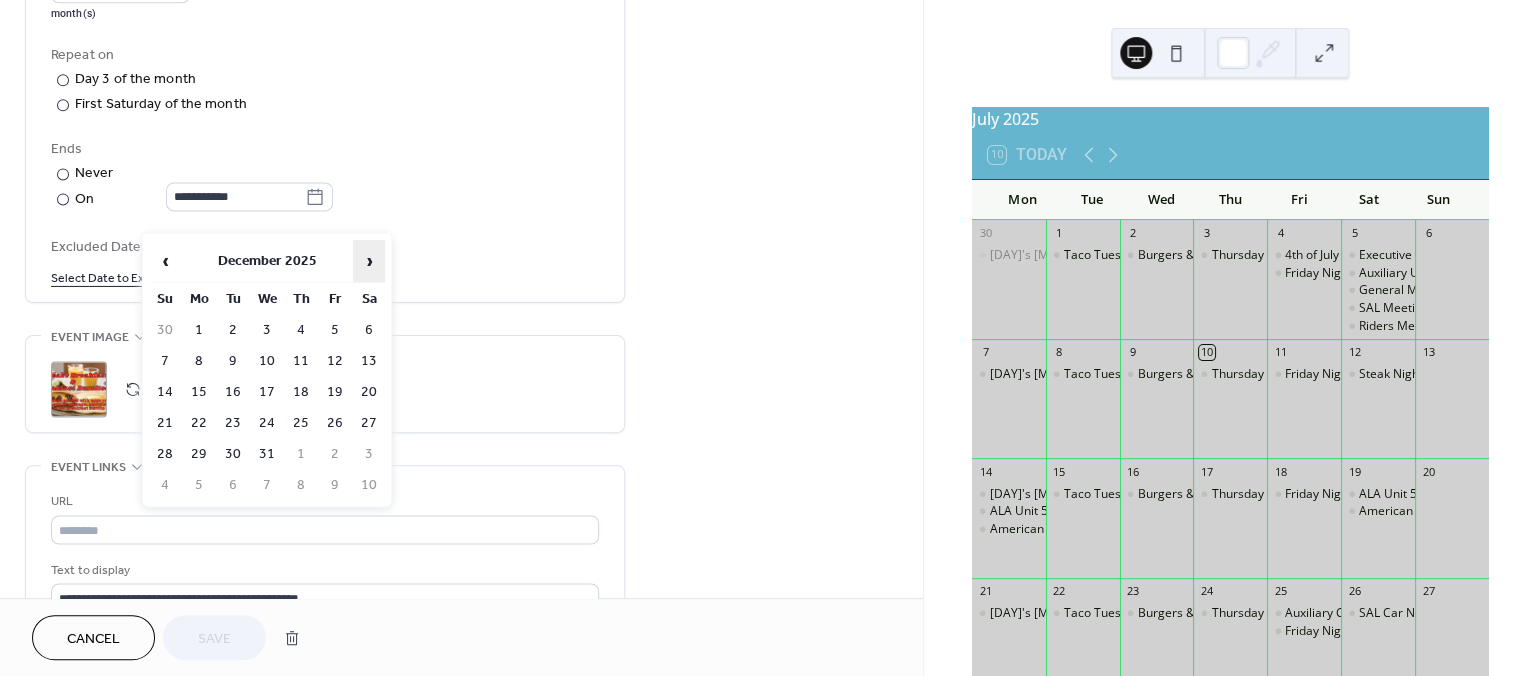 click on "›" at bounding box center (369, 261) 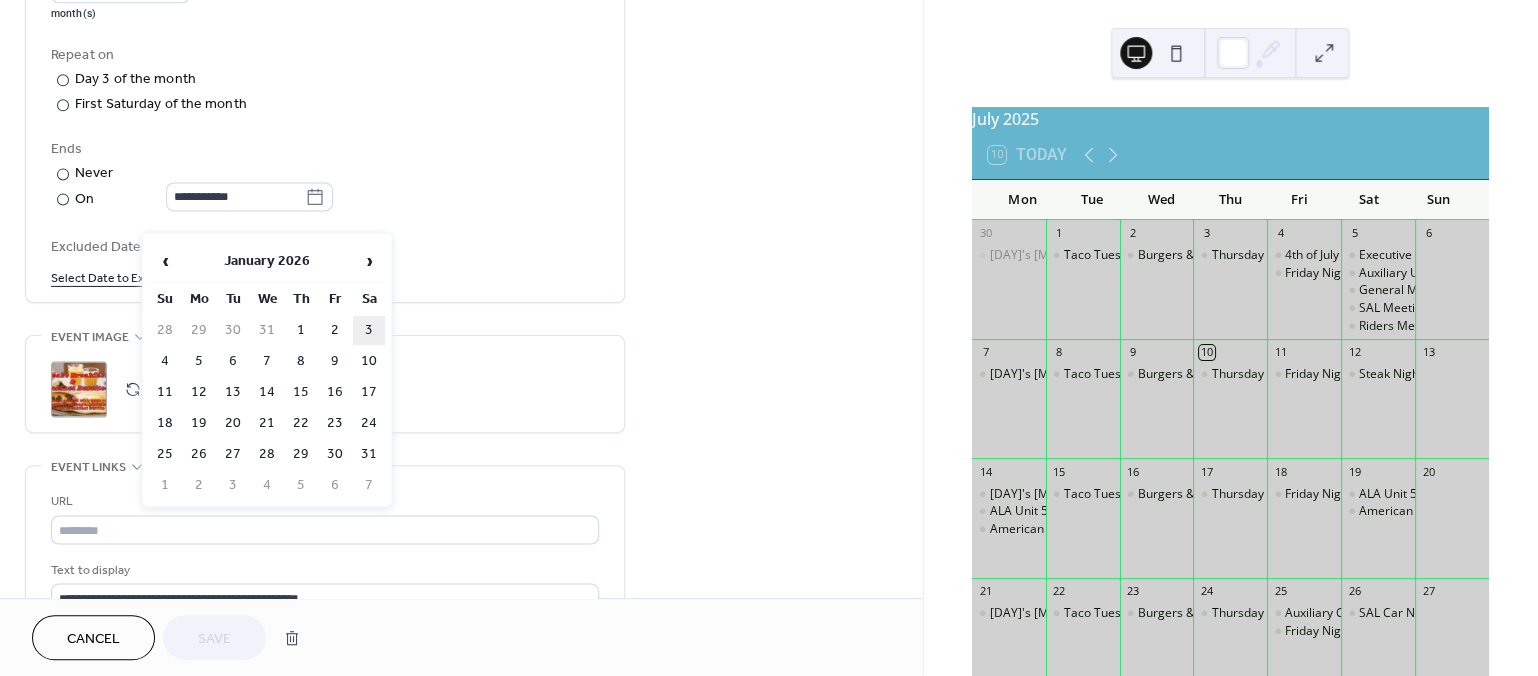 click on "3" at bounding box center (369, 330) 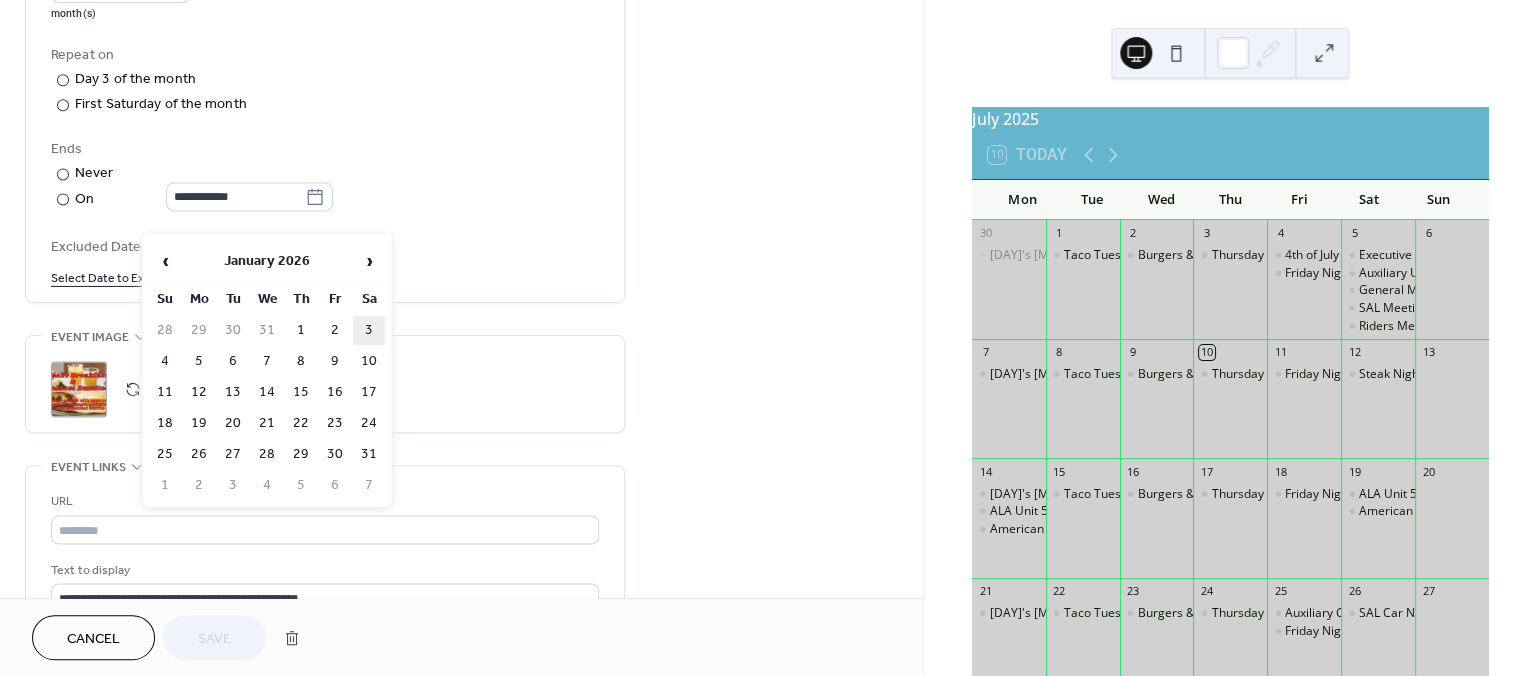 type on "**********" 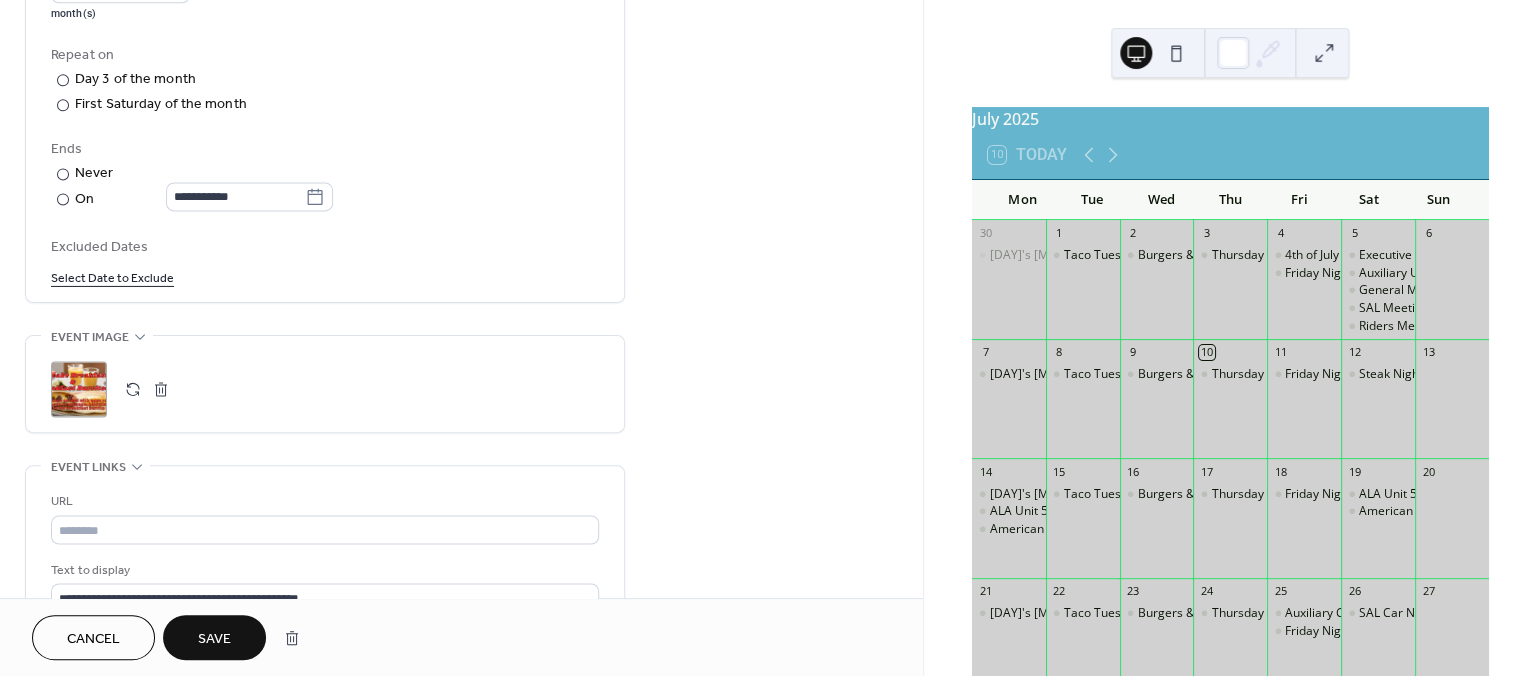 click on "Save" at bounding box center [214, 639] 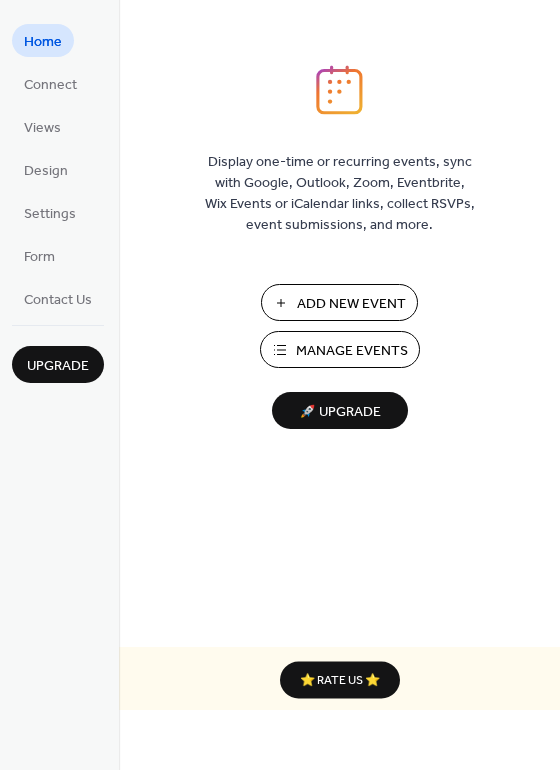 scroll, scrollTop: 0, scrollLeft: 0, axis: both 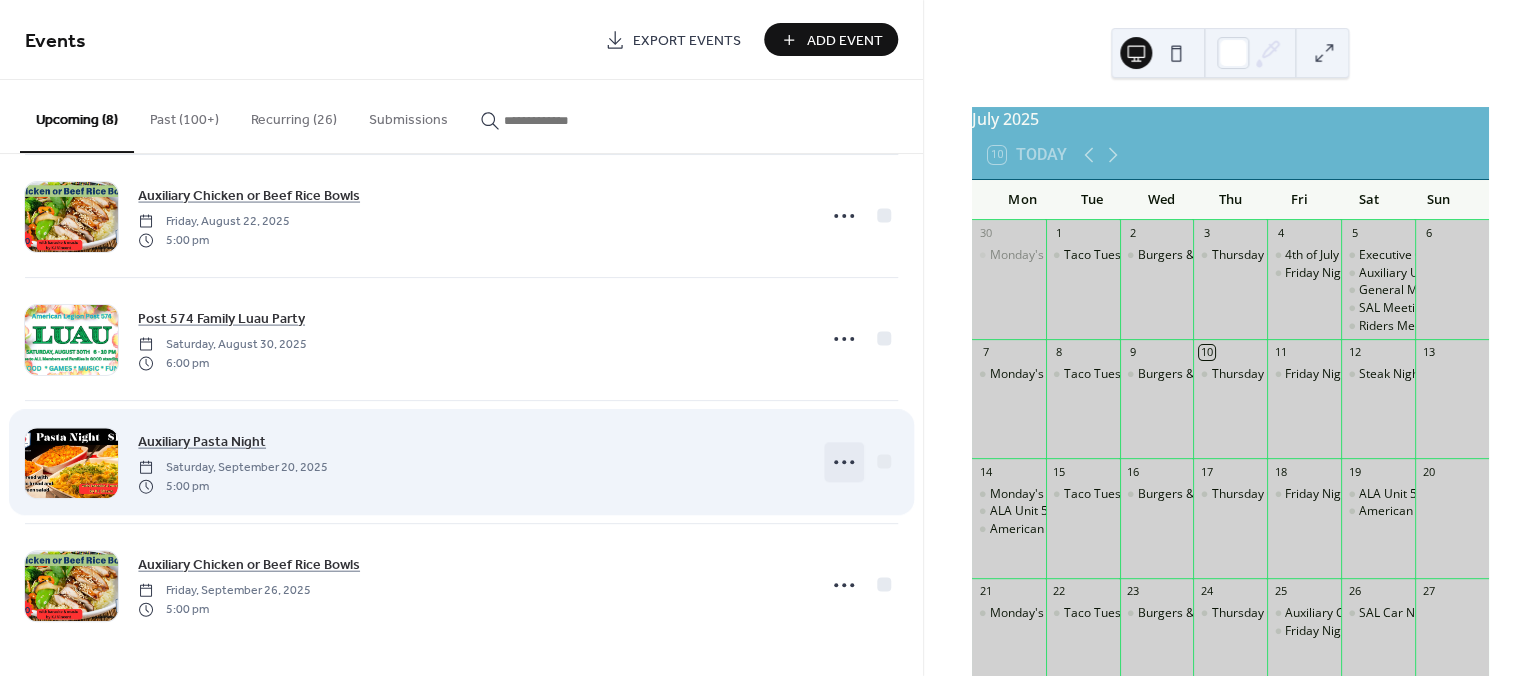 click 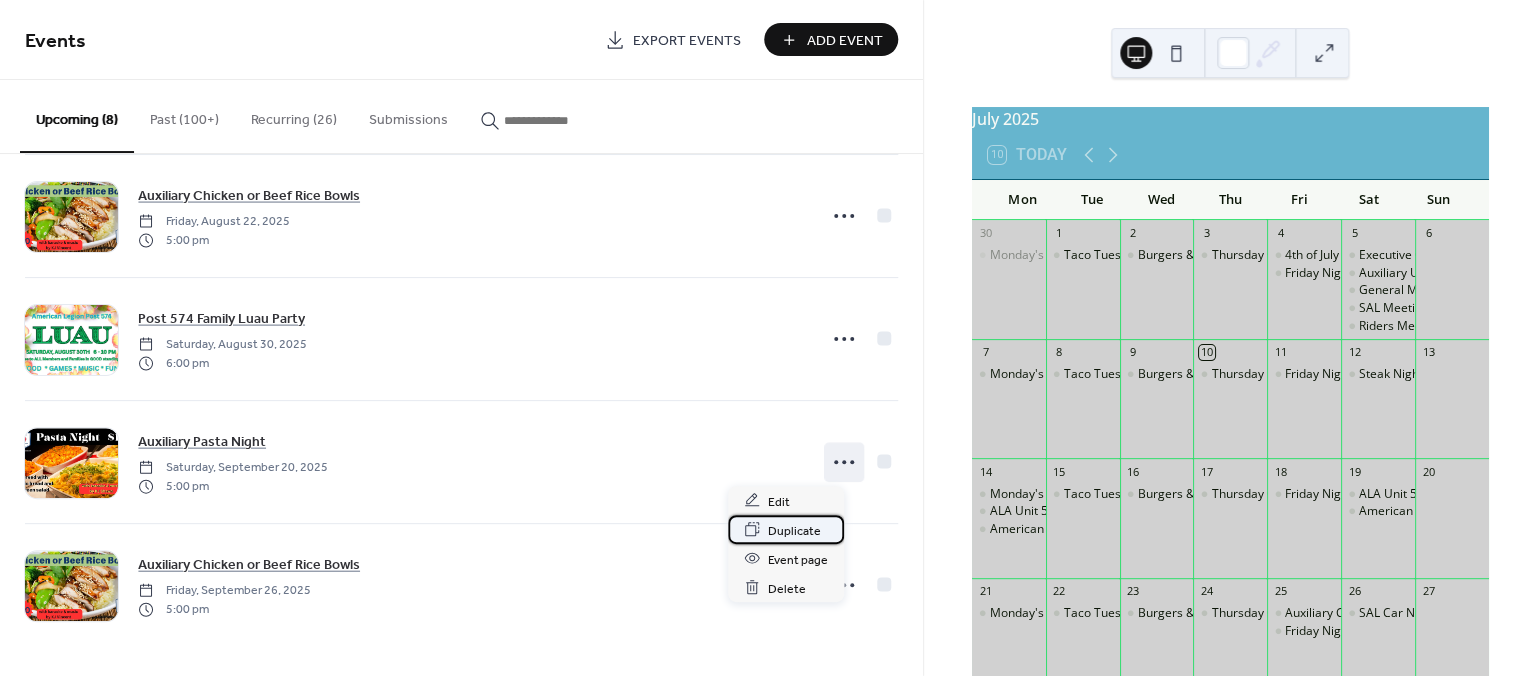 click on "Duplicate" at bounding box center (794, 530) 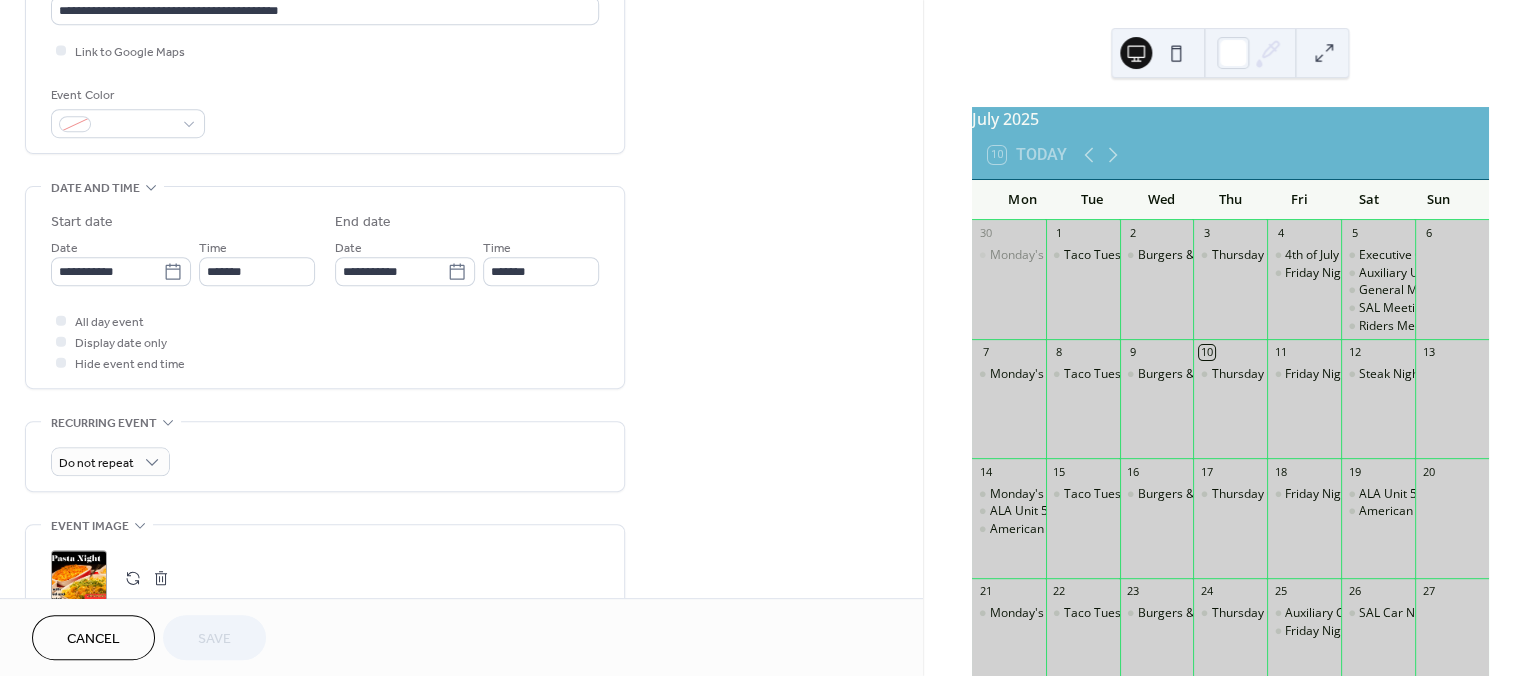 scroll, scrollTop: 480, scrollLeft: 0, axis: vertical 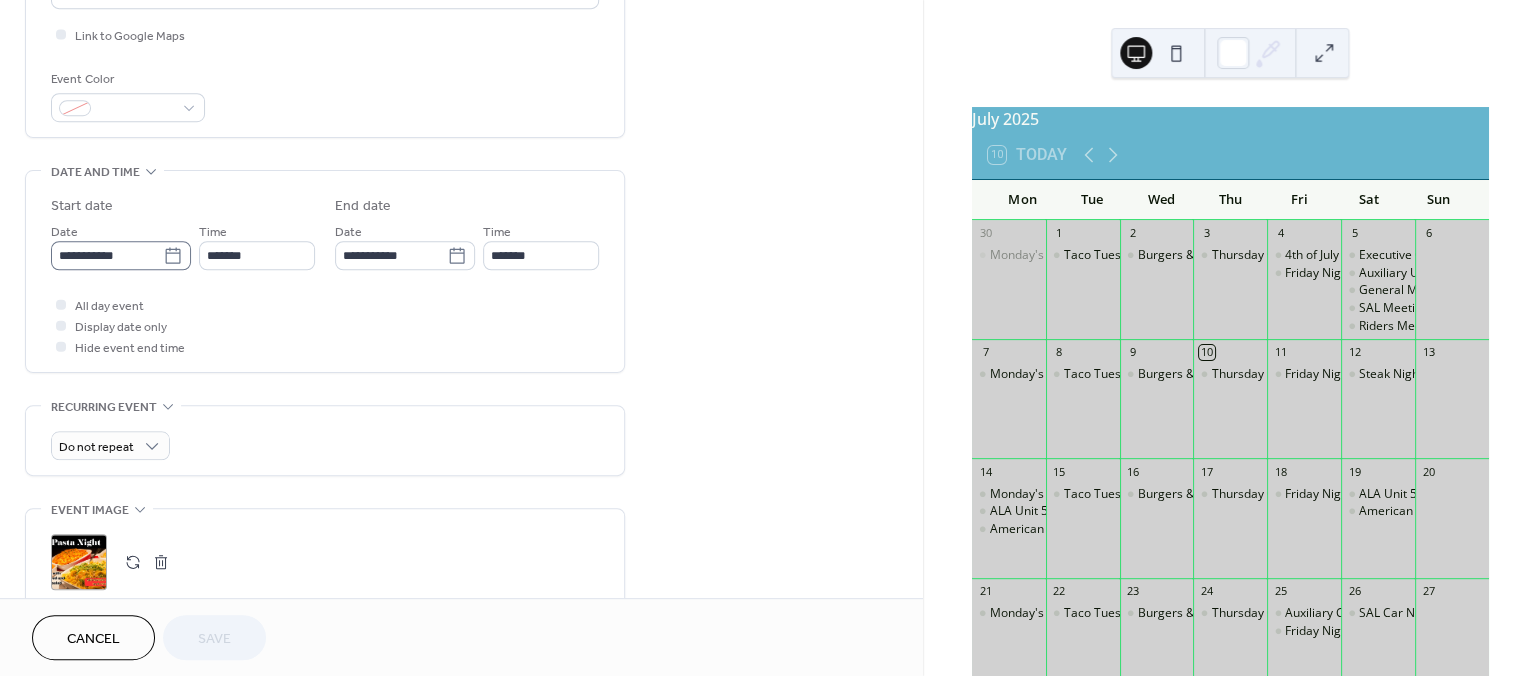 click 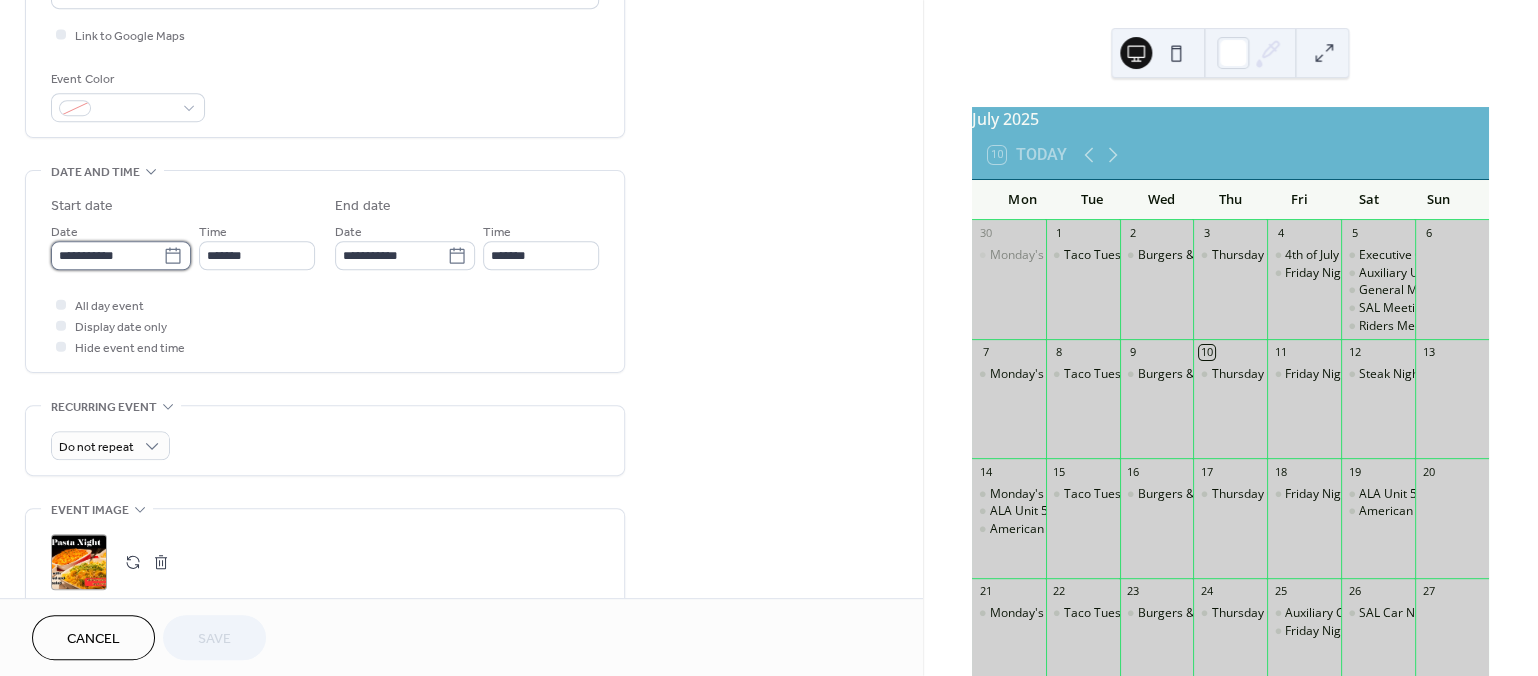 click on "**********" at bounding box center (107, 255) 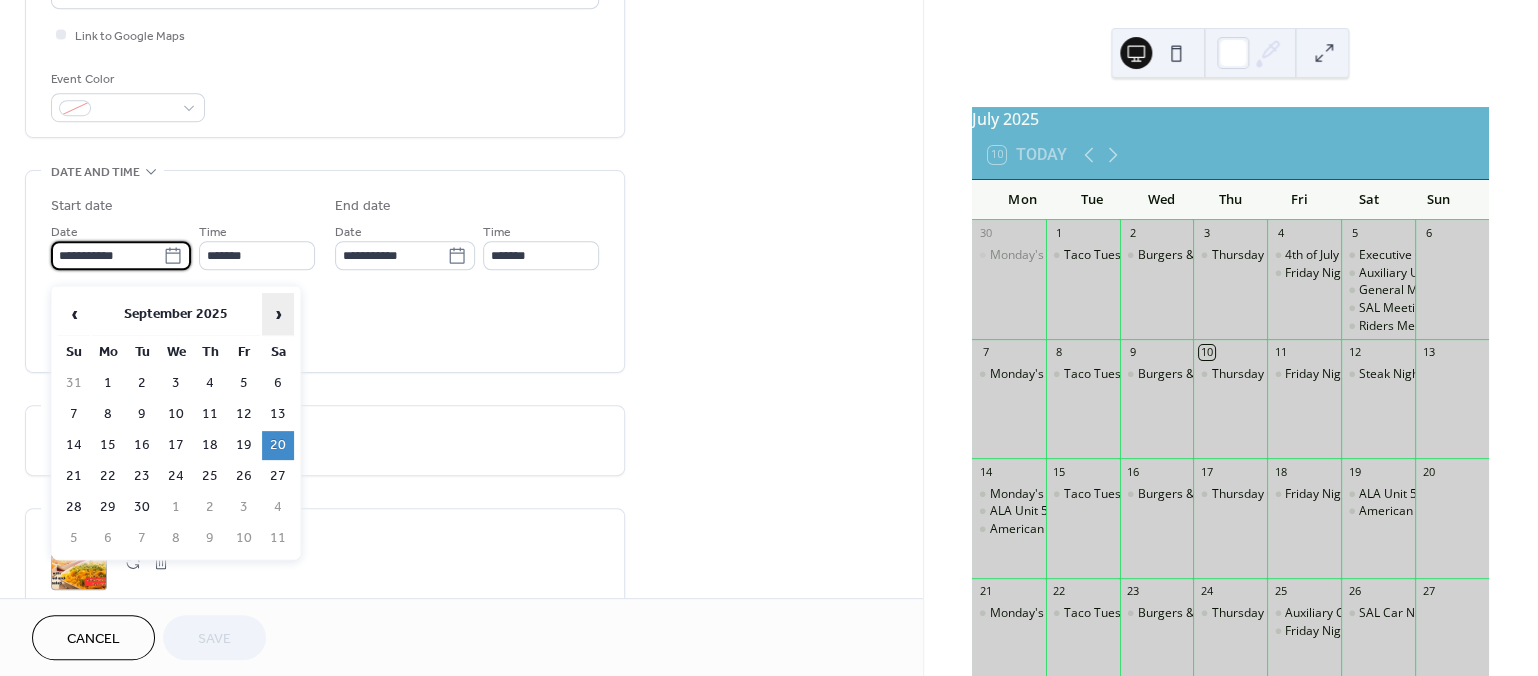 click on "›" at bounding box center [278, 314] 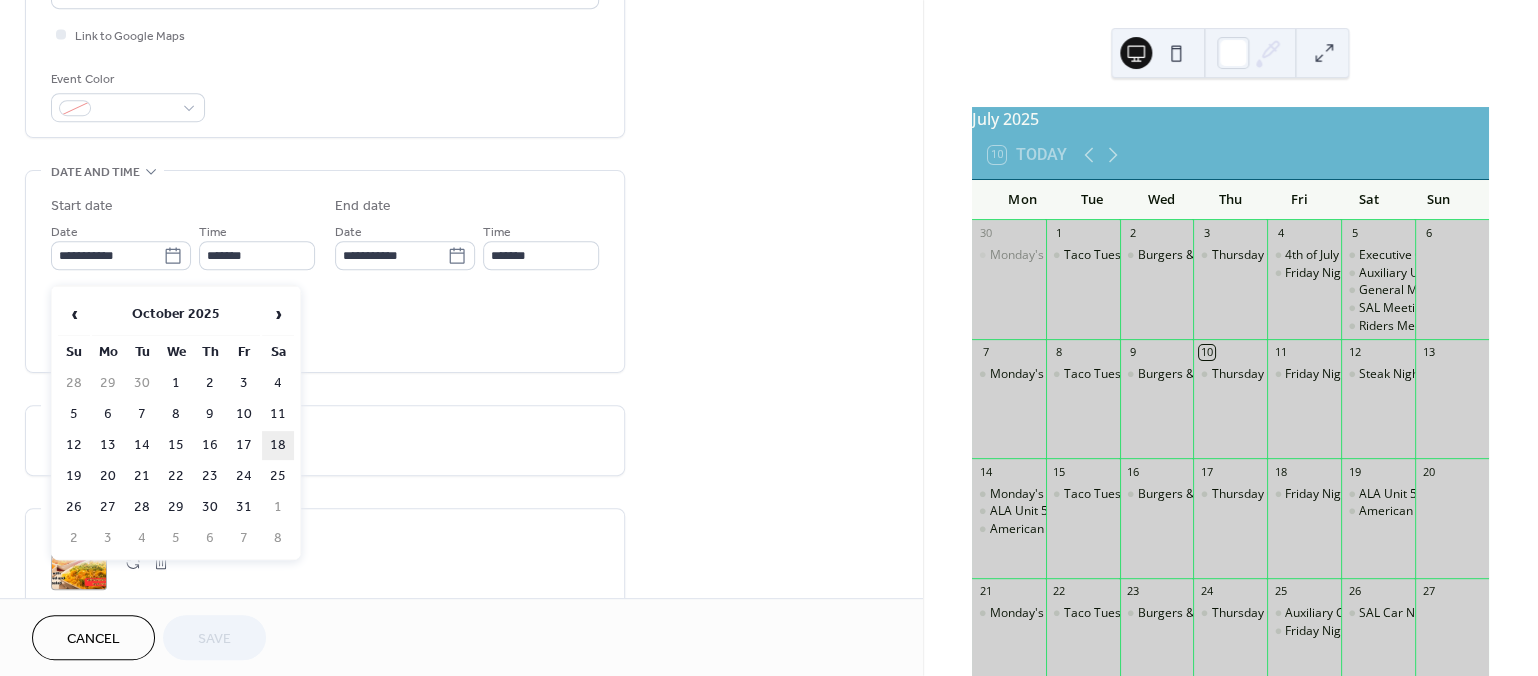 click on "18" at bounding box center [278, 445] 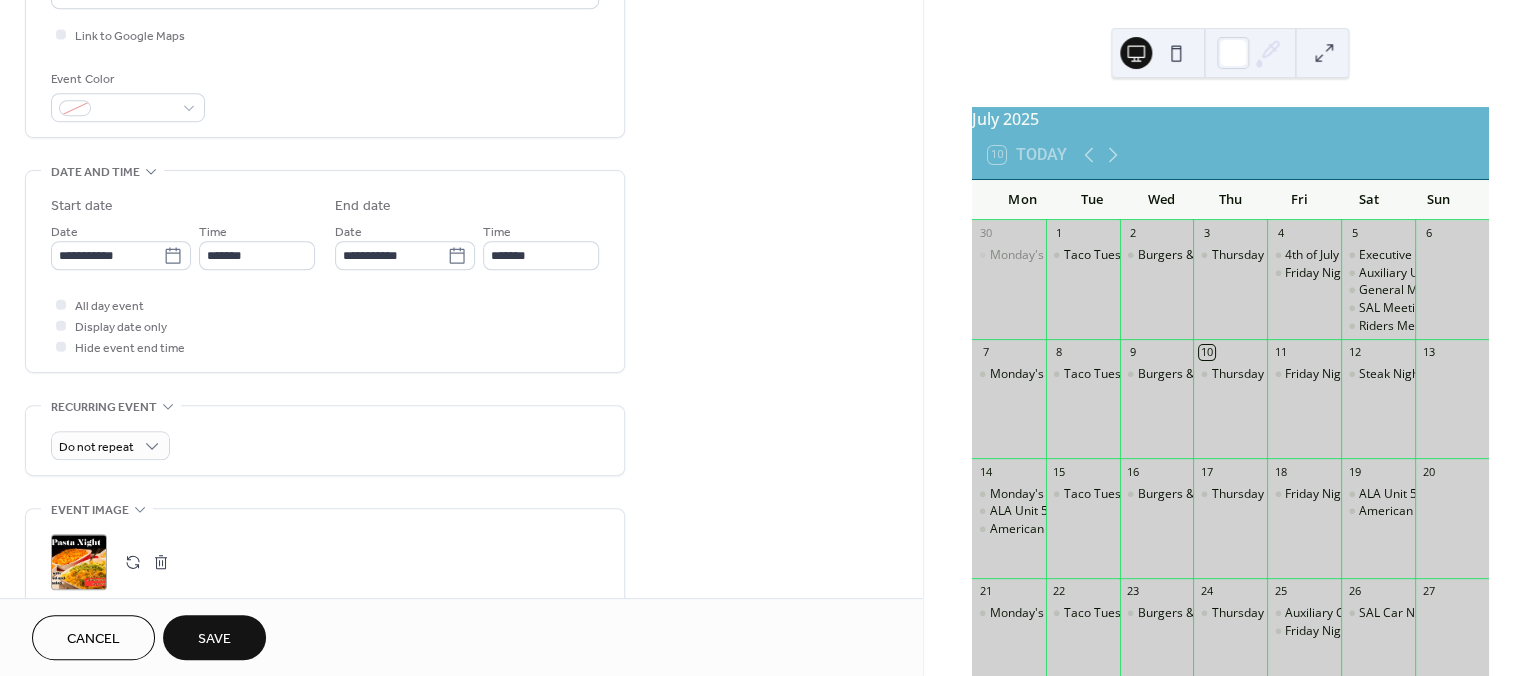 type on "**********" 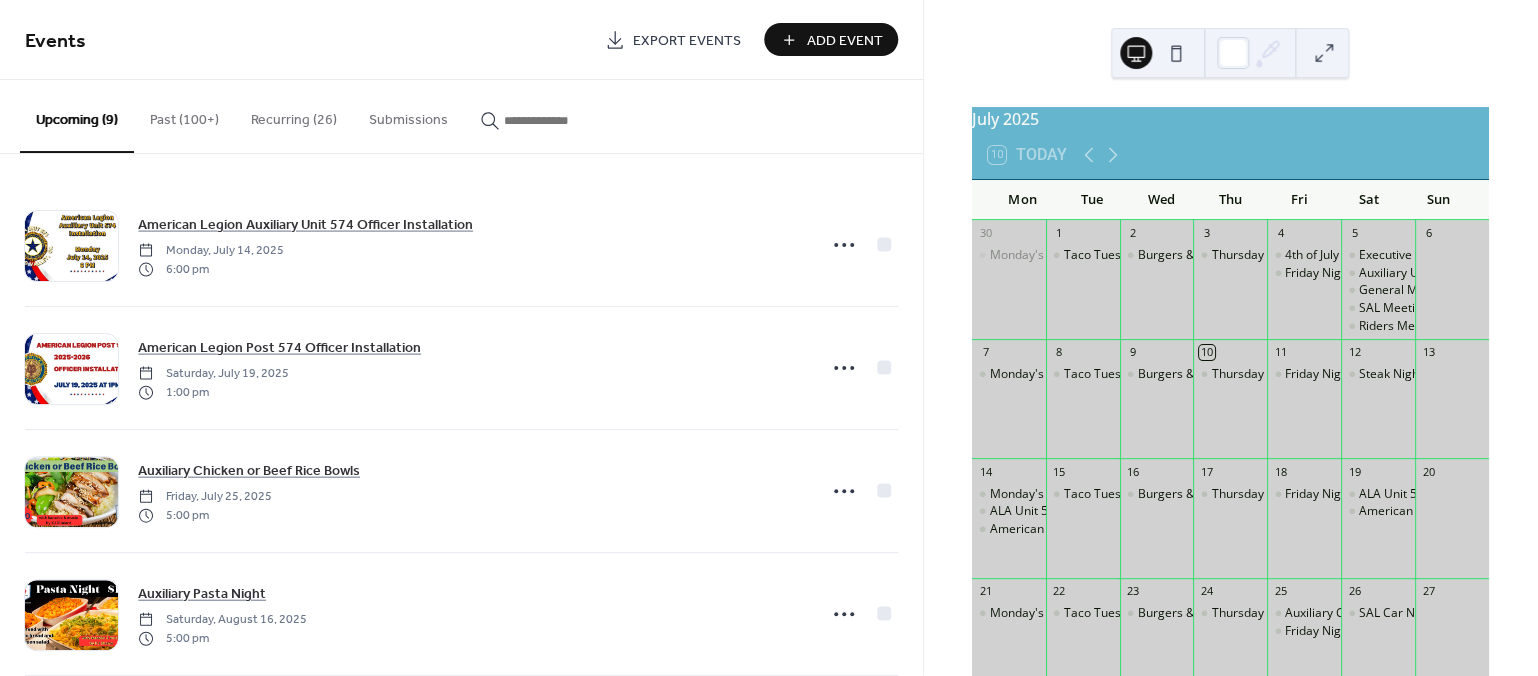 scroll, scrollTop: 646, scrollLeft: 0, axis: vertical 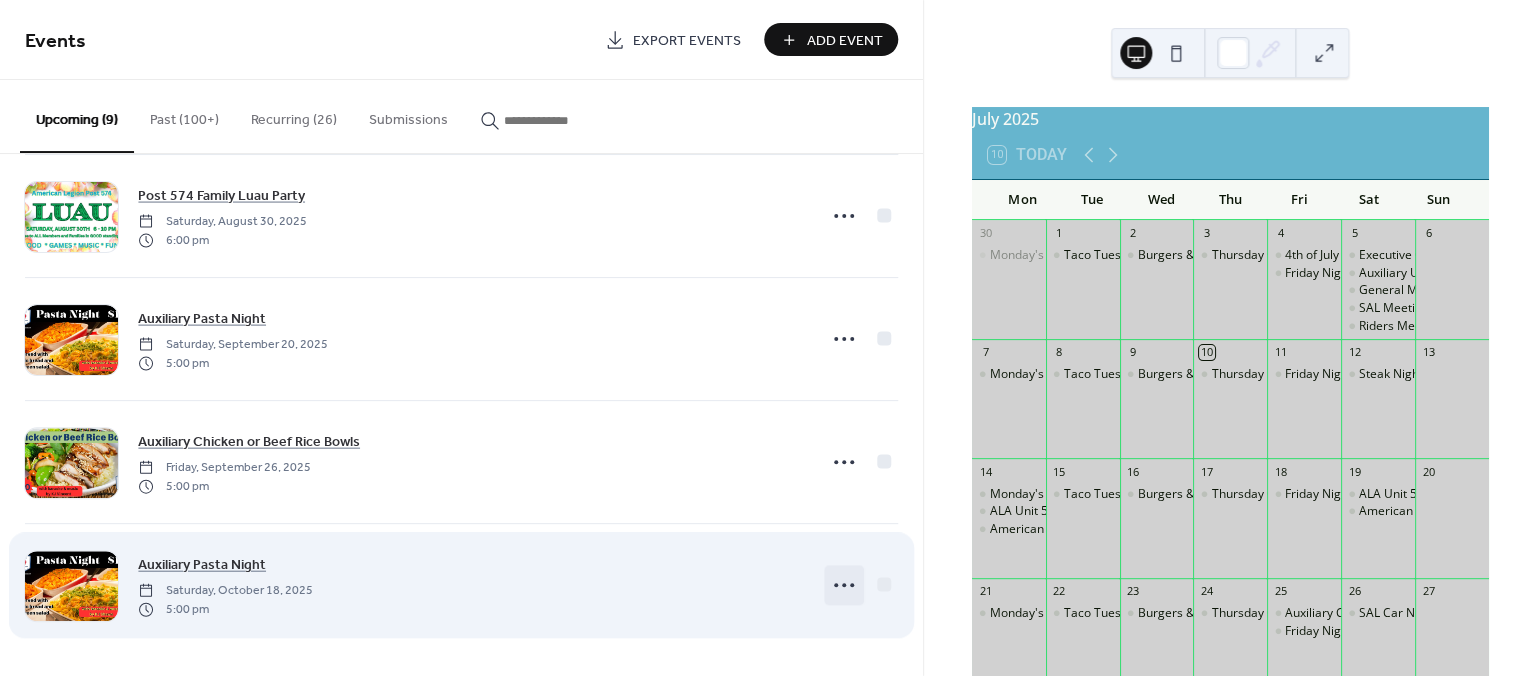 click 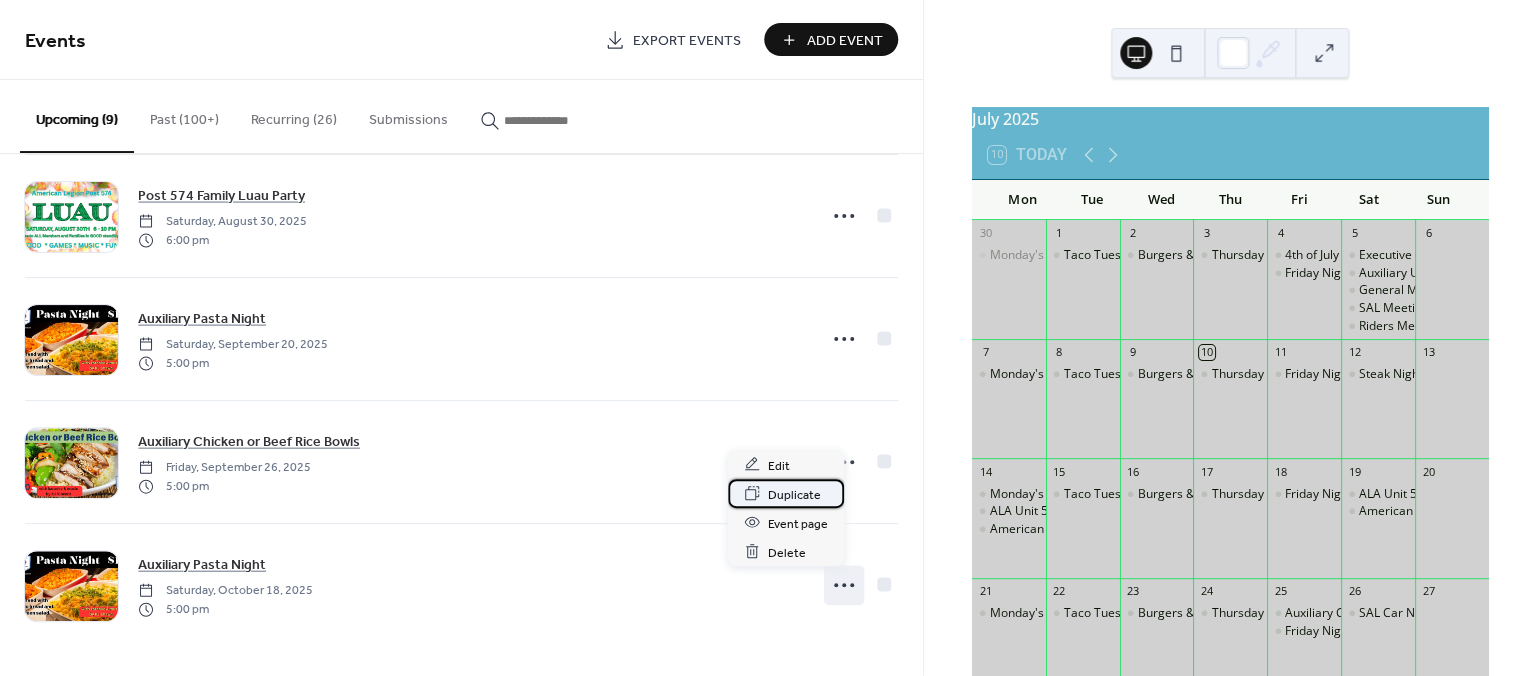 click on "Duplicate" at bounding box center [794, 494] 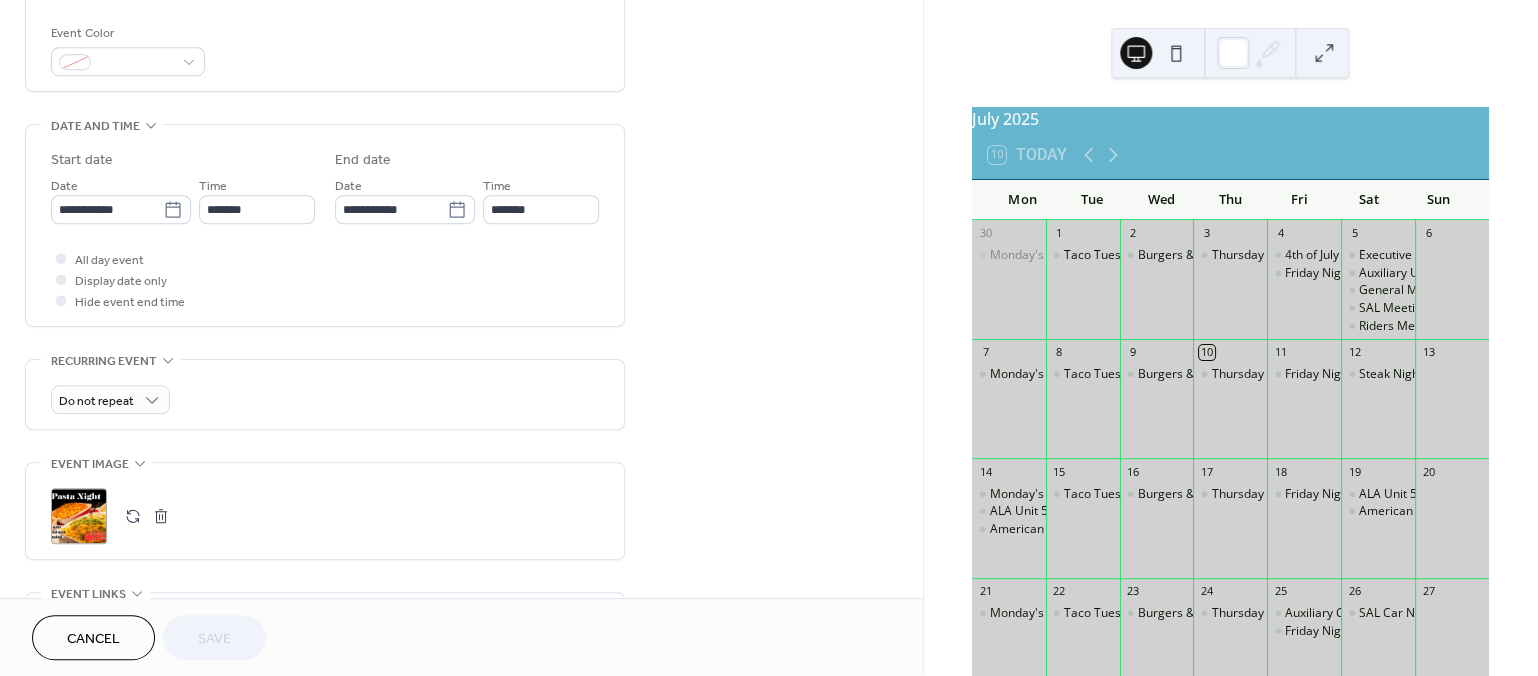 scroll, scrollTop: 600, scrollLeft: 0, axis: vertical 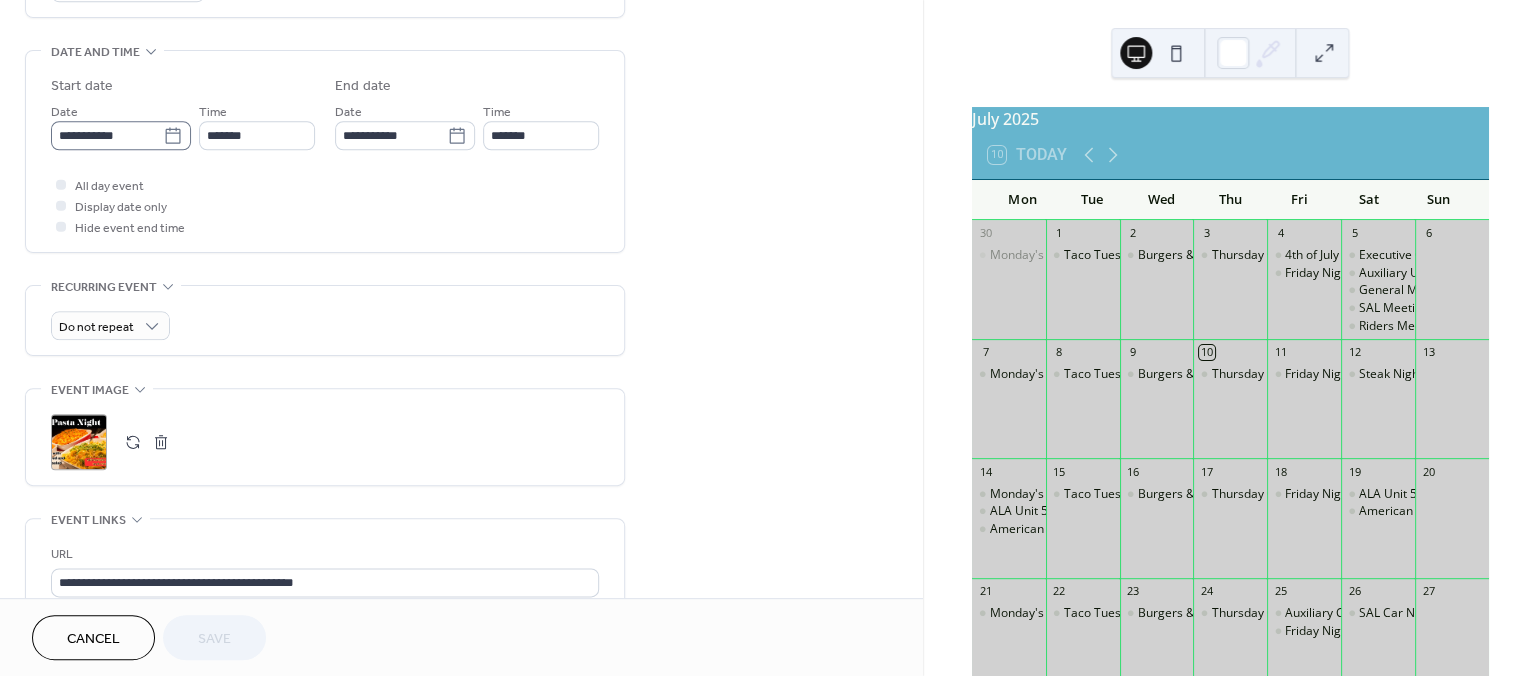 click 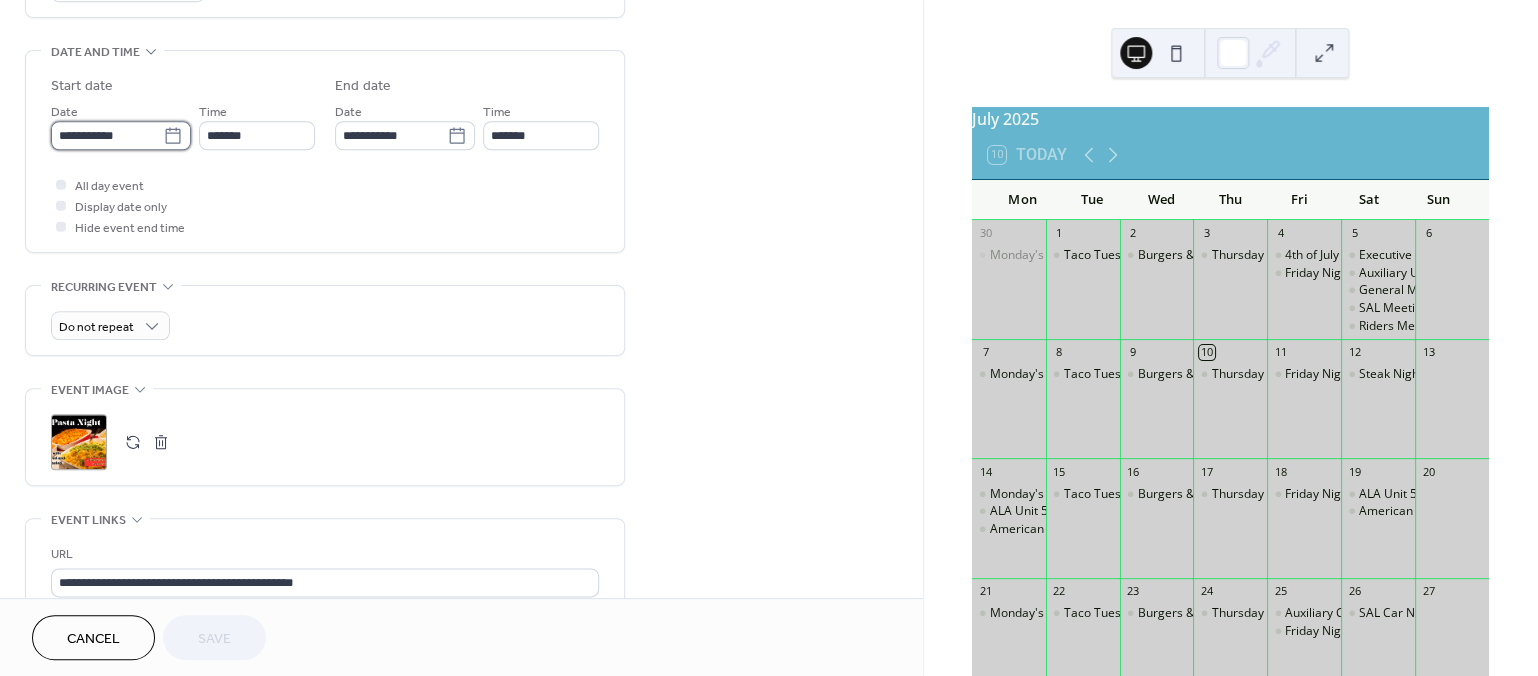 click on "**********" at bounding box center (107, 135) 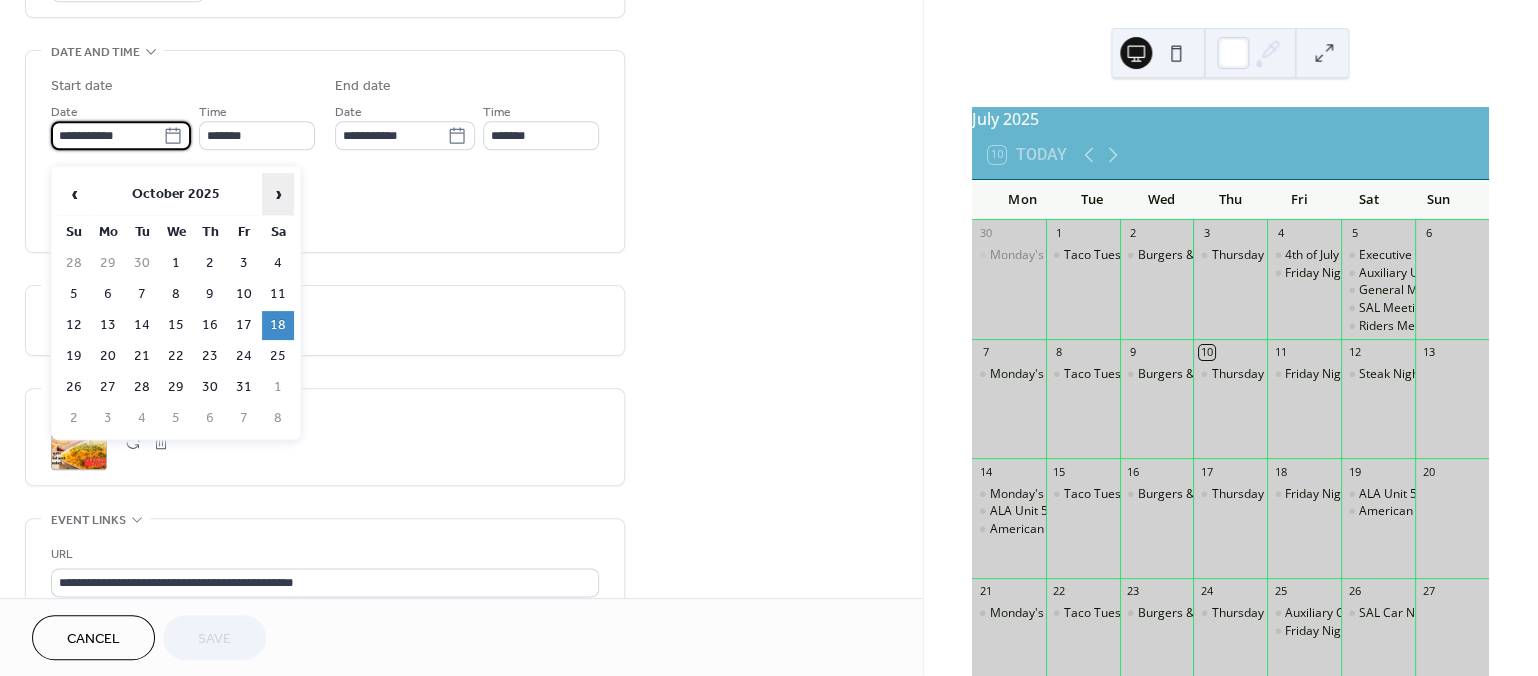 click on "›" at bounding box center (278, 194) 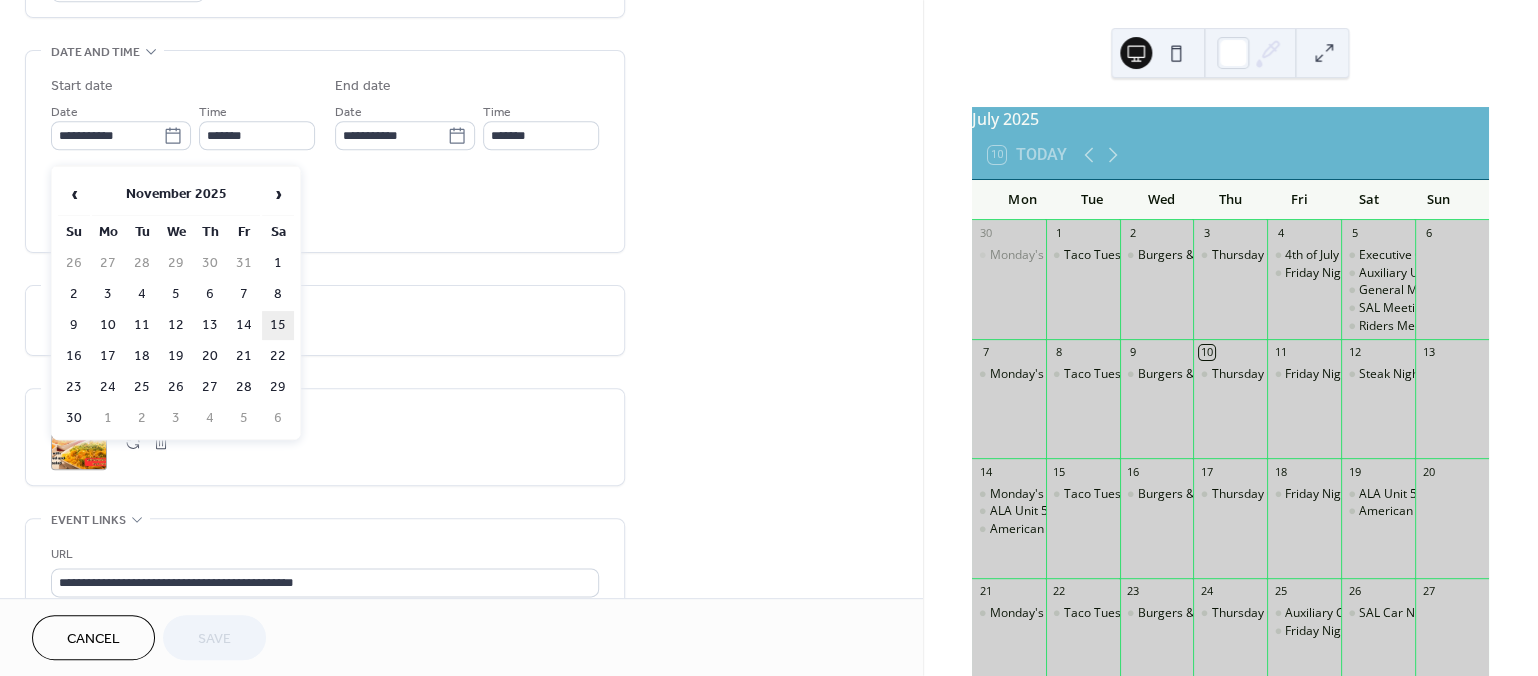 click on "15" at bounding box center [278, 325] 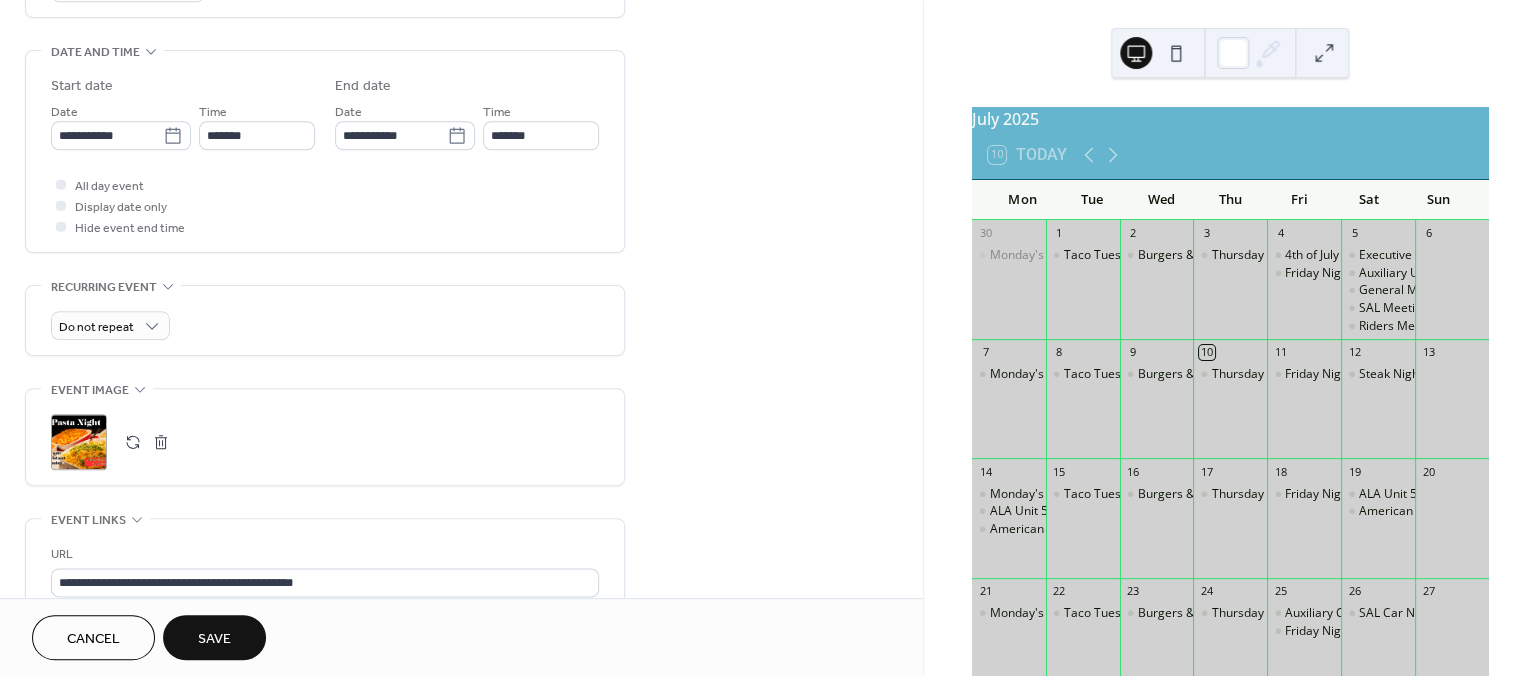 click on "Save" at bounding box center [214, 637] 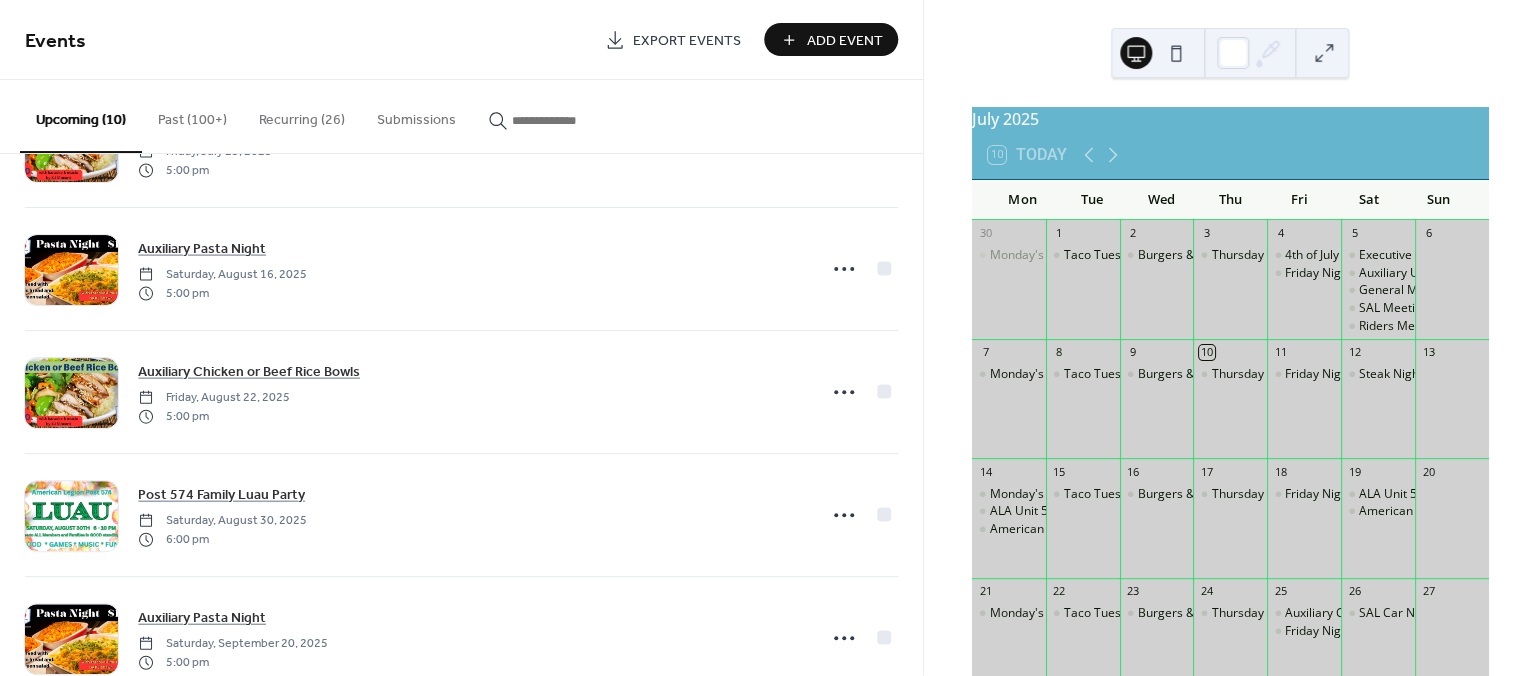 scroll, scrollTop: 770, scrollLeft: 0, axis: vertical 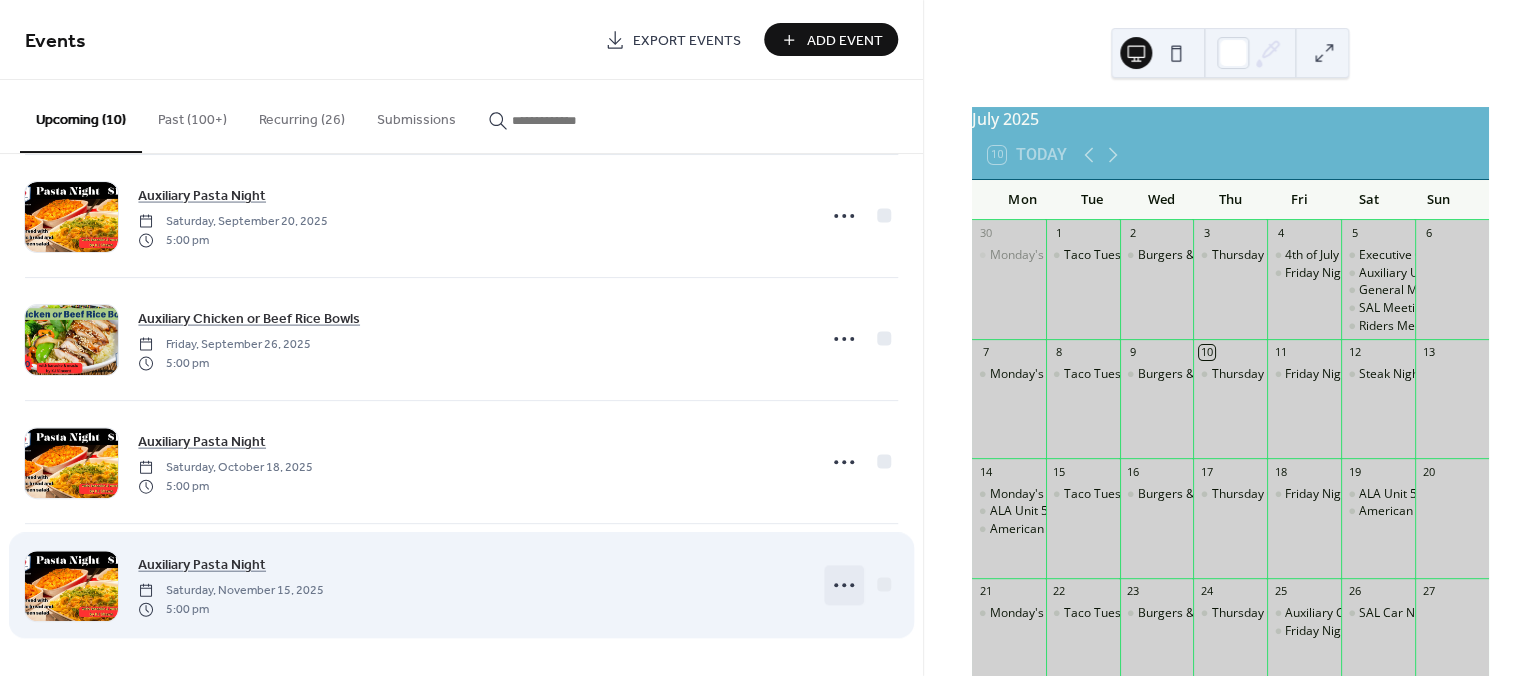click 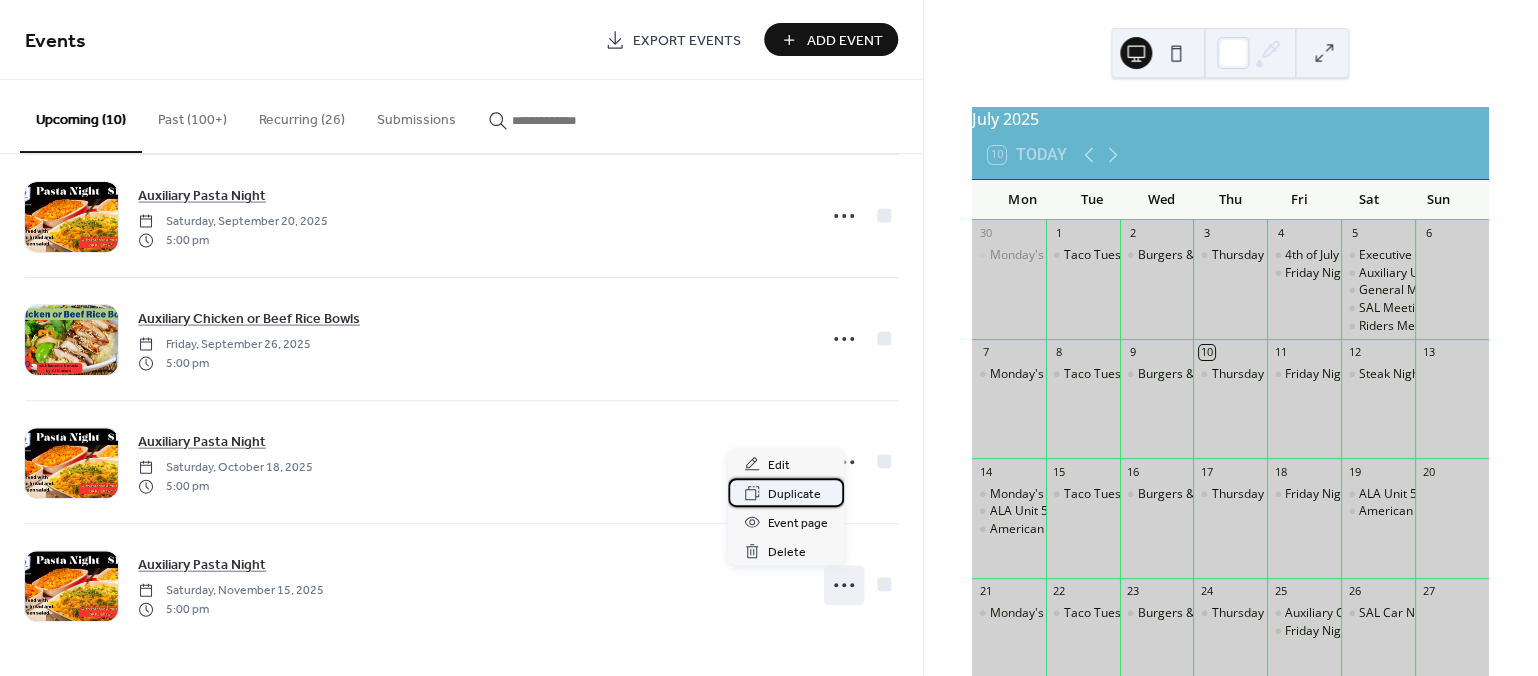 click on "Duplicate" at bounding box center (794, 494) 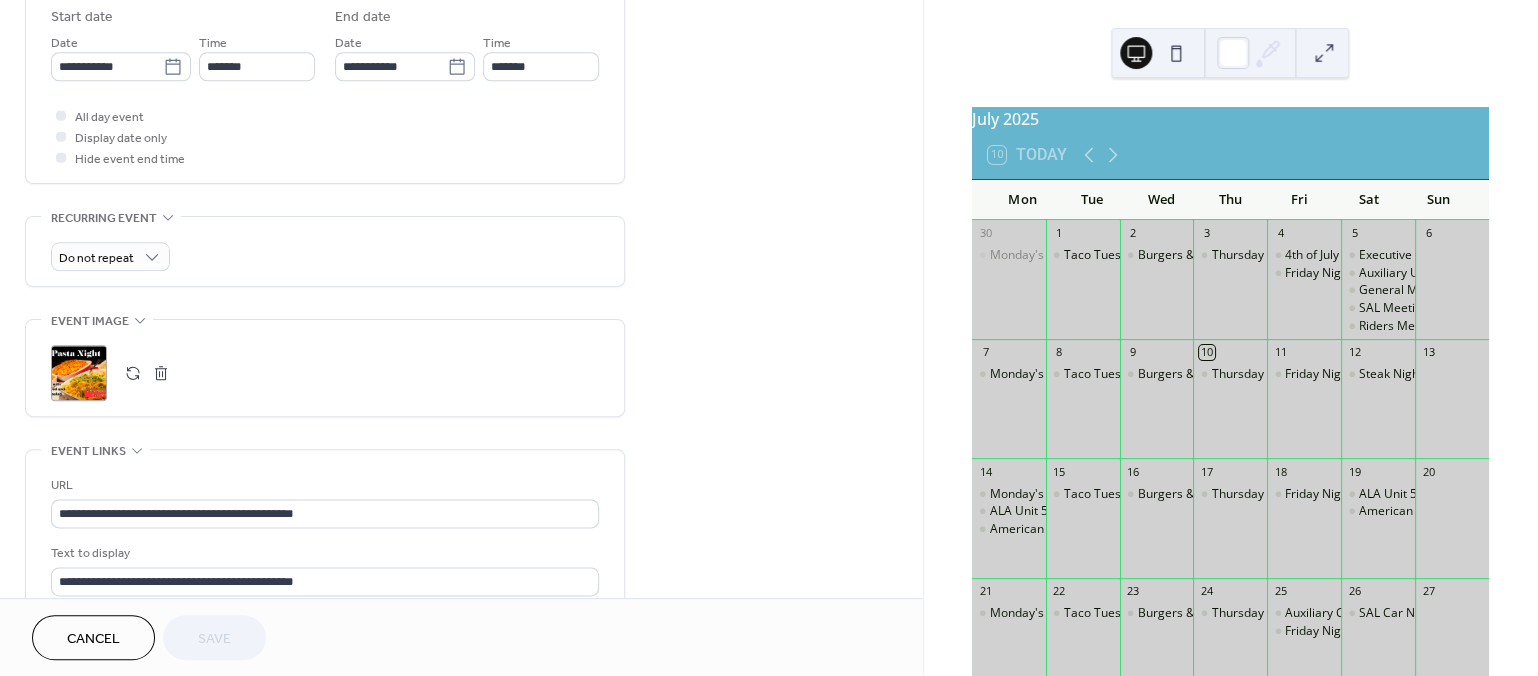 scroll, scrollTop: 695, scrollLeft: 0, axis: vertical 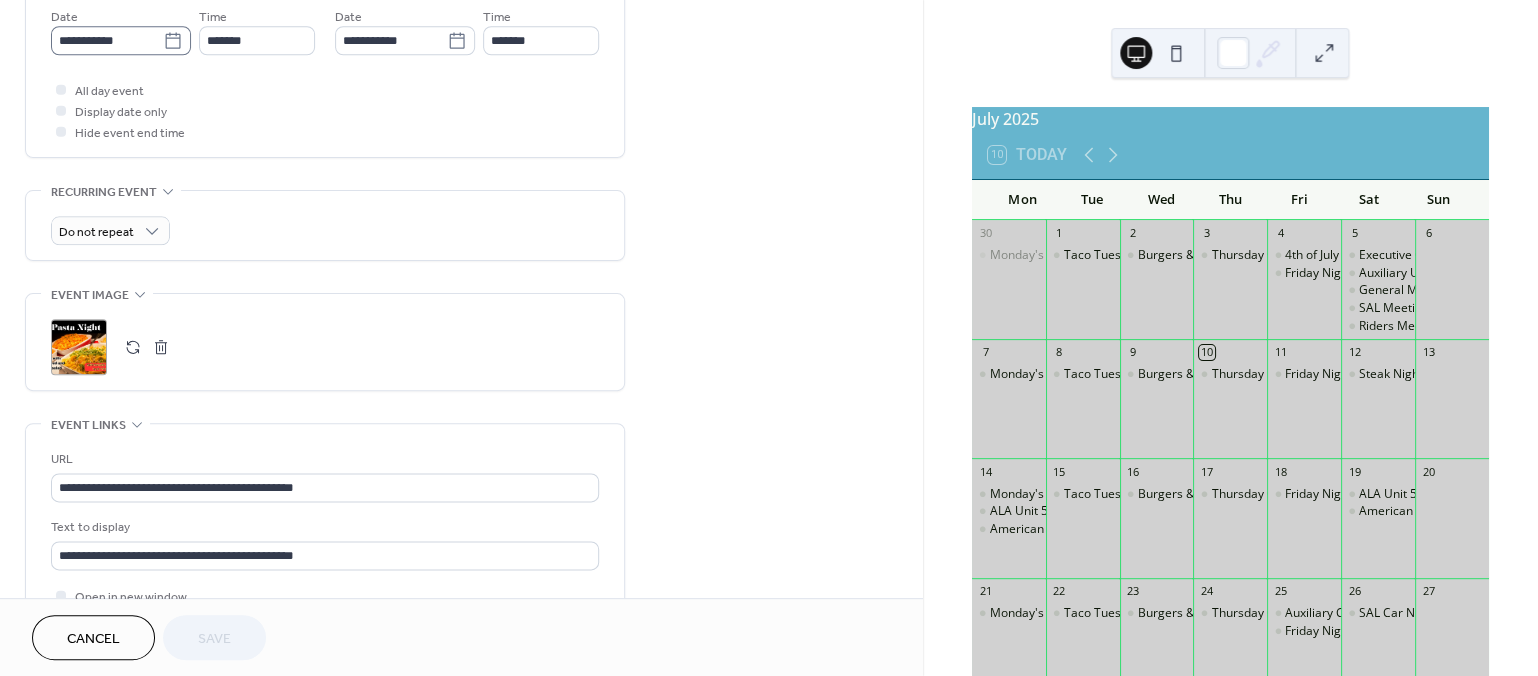 click 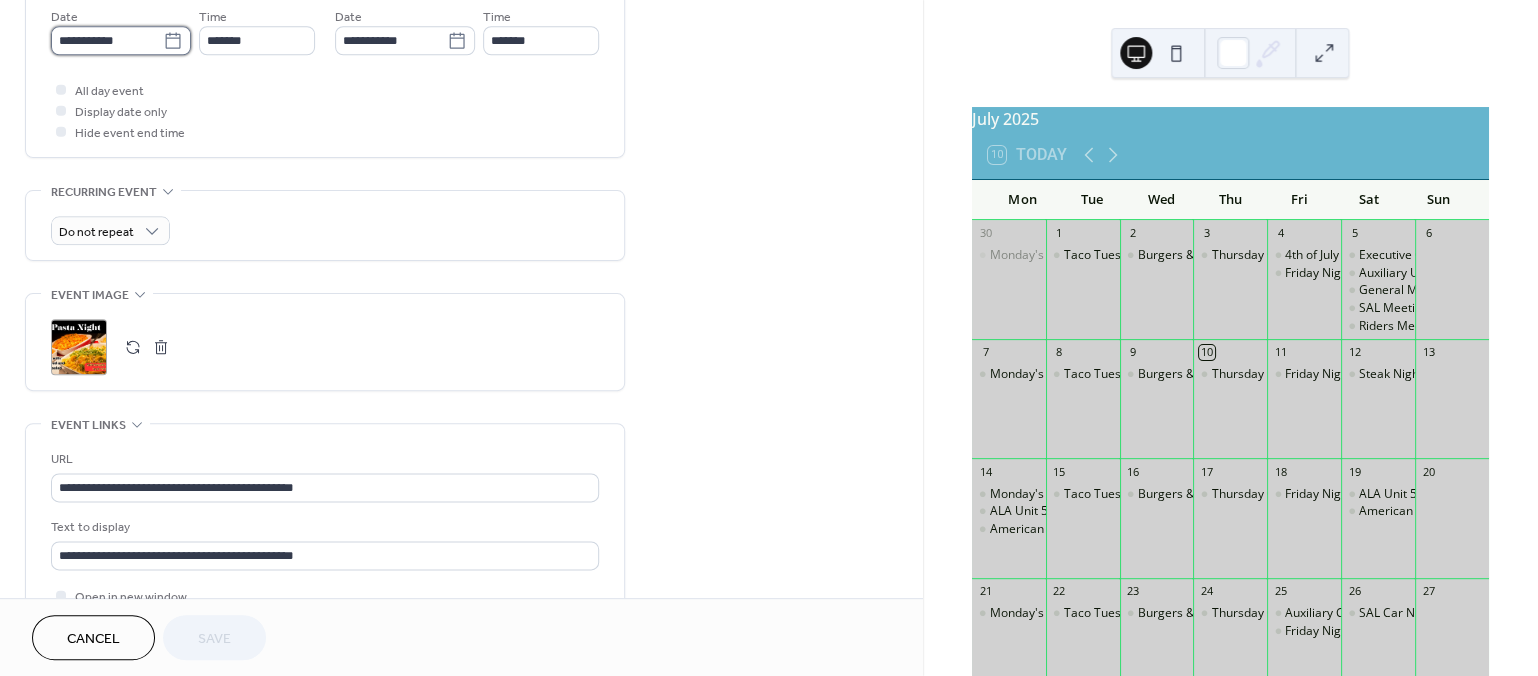 click on "**********" at bounding box center [107, 40] 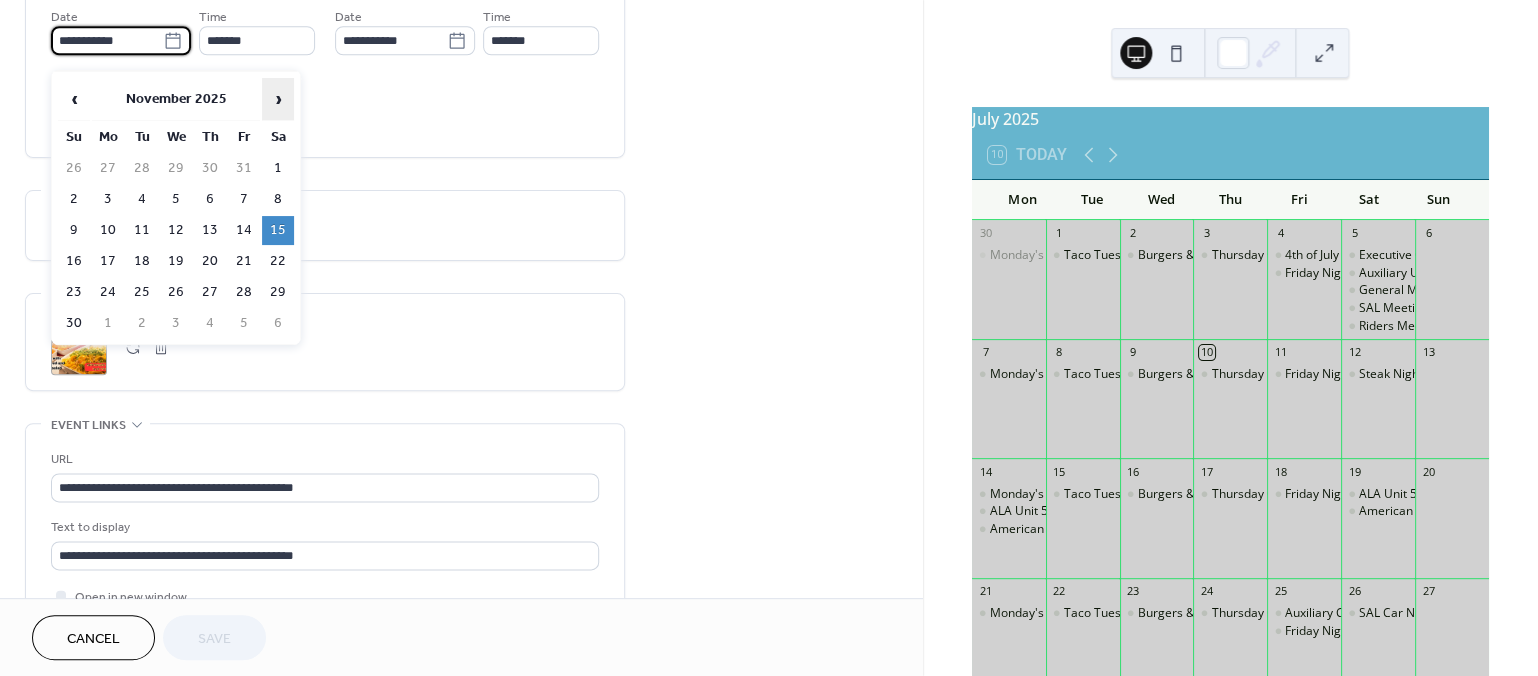 click on "›" at bounding box center [278, 99] 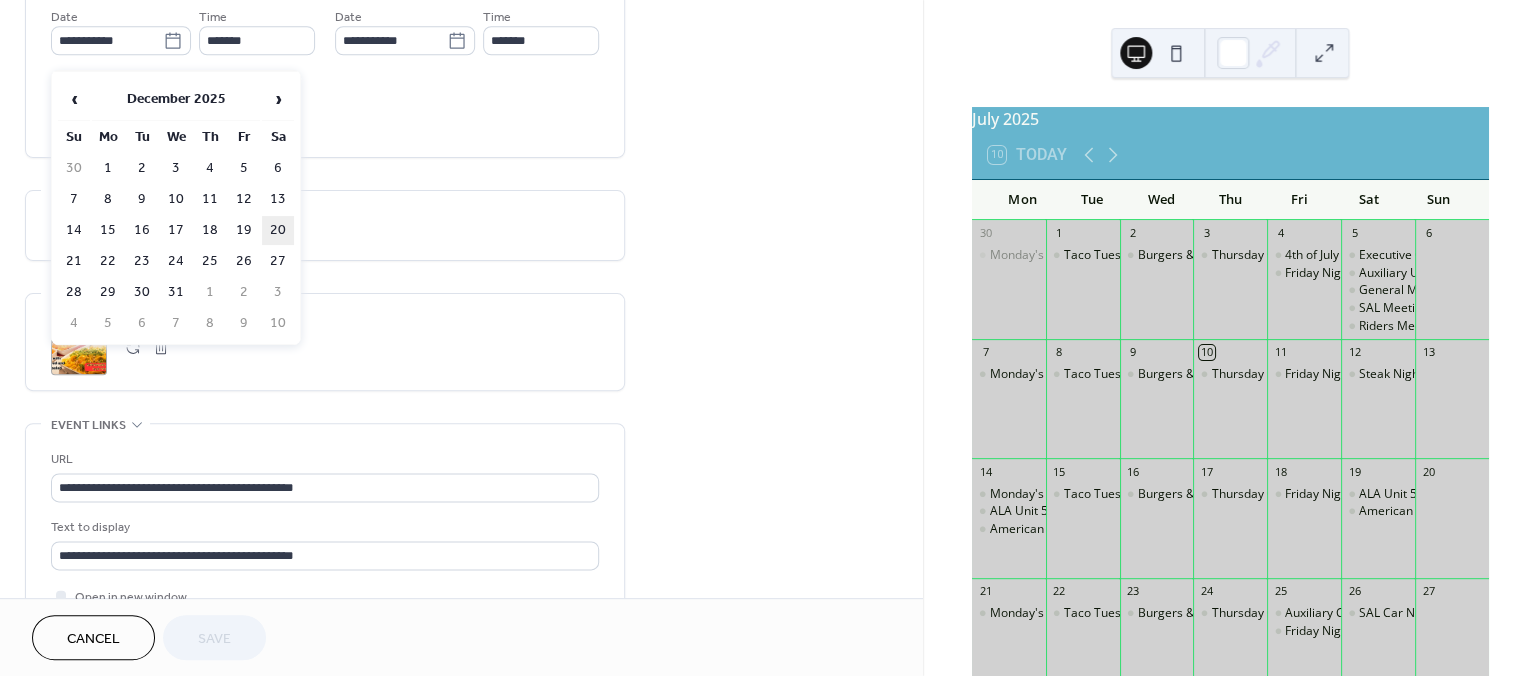 click on "20" at bounding box center (278, 230) 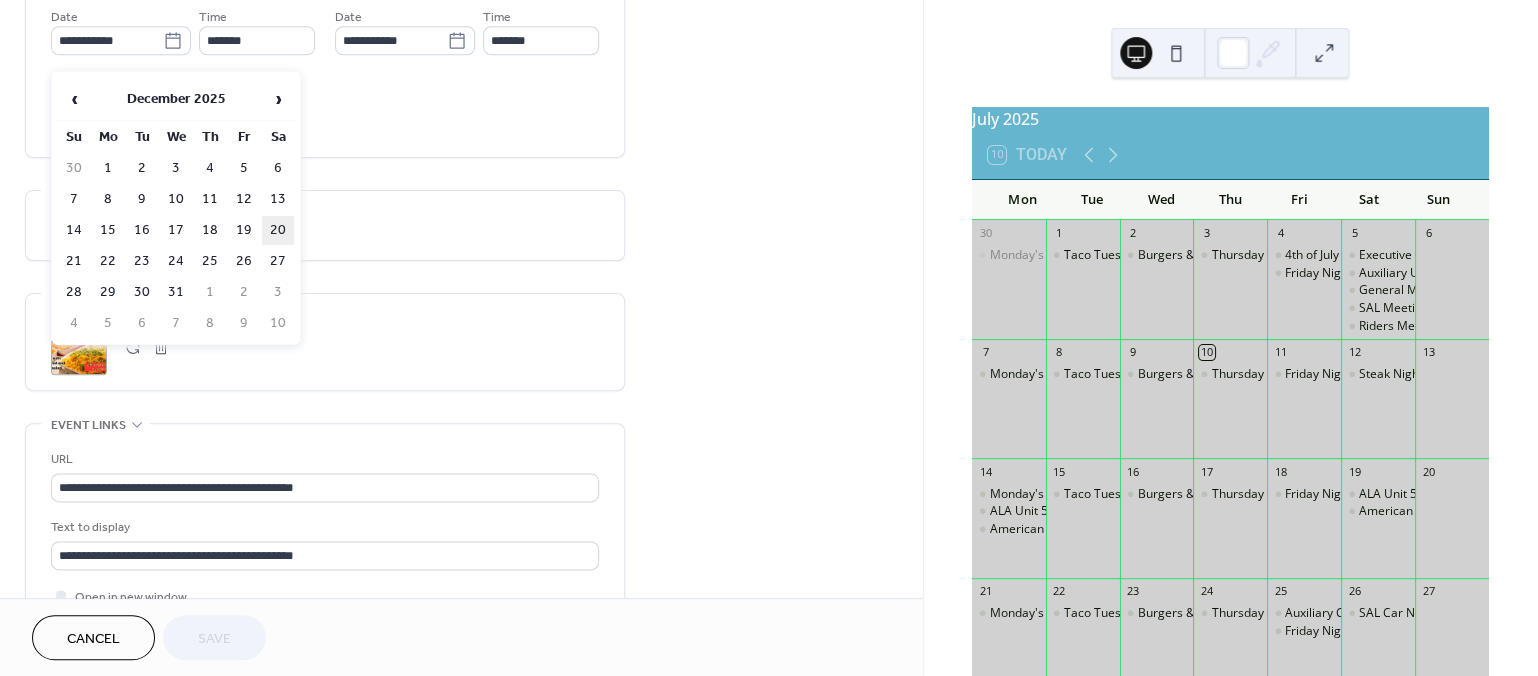 type on "**********" 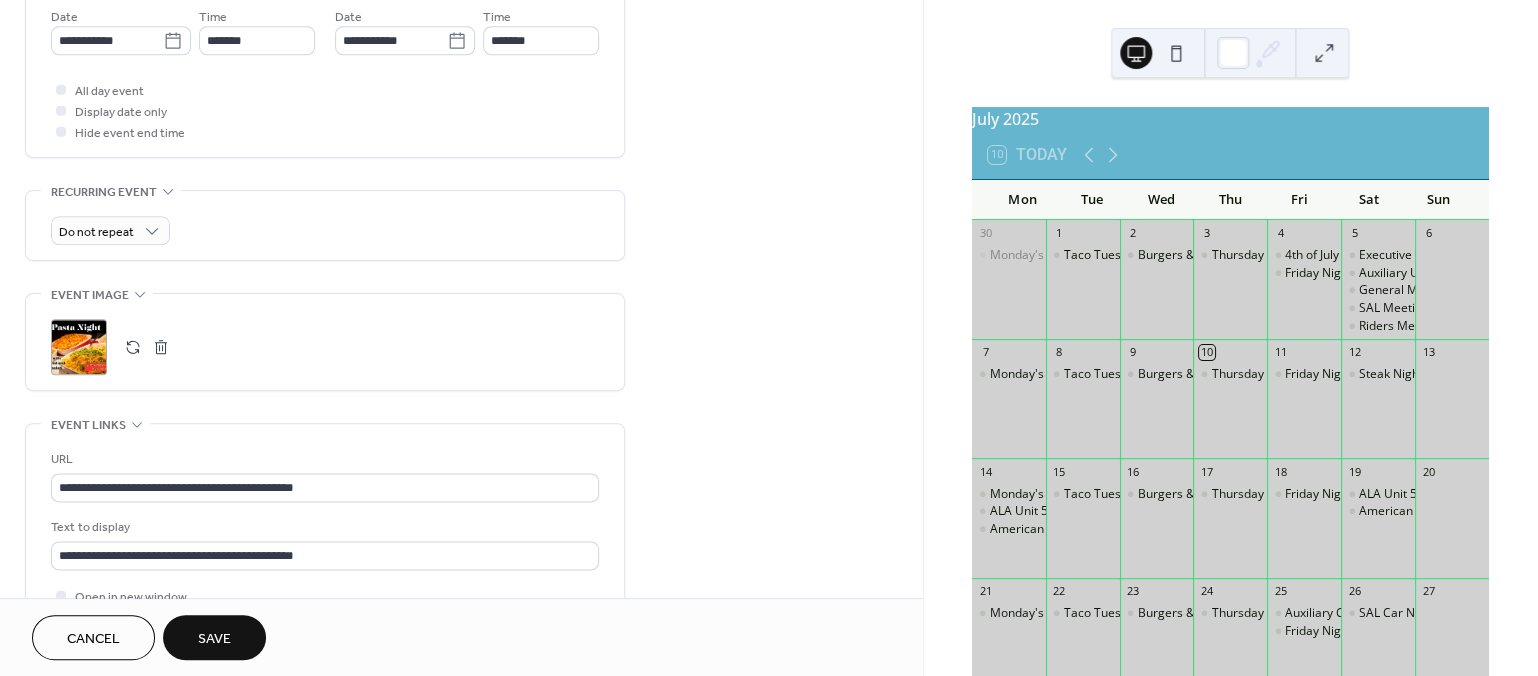 click on "Save" at bounding box center (214, 639) 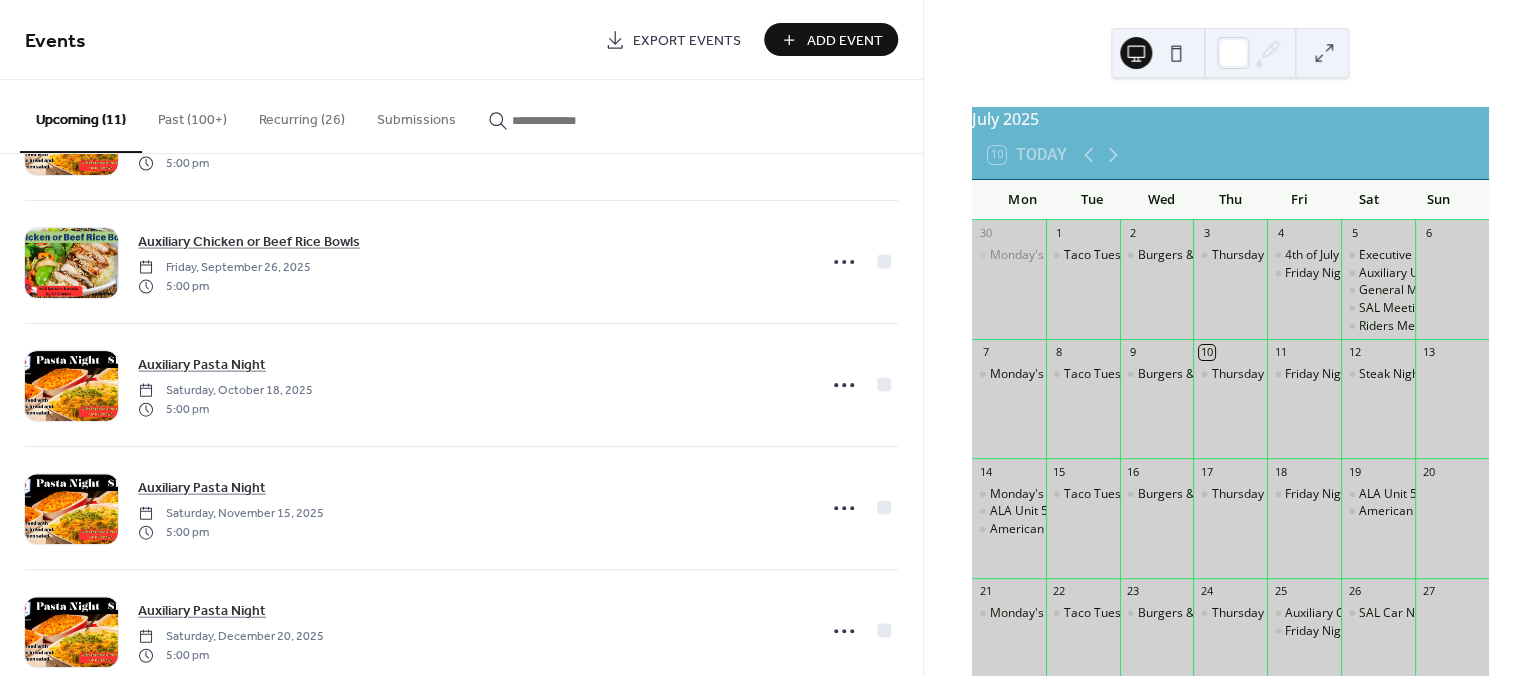 scroll, scrollTop: 848, scrollLeft: 0, axis: vertical 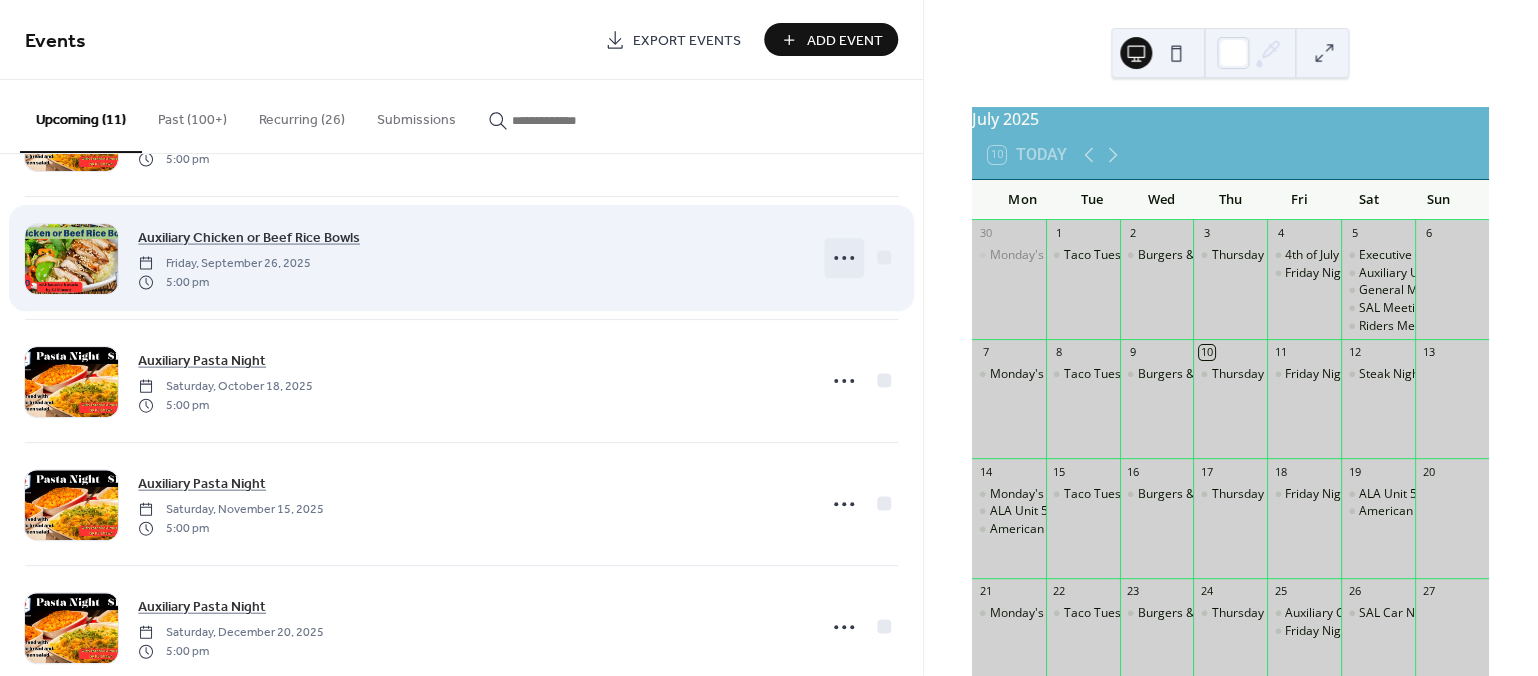click 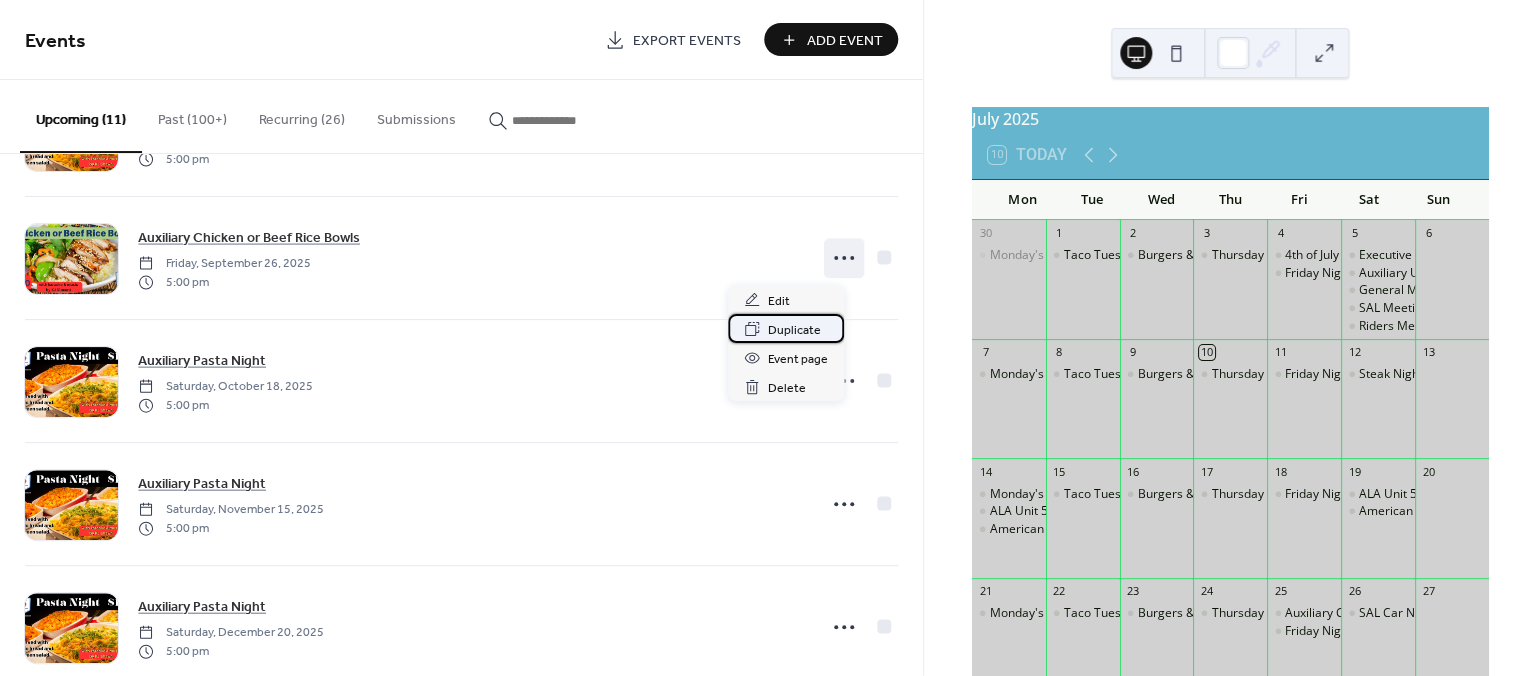click on "Duplicate" at bounding box center (794, 330) 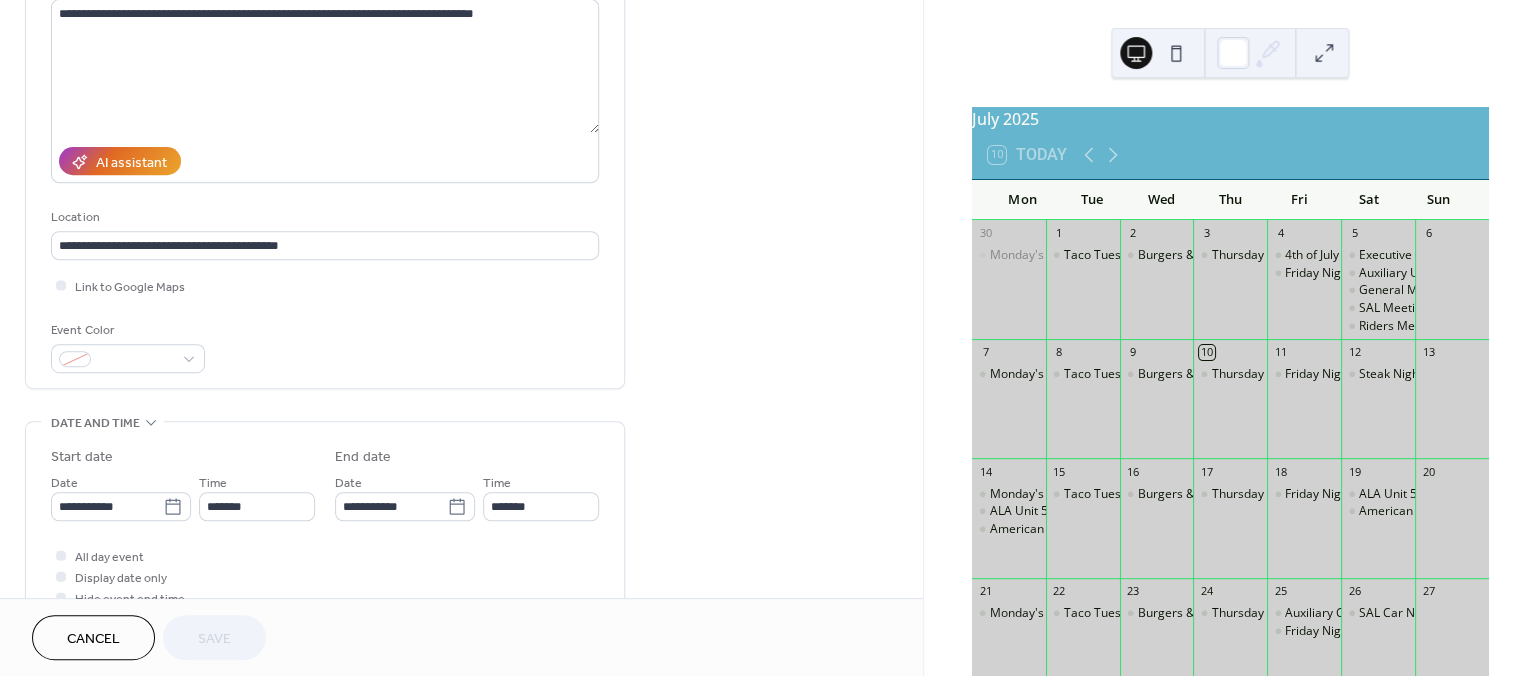 scroll, scrollTop: 450, scrollLeft: 0, axis: vertical 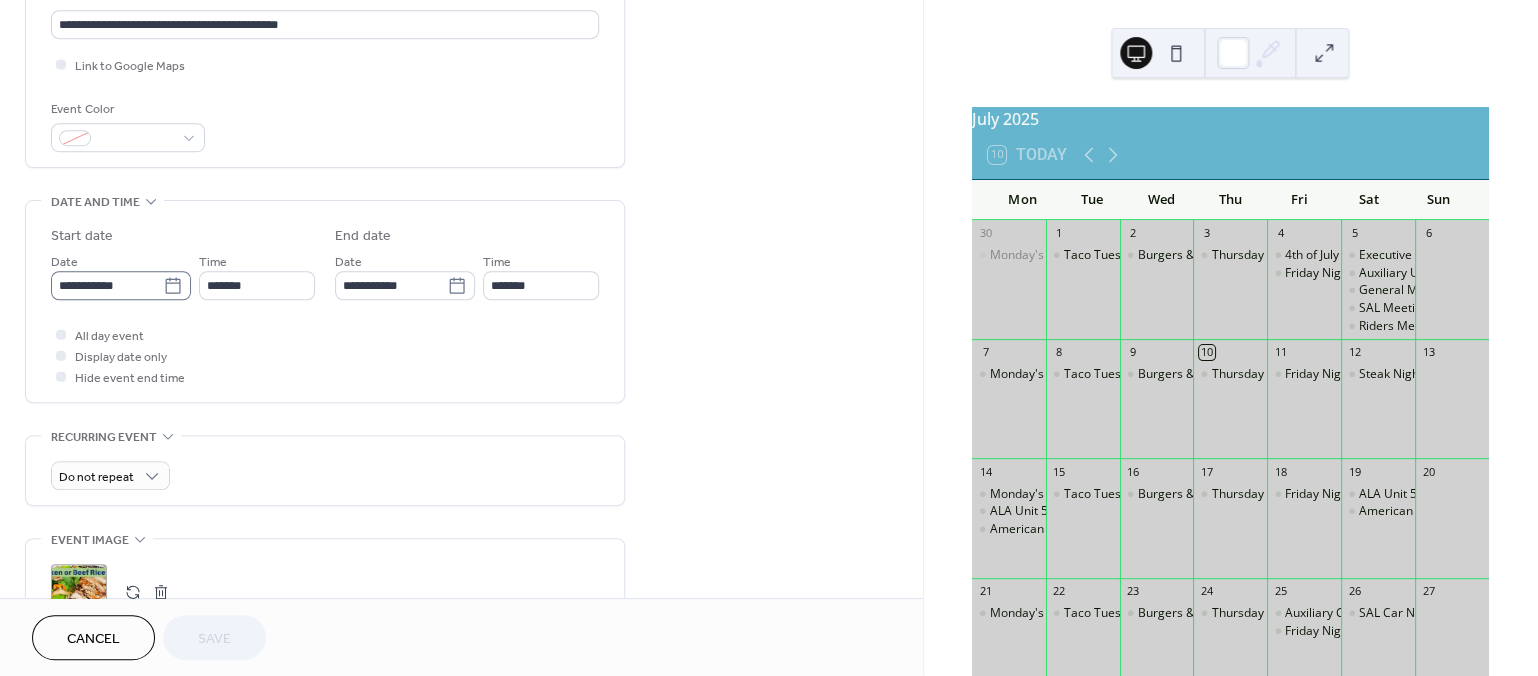 click 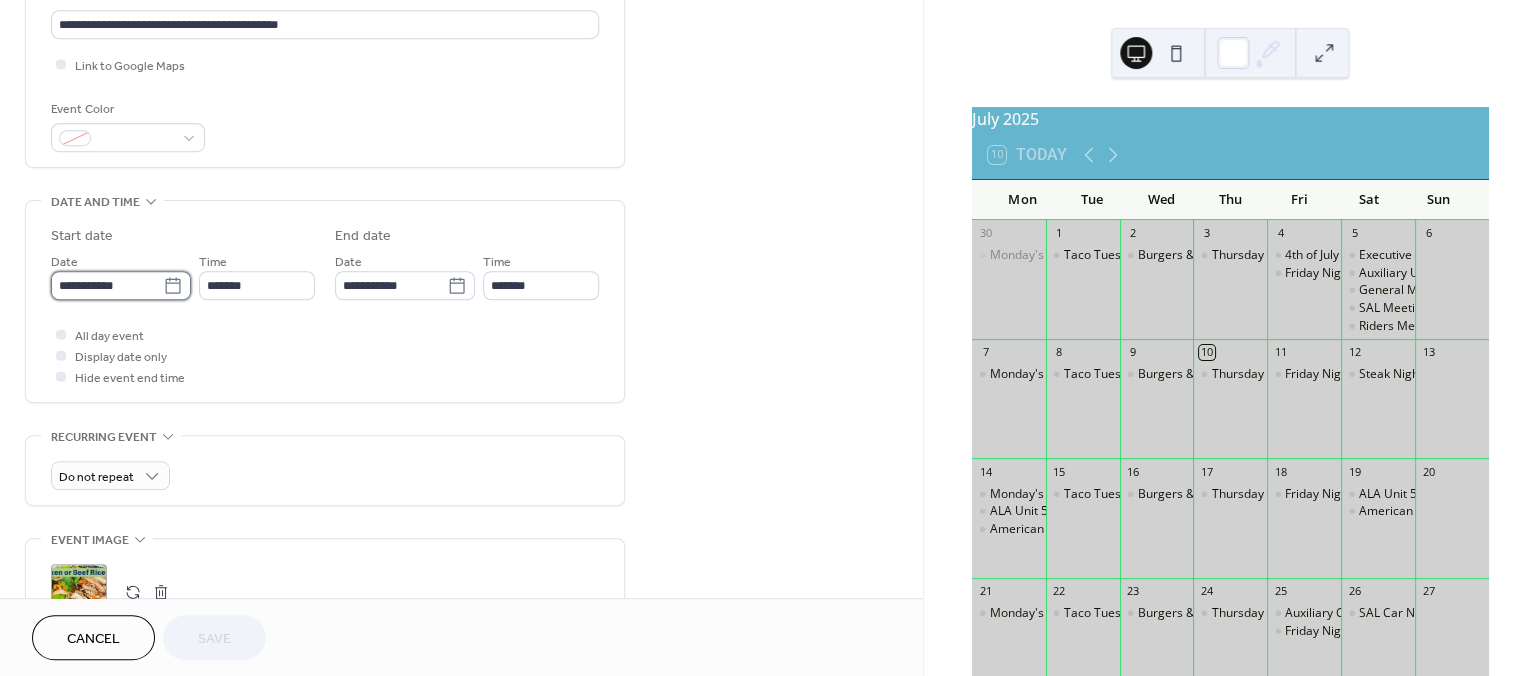 click on "**********" at bounding box center [107, 285] 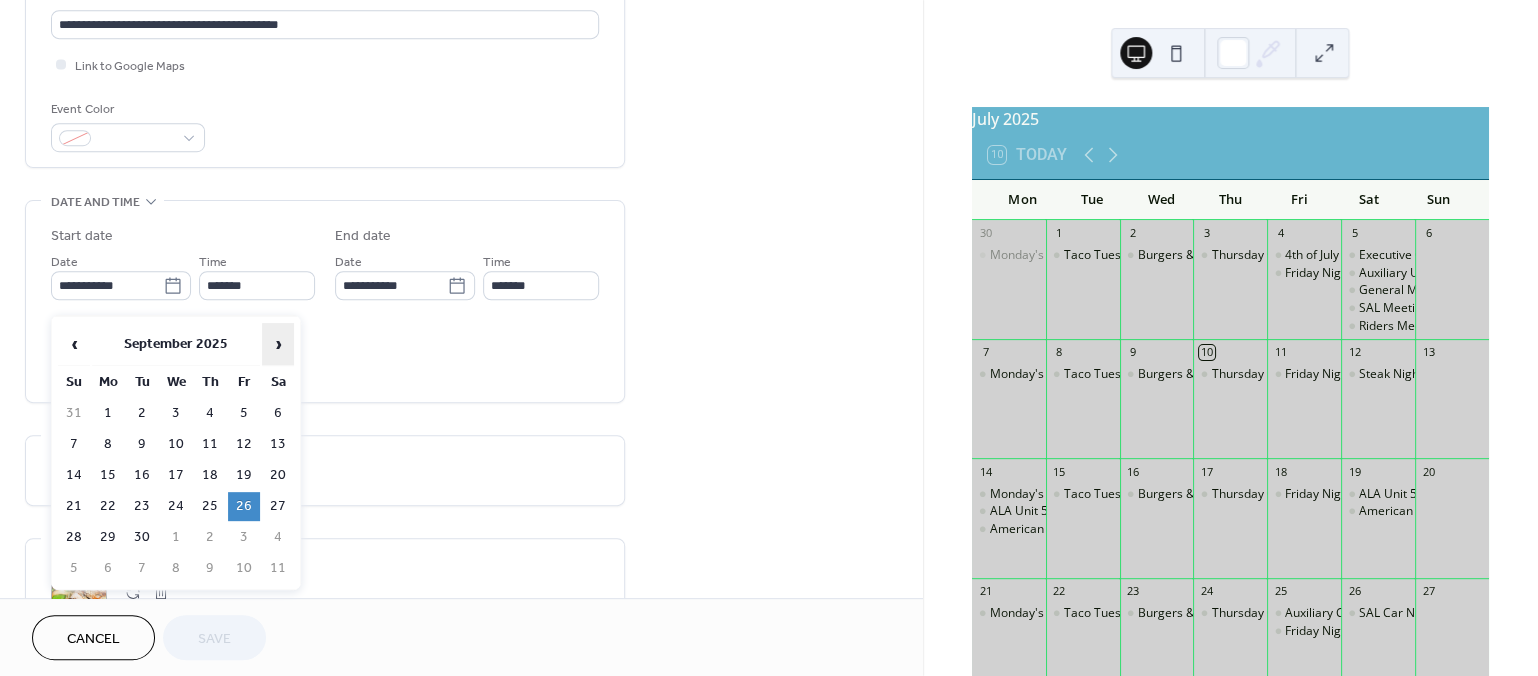 click on "›" at bounding box center (278, 344) 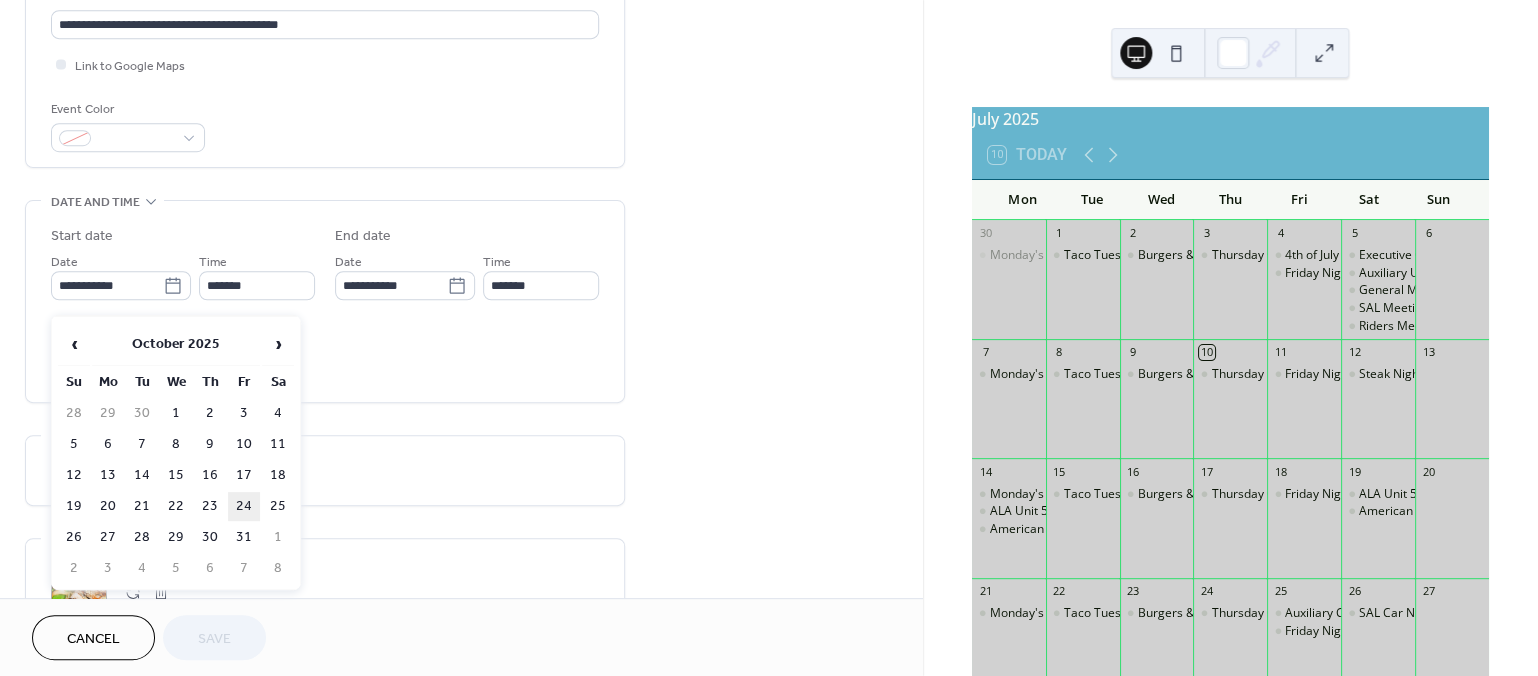 click on "24" at bounding box center [244, 506] 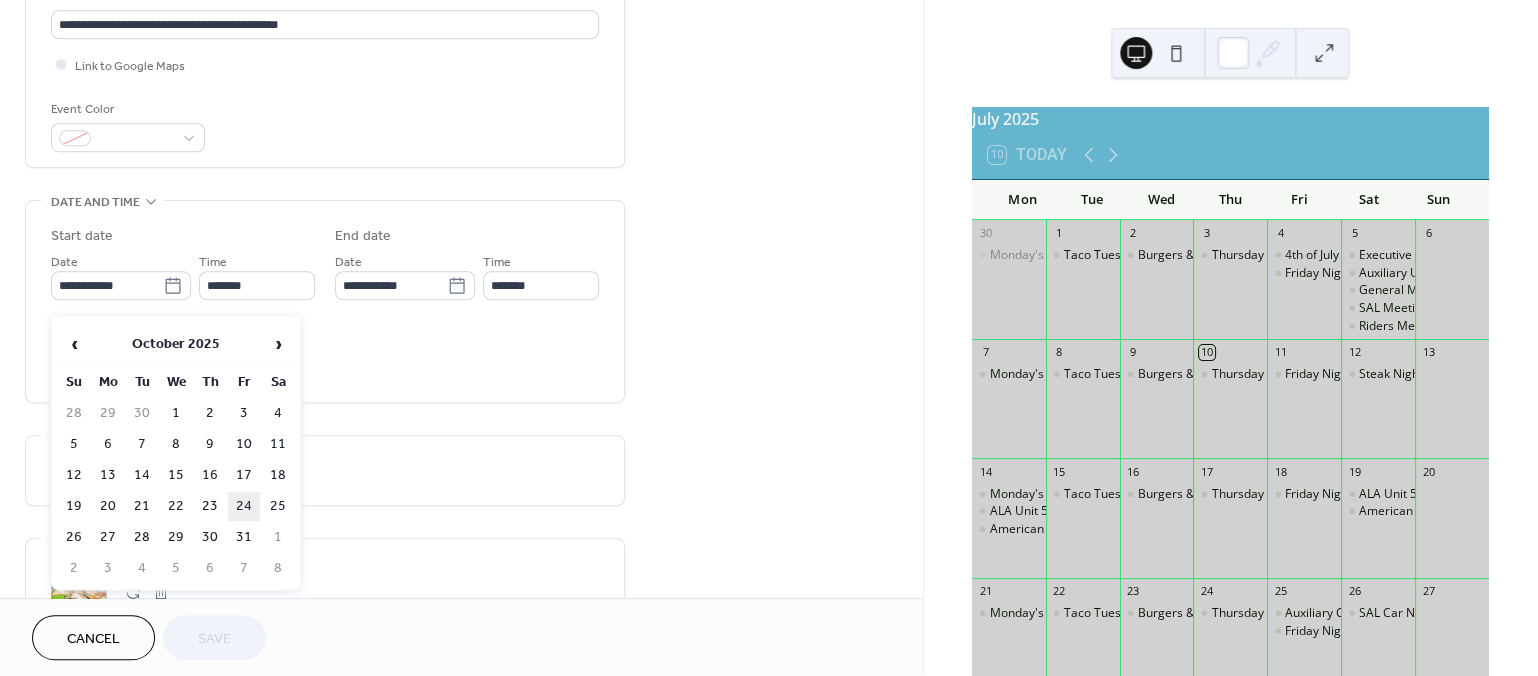 type on "**********" 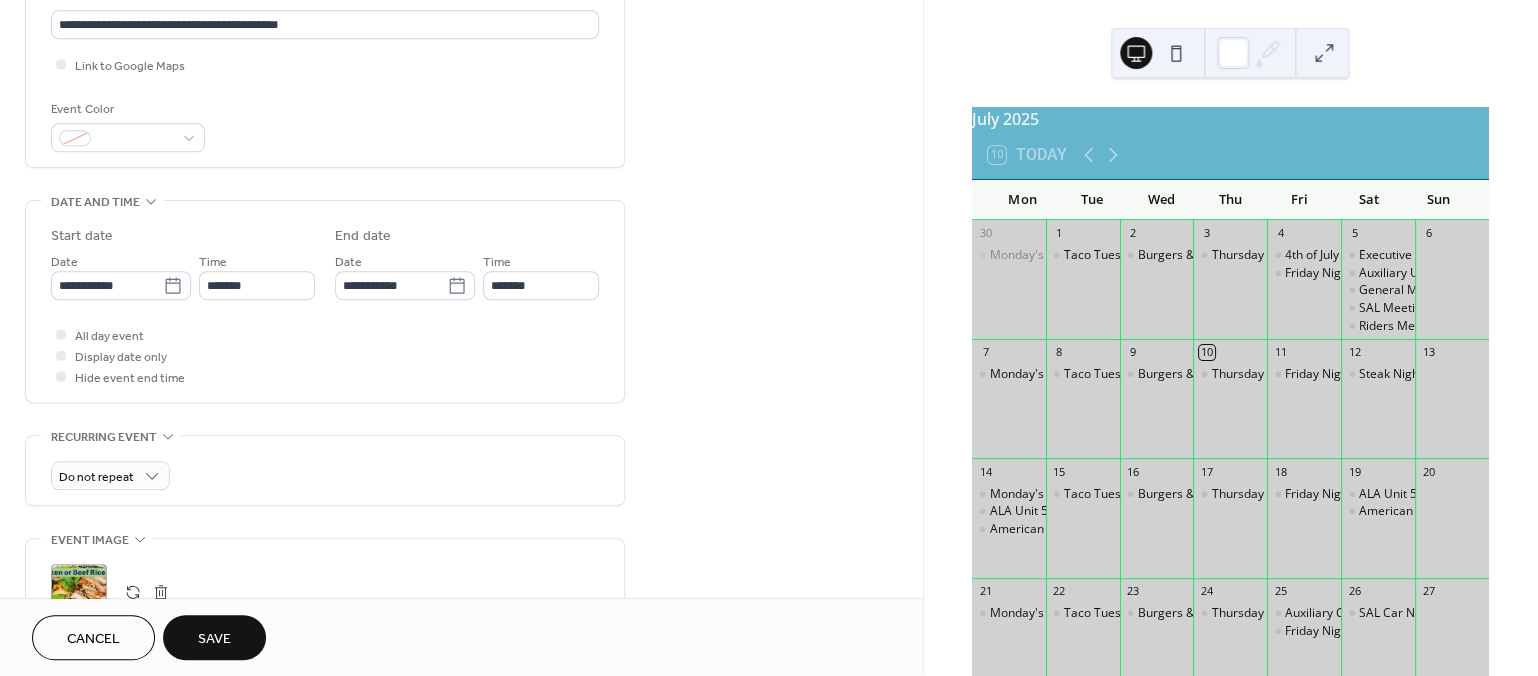 click on "Save" at bounding box center (214, 639) 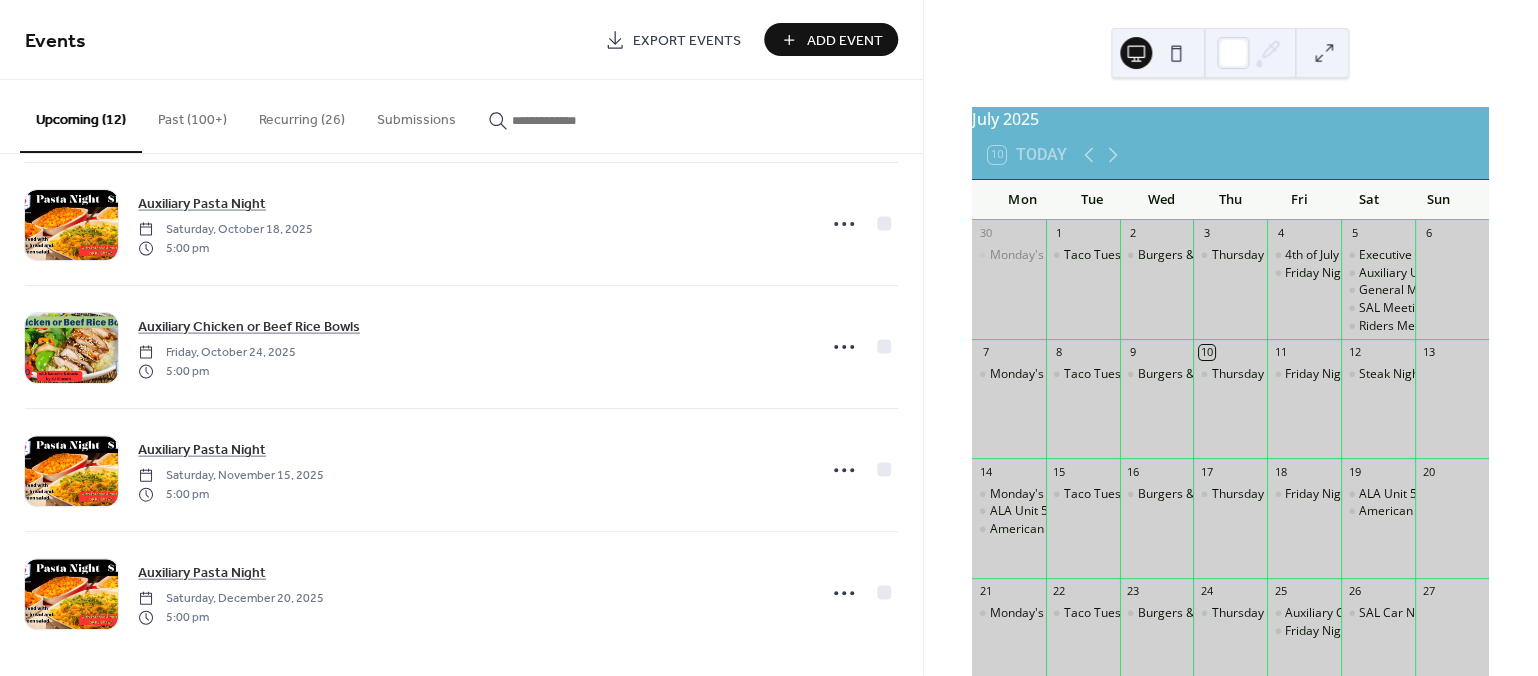 scroll, scrollTop: 1016, scrollLeft: 0, axis: vertical 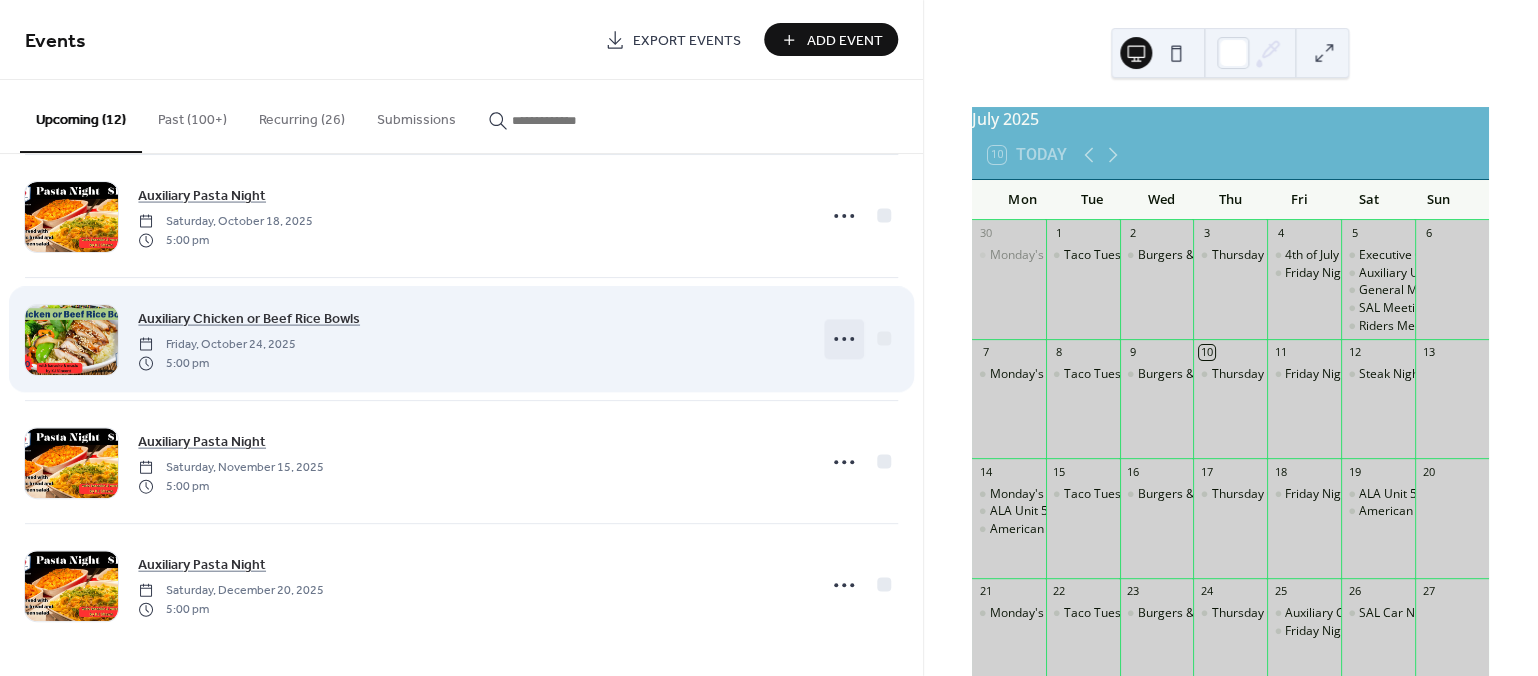 click 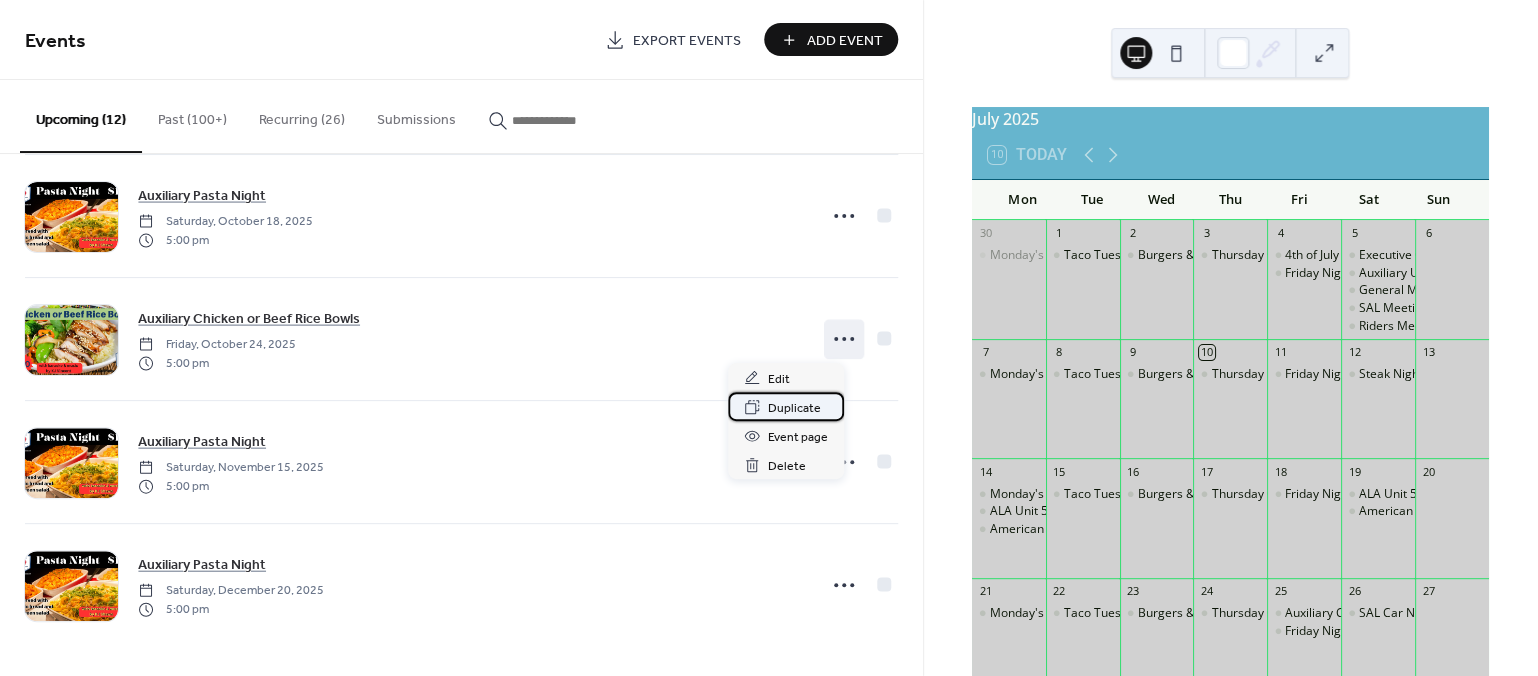 click on "Duplicate" at bounding box center (794, 408) 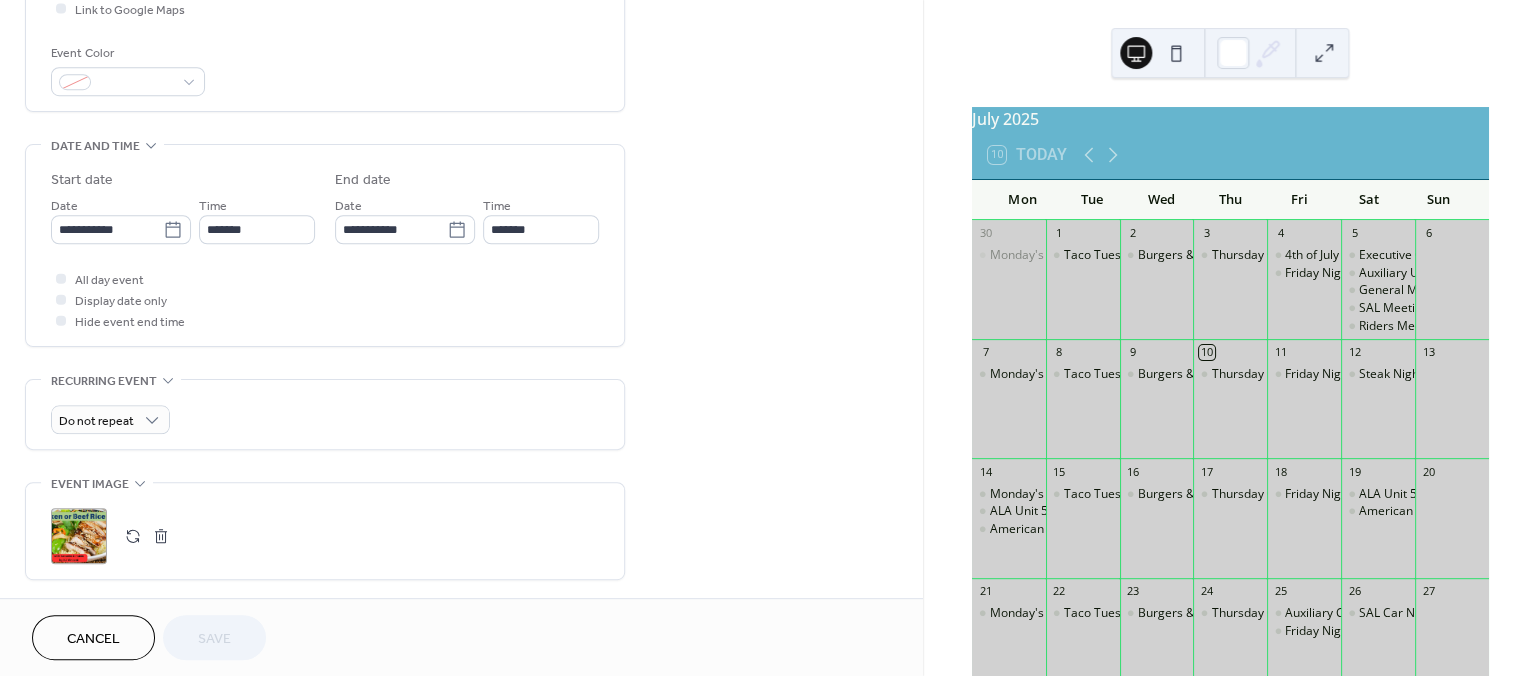 scroll, scrollTop: 534, scrollLeft: 0, axis: vertical 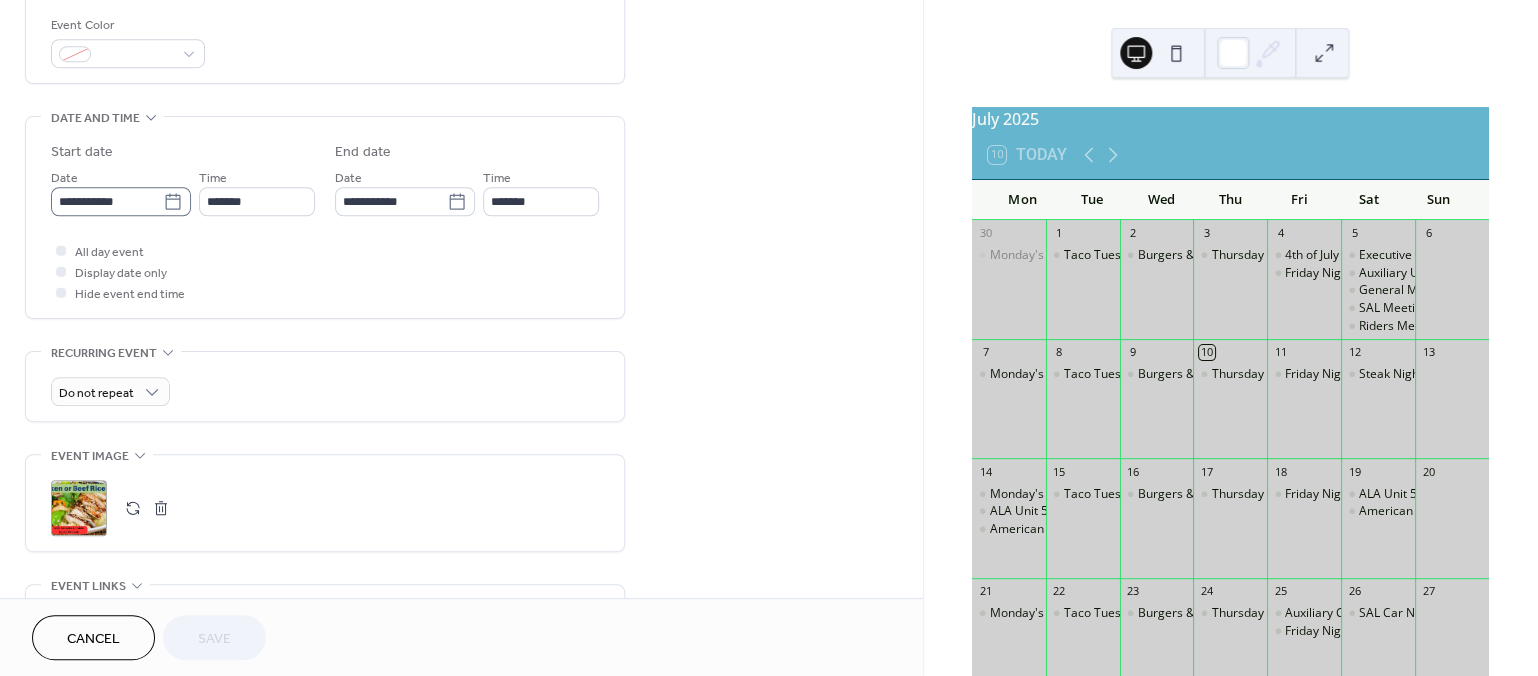 click 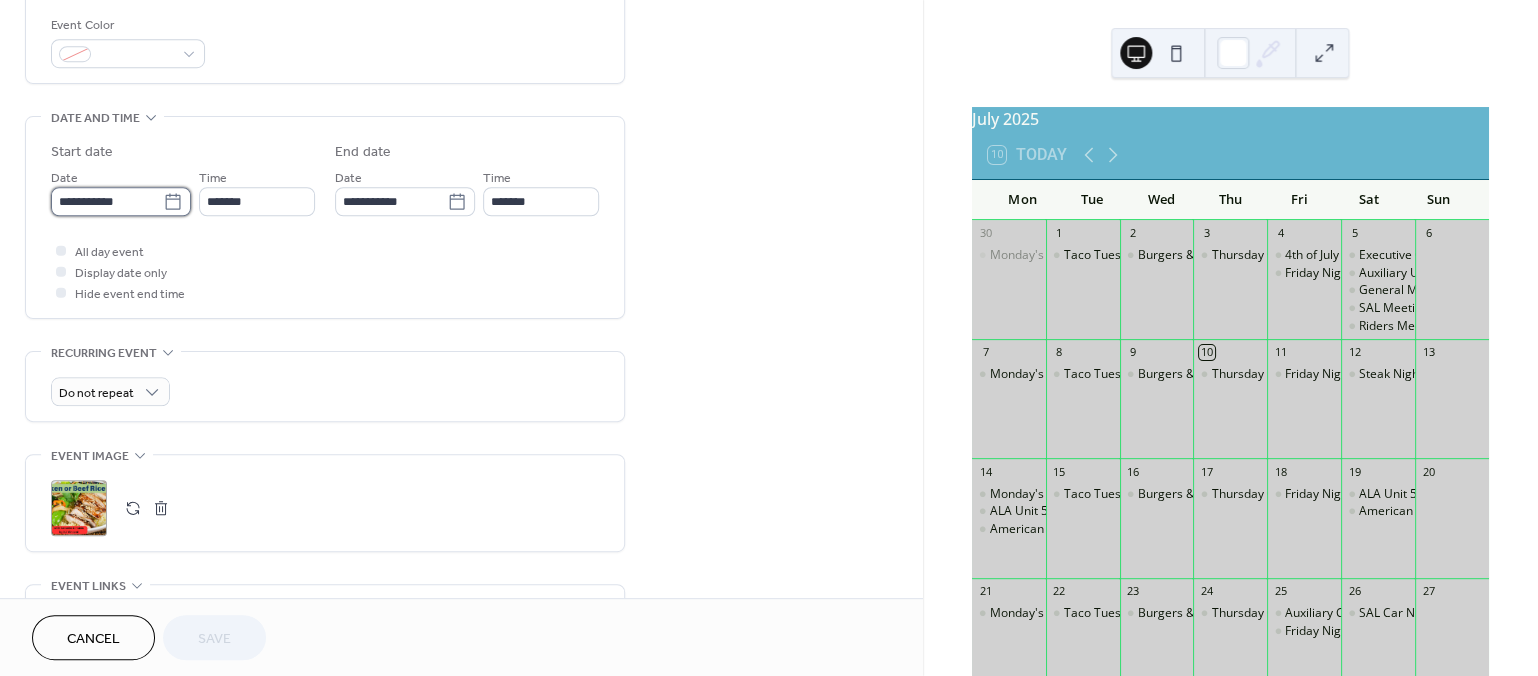 click on "**********" at bounding box center (107, 201) 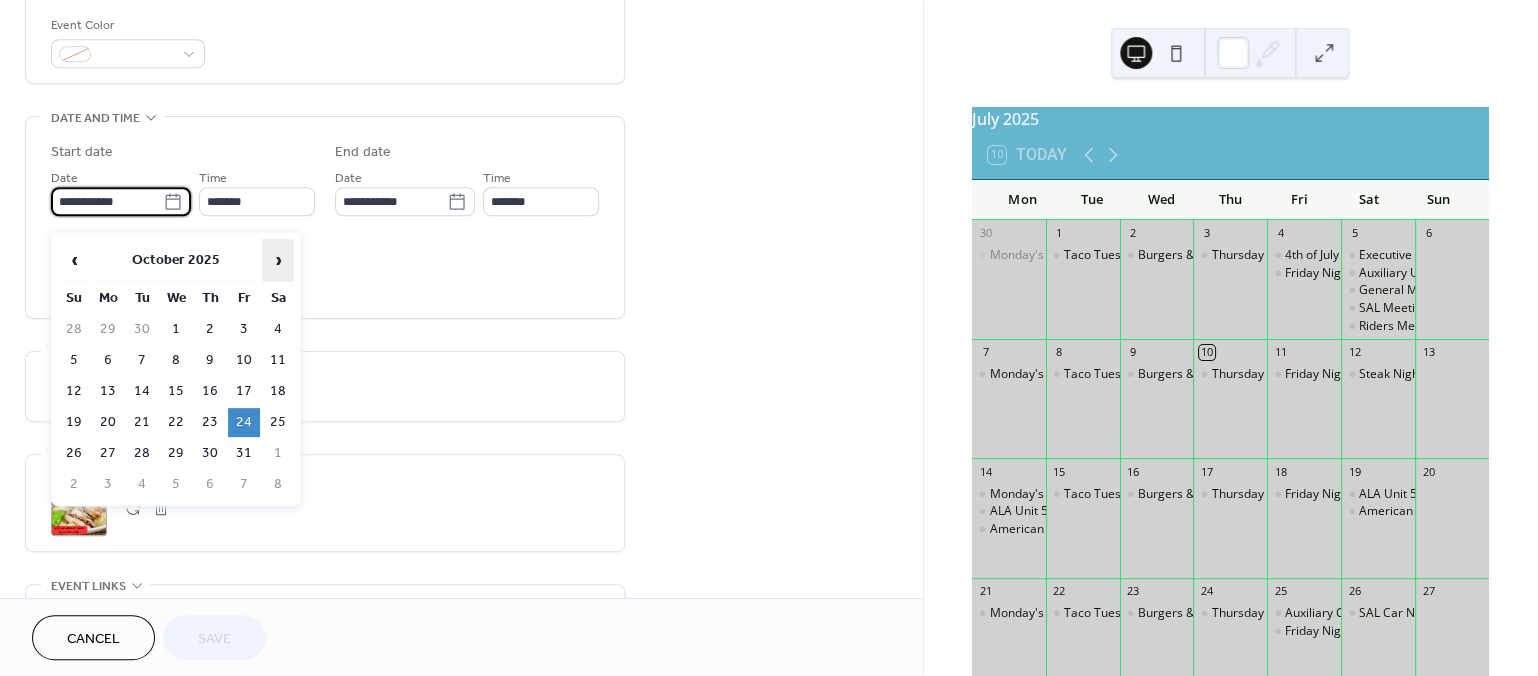 click on "›" at bounding box center [278, 260] 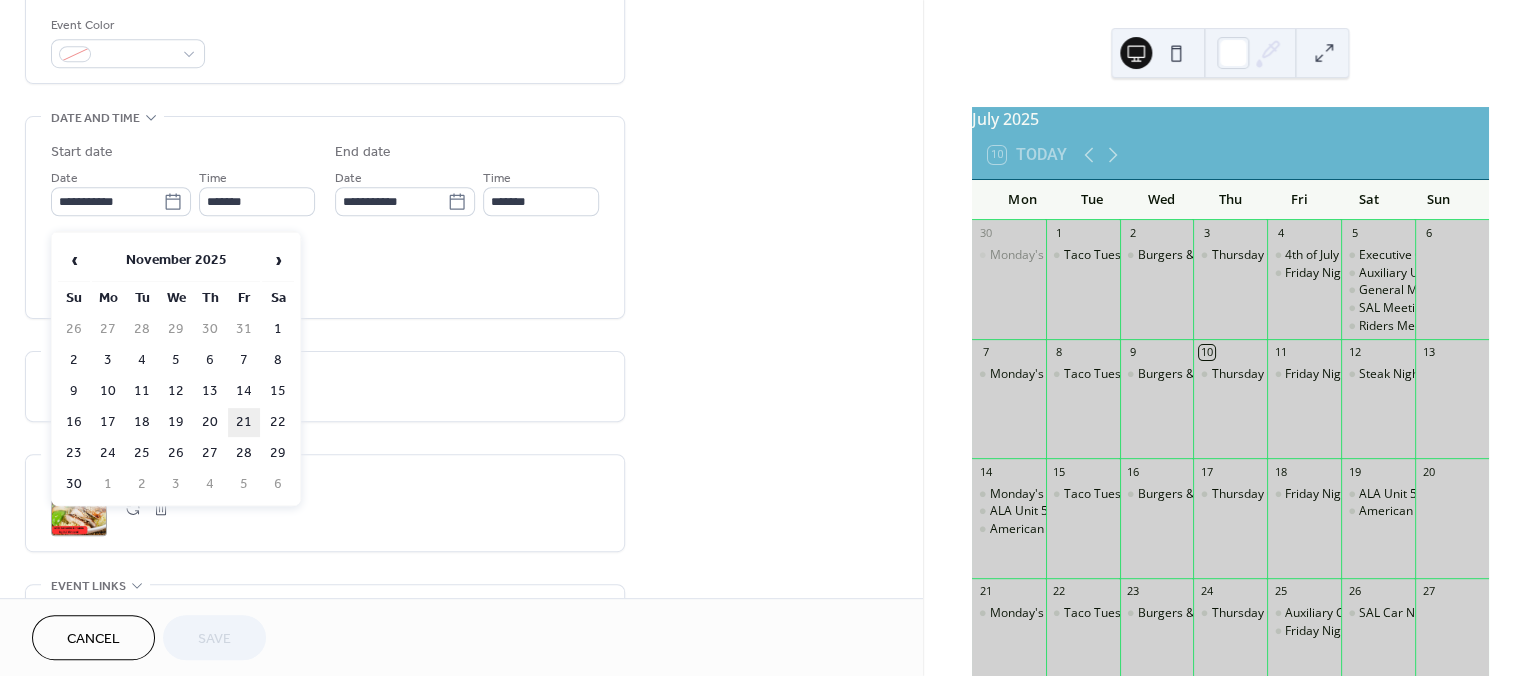click on "21" at bounding box center [244, 422] 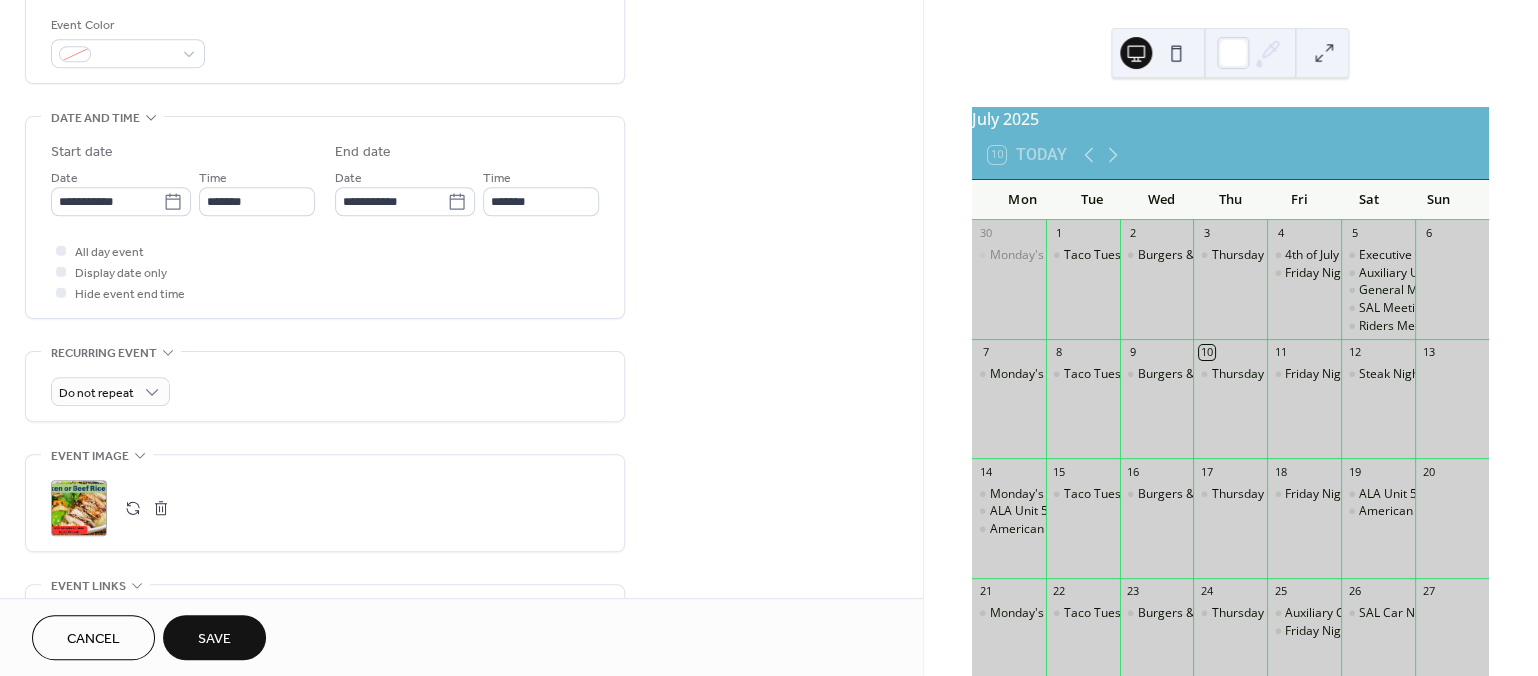 type on "**********" 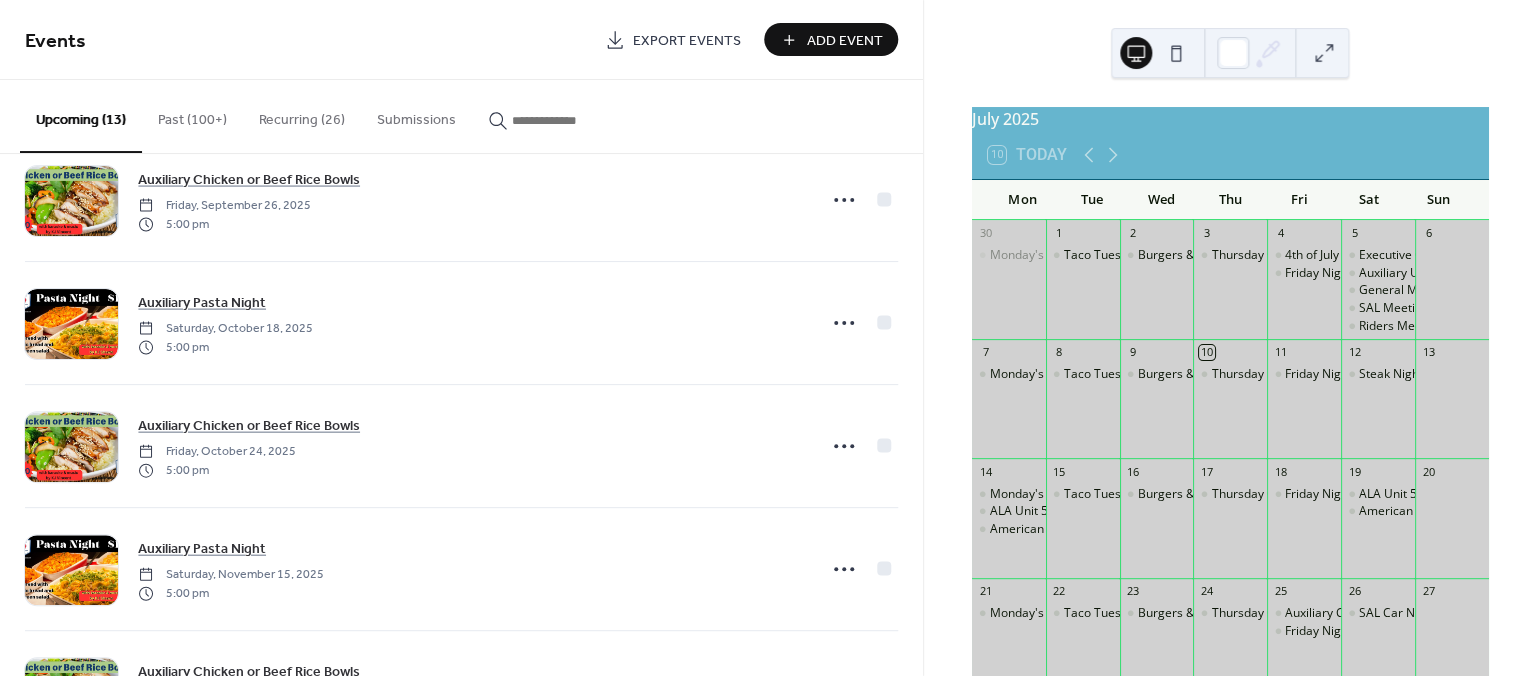 scroll, scrollTop: 1140, scrollLeft: 0, axis: vertical 